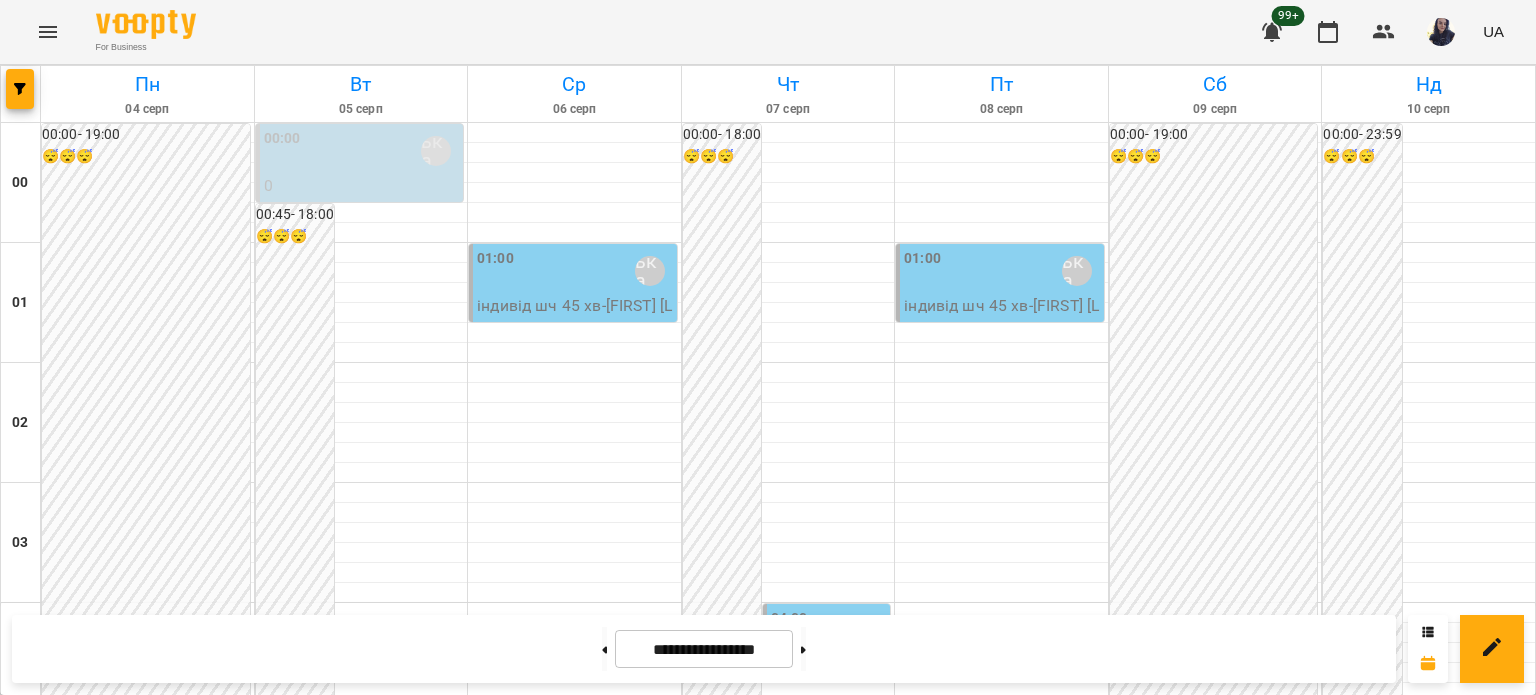 scroll, scrollTop: 0, scrollLeft: 0, axis: both 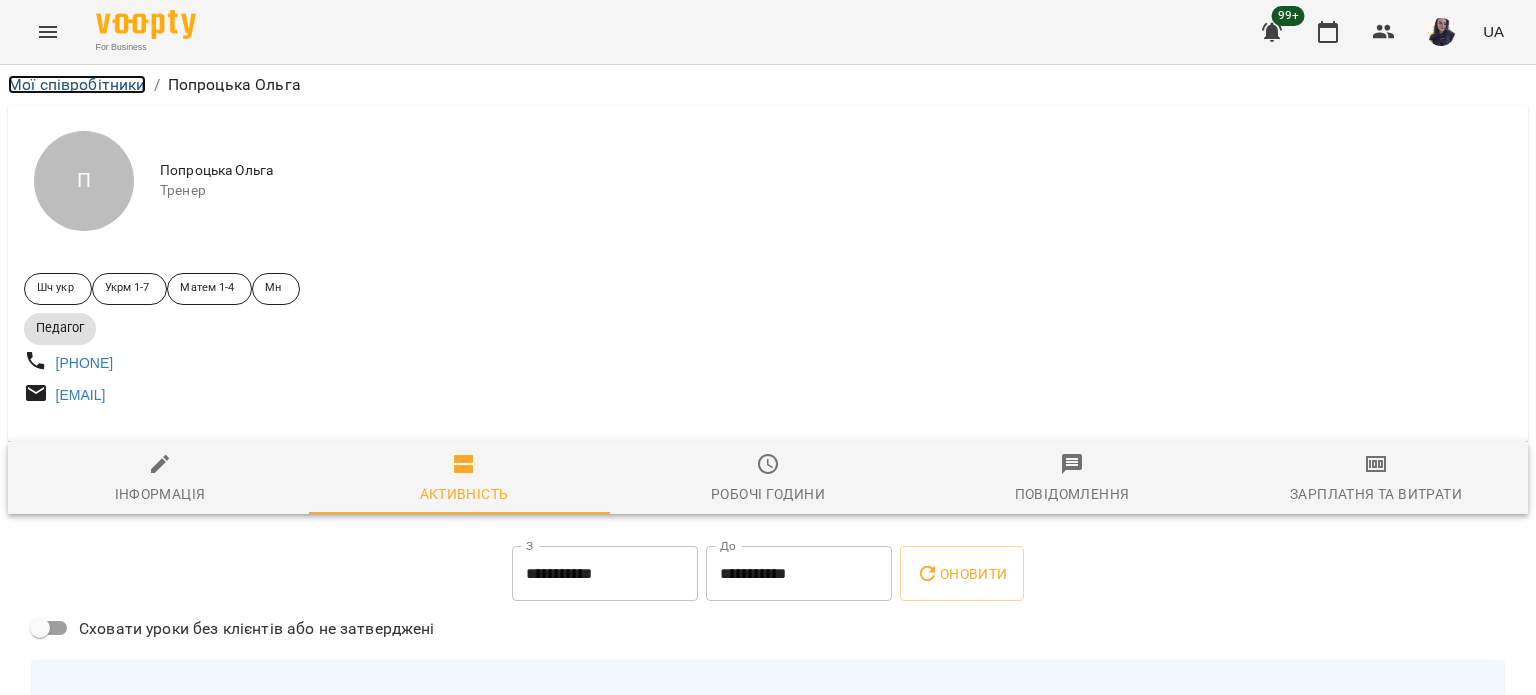 click on "Мої співробітники" at bounding box center [77, 84] 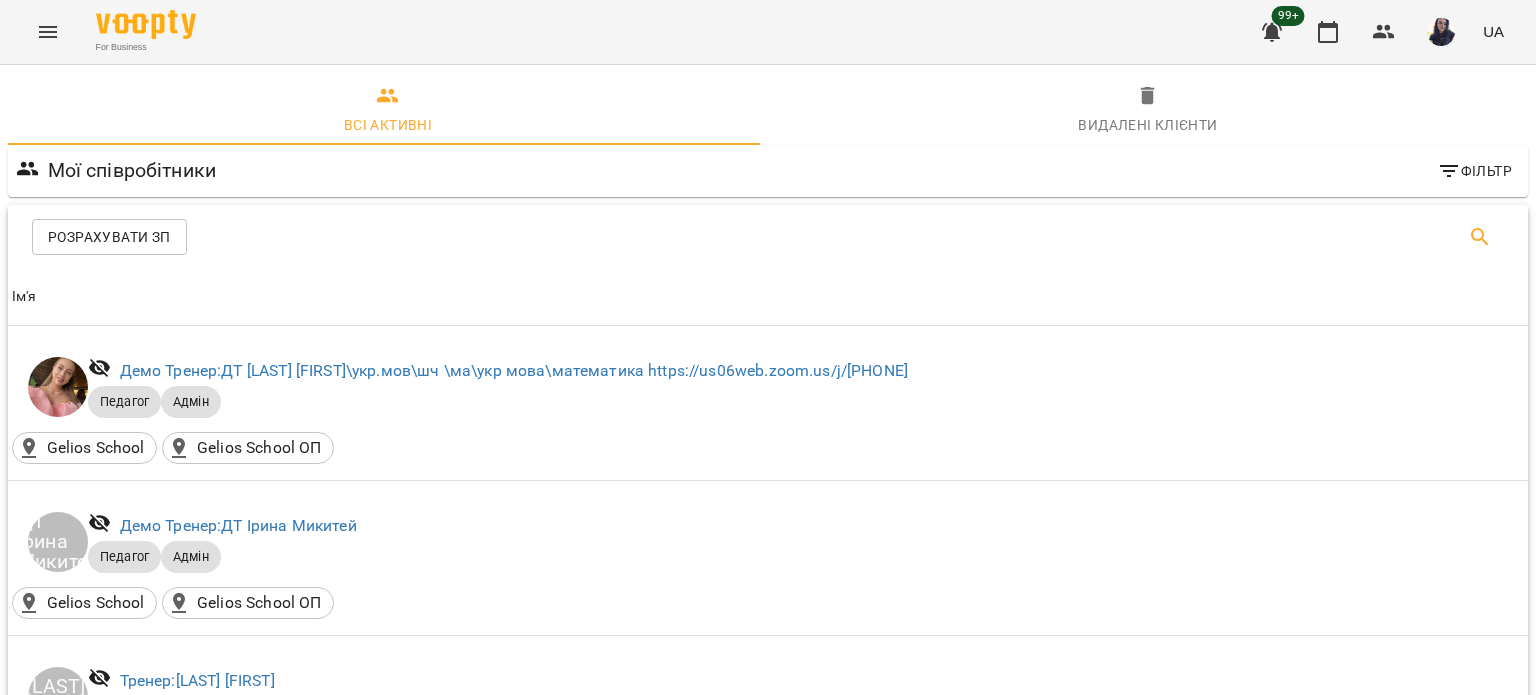 click at bounding box center [1480, 237] 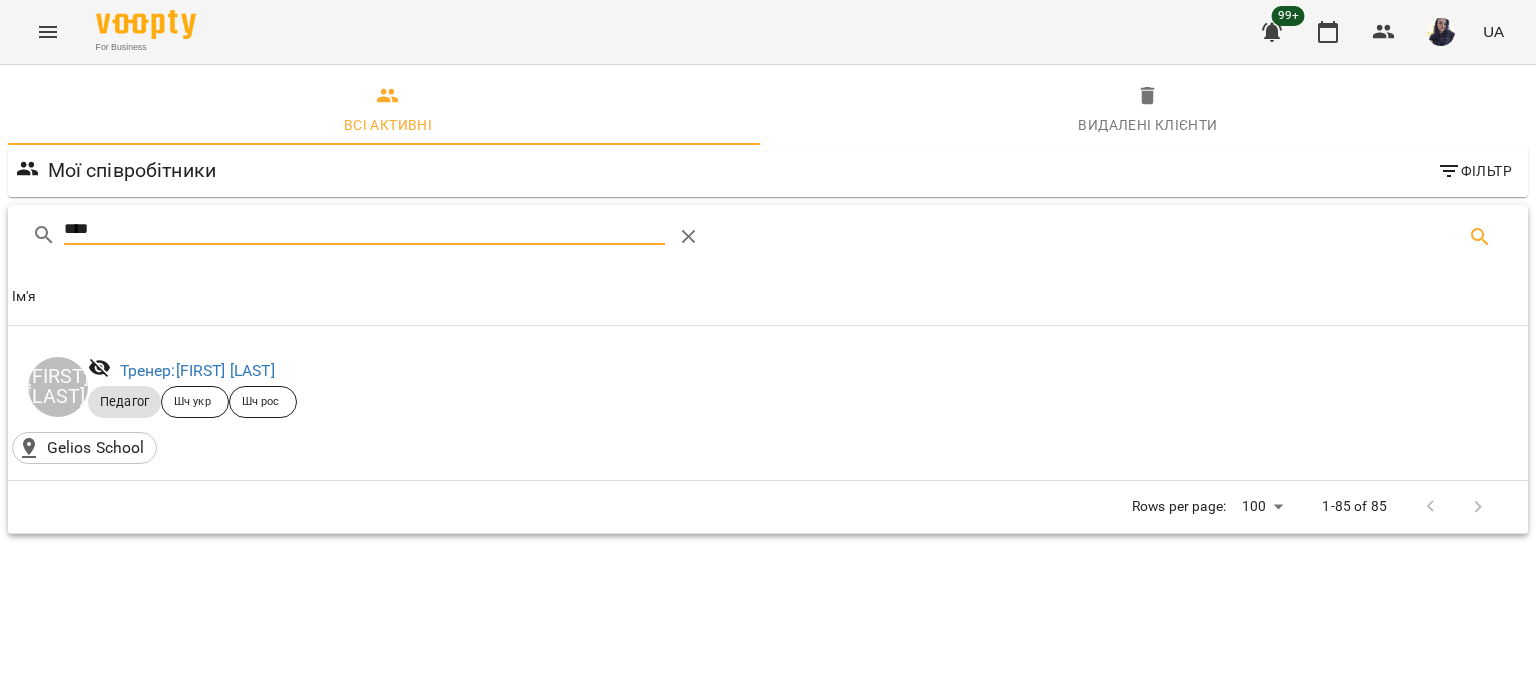 type on "****" 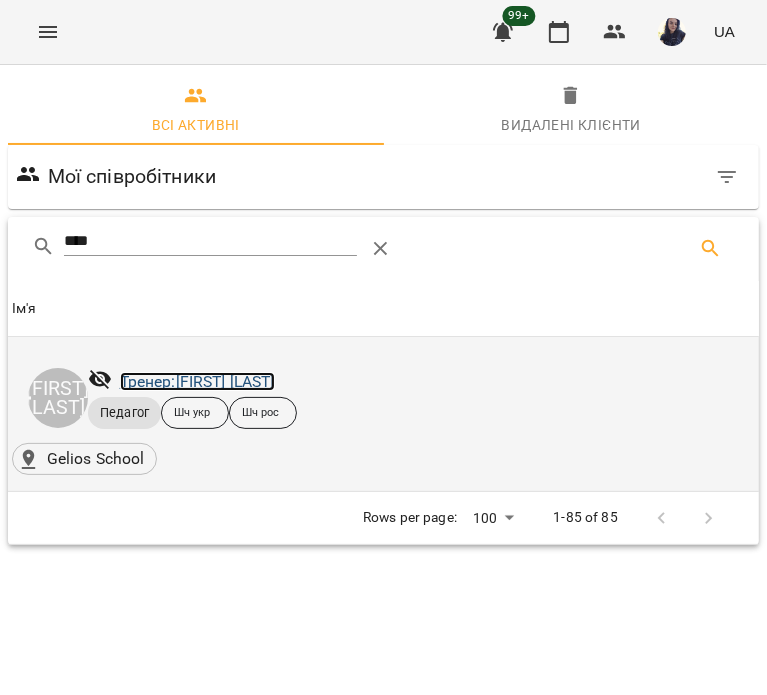 click on "Тренер:  Абрамова Ірина" at bounding box center [197, 381] 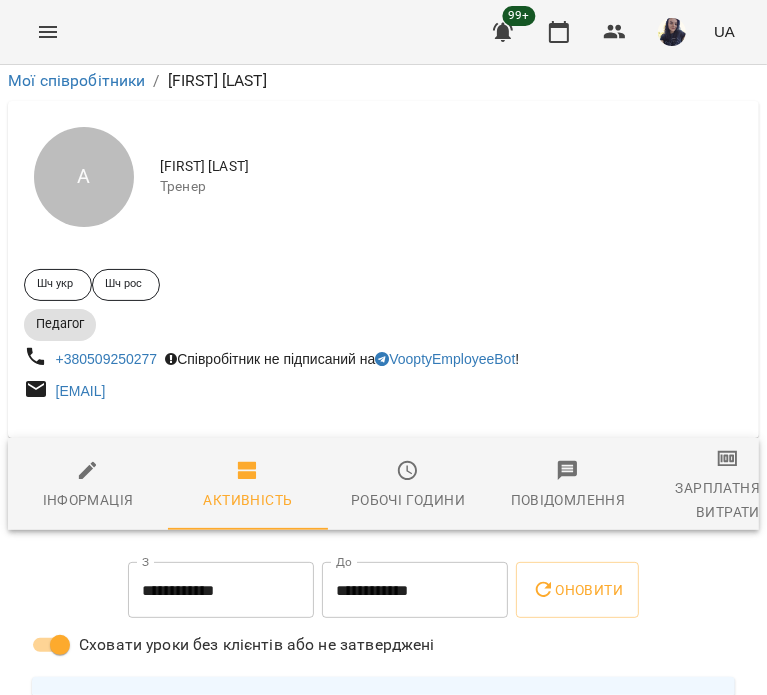 scroll, scrollTop: 200, scrollLeft: 0, axis: vertical 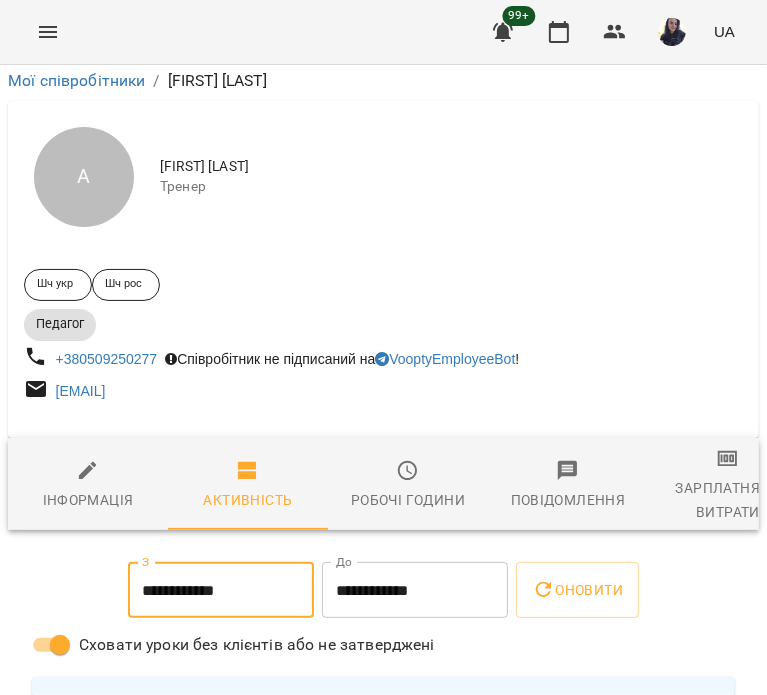 click on "**********" at bounding box center [221, 590] 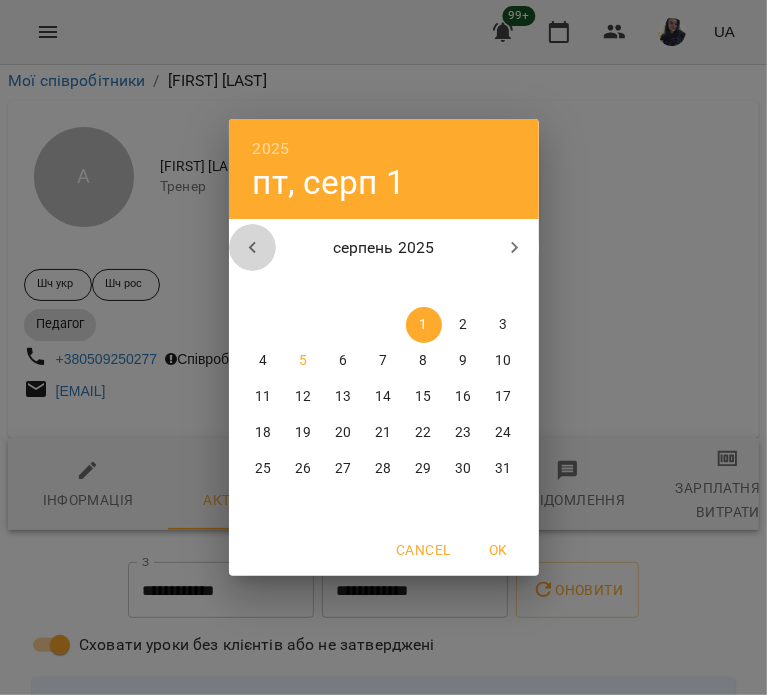 click 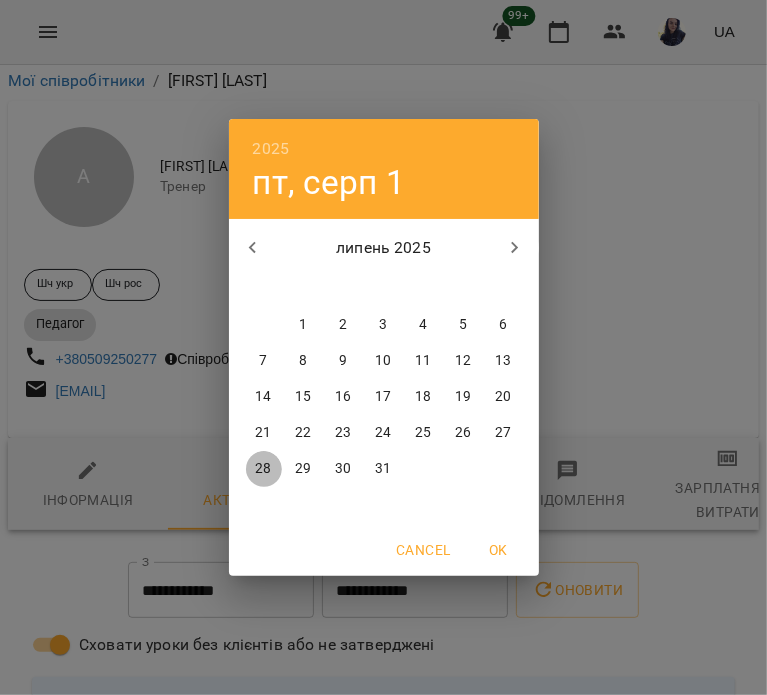 click on "28" at bounding box center (263, 469) 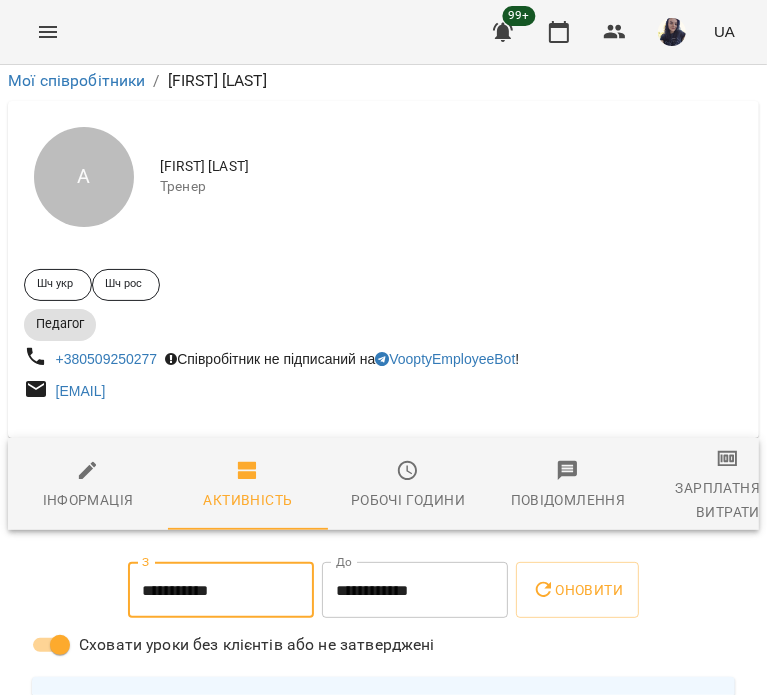 click on "**********" at bounding box center [415, 590] 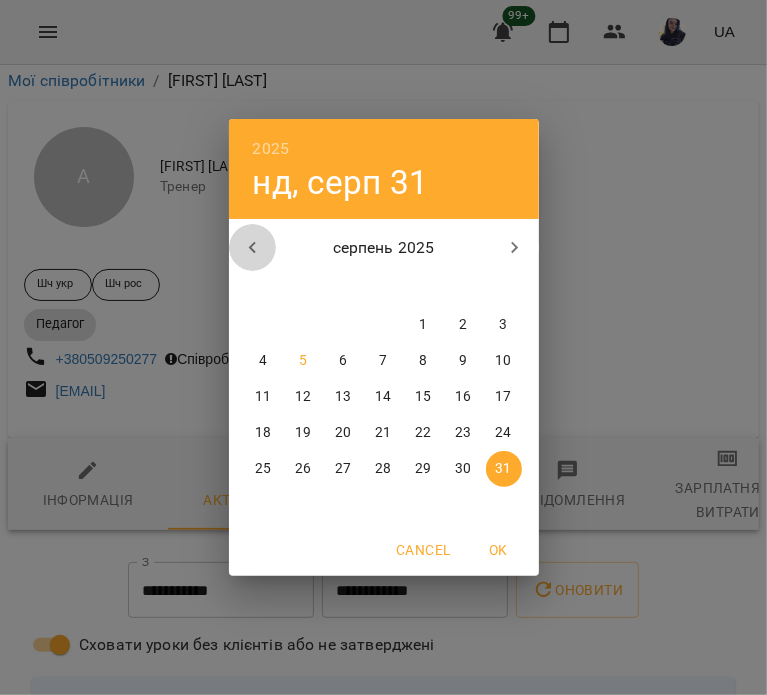 drag, startPoint x: 248, startPoint y: 241, endPoint x: 428, endPoint y: 511, distance: 324.4996 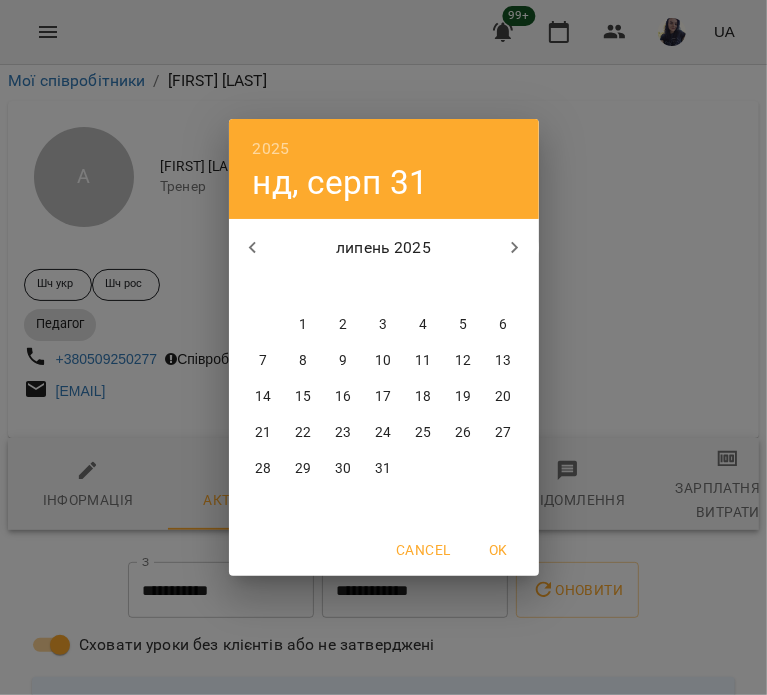 click on "31" at bounding box center (384, 469) 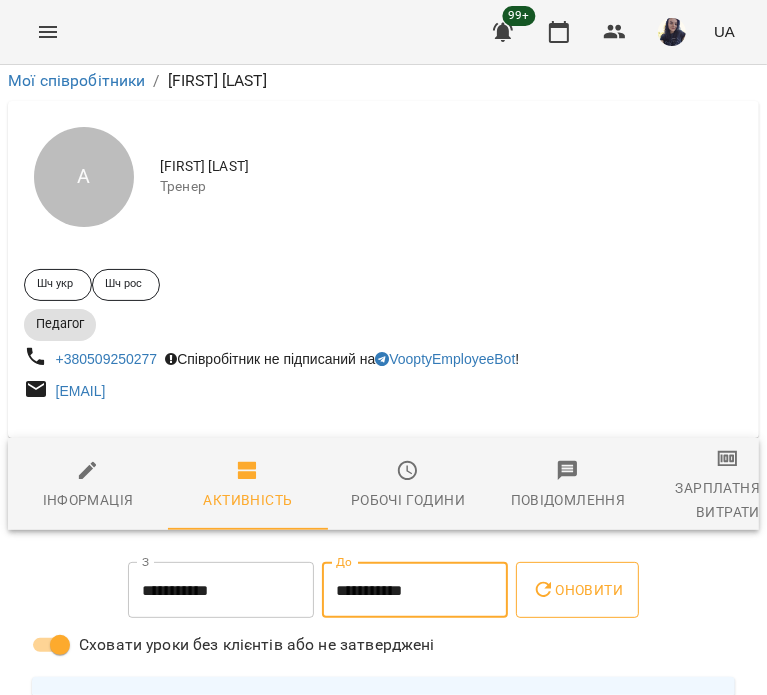 click on "Оновити" at bounding box center (577, 590) 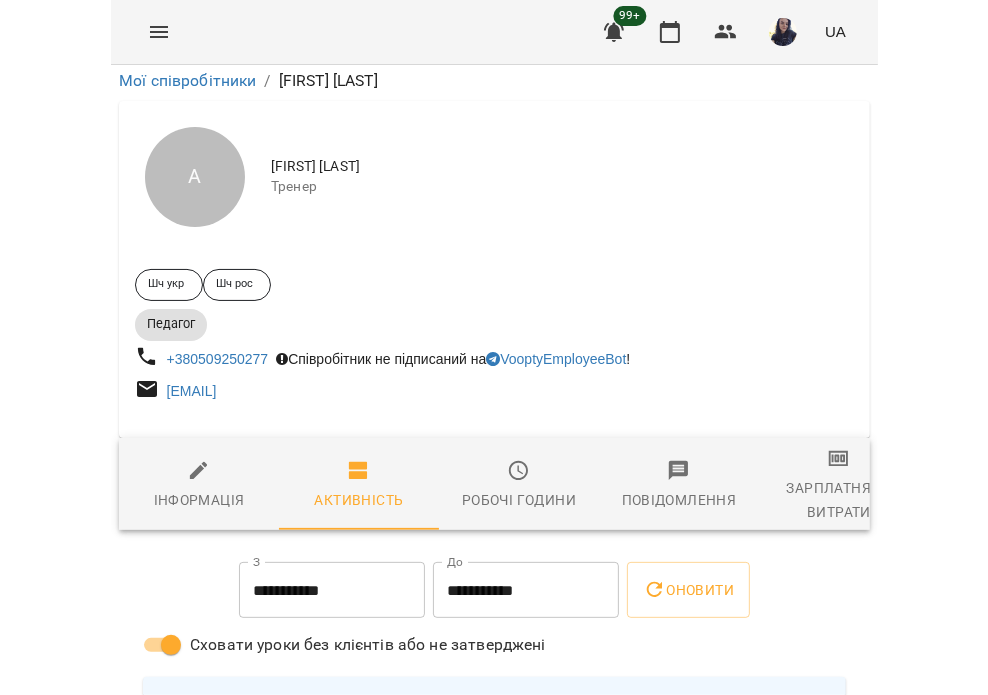 scroll, scrollTop: 0, scrollLeft: 0, axis: both 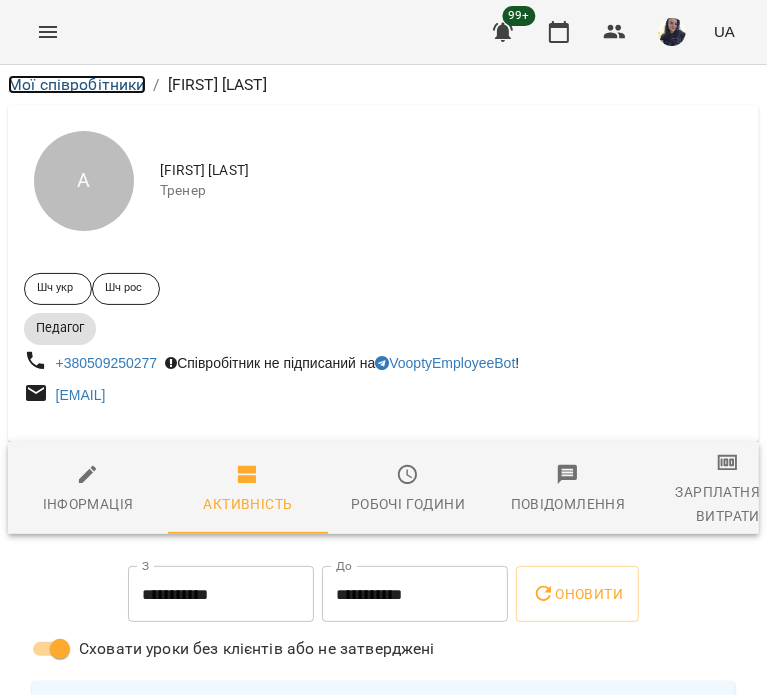 click on "Мої співробітники" at bounding box center (77, 84) 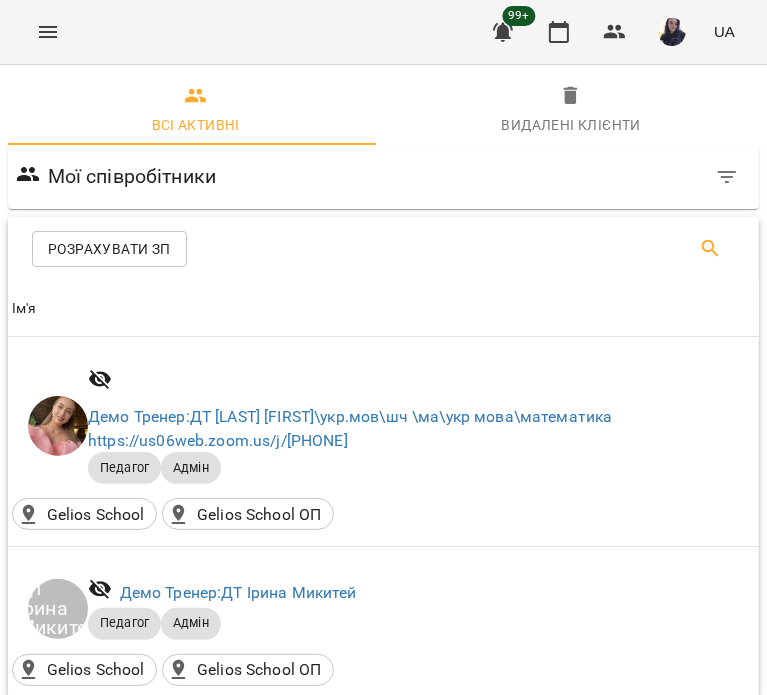 click at bounding box center [711, 249] 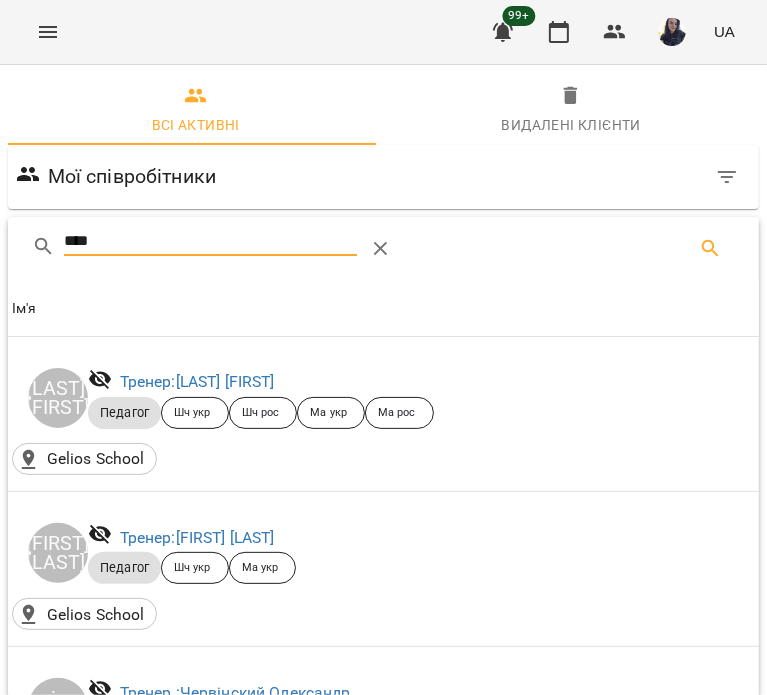 drag, startPoint x: 116, startPoint y: 241, endPoint x: -56, endPoint y: 250, distance: 172.2353 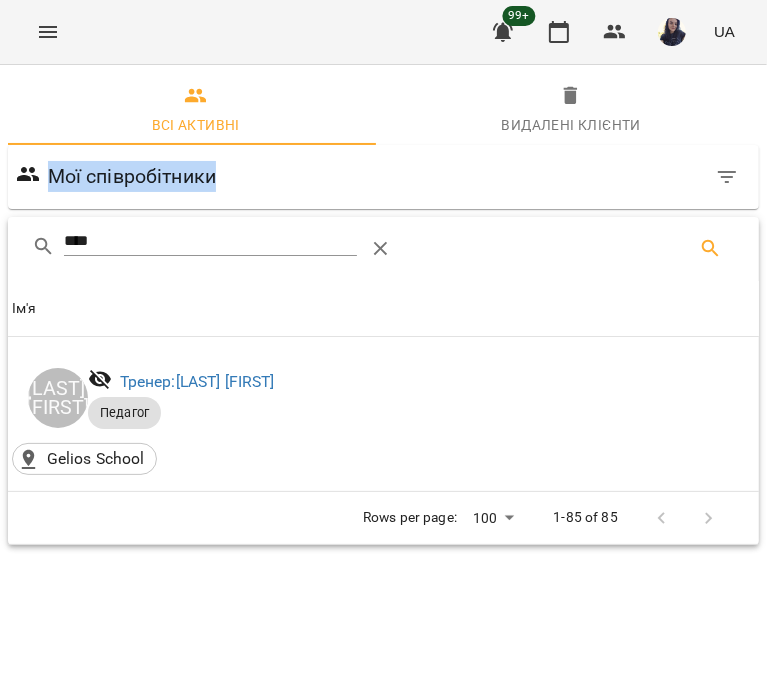drag, startPoint x: 64, startPoint y: 233, endPoint x: -20, endPoint y: 249, distance: 85.51023 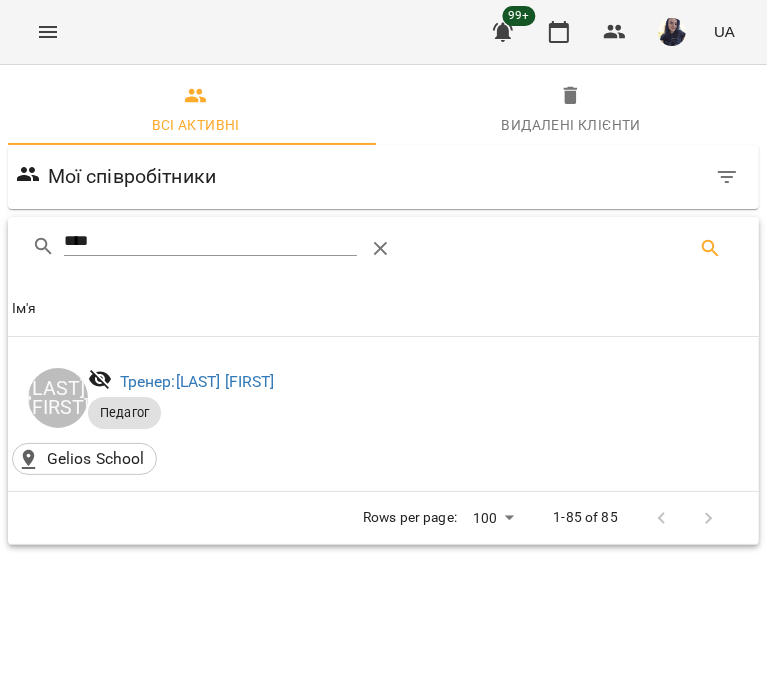 click on "****" at bounding box center [211, 241] 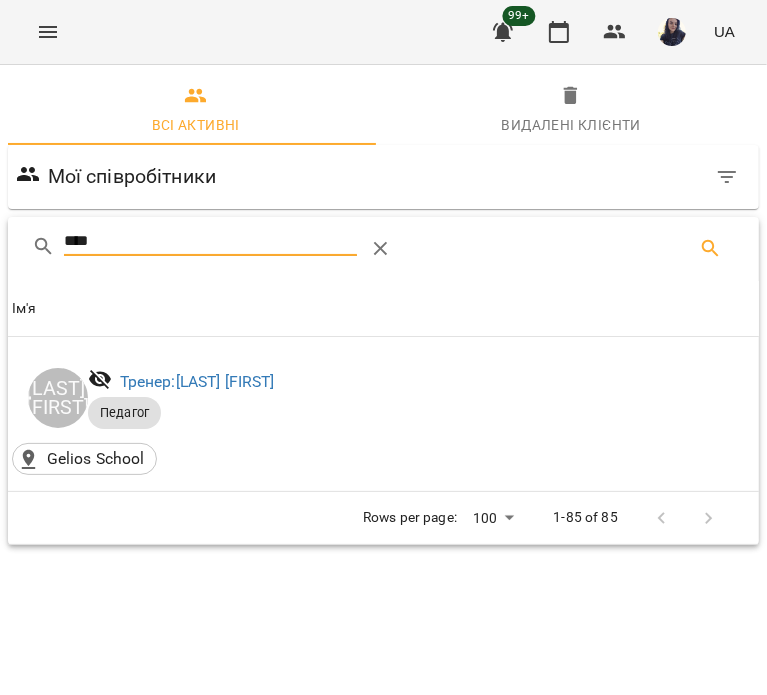 click on "****" at bounding box center [211, 241] 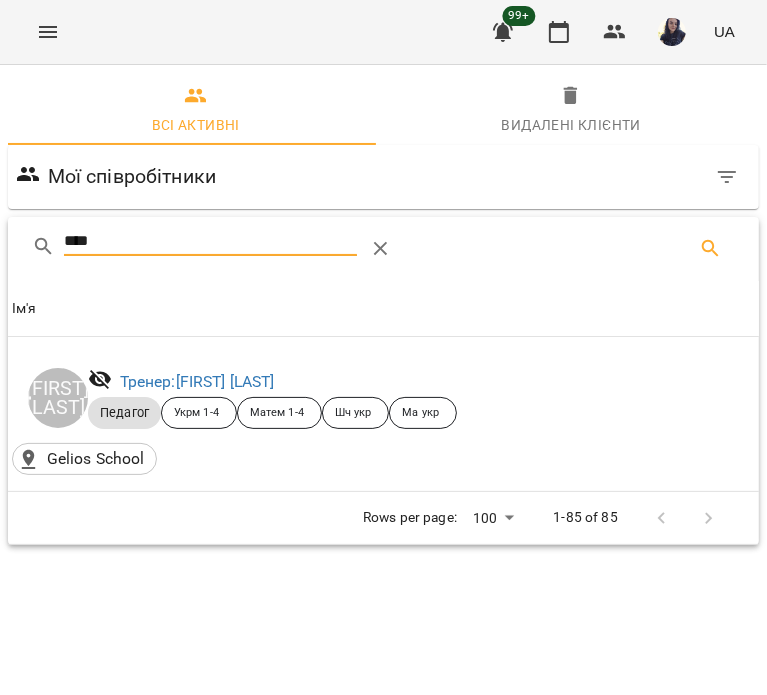 drag, startPoint x: 151, startPoint y: 239, endPoint x: -37, endPoint y: 246, distance: 188.13028 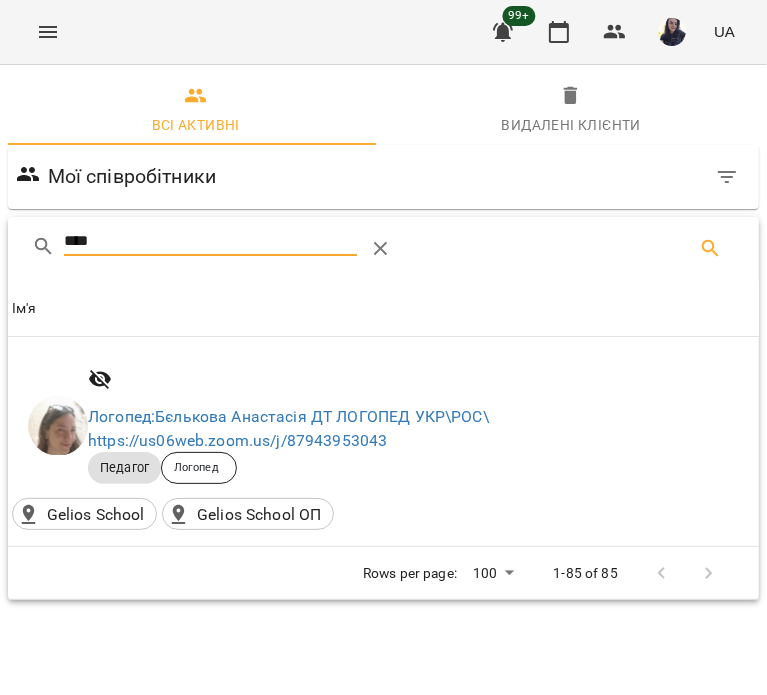 click on "****" at bounding box center (211, 241) 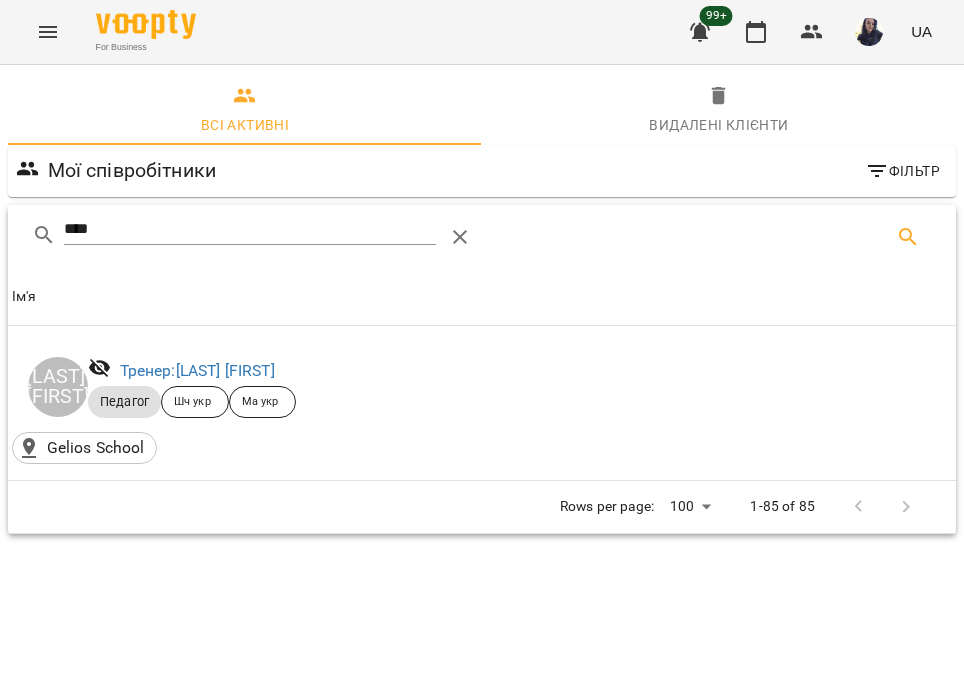 click on "****" at bounding box center (250, 229) 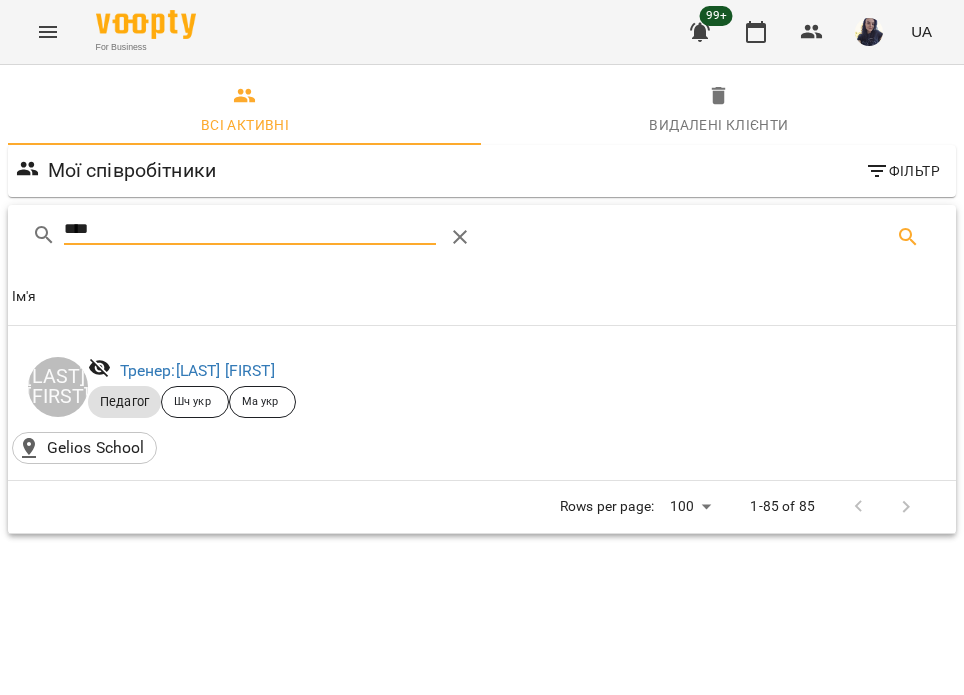 click on "****" at bounding box center (250, 229) 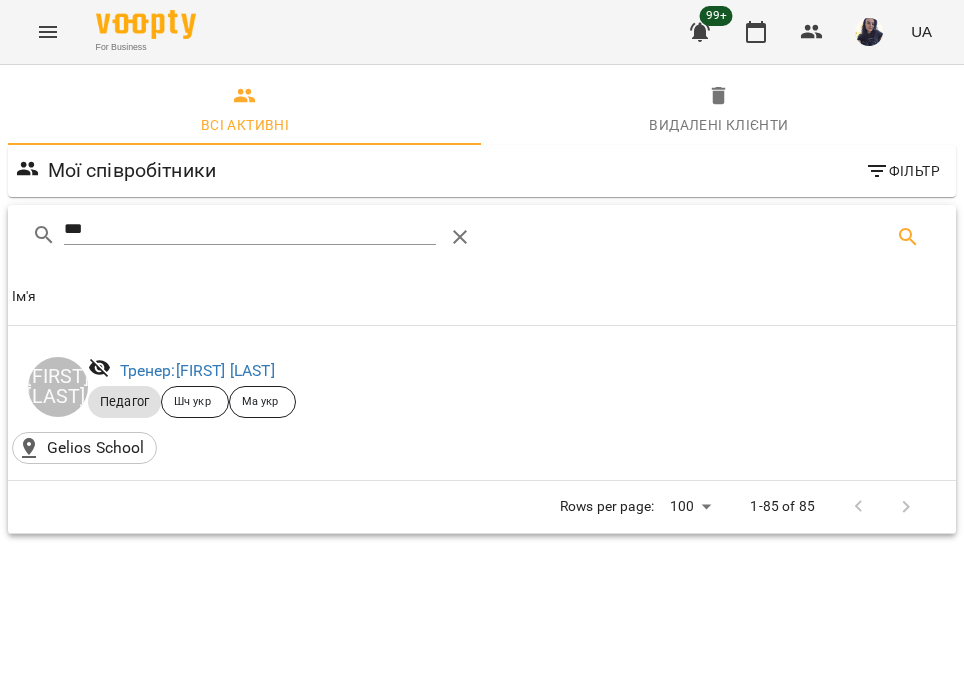 click on "***" at bounding box center (250, 229) 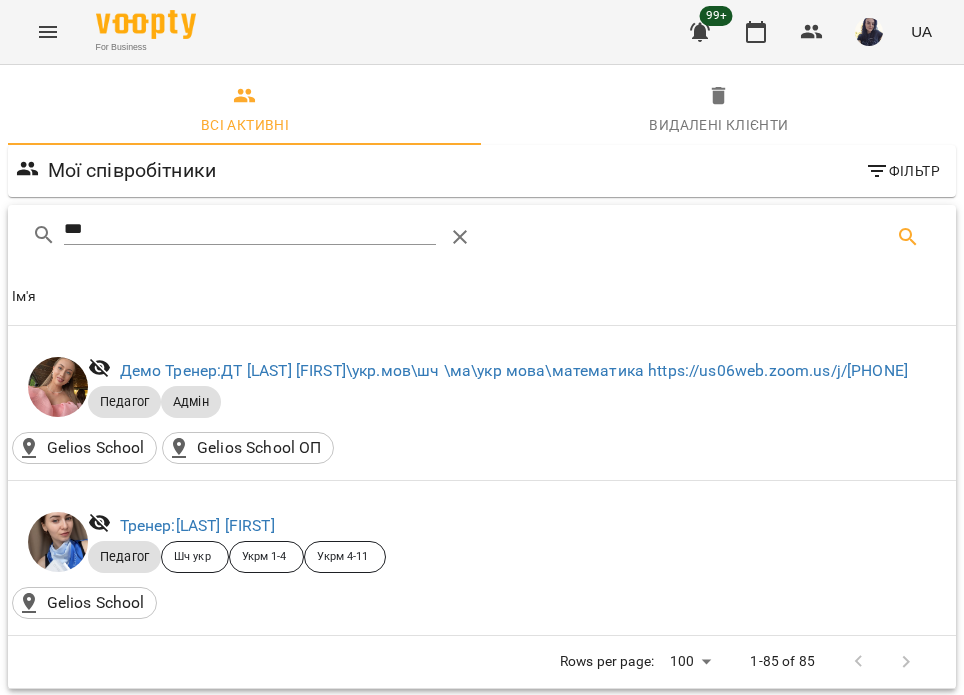 click on "***" at bounding box center [250, 229] 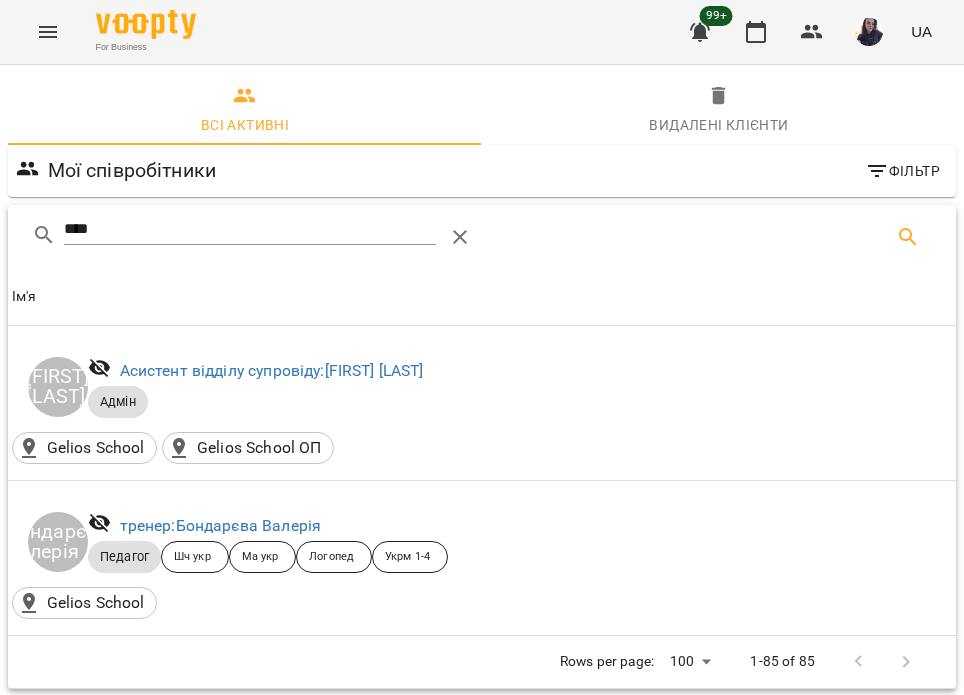 click on "****" at bounding box center [250, 229] 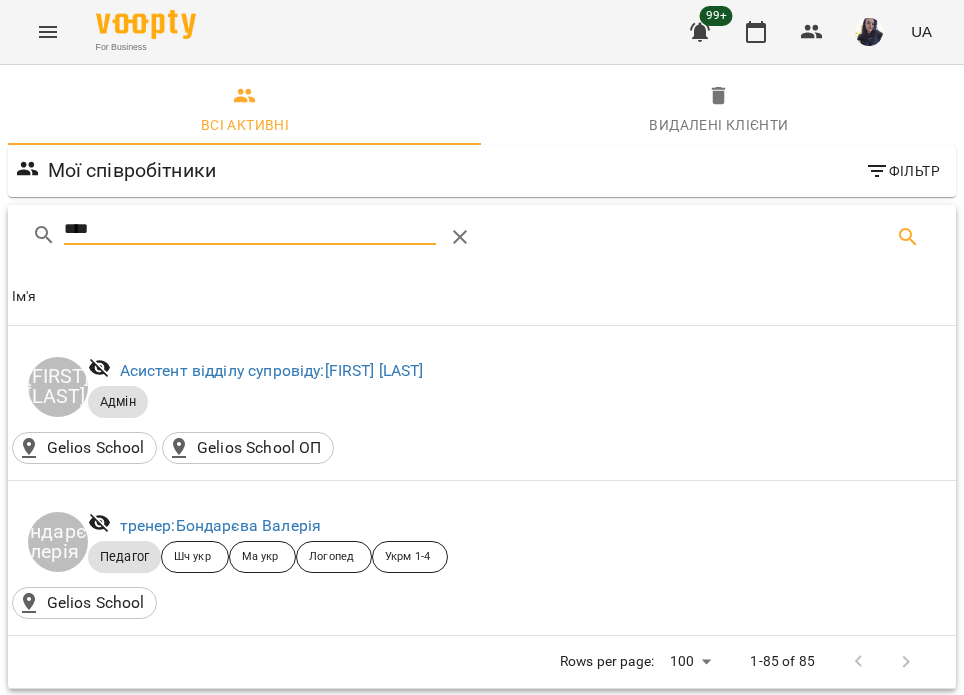 click on "****" at bounding box center [250, 229] 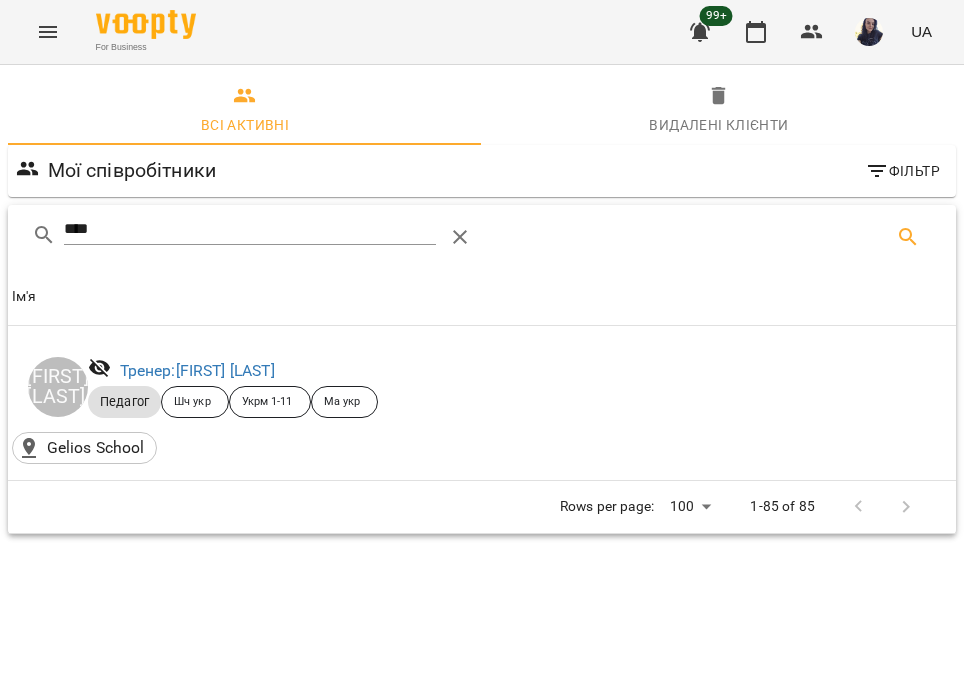 click on "****" at bounding box center [250, 229] 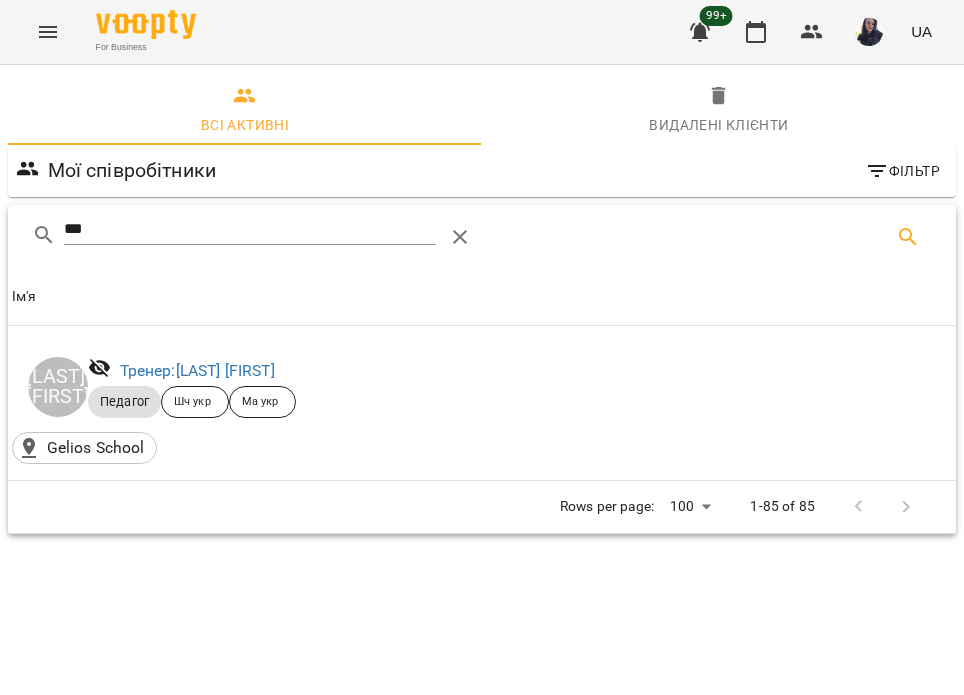 click on "***" at bounding box center (250, 229) 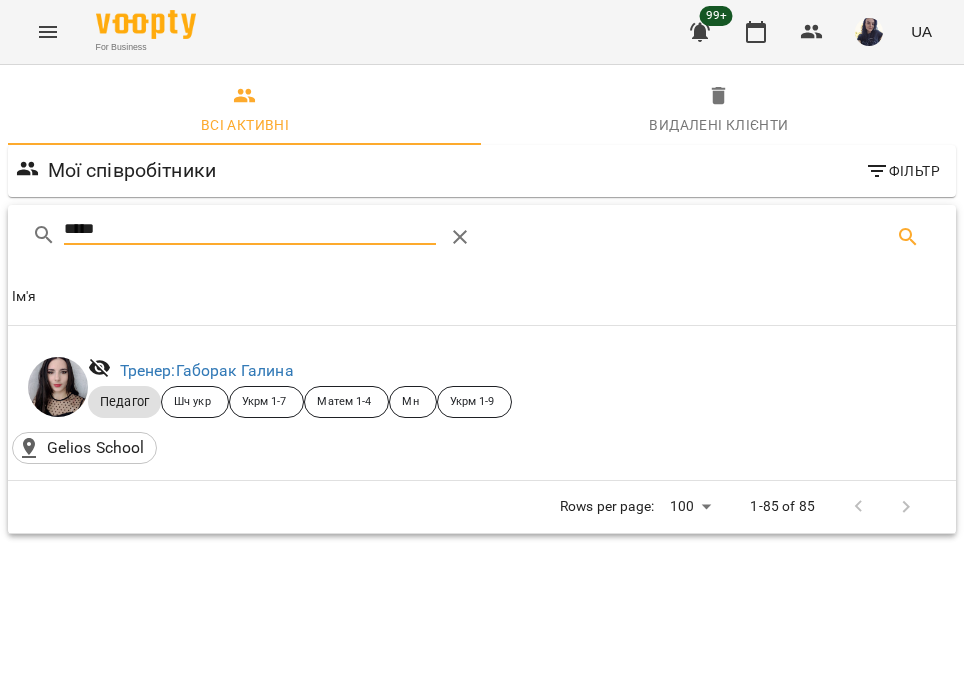 click on "*****" at bounding box center (250, 229) 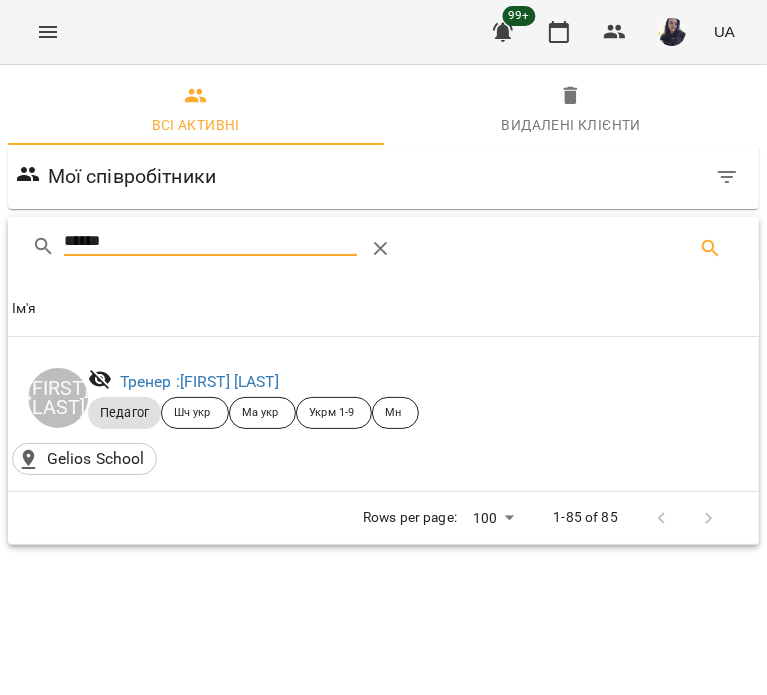 drag, startPoint x: 141, startPoint y: 245, endPoint x: -25, endPoint y: 242, distance: 166.0271 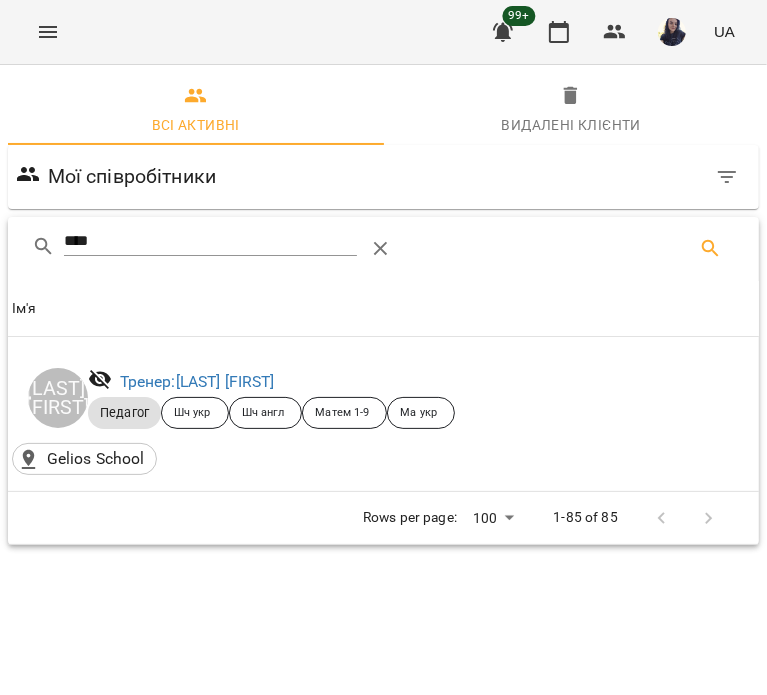 click on "****" at bounding box center (211, 249) 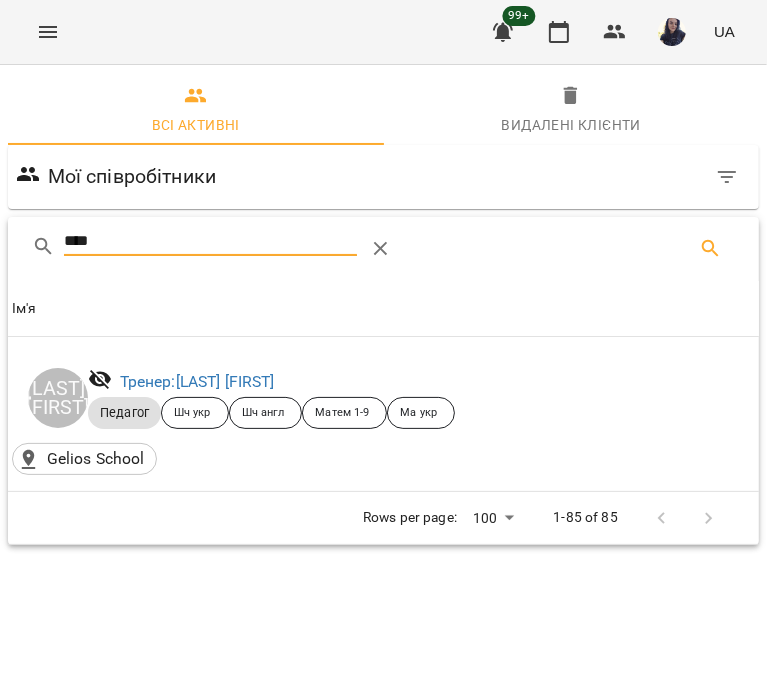 click on "****" at bounding box center [211, 241] 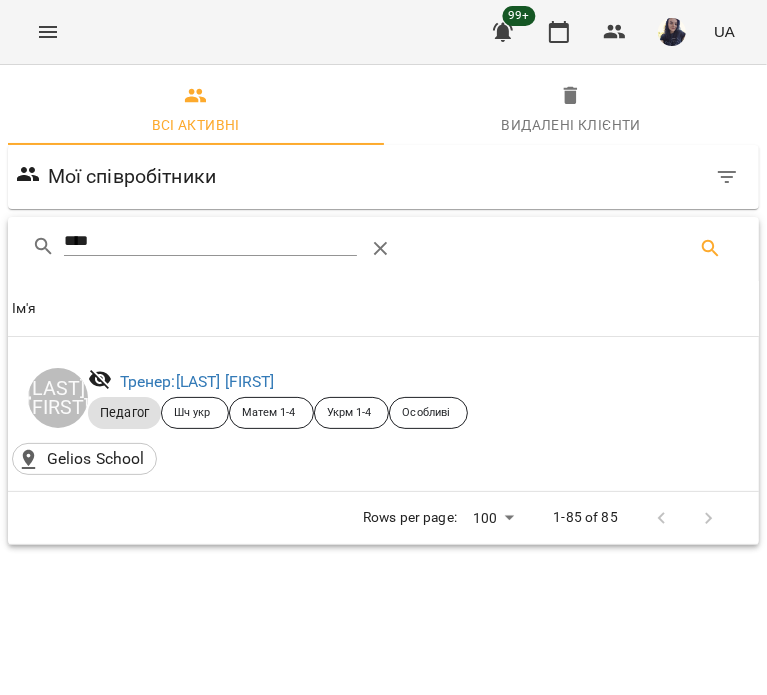 click on "****" at bounding box center (211, 241) 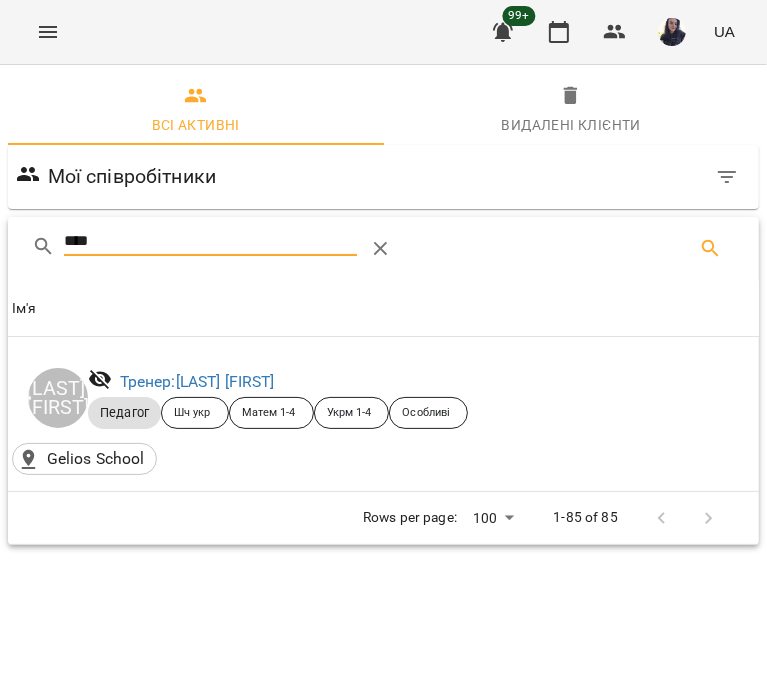 click on "****" at bounding box center [211, 241] 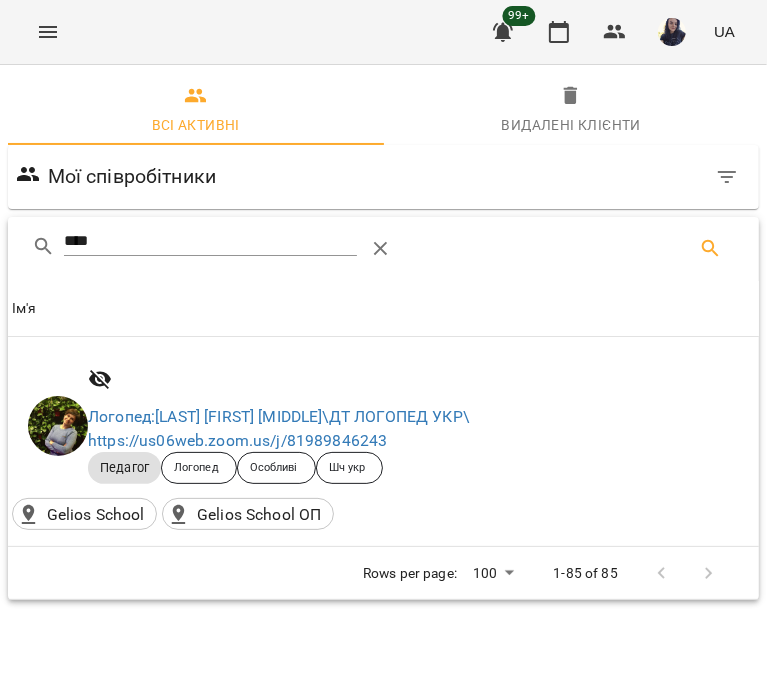 click on "****" at bounding box center [211, 241] 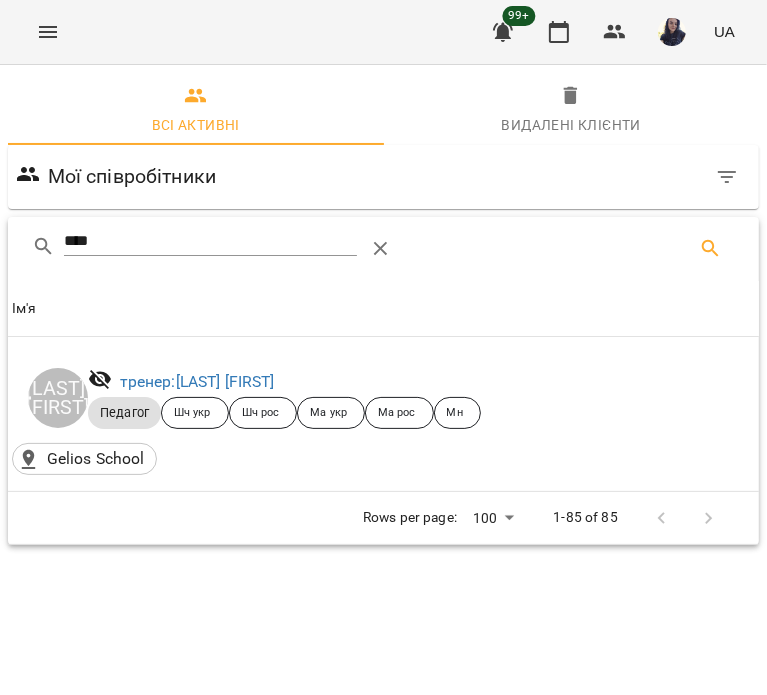 click on "****" at bounding box center [211, 241] 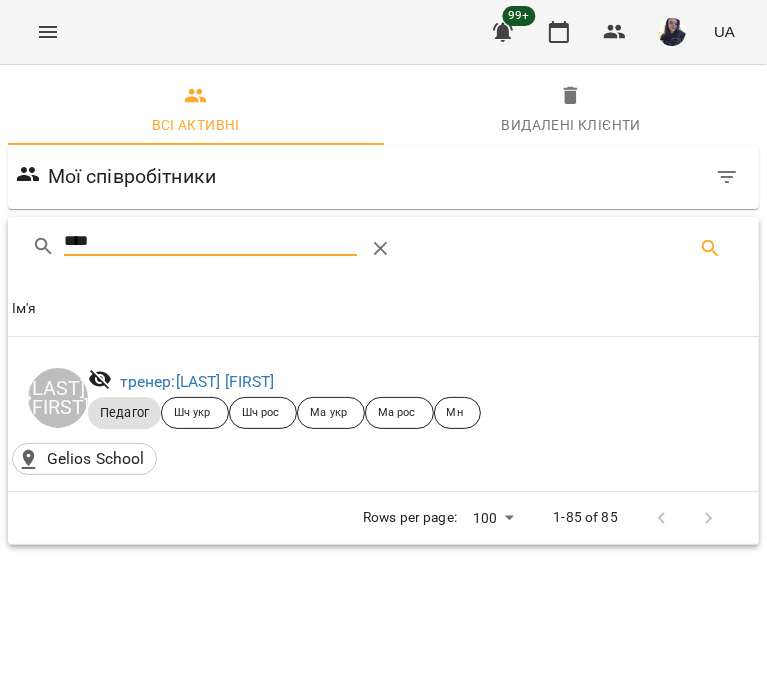 click on "****" at bounding box center [211, 241] 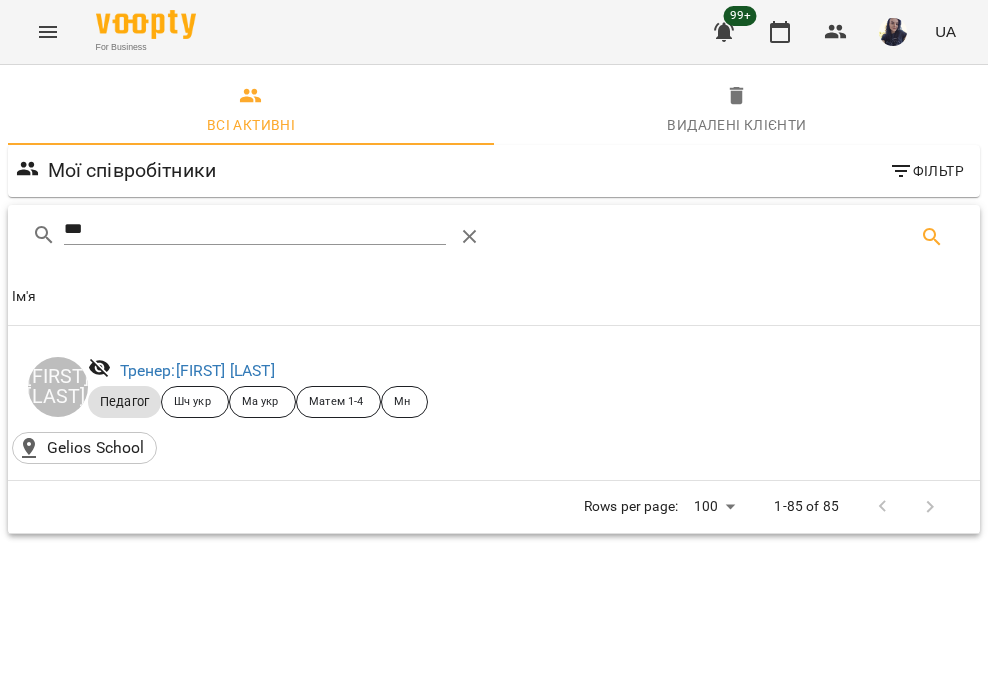 click on "***" at bounding box center [255, 229] 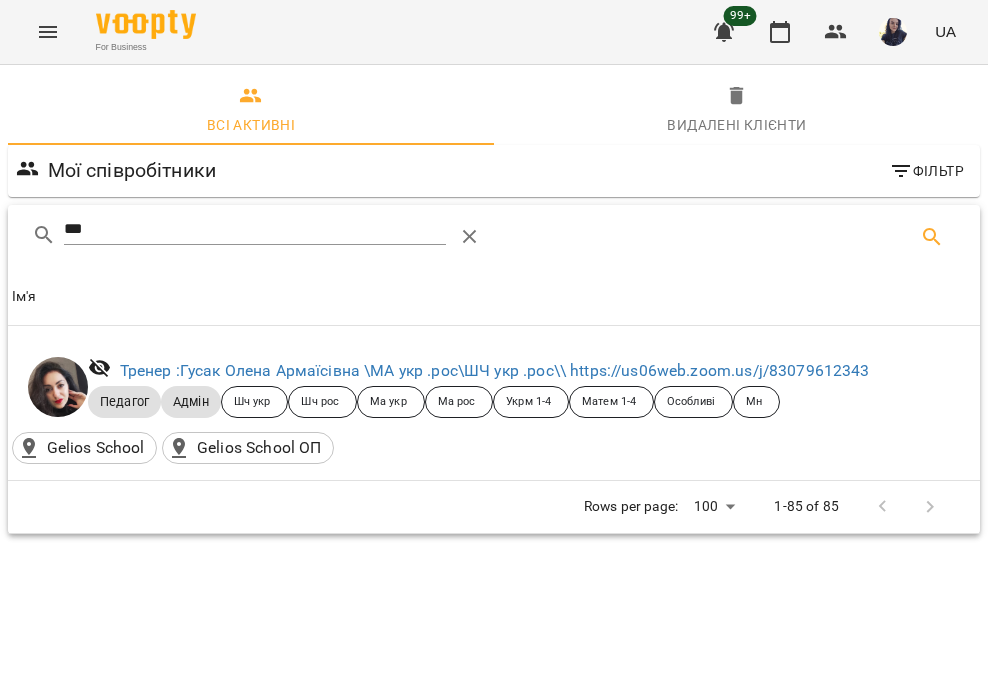 click on "***" at bounding box center (255, 229) 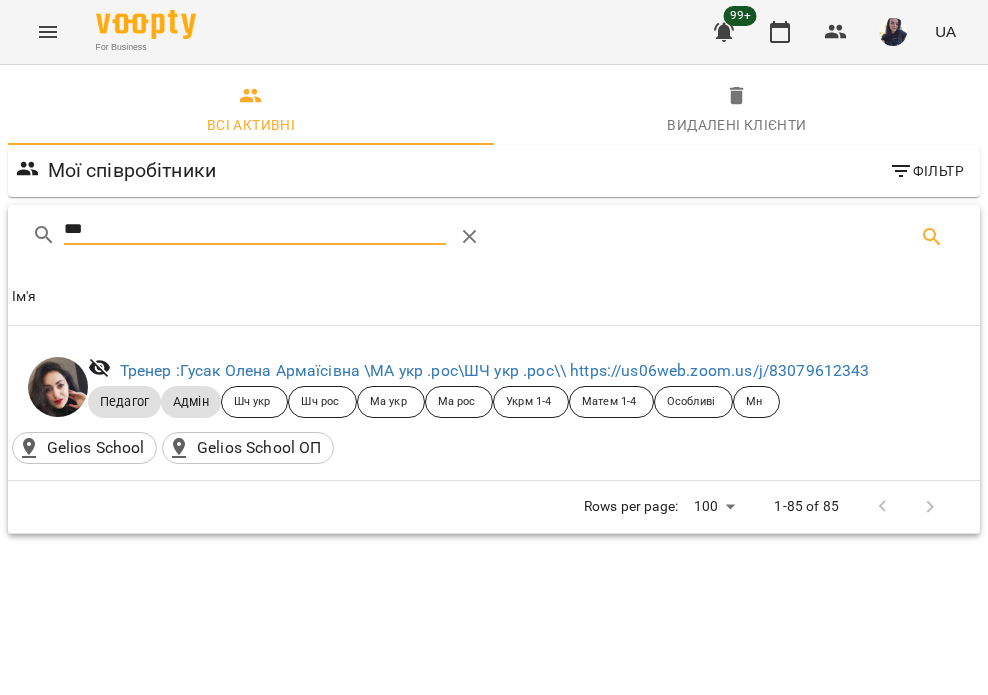 click on "***" at bounding box center (255, 229) 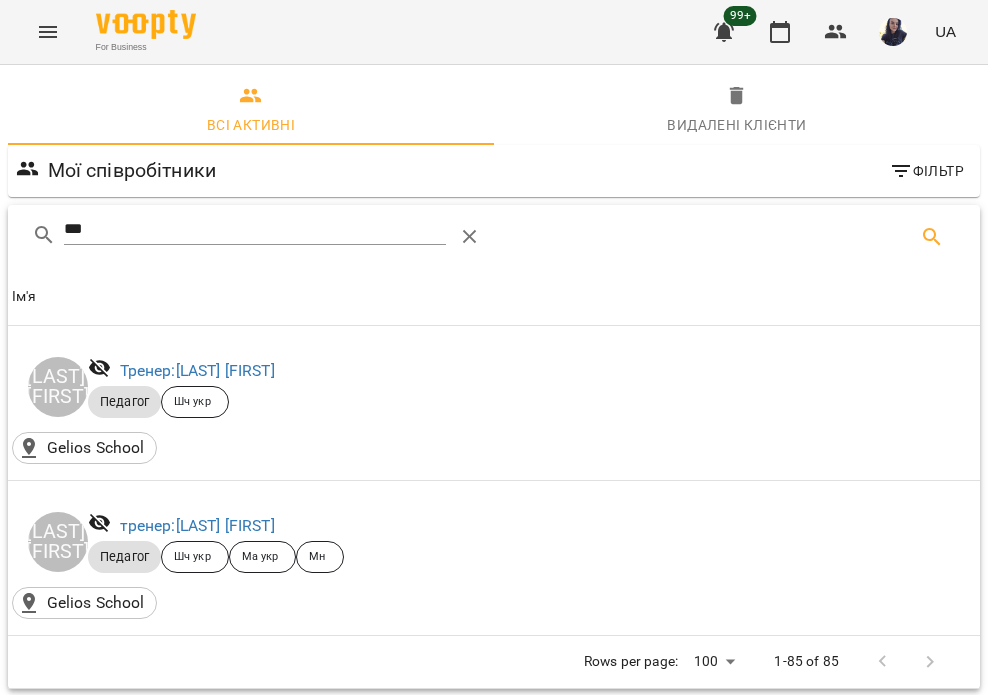 click on "***" at bounding box center (255, 229) 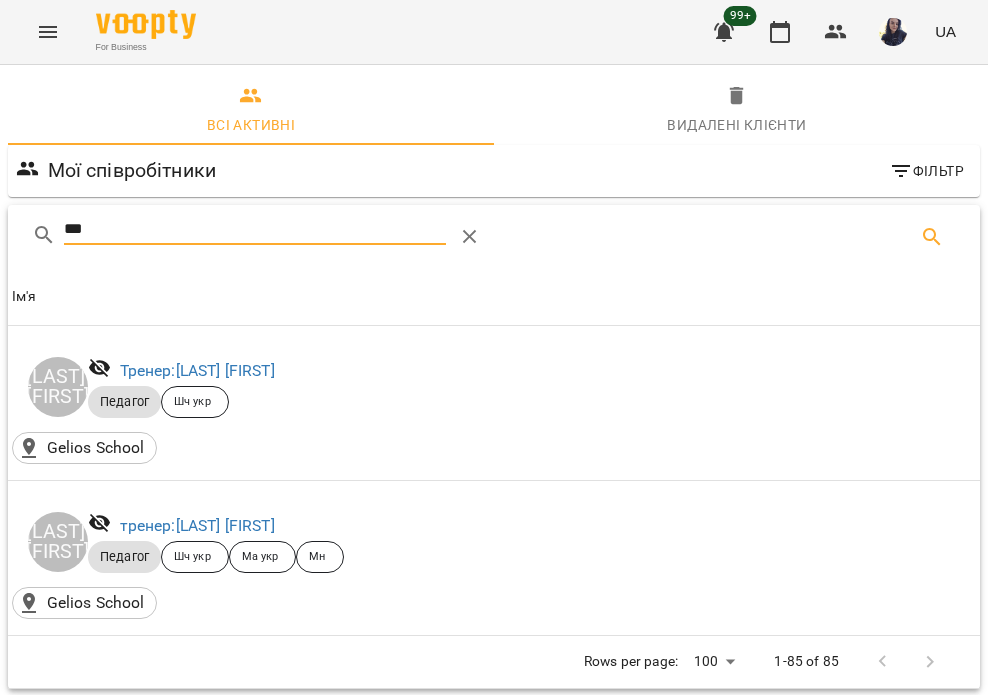 click on "***" at bounding box center [255, 229] 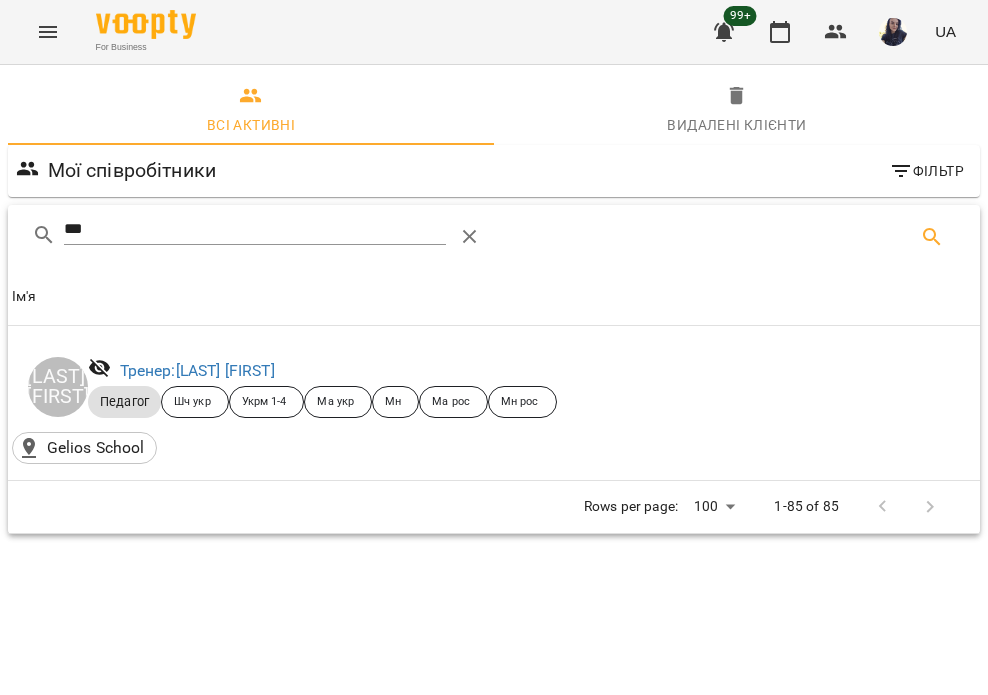 click on "***" at bounding box center [255, 229] 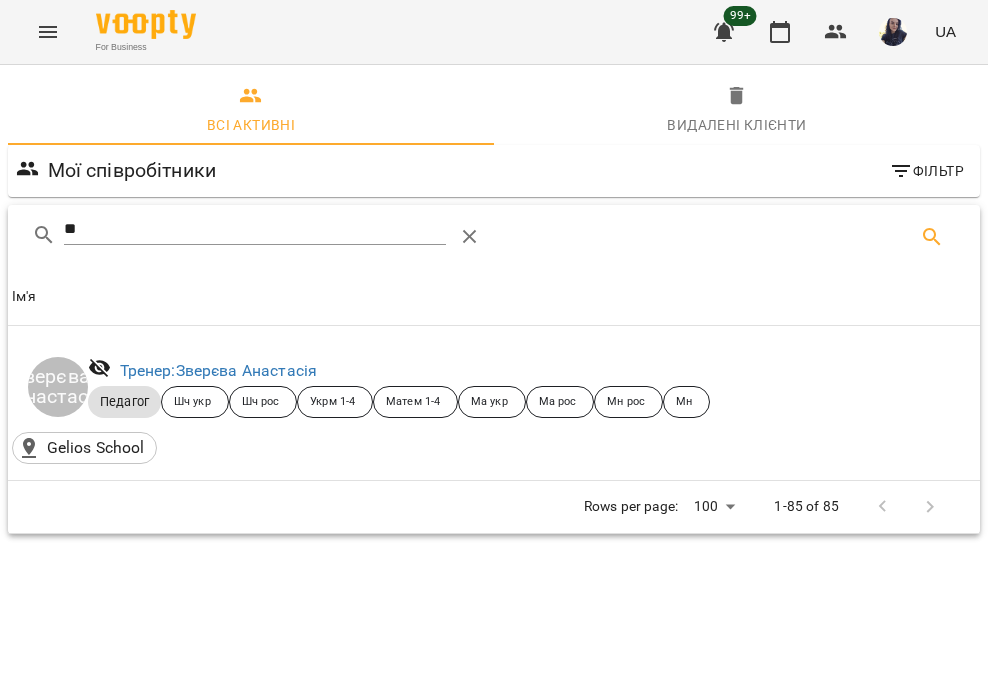 click on "**" at bounding box center (255, 229) 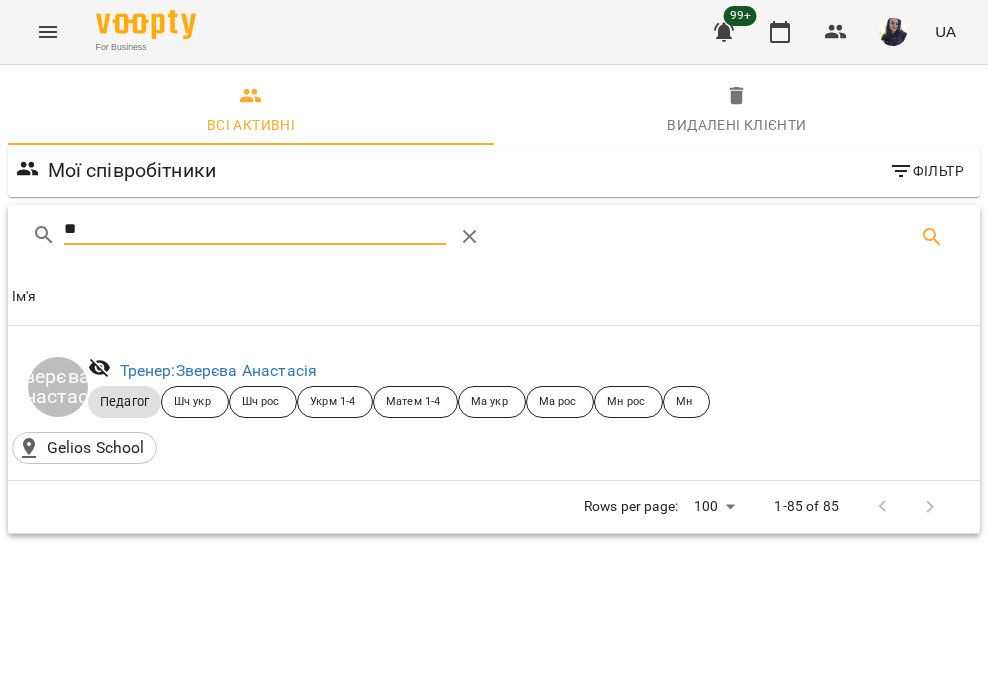 click on "**" at bounding box center [255, 229] 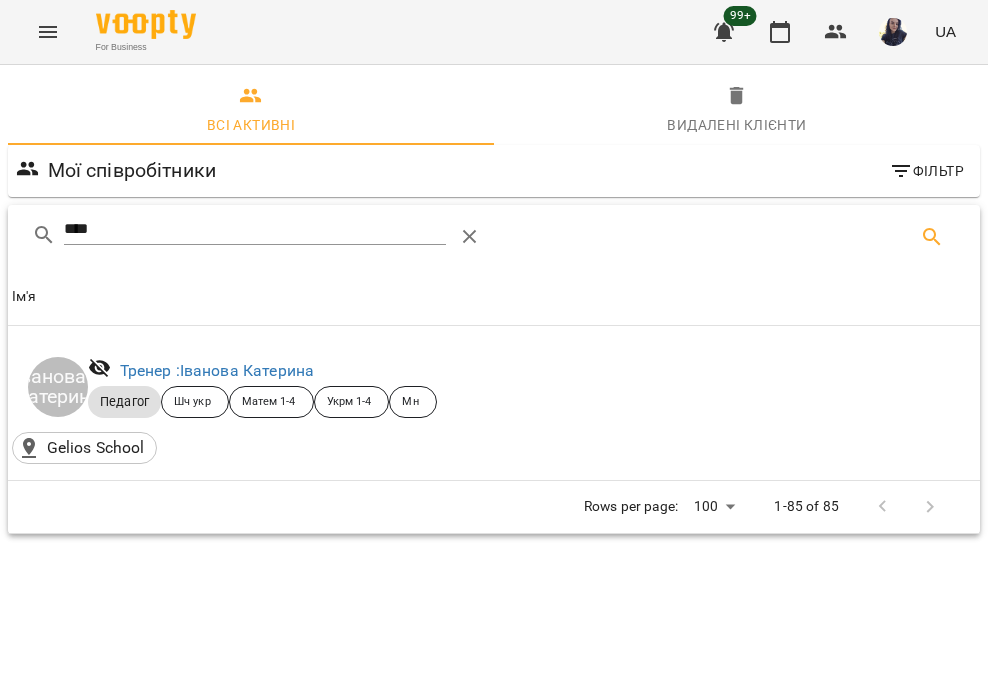 drag, startPoint x: 217, startPoint y: 374, endPoint x: 133, endPoint y: 225, distance: 171.04678 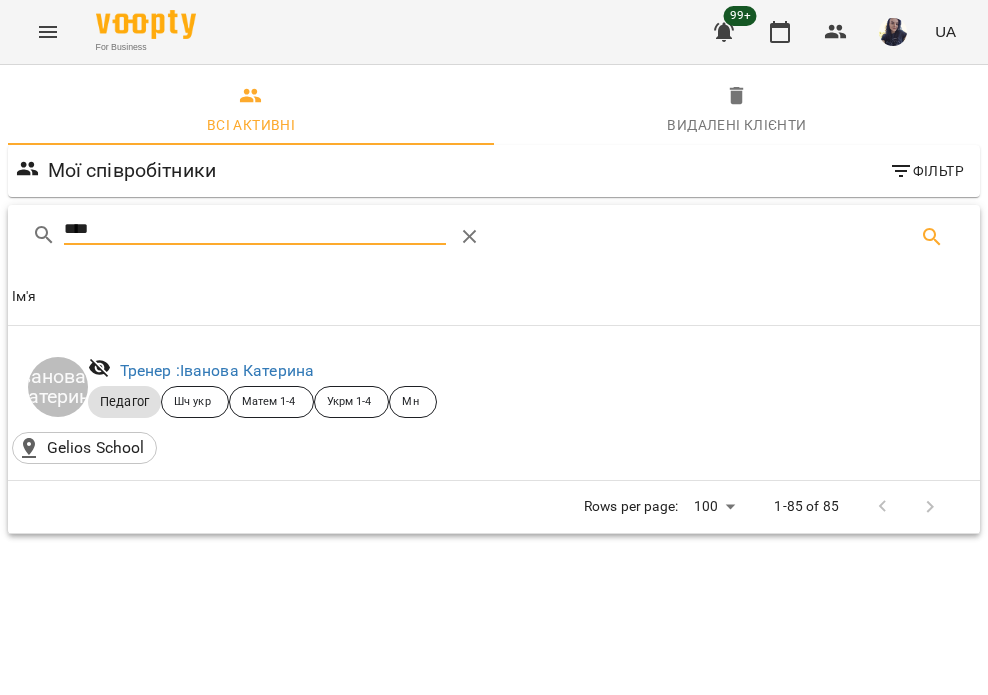 click on "****" at bounding box center (255, 229) 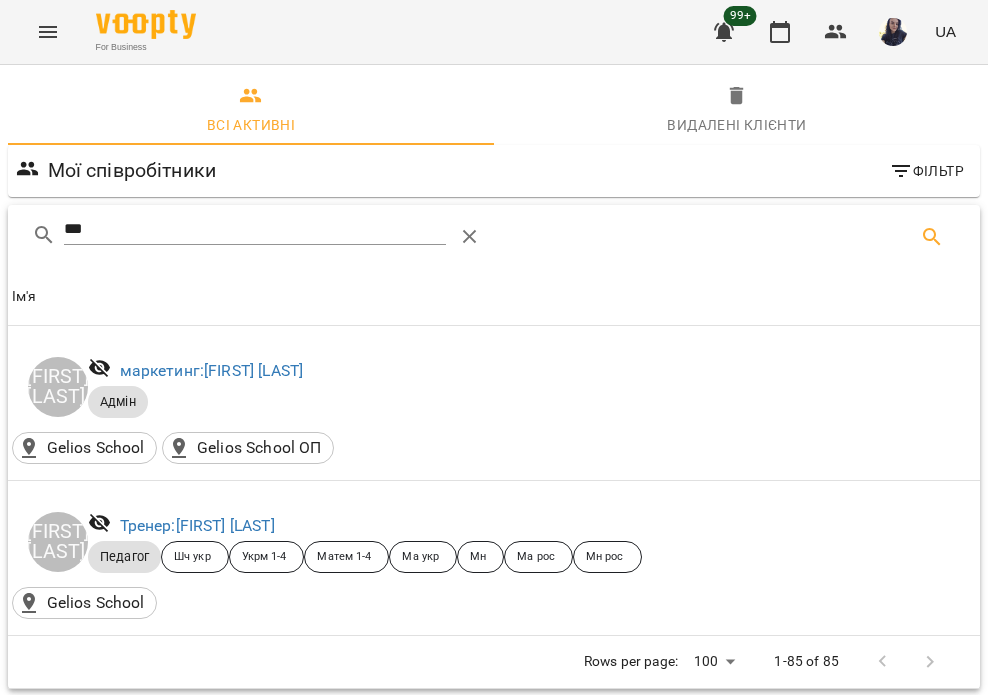 click on "***" at bounding box center (255, 229) 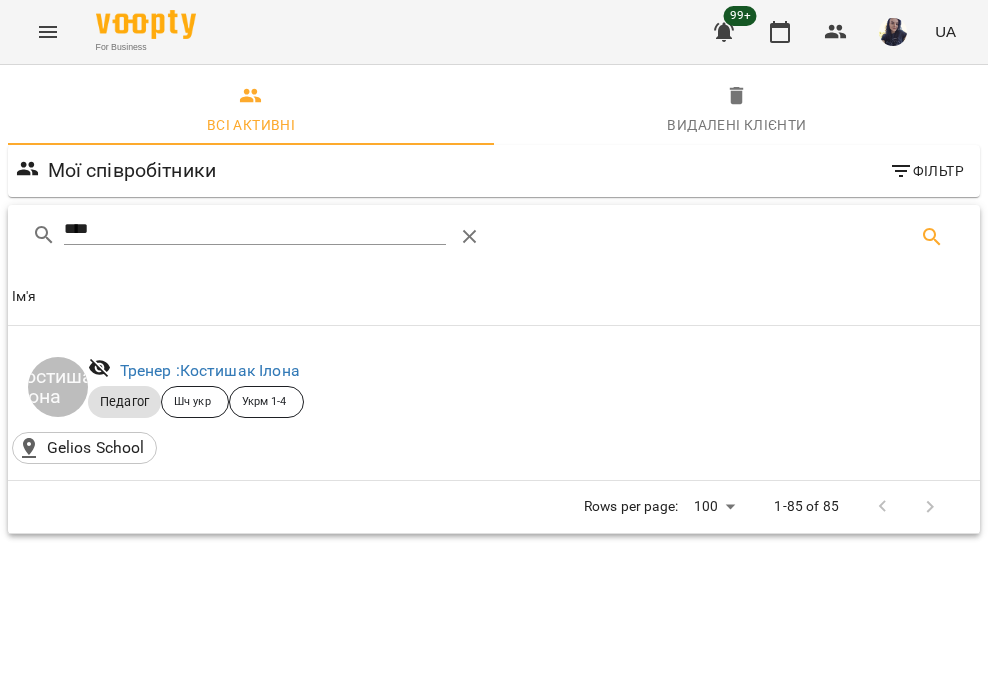 click on "****" at bounding box center (255, 229) 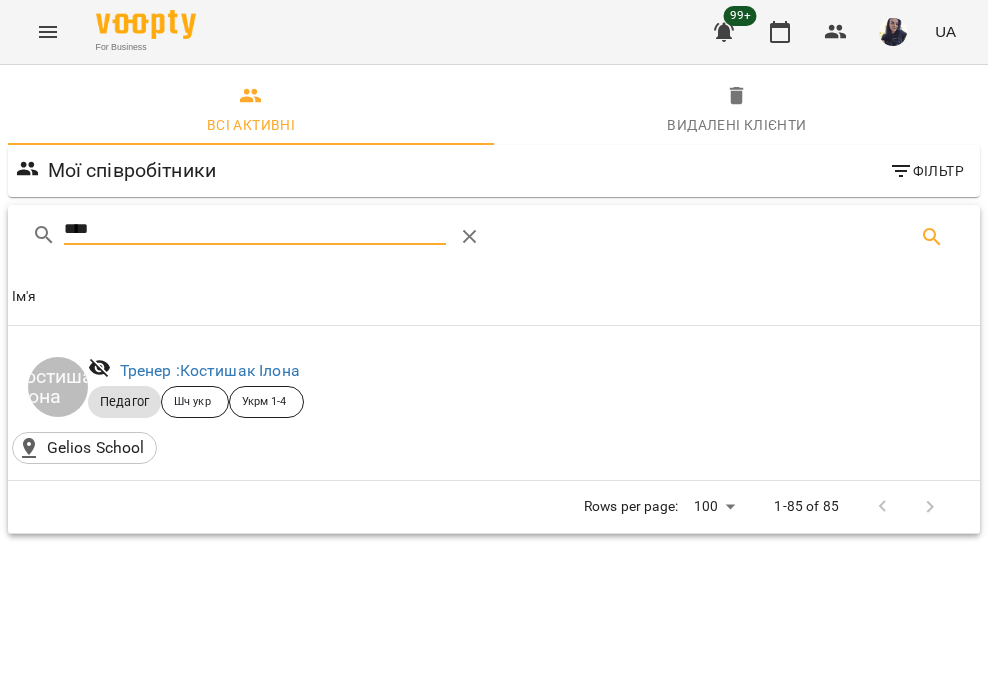 click on "****" at bounding box center (255, 229) 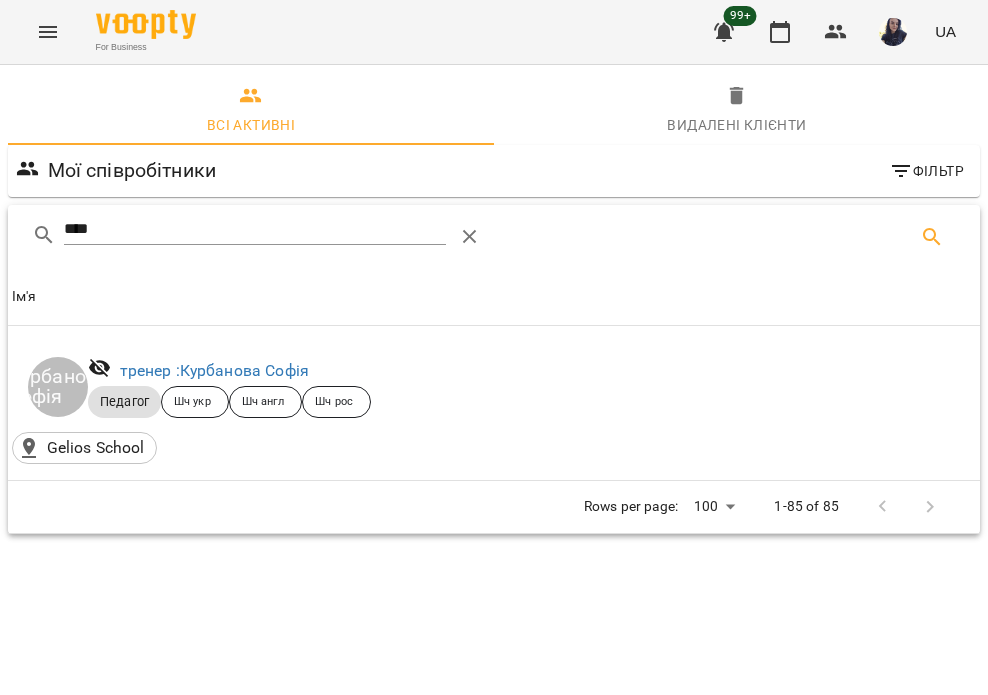 click on "****" at bounding box center (255, 229) 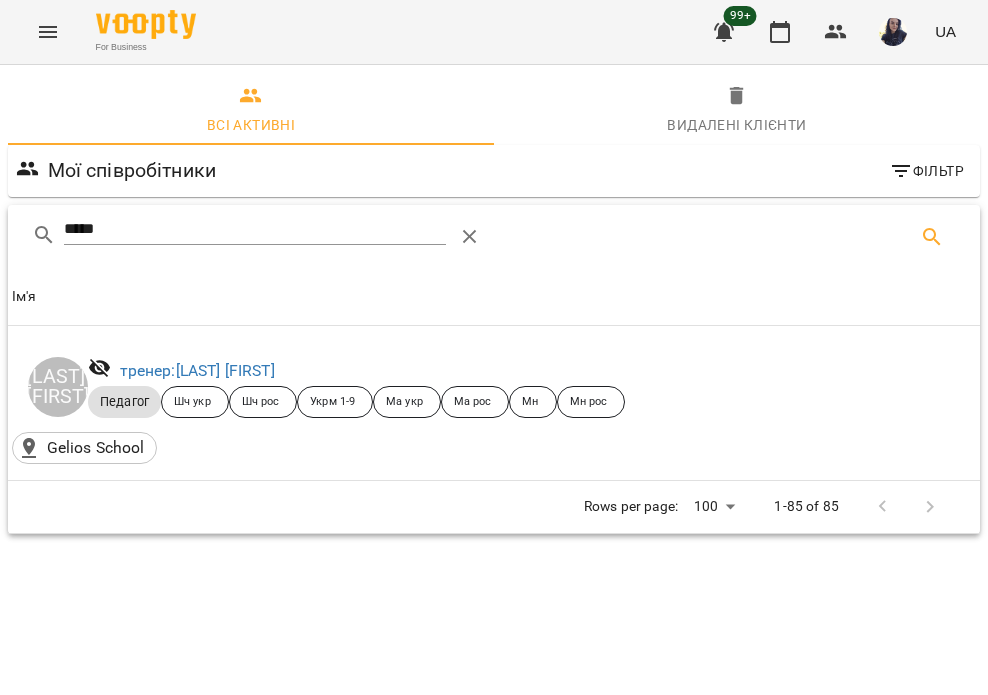 click on "*****" at bounding box center [255, 229] 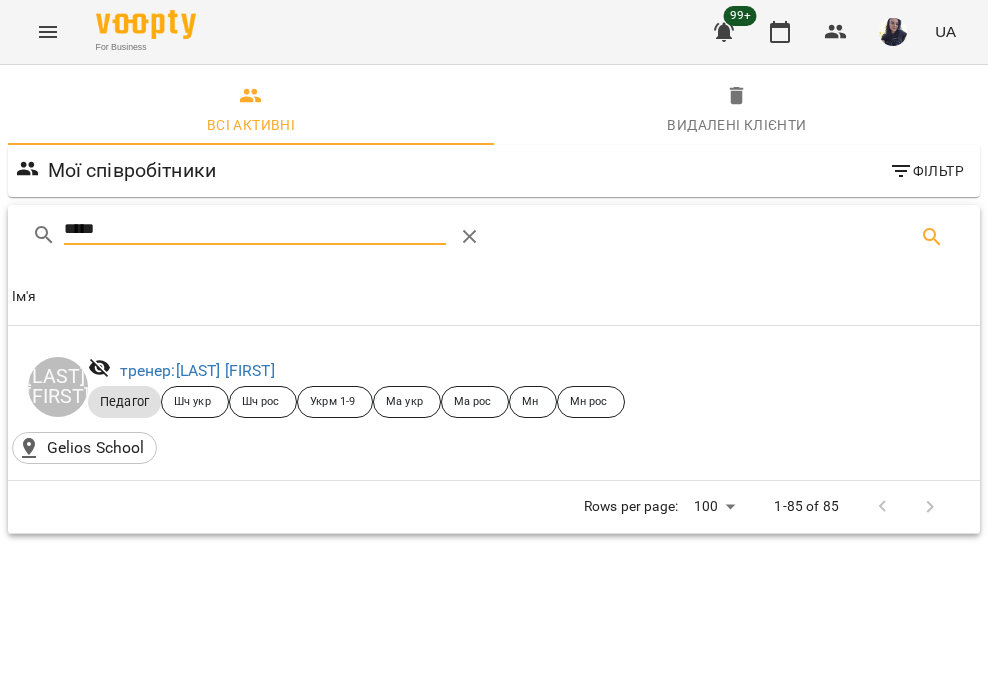 click on "*****" at bounding box center [255, 229] 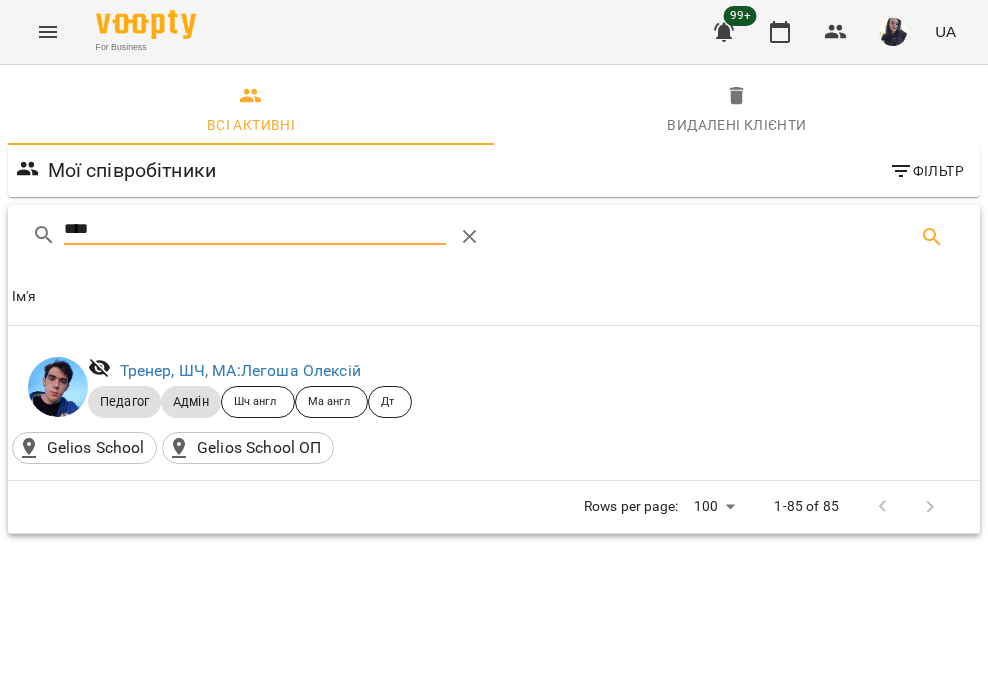 click on "****" at bounding box center [255, 229] 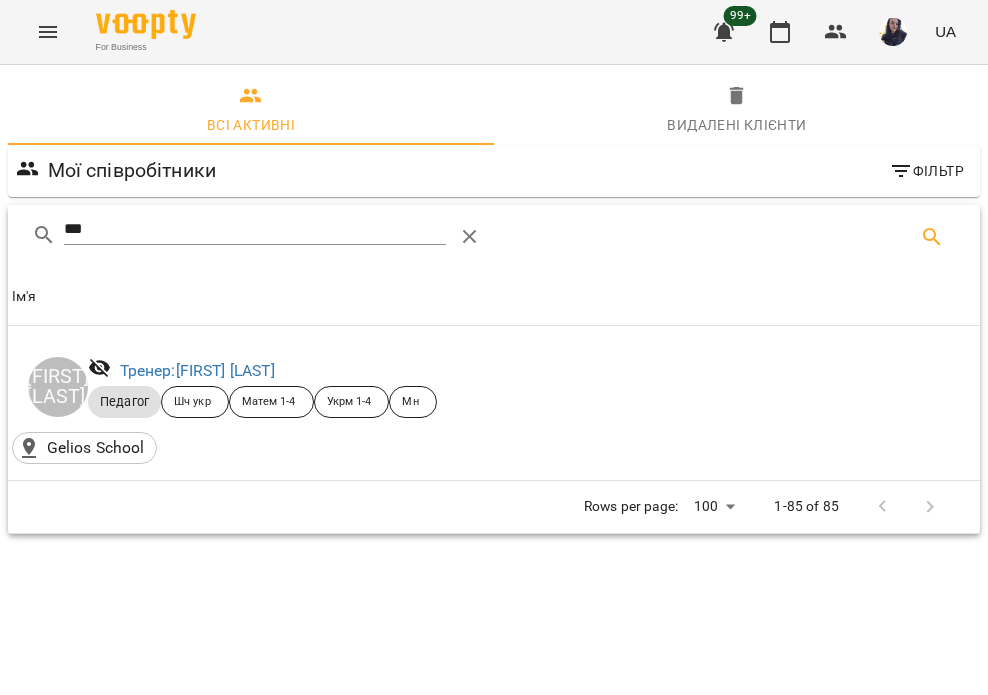 click on "***" at bounding box center [255, 229] 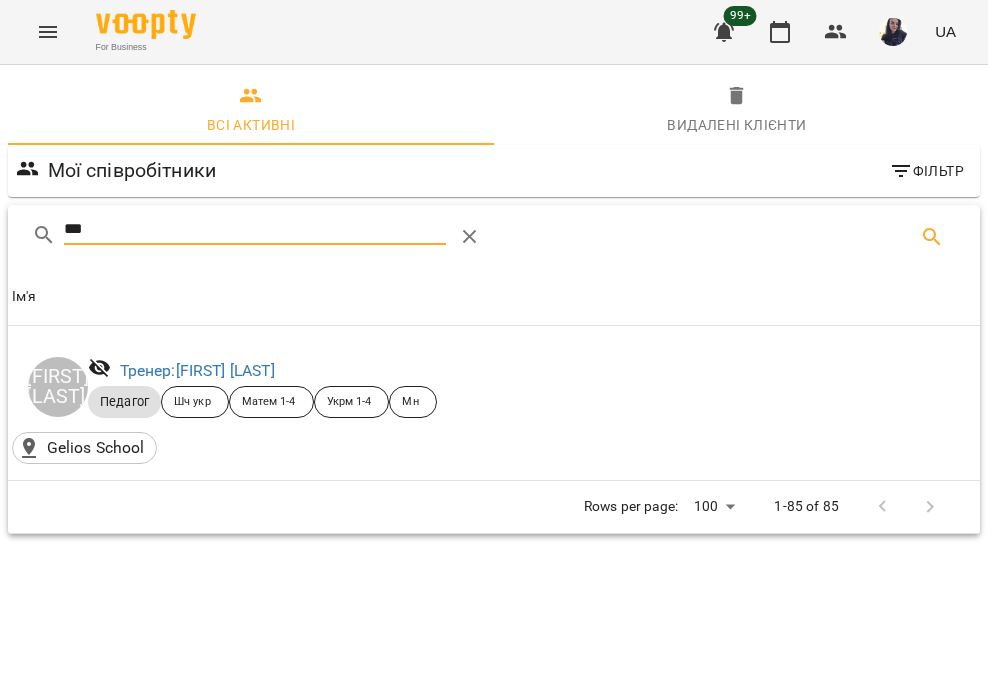 click on "***" at bounding box center (255, 229) 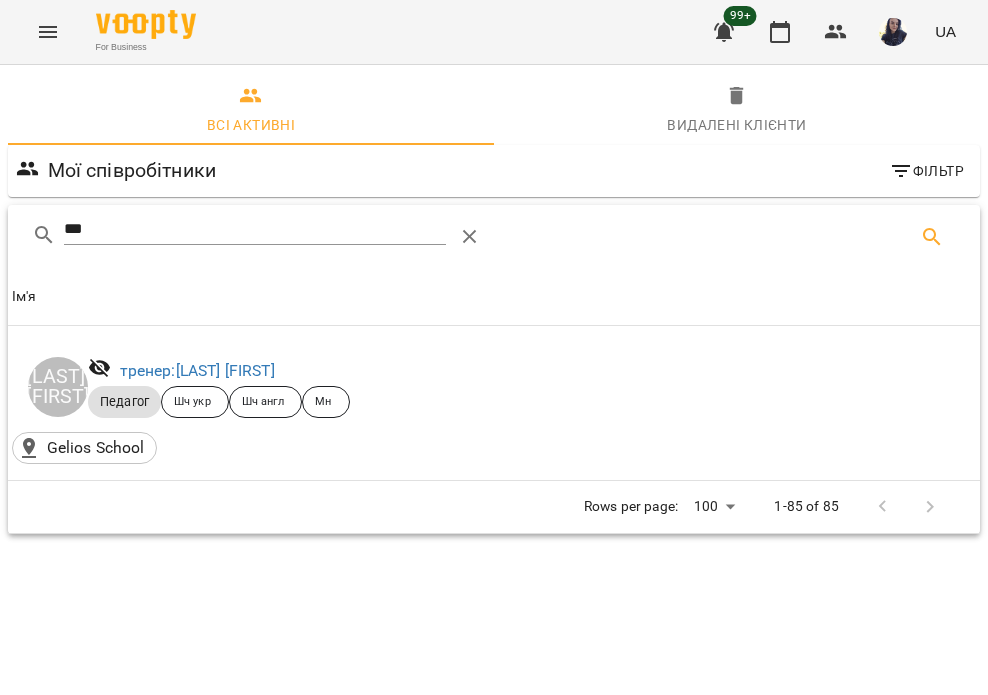 click on "***" at bounding box center [255, 229] 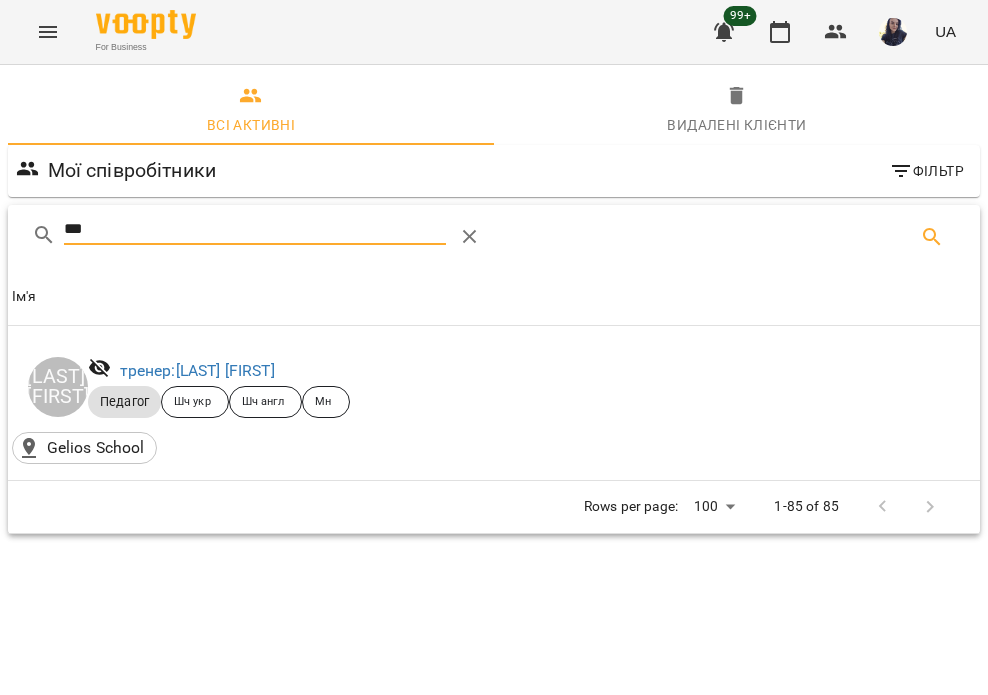 click on "***" at bounding box center [255, 229] 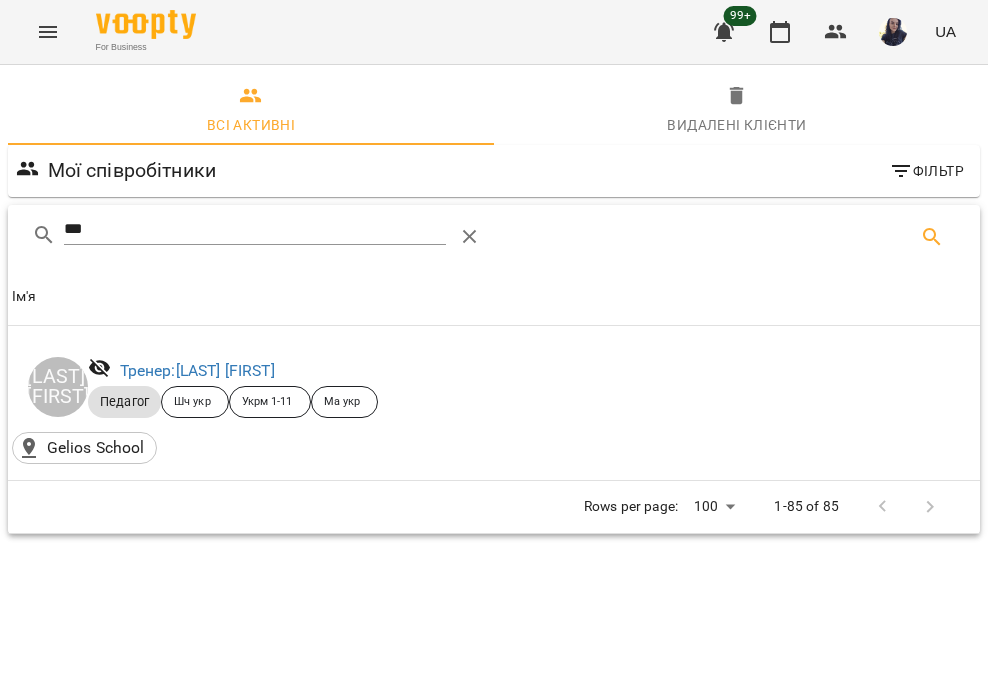 click on "***" at bounding box center (255, 229) 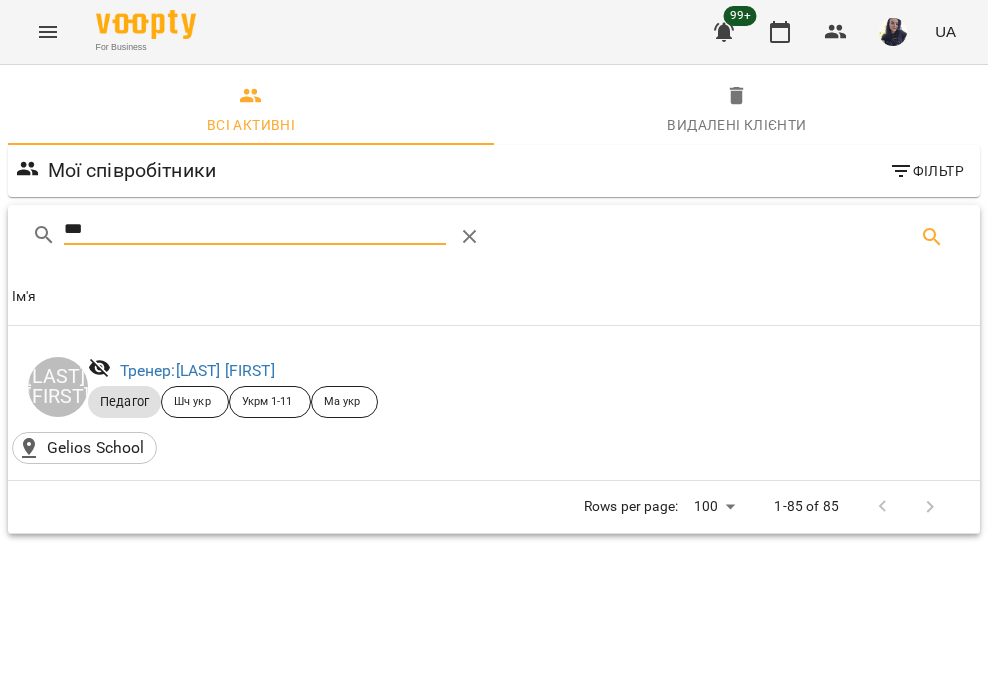 click on "***" at bounding box center [255, 229] 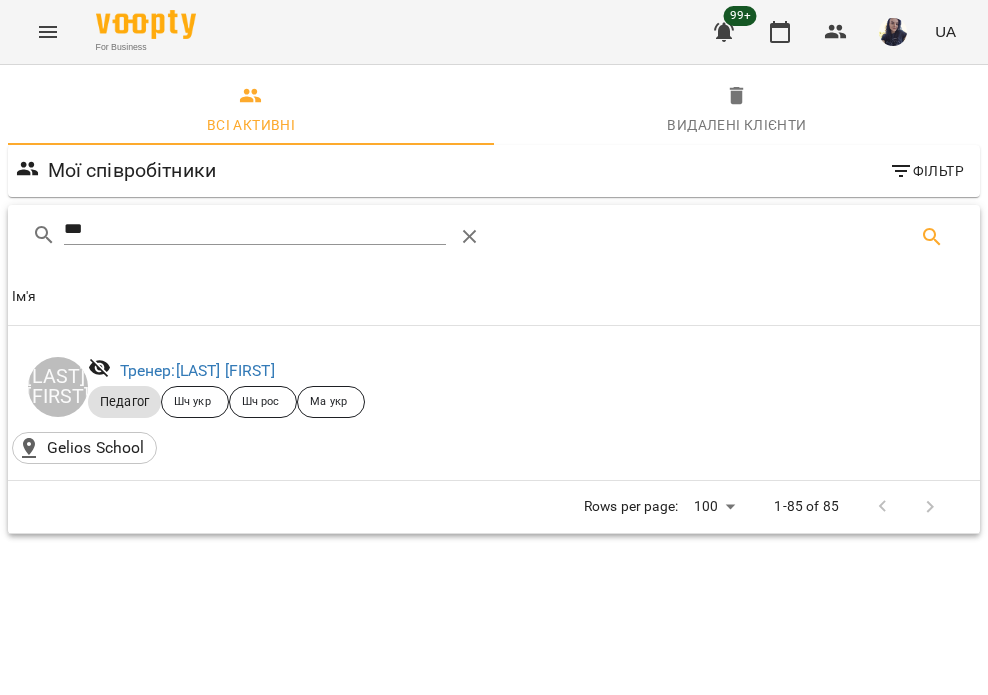 click on "***" at bounding box center (255, 229) 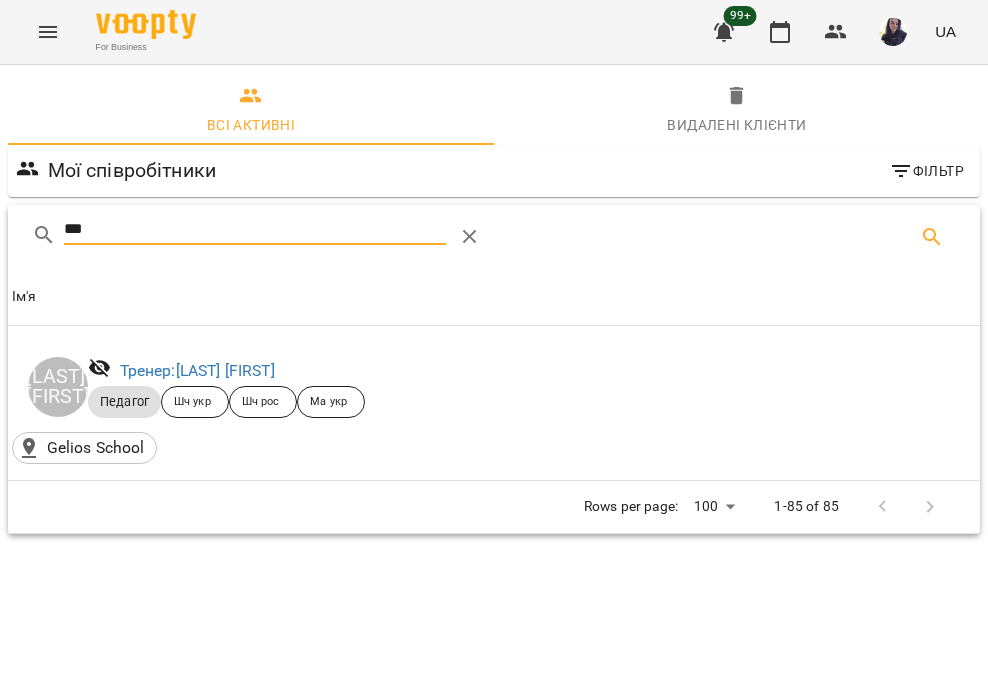 click on "***" at bounding box center [255, 229] 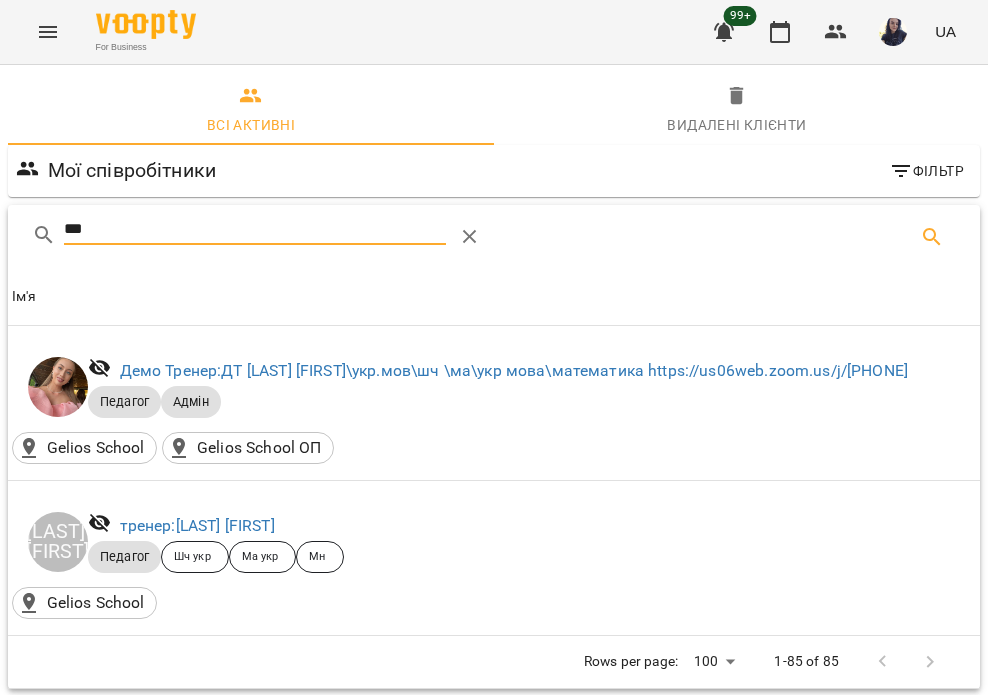 click on "***" at bounding box center (255, 229) 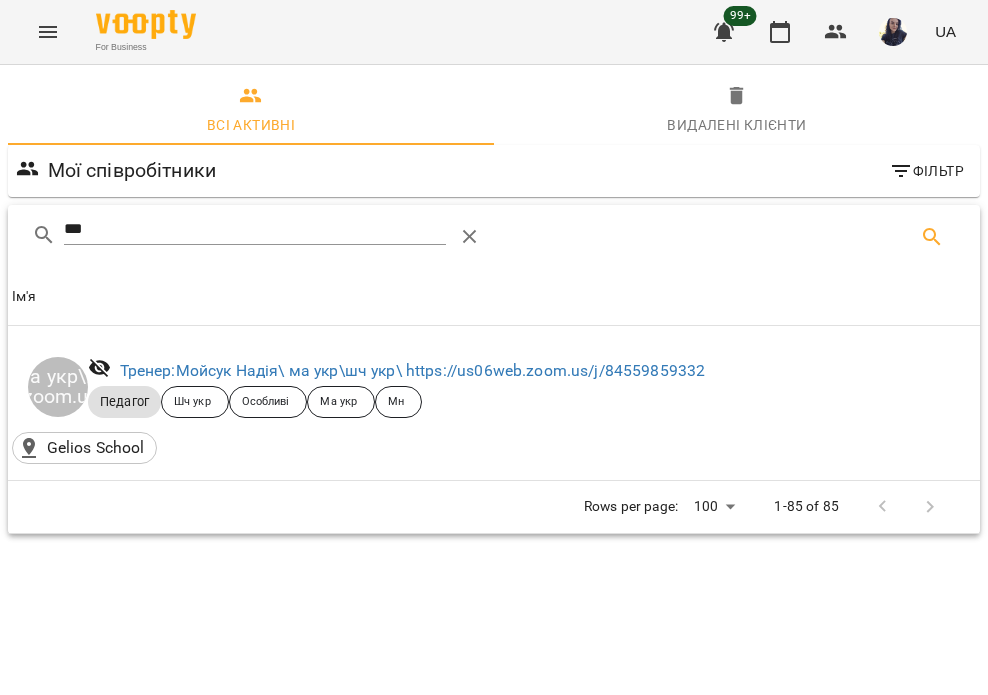 click on "***" at bounding box center (494, 237) 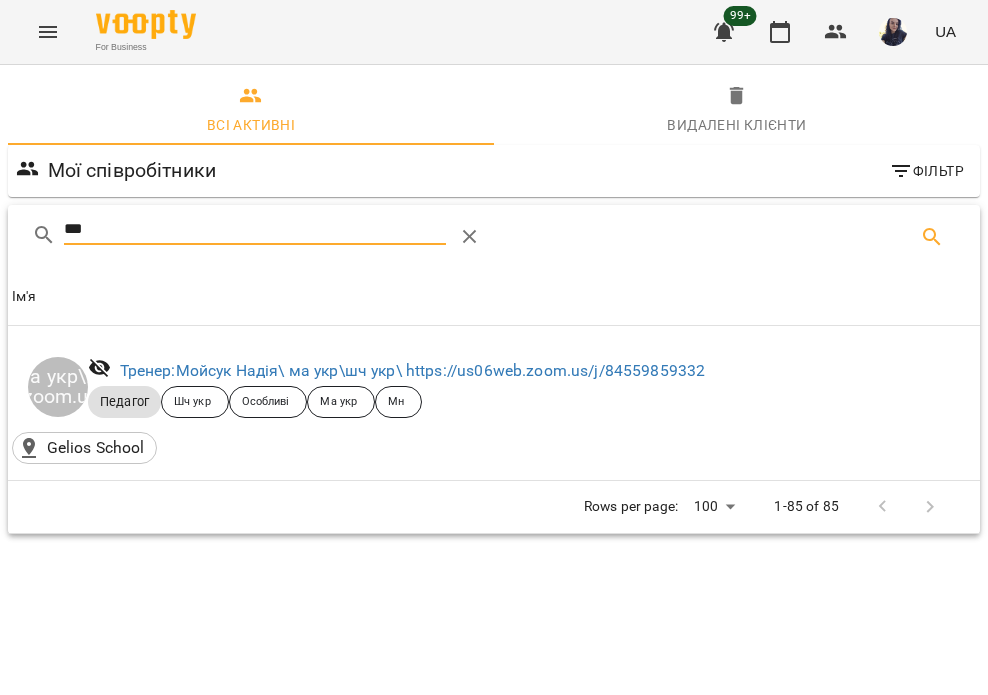 click on "***" at bounding box center [255, 229] 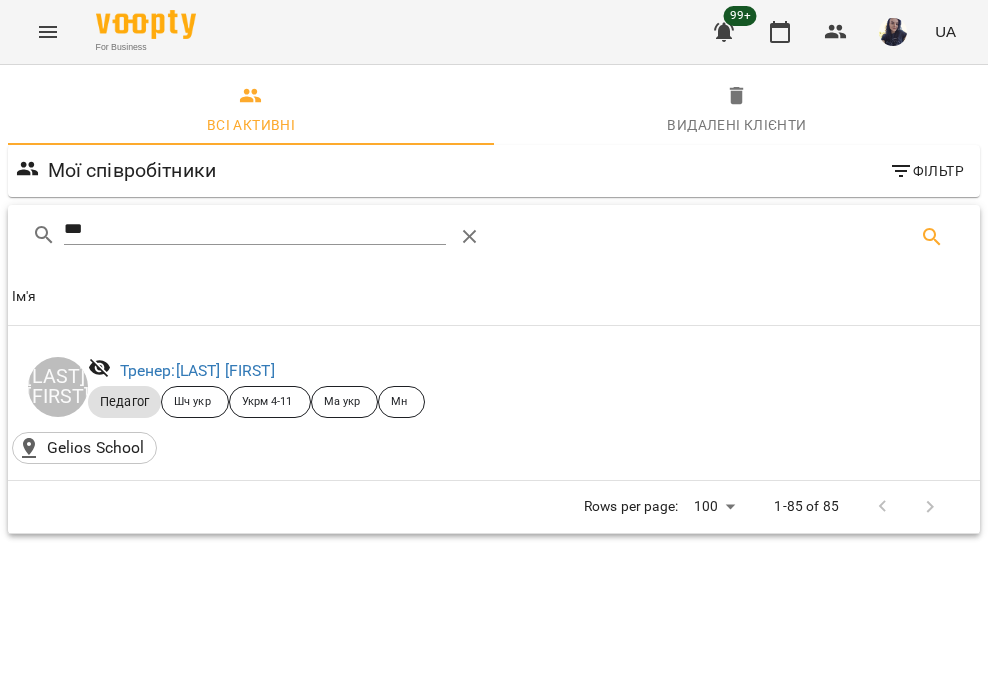 click on "***" at bounding box center [255, 229] 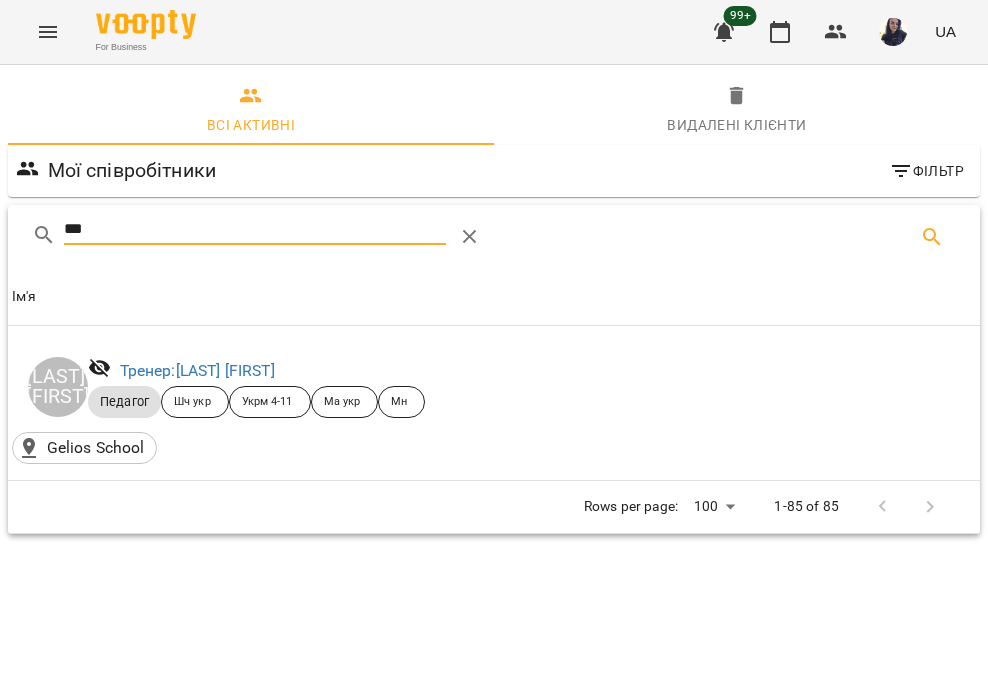 click on "***" at bounding box center (255, 229) 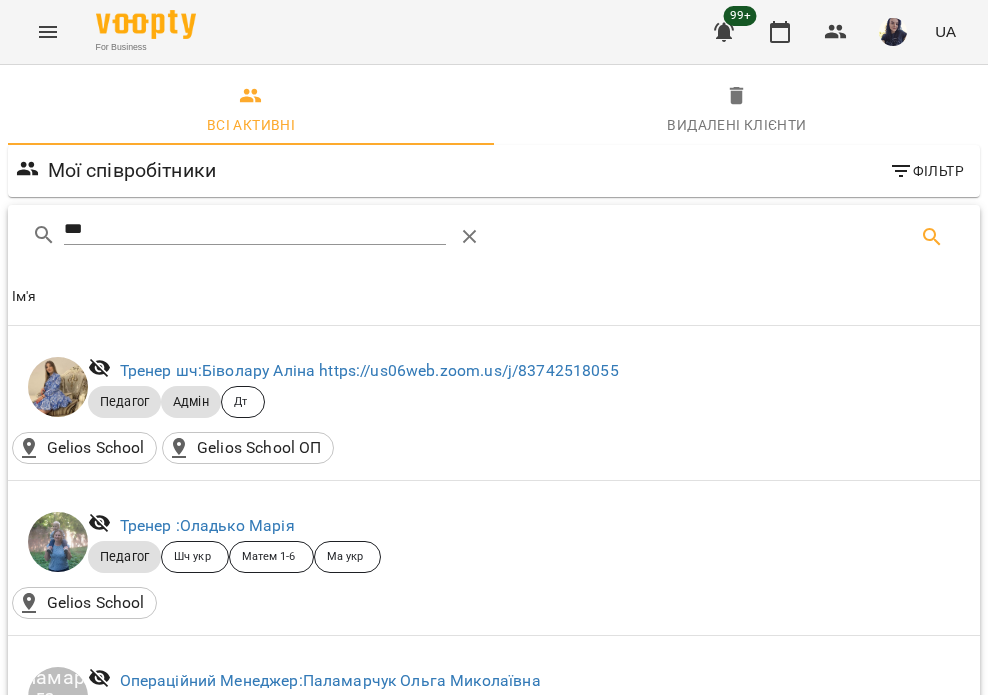 click on "***" at bounding box center (255, 229) 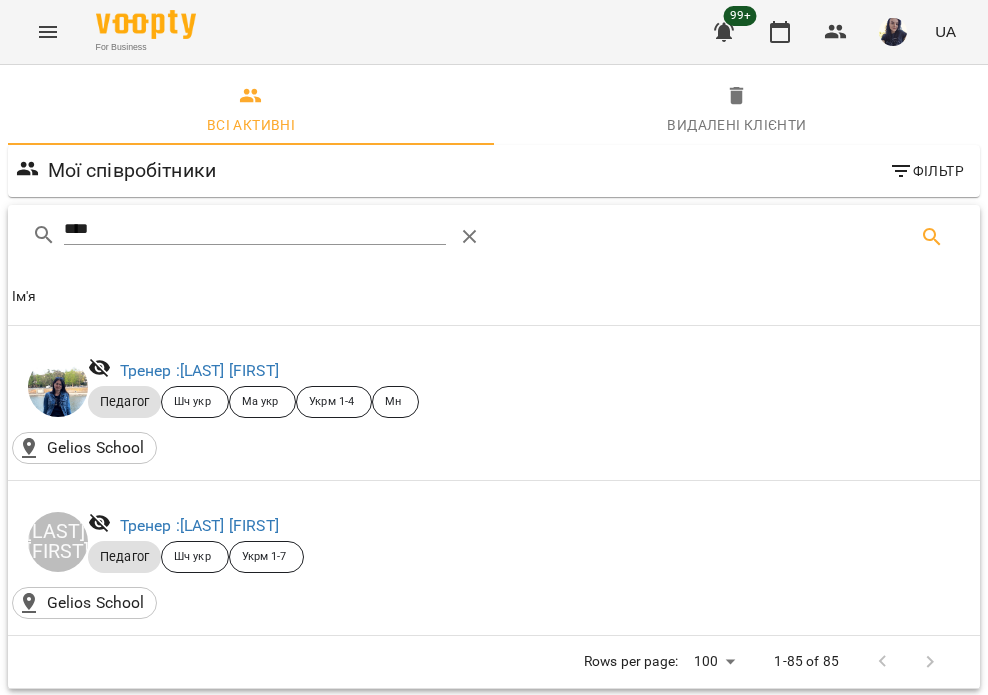 click on "****" at bounding box center [255, 229] 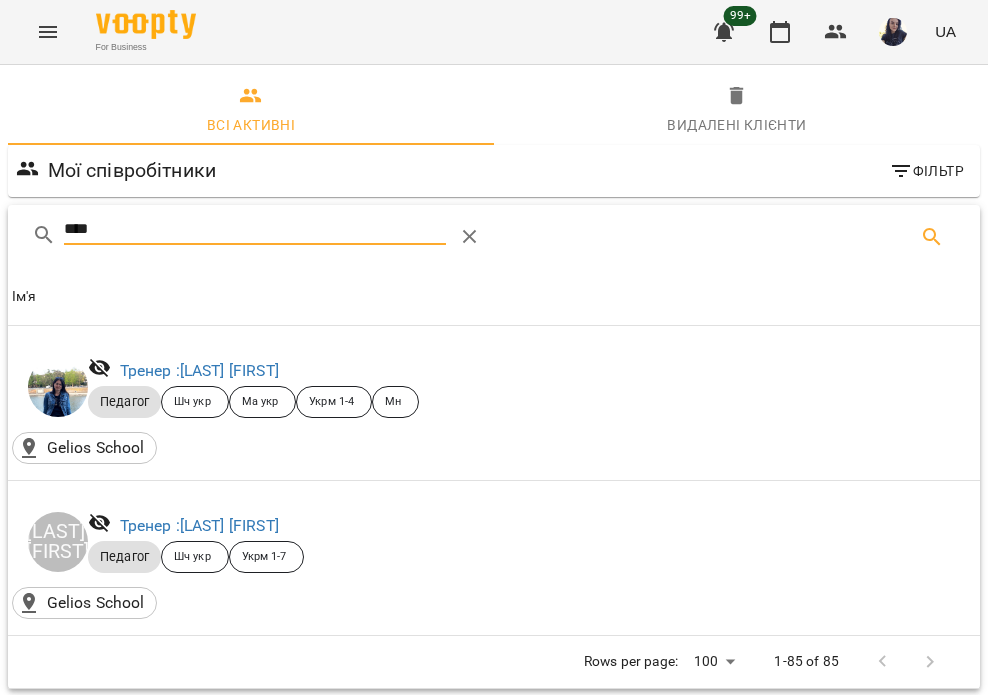 click on "****" at bounding box center (255, 229) 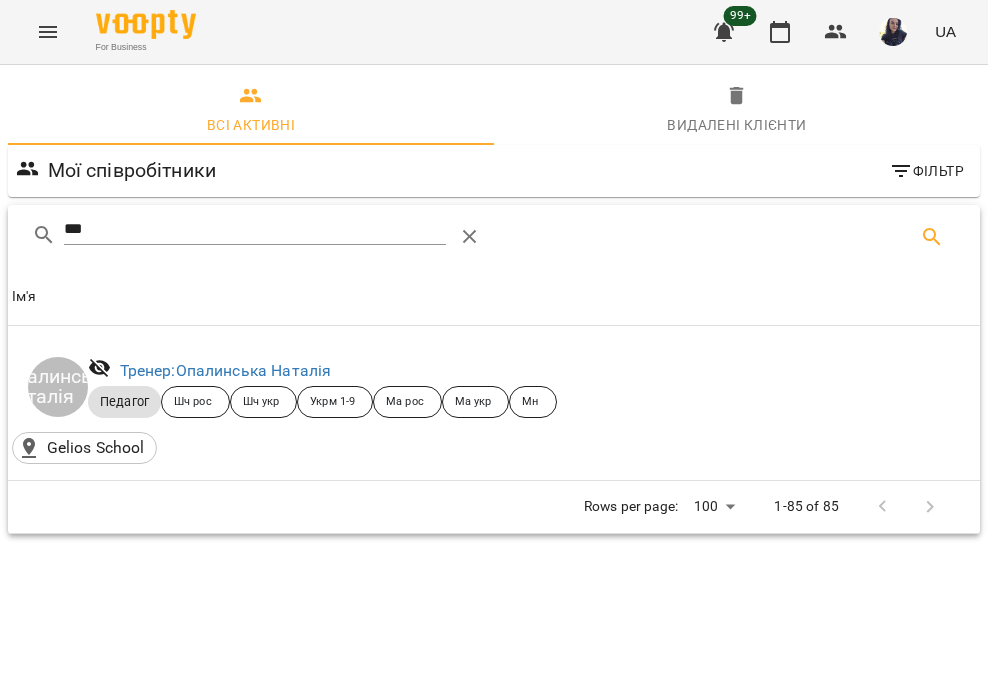 click on "***" at bounding box center [255, 229] 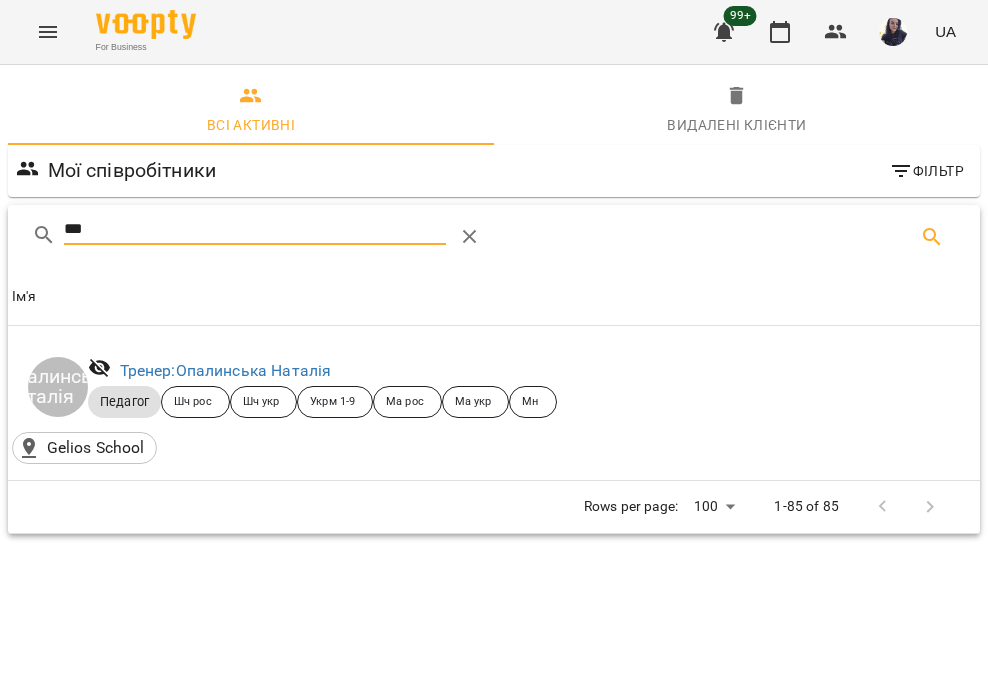 click on "***" at bounding box center [255, 229] 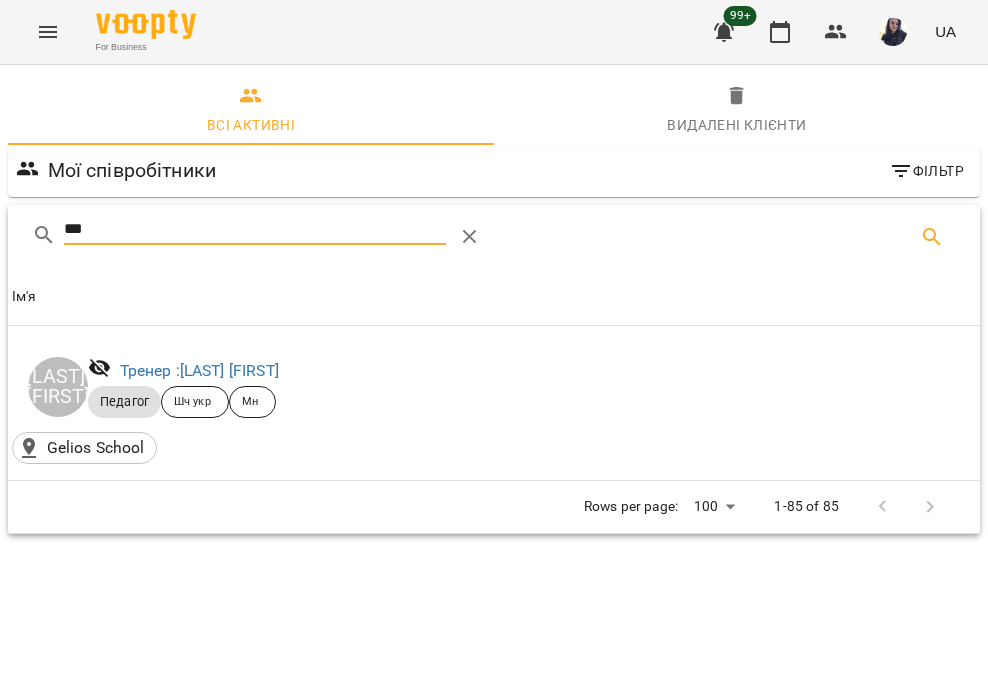 click on "***" at bounding box center (255, 229) 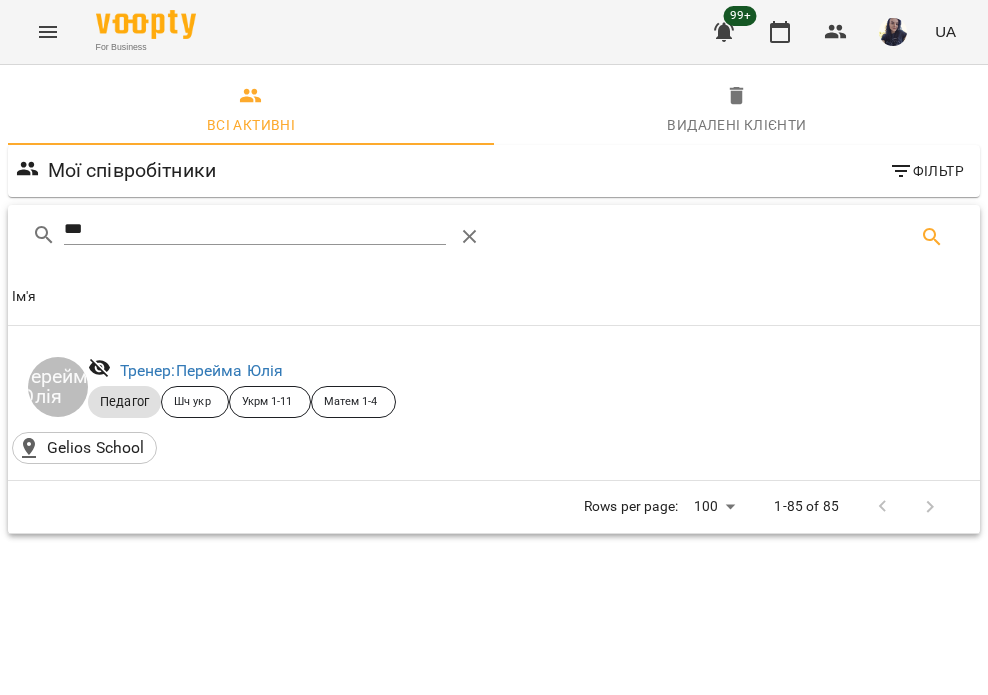 click on "***" at bounding box center [255, 229] 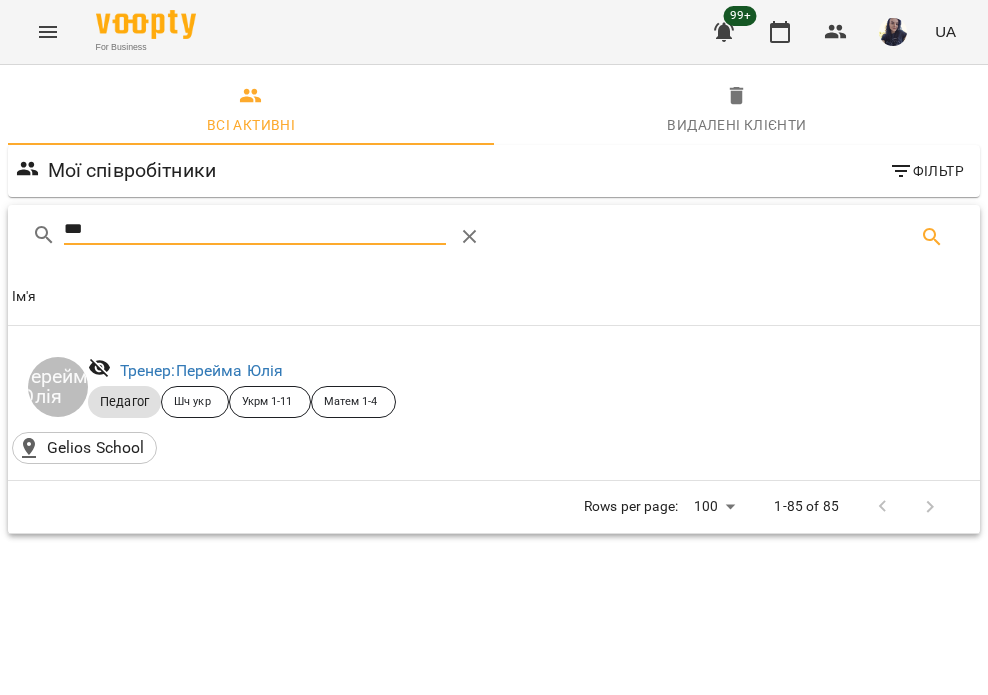click on "***" at bounding box center (255, 229) 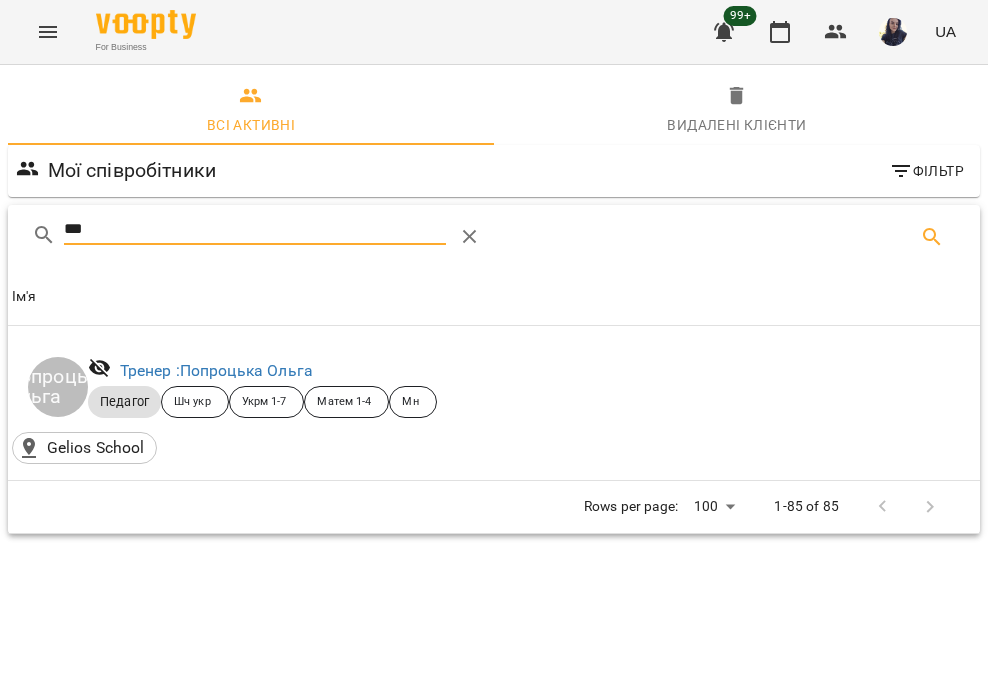 click on "***" at bounding box center (255, 229) 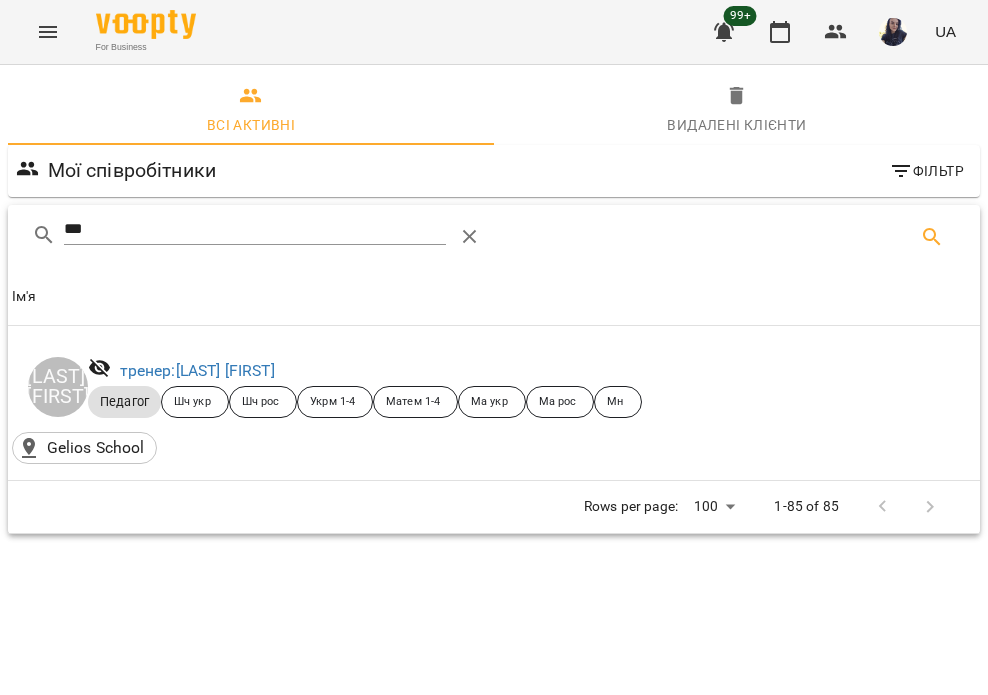 click on "***" at bounding box center (255, 229) 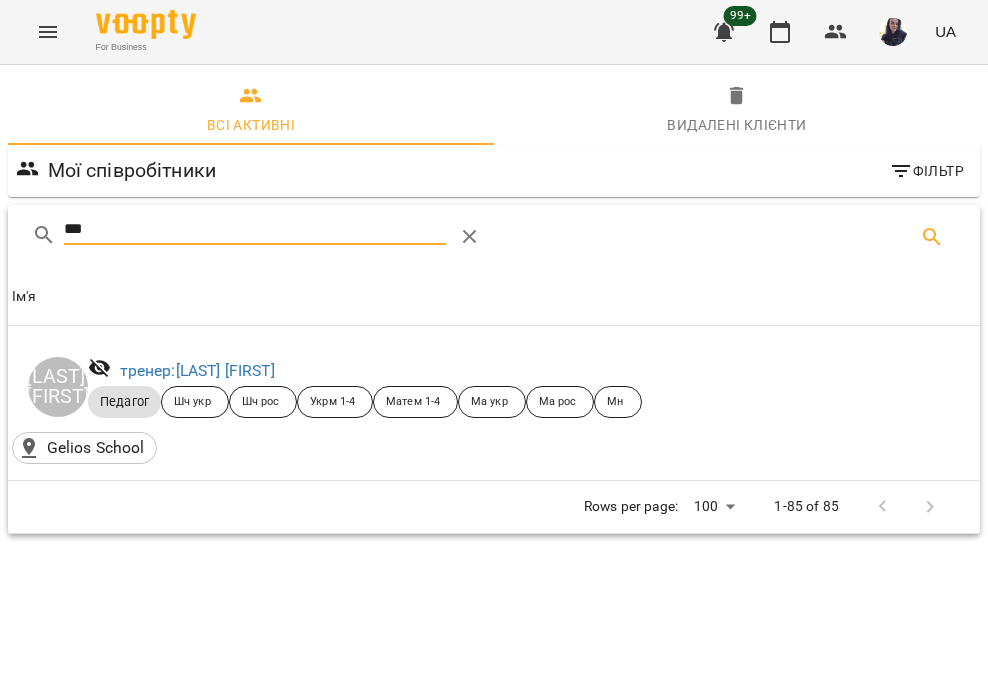 click on "***" at bounding box center [255, 229] 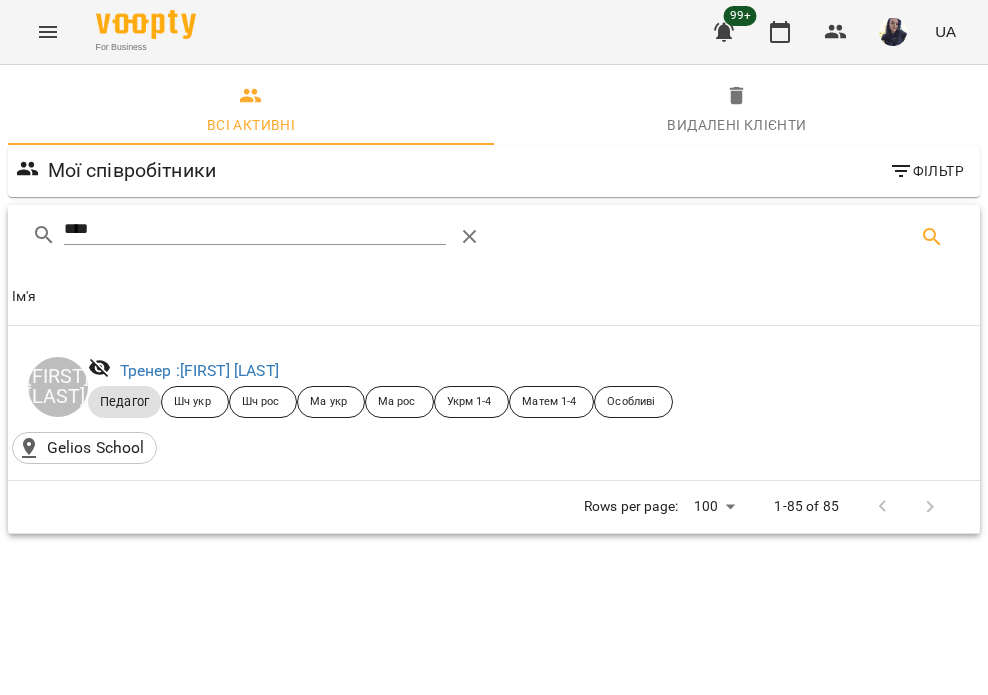 click on "****" at bounding box center (255, 229) 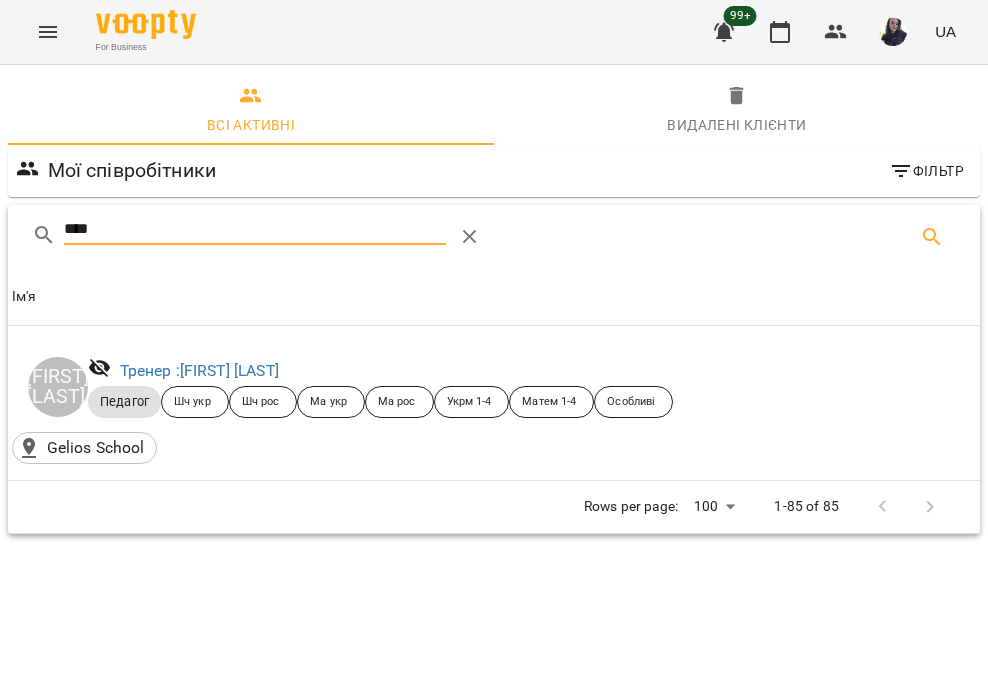 click on "****" at bounding box center (255, 229) 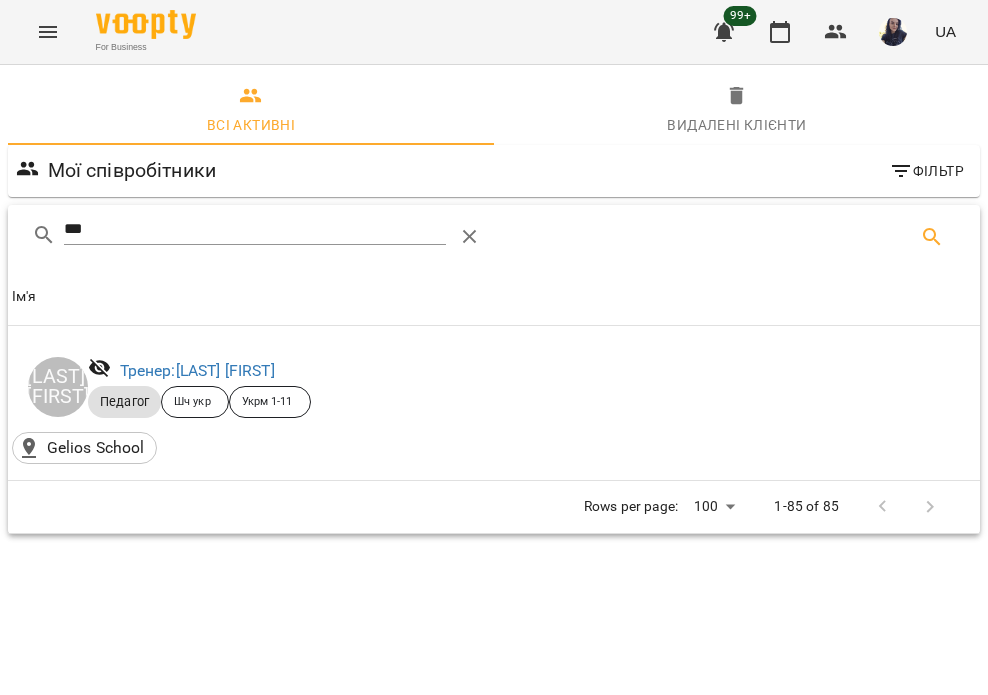 click on "***" at bounding box center [255, 229] 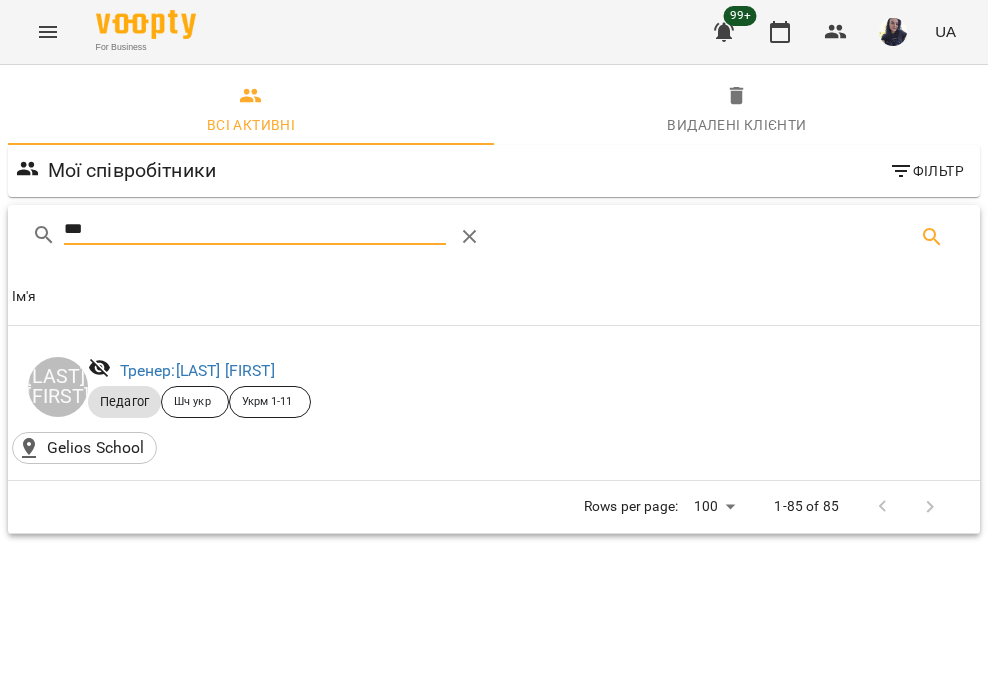 click on "***" at bounding box center (255, 229) 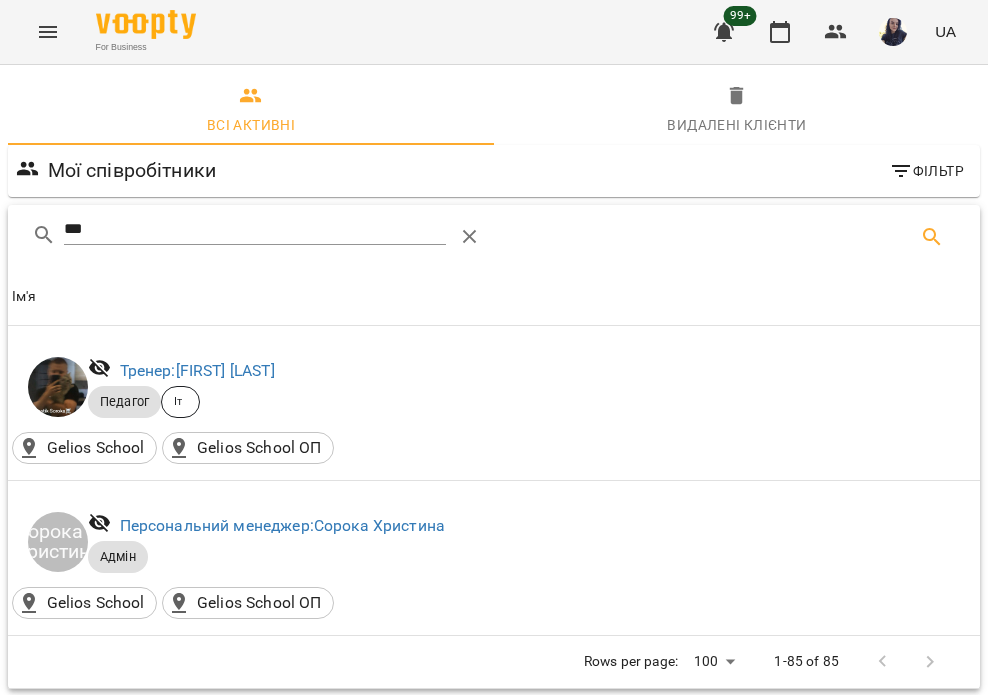 click on "***" at bounding box center [255, 229] 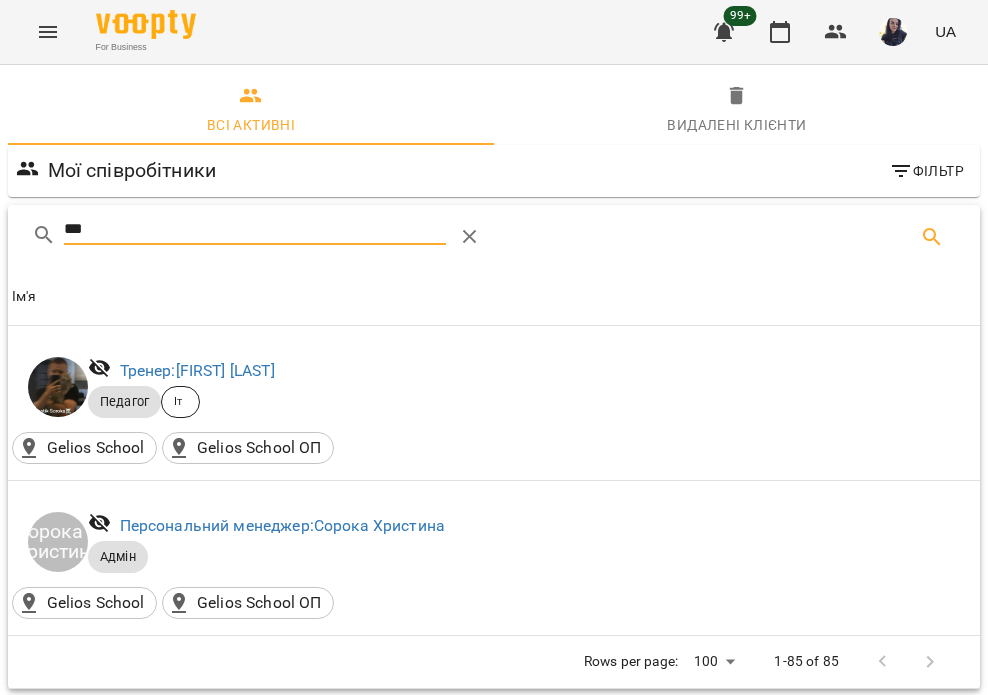 click on "***" at bounding box center [255, 229] 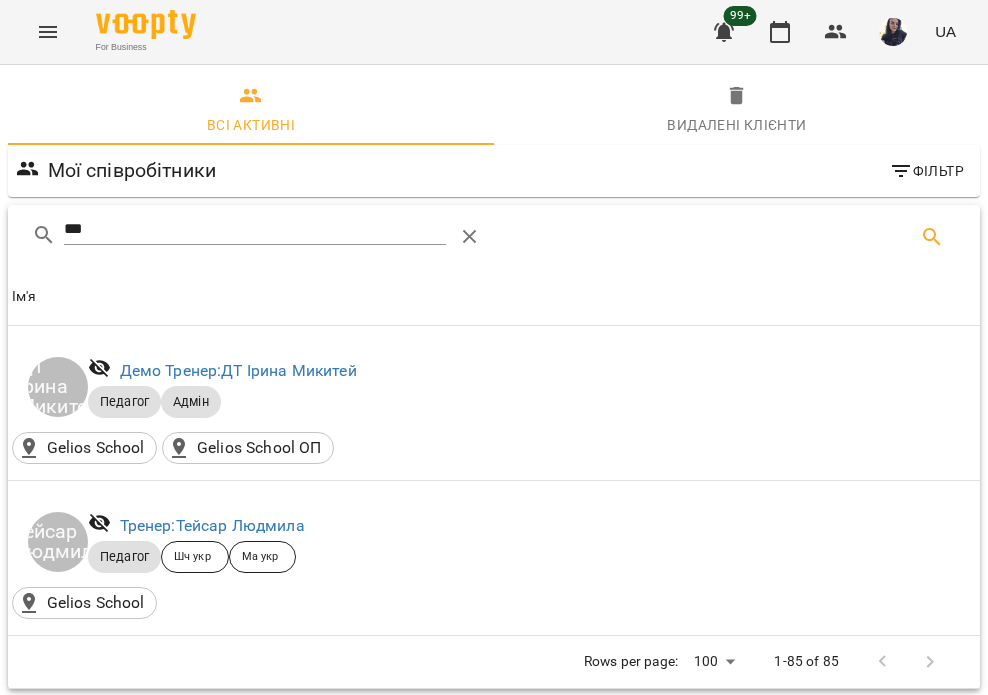 click on "***" at bounding box center [255, 229] 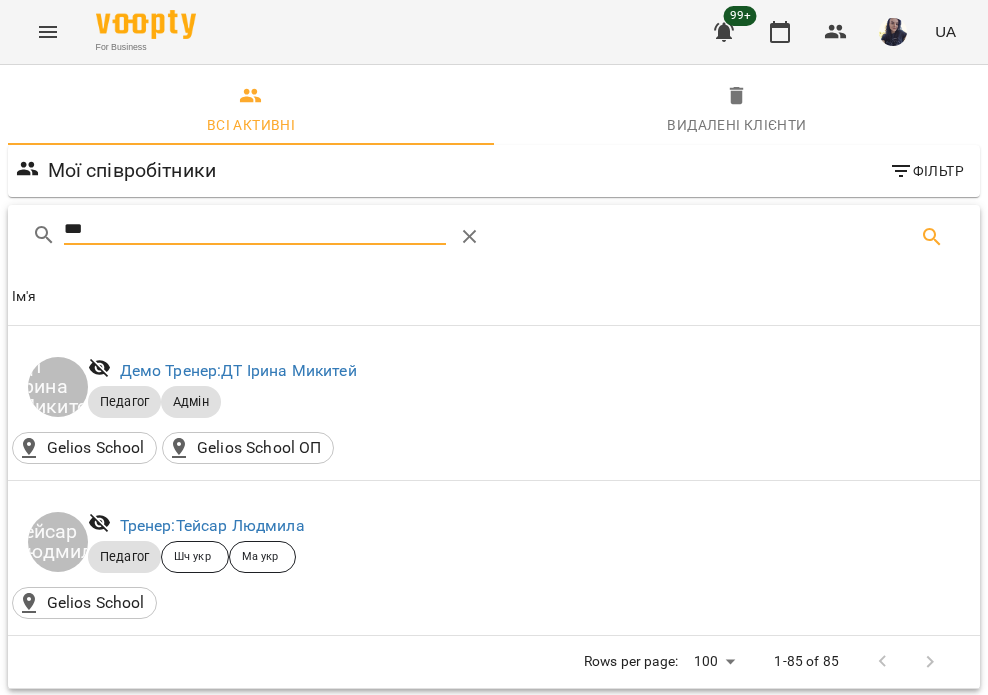 click on "***" at bounding box center [255, 229] 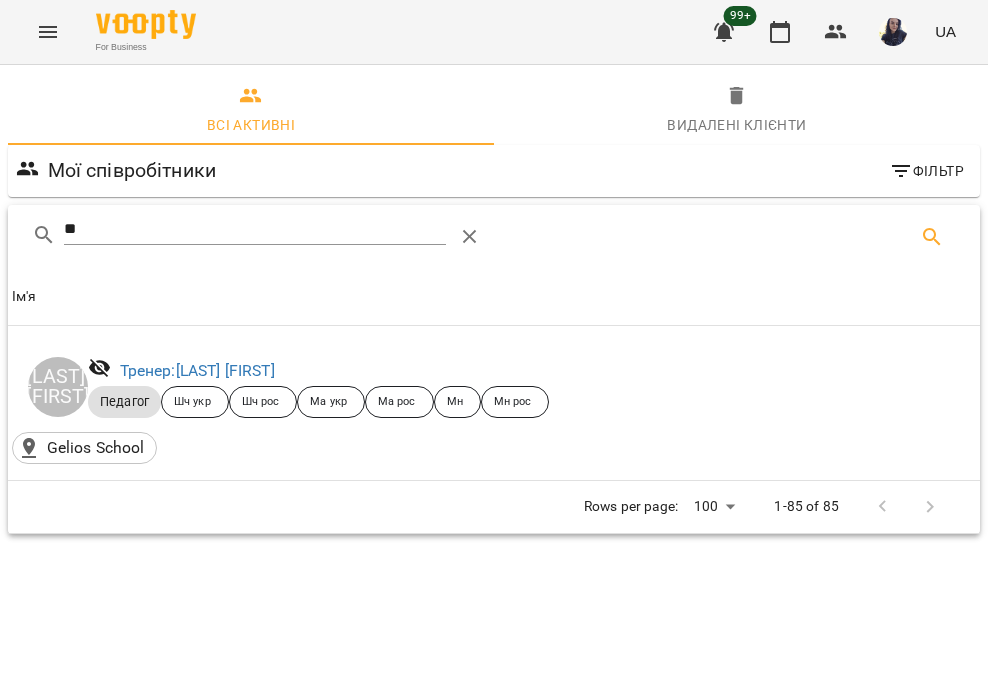 click on "**" at bounding box center (255, 229) 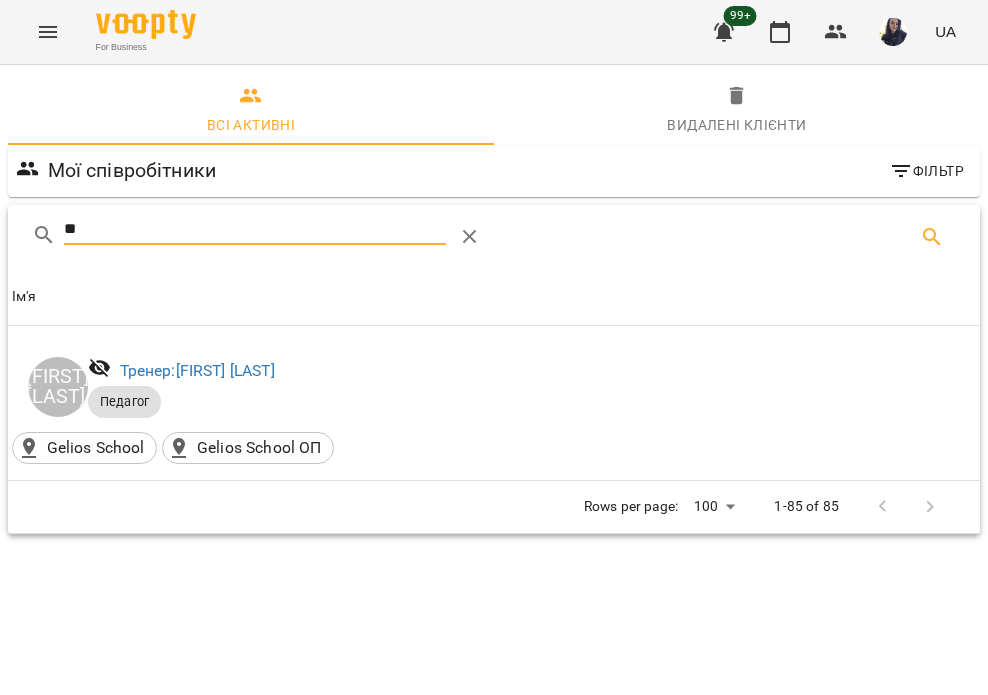 click on "**" at bounding box center [255, 229] 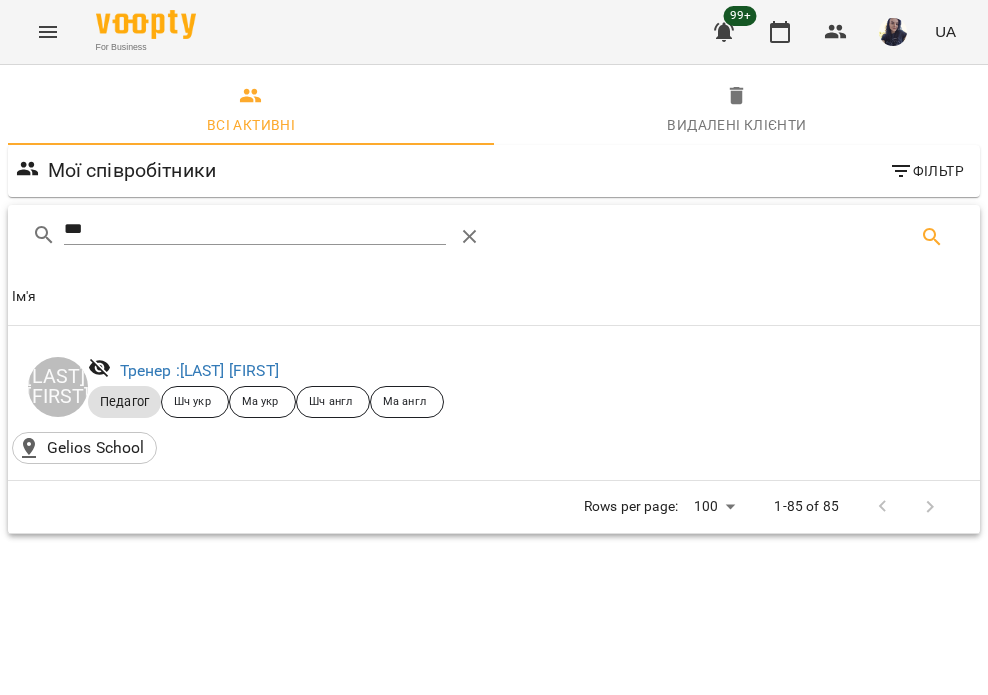 click on "***" at bounding box center [255, 229] 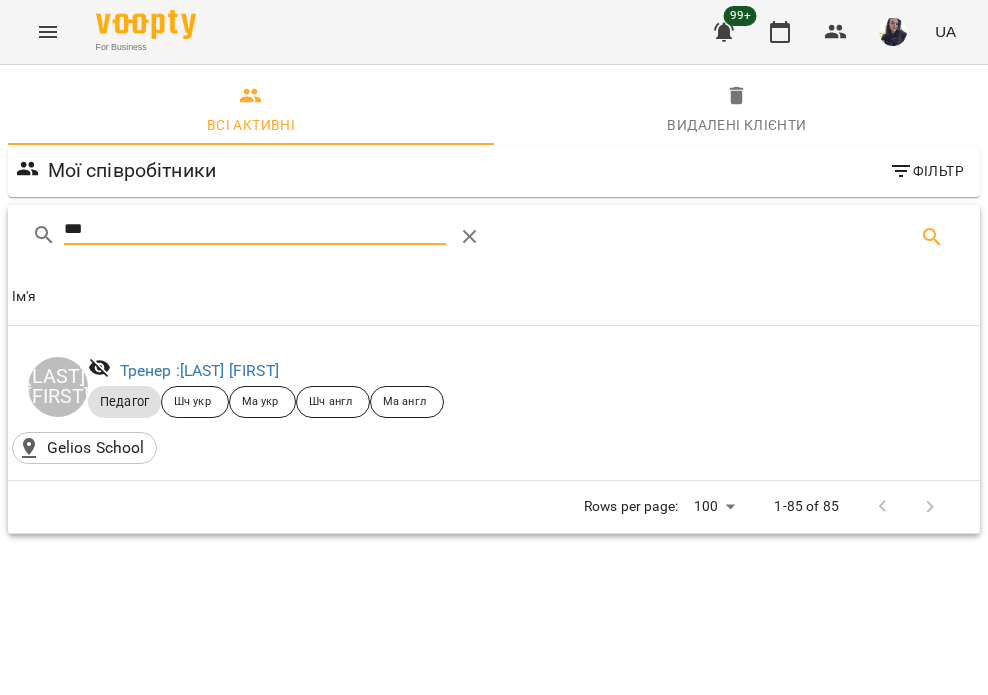 click on "***" at bounding box center [255, 229] 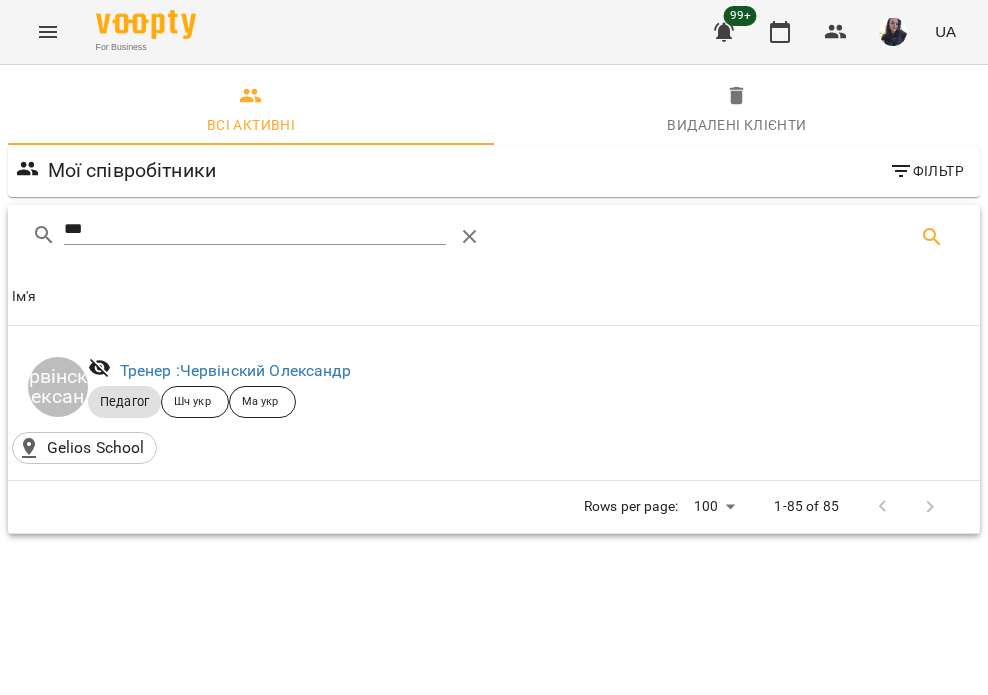 click on "***" at bounding box center [255, 229] 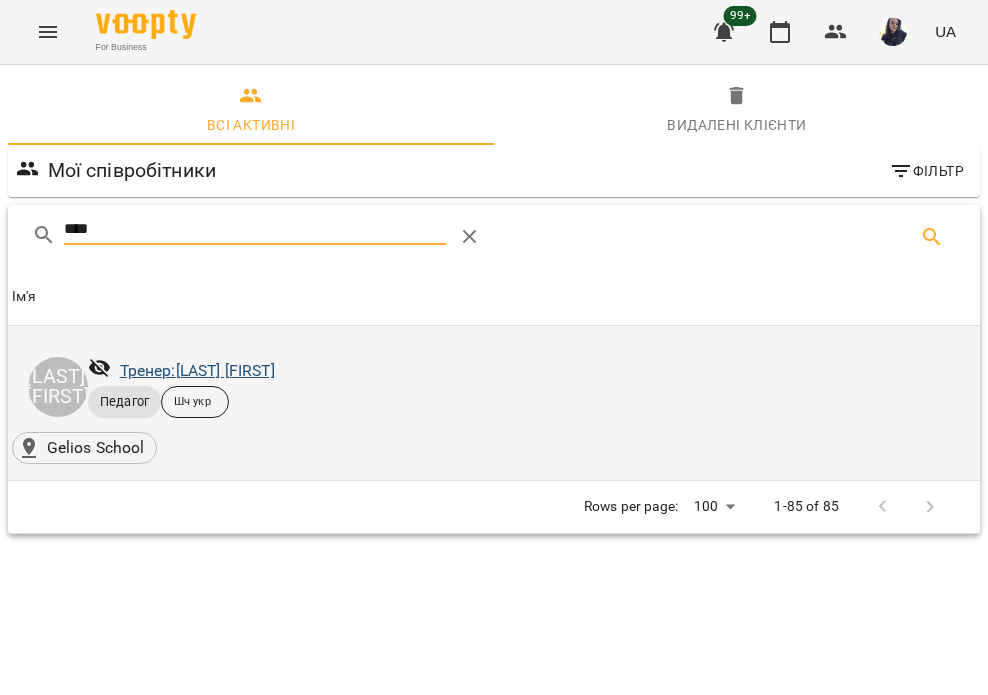 type on "****" 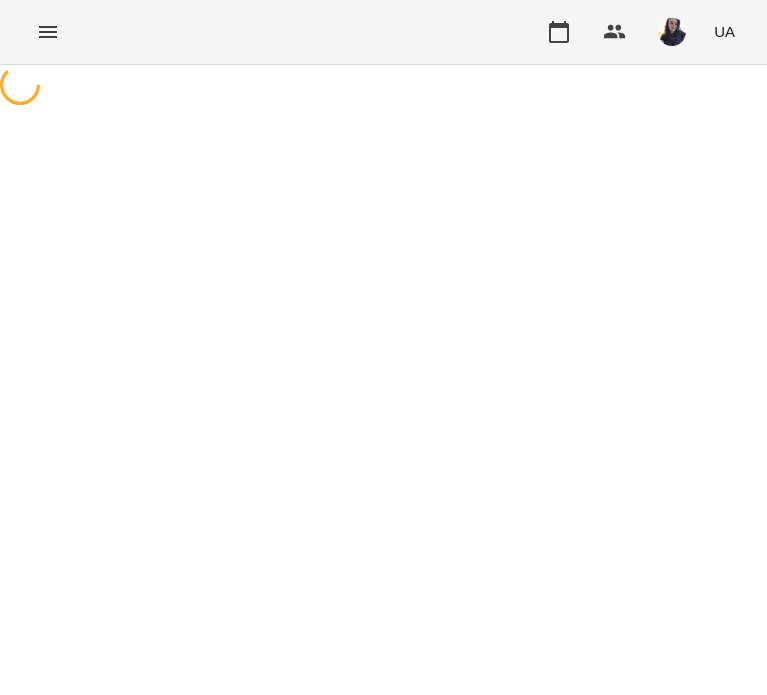 scroll, scrollTop: 0, scrollLeft: 0, axis: both 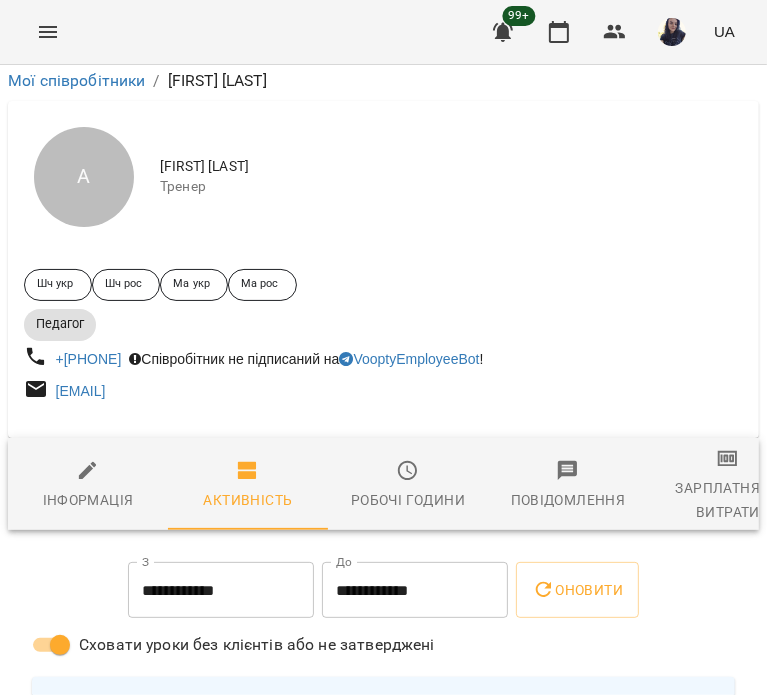 click on "**********" at bounding box center [221, 590] 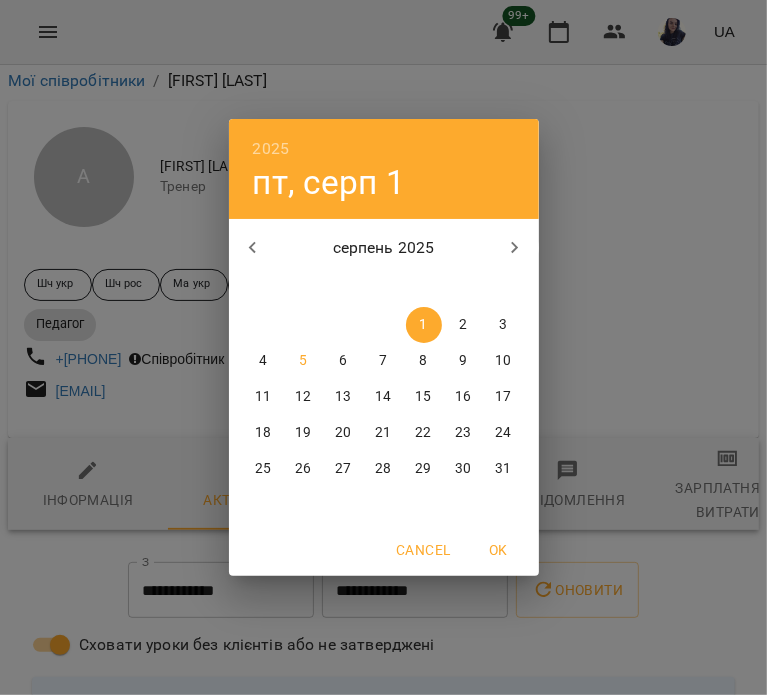 click 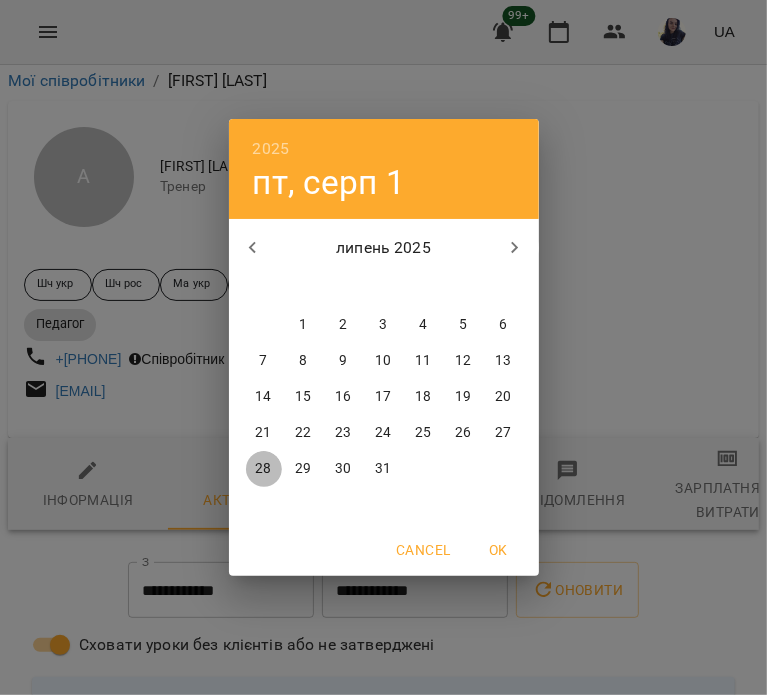 click on "28" at bounding box center (263, 469) 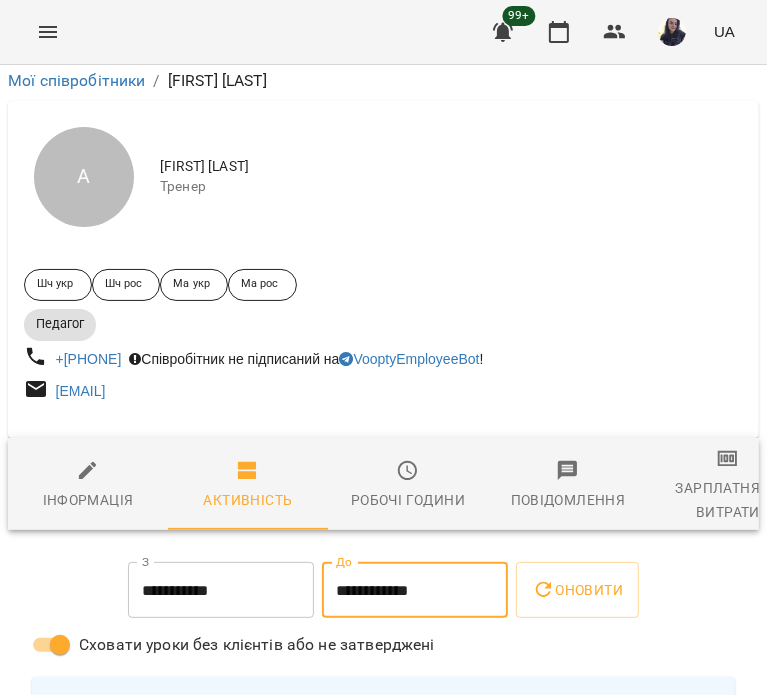 click on "**********" at bounding box center (415, 590) 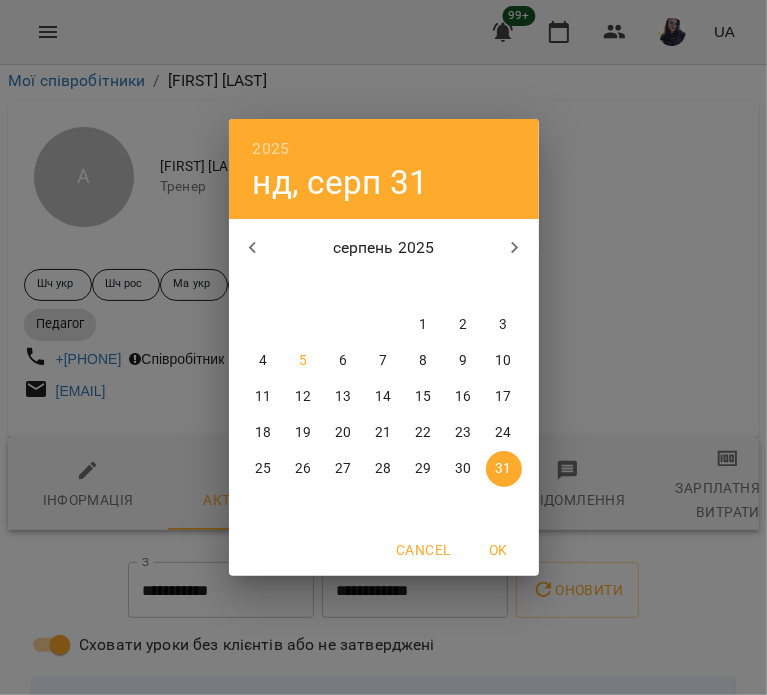 click 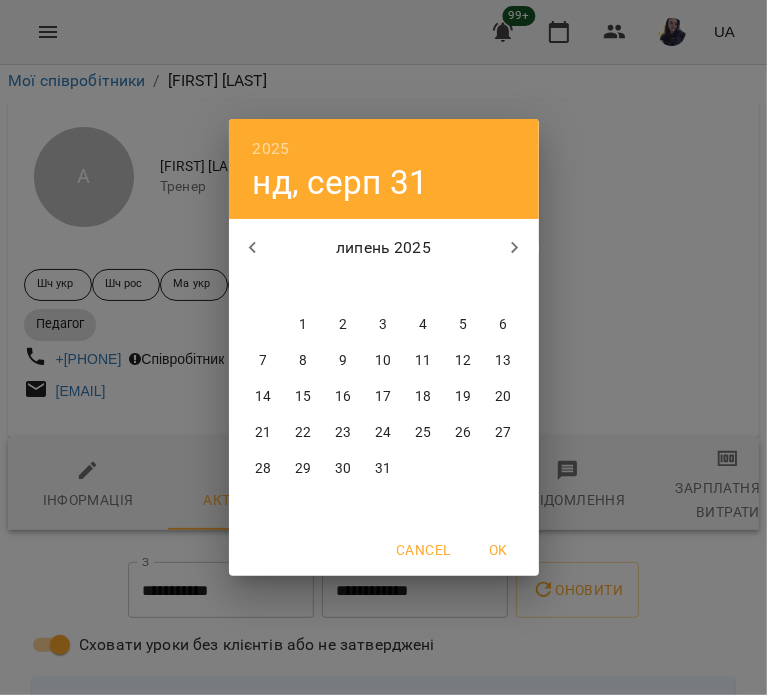 click on "31" at bounding box center (384, 469) 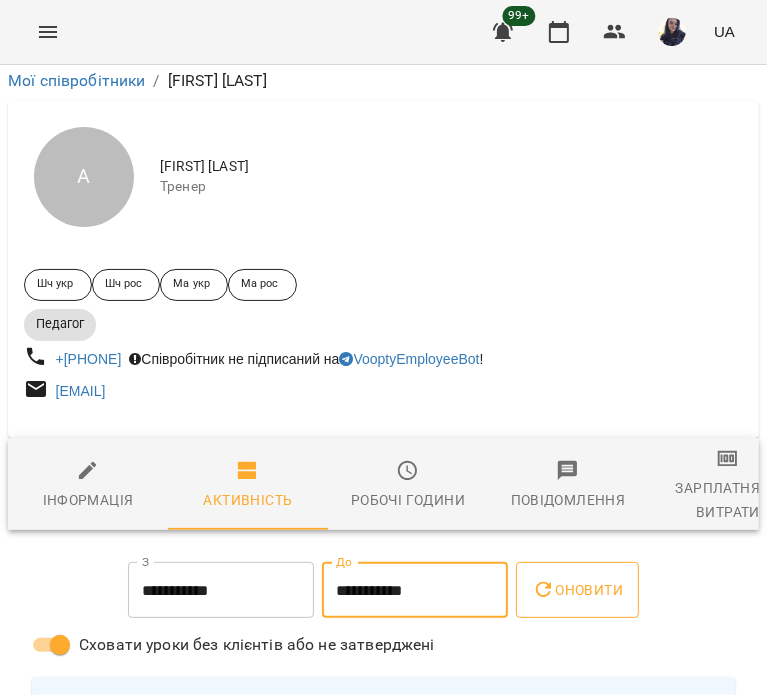 click on "Оновити" at bounding box center (577, 590) 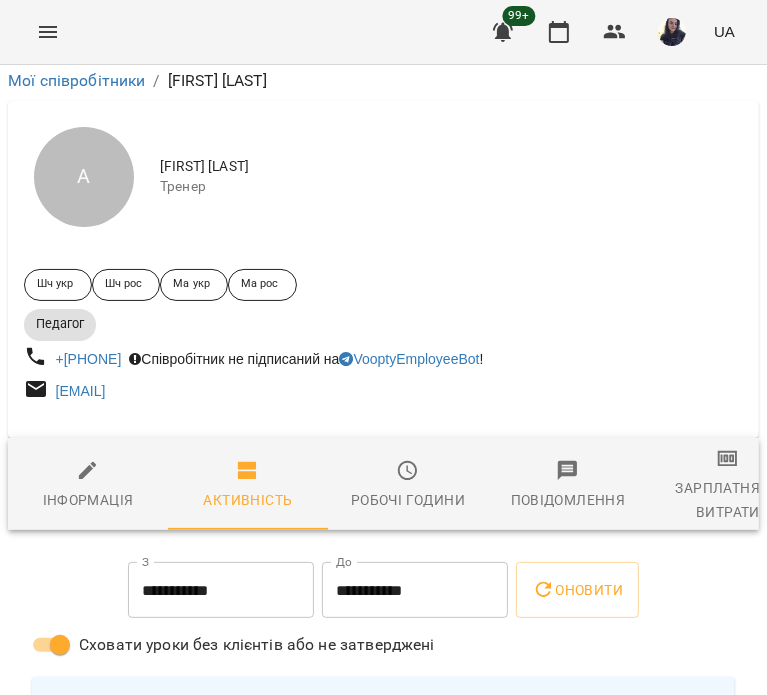 scroll, scrollTop: 0, scrollLeft: 0, axis: both 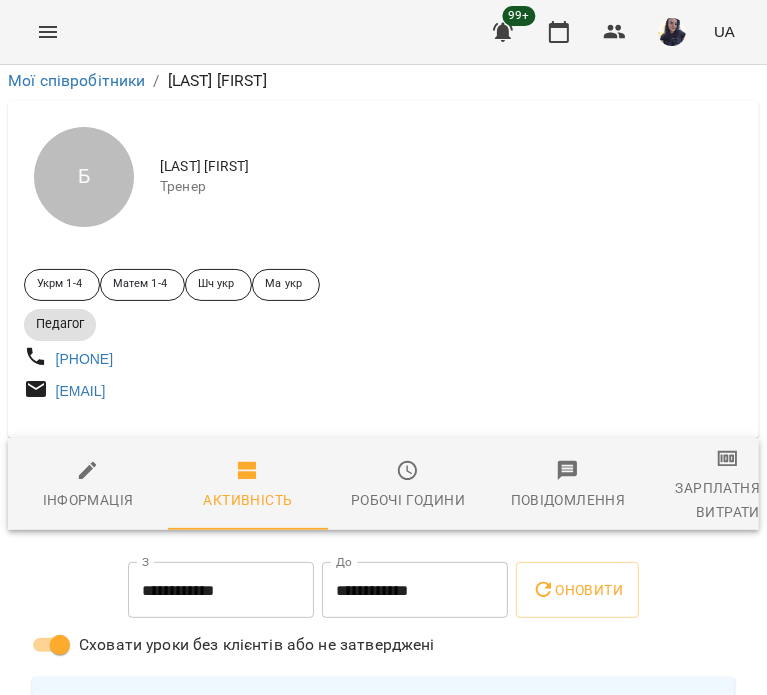 click on "**********" at bounding box center [221, 590] 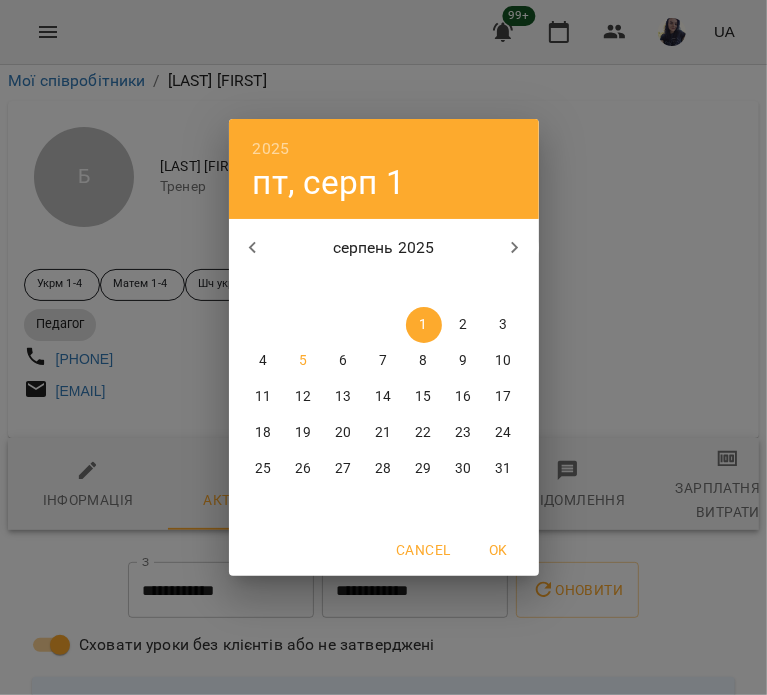 click 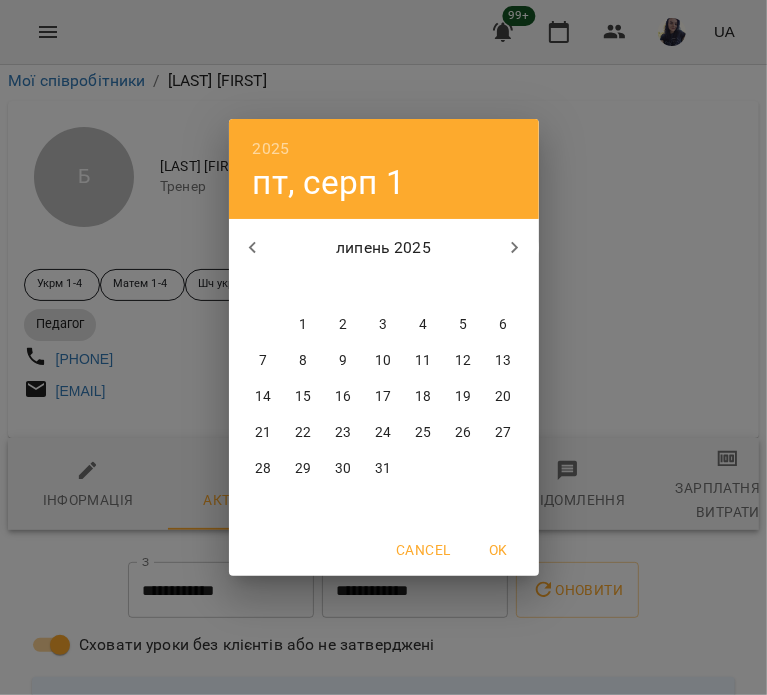 click on "28" at bounding box center [263, 469] 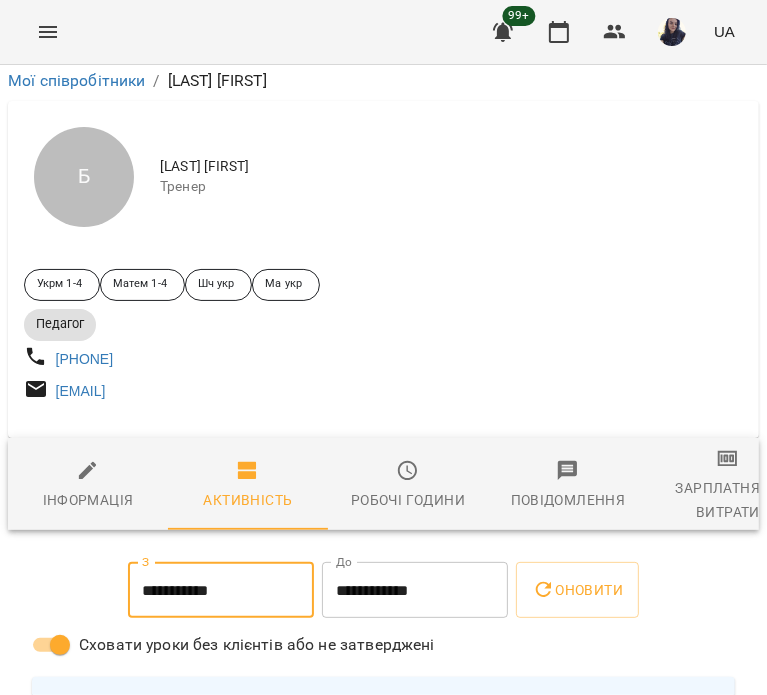 click on "**********" at bounding box center (415, 590) 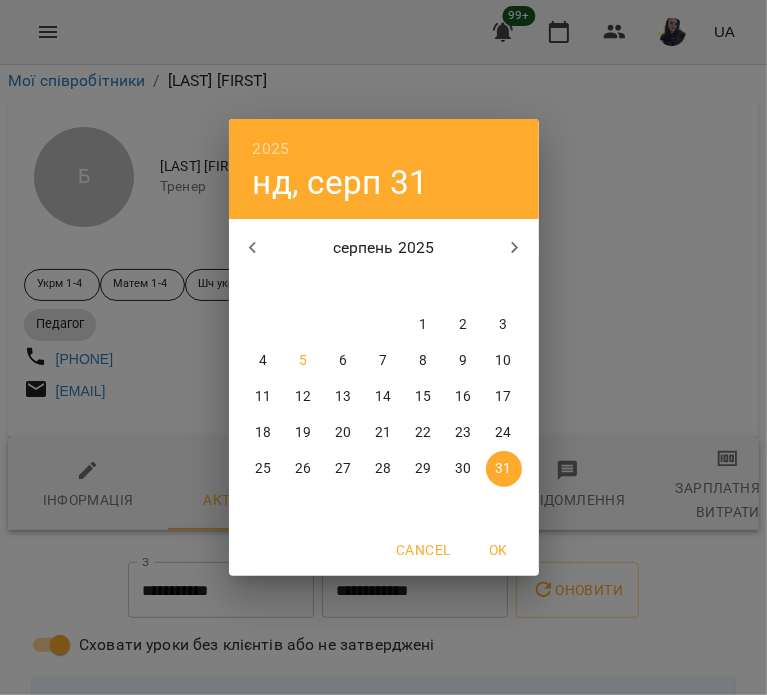 click 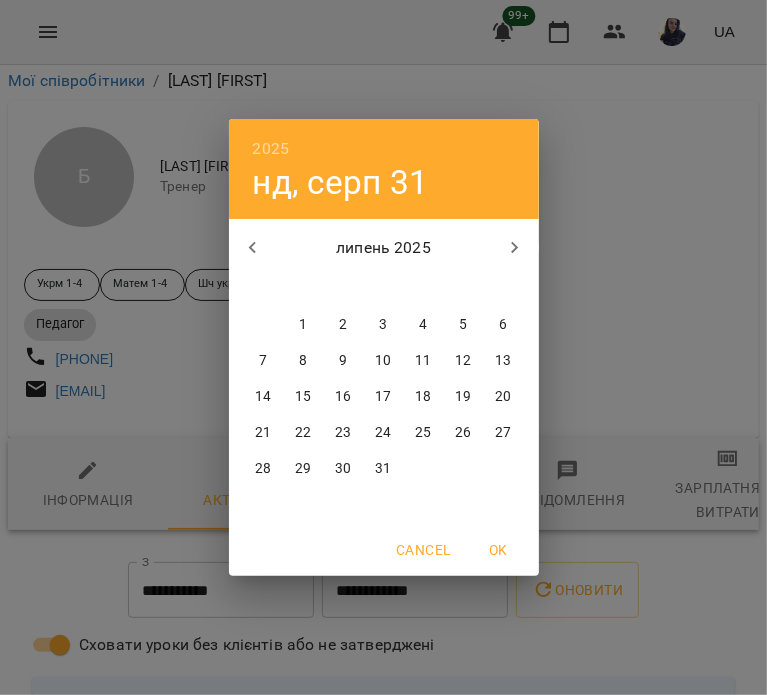 drag, startPoint x: 399, startPoint y: 463, endPoint x: 384, endPoint y: 467, distance: 15.524175 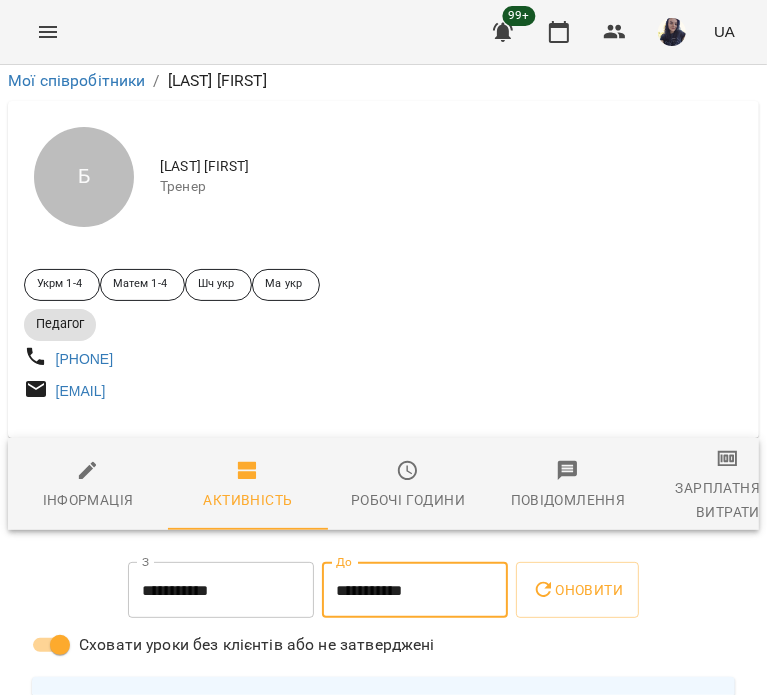 click on "Оновити" at bounding box center [577, 590] 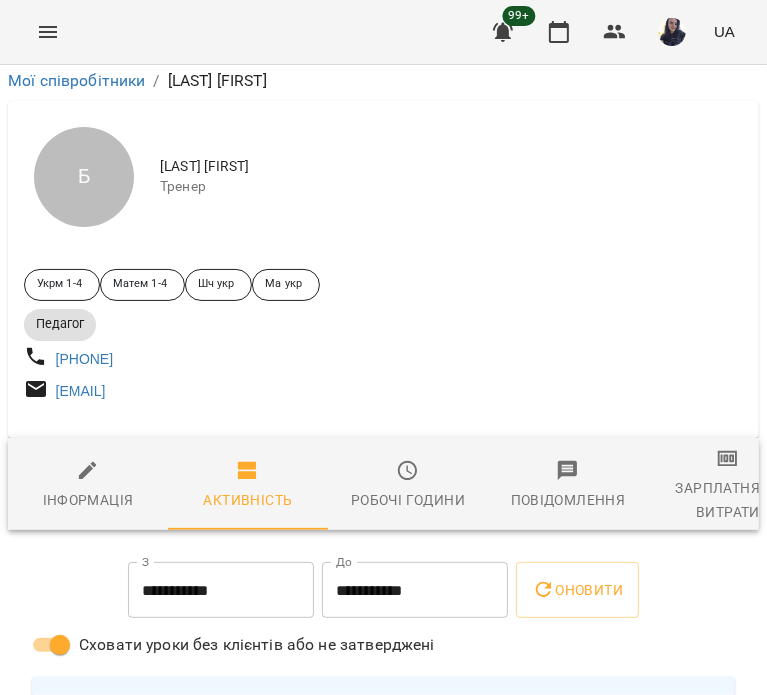 scroll, scrollTop: 1800, scrollLeft: 0, axis: vertical 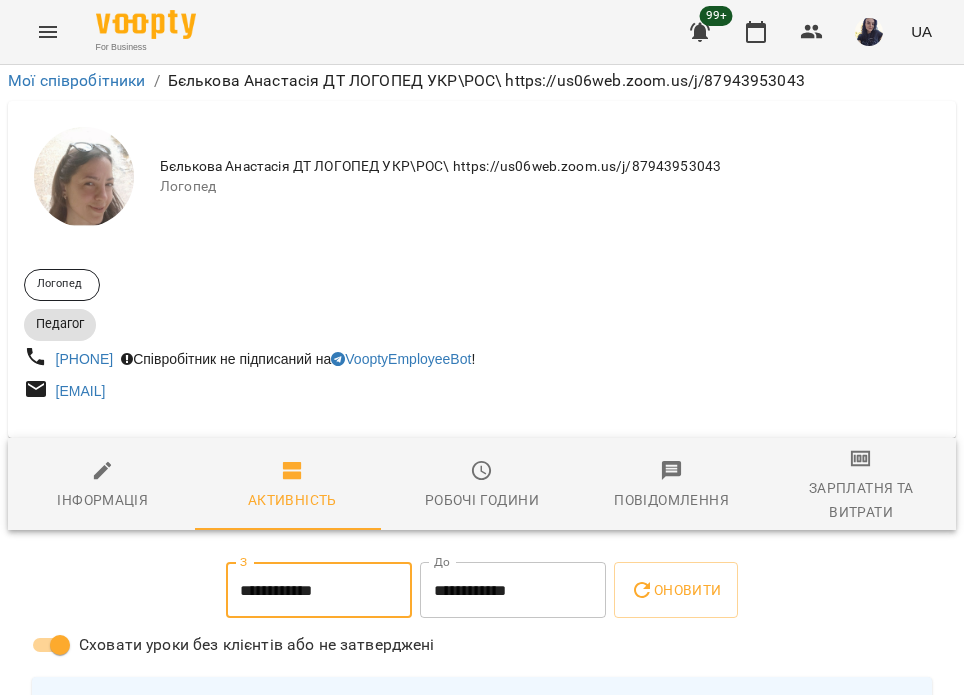 click on "**********" at bounding box center [319, 590] 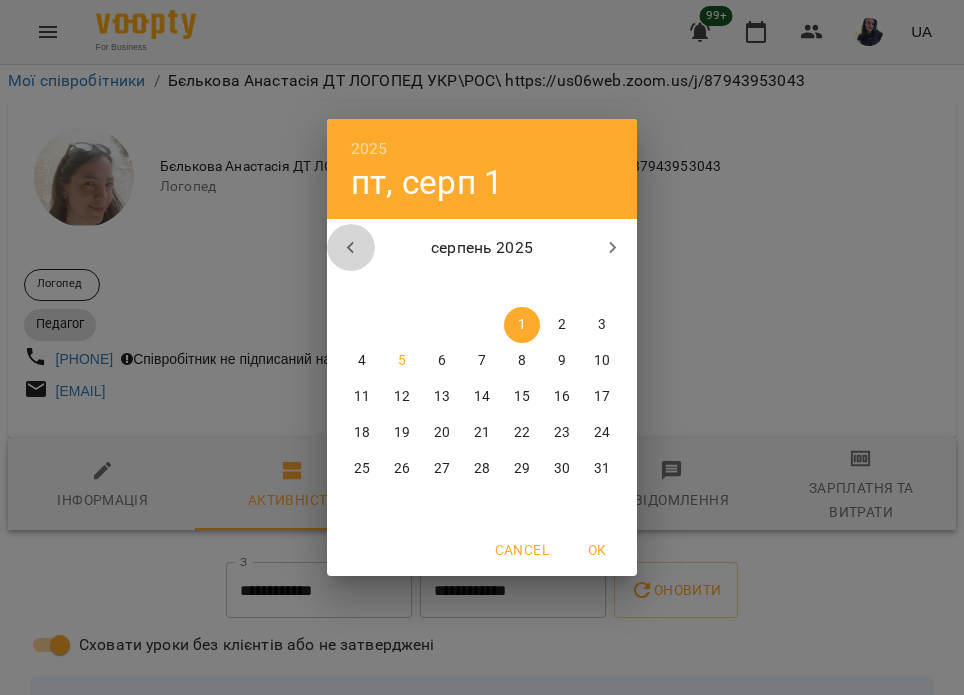 click at bounding box center (351, 248) 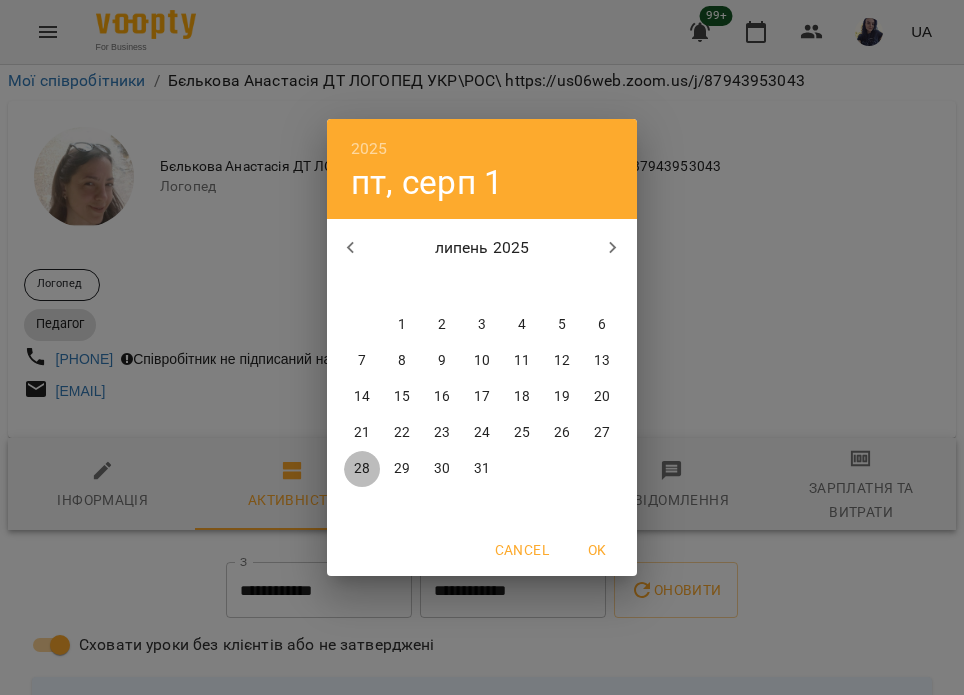 click on "28" at bounding box center (362, 469) 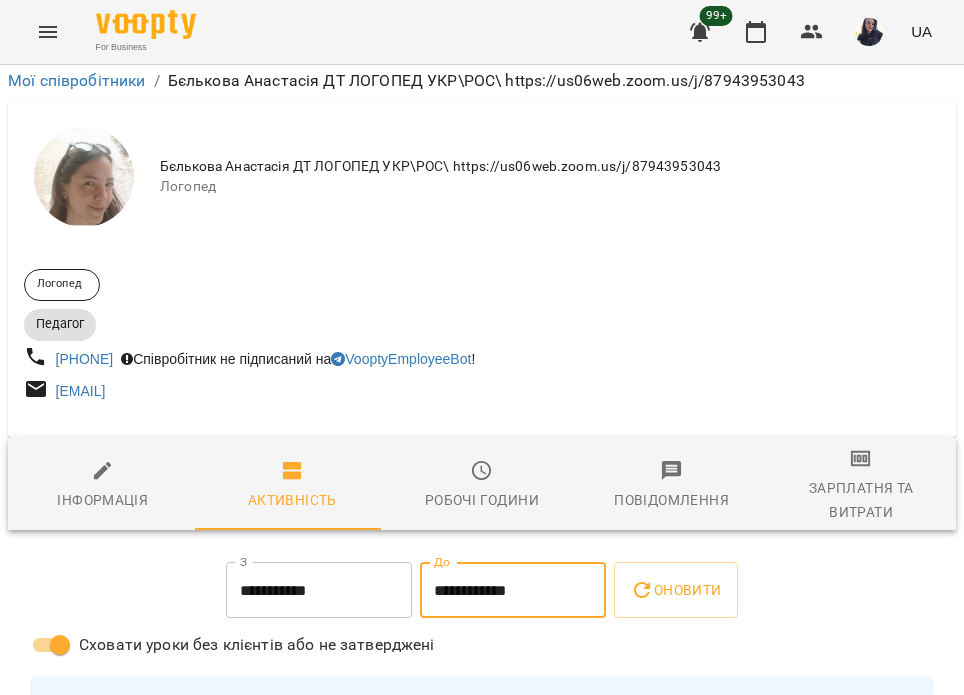 click on "**********" at bounding box center [513, 590] 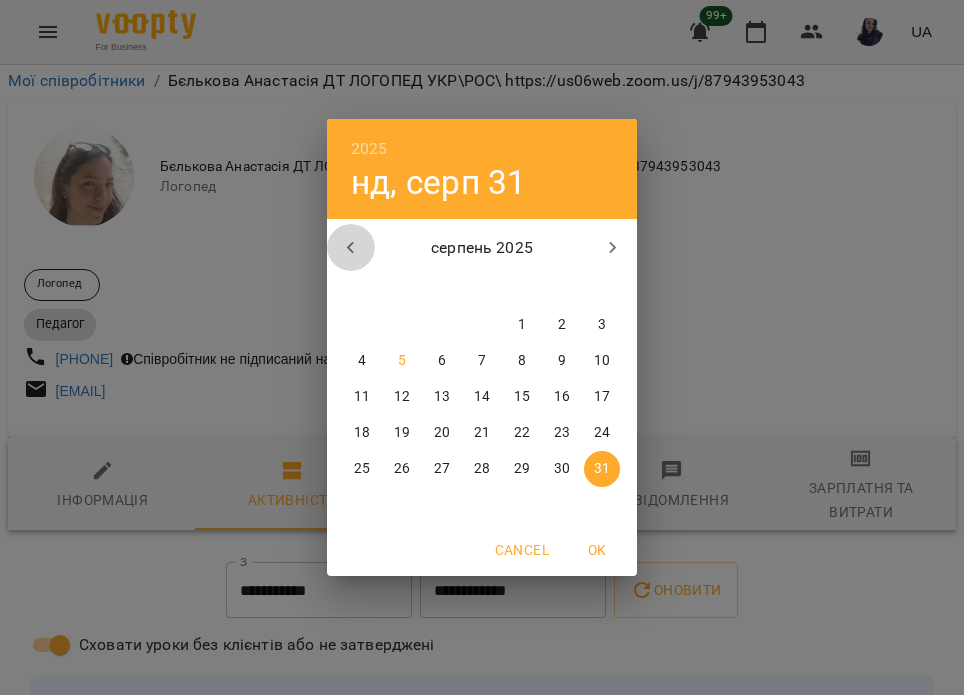 click at bounding box center (351, 248) 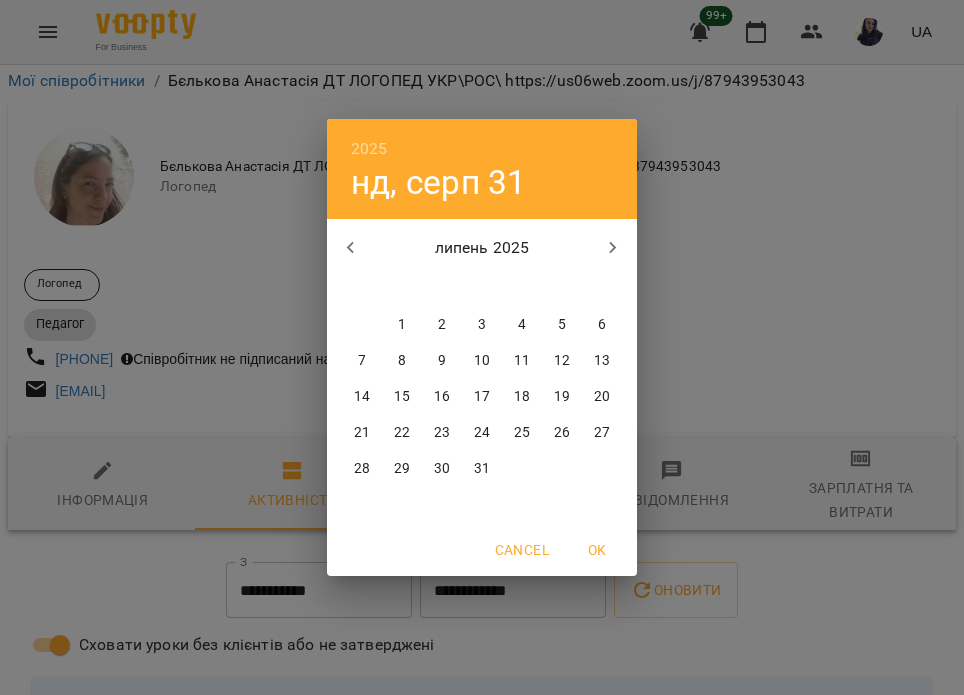 click on "31" at bounding box center [482, 469] 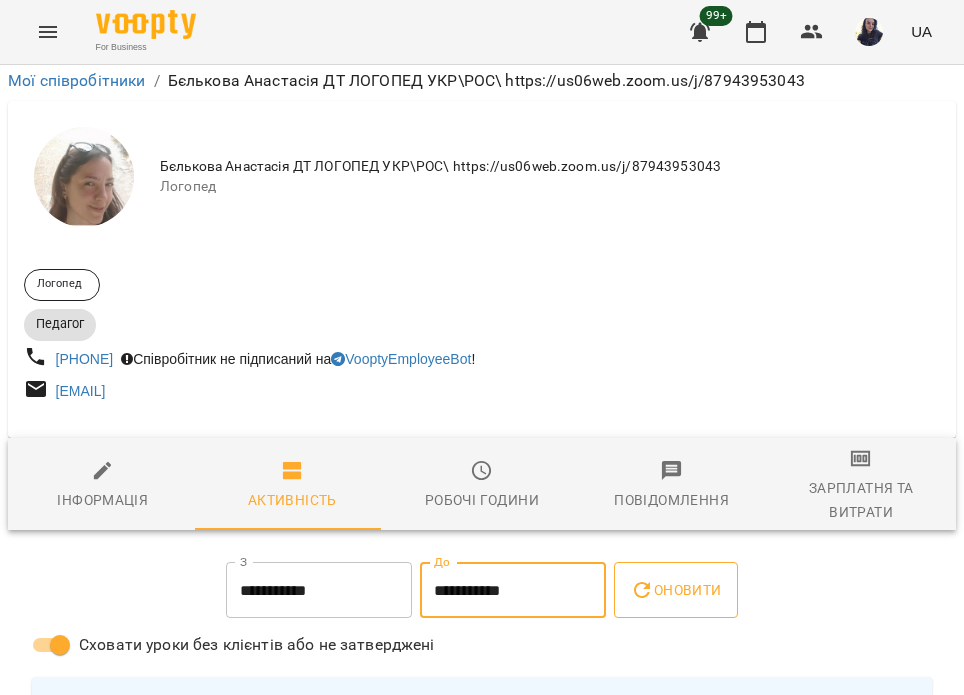 click on "Оновити" at bounding box center (675, 590) 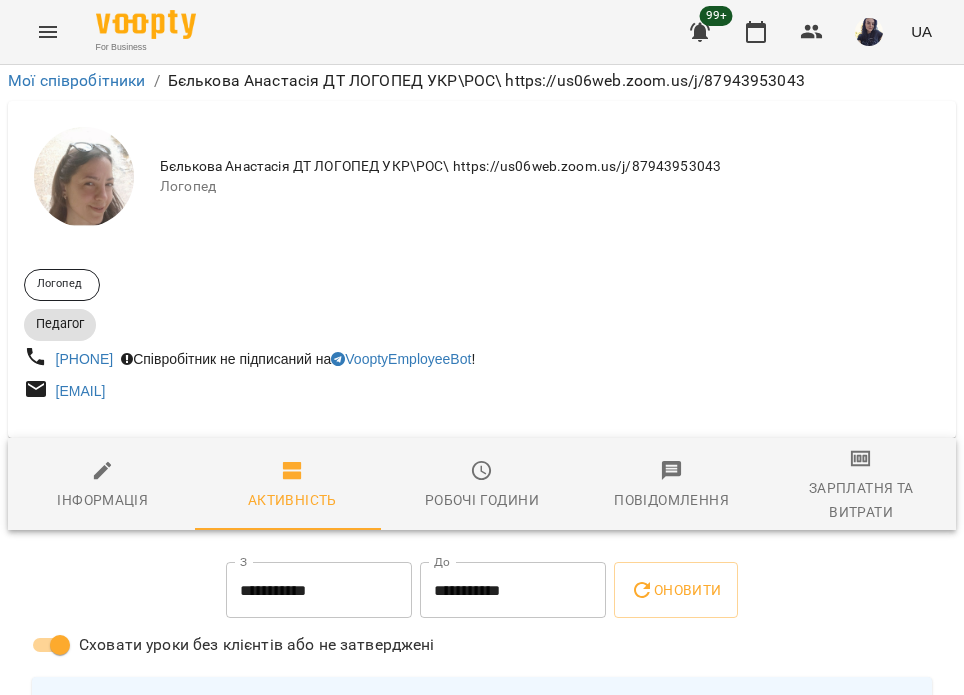 scroll, scrollTop: 1300, scrollLeft: 0, axis: vertical 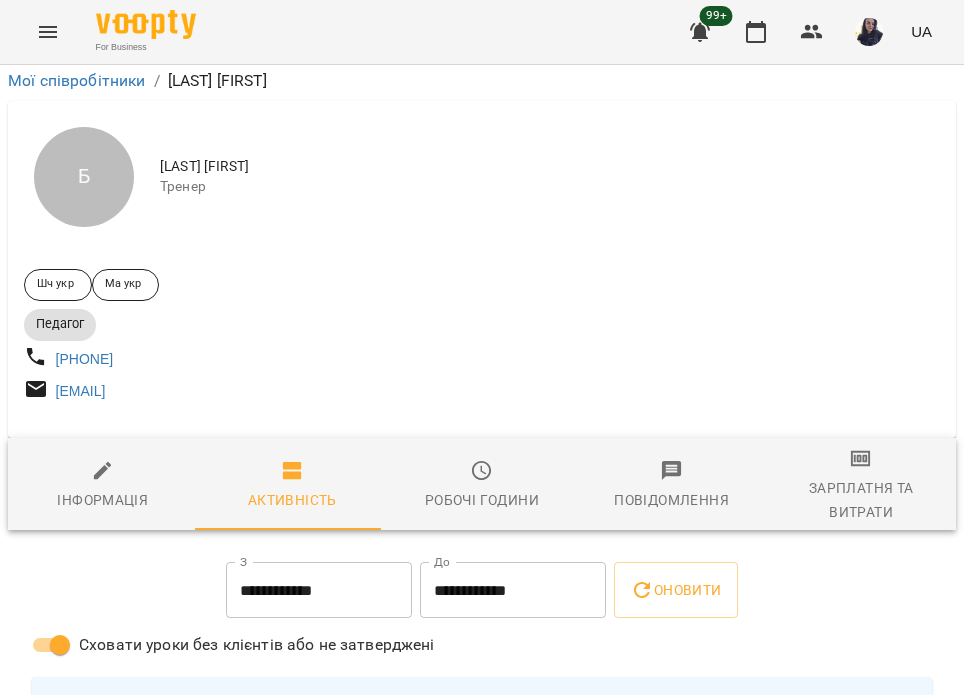 click on "**********" at bounding box center [319, 590] 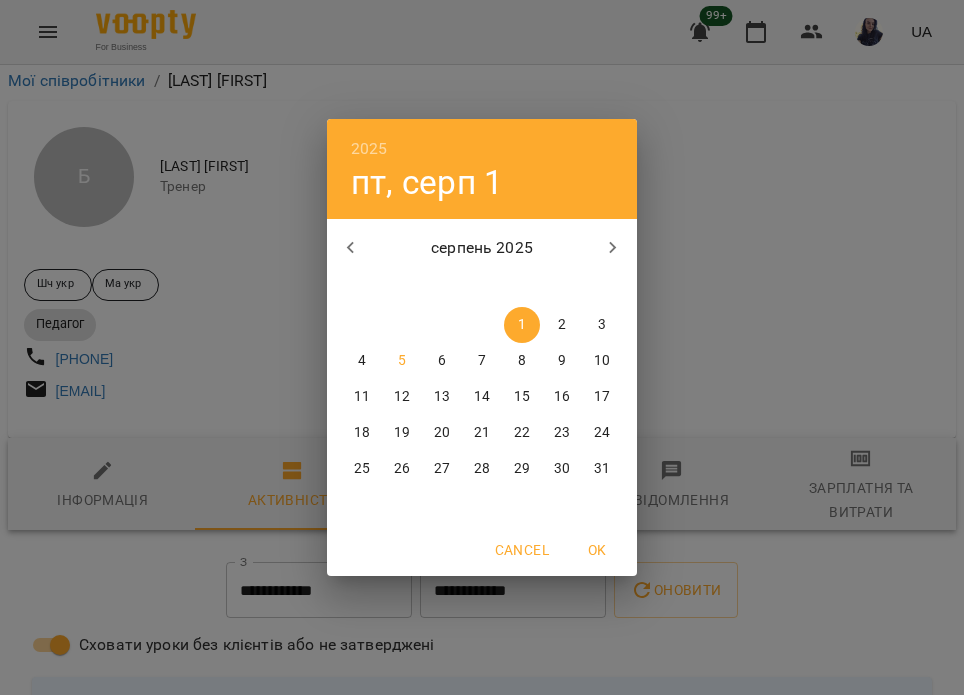 click 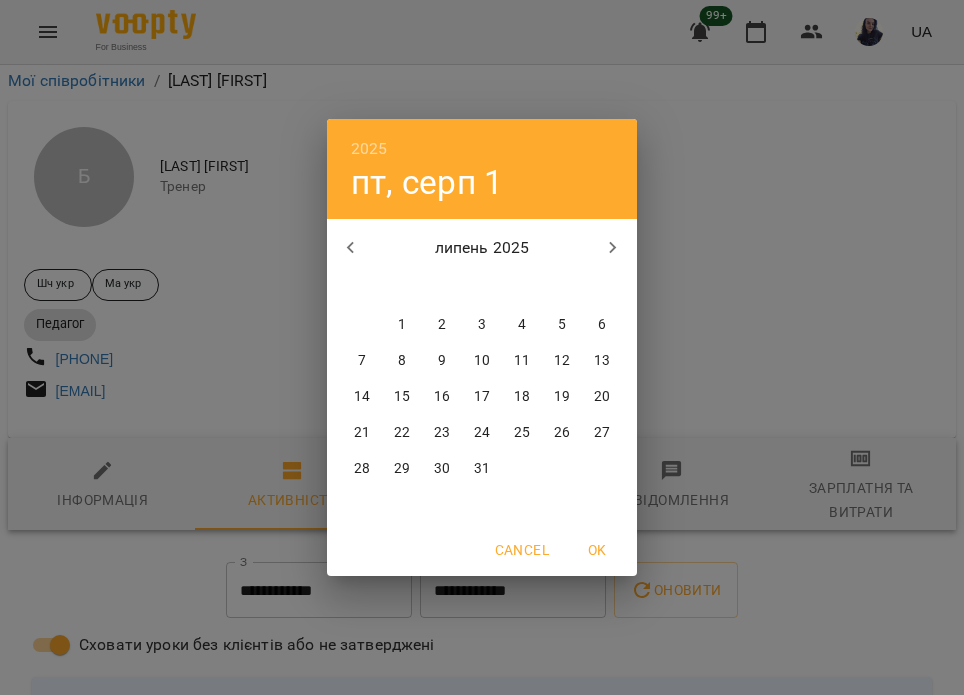 click on "28" at bounding box center [362, 469] 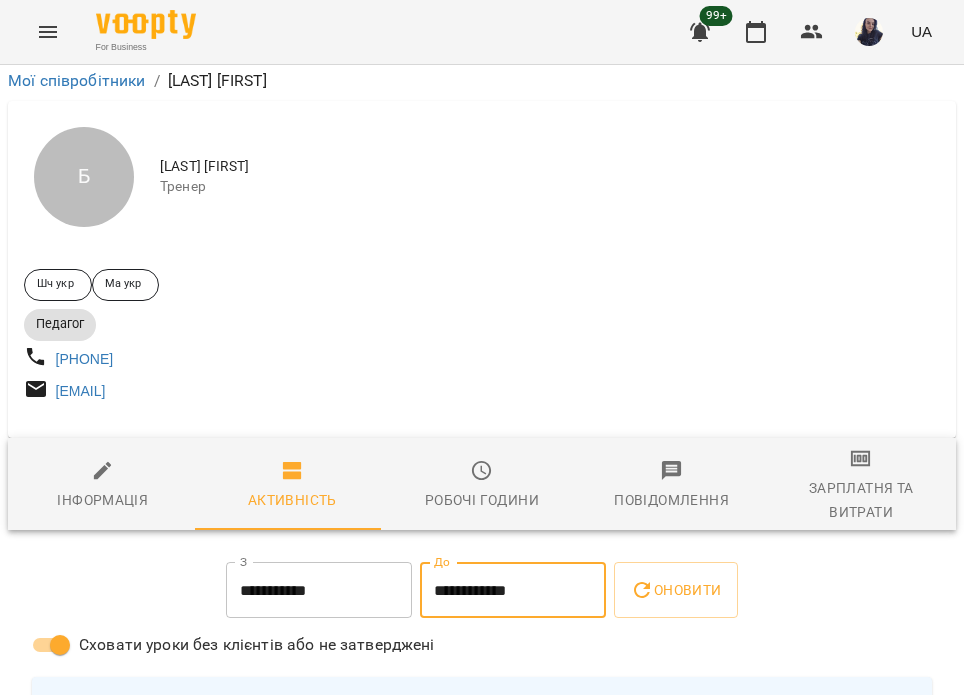 click on "**********" at bounding box center [513, 590] 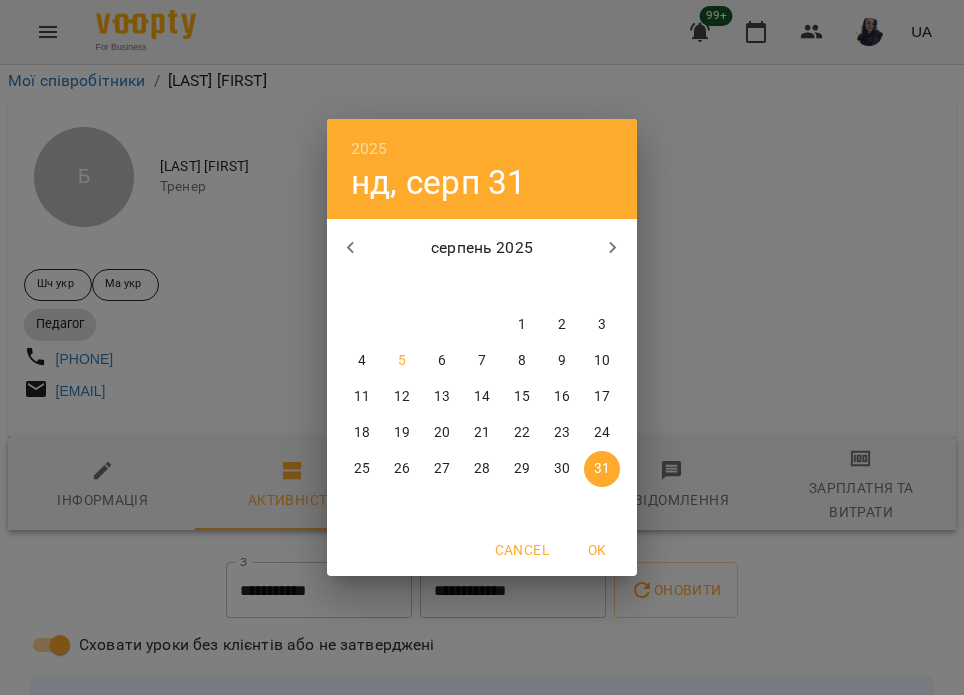 click 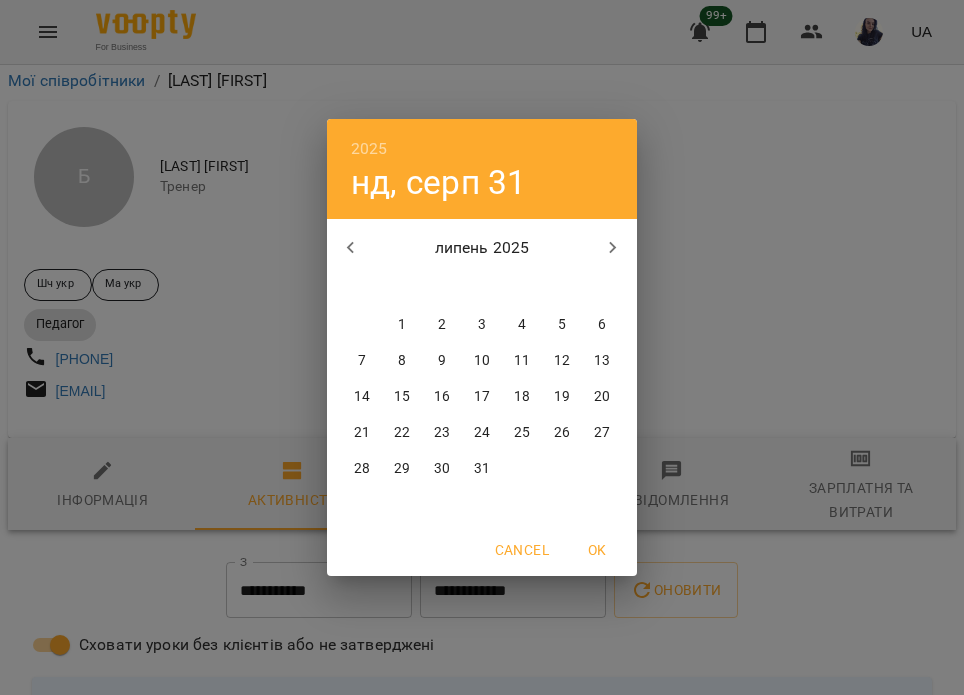 click on "31" at bounding box center [482, 469] 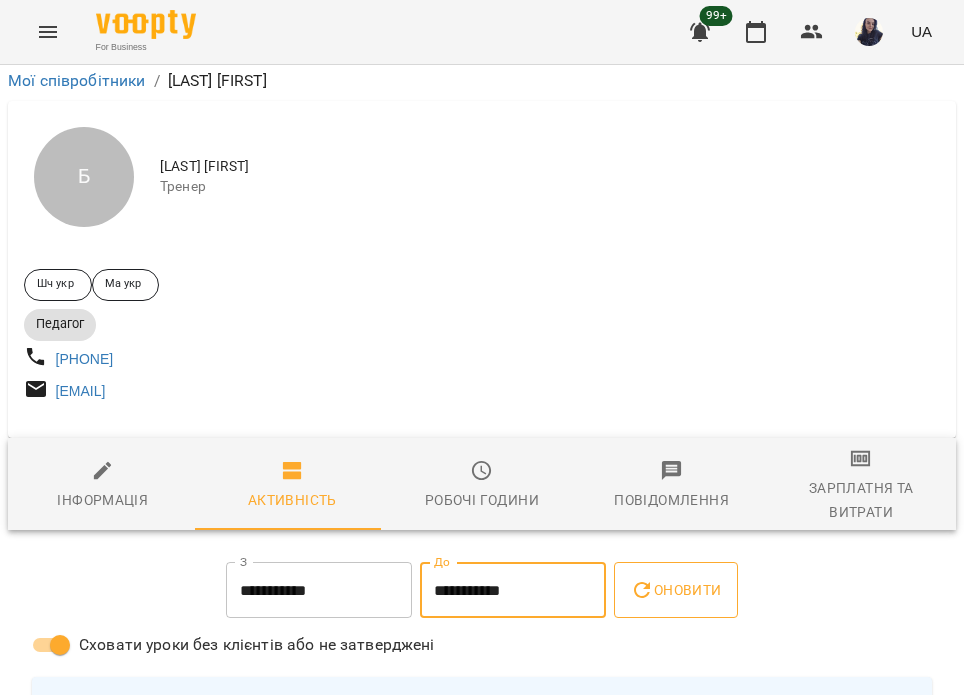 click on "Оновити" at bounding box center (675, 590) 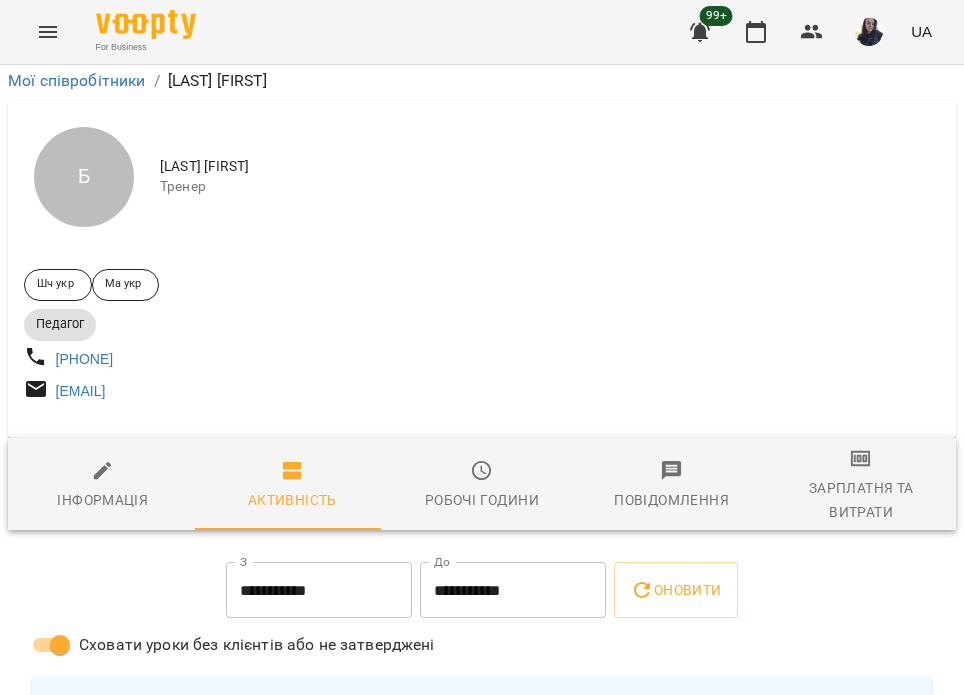 scroll, scrollTop: 1100, scrollLeft: 0, axis: vertical 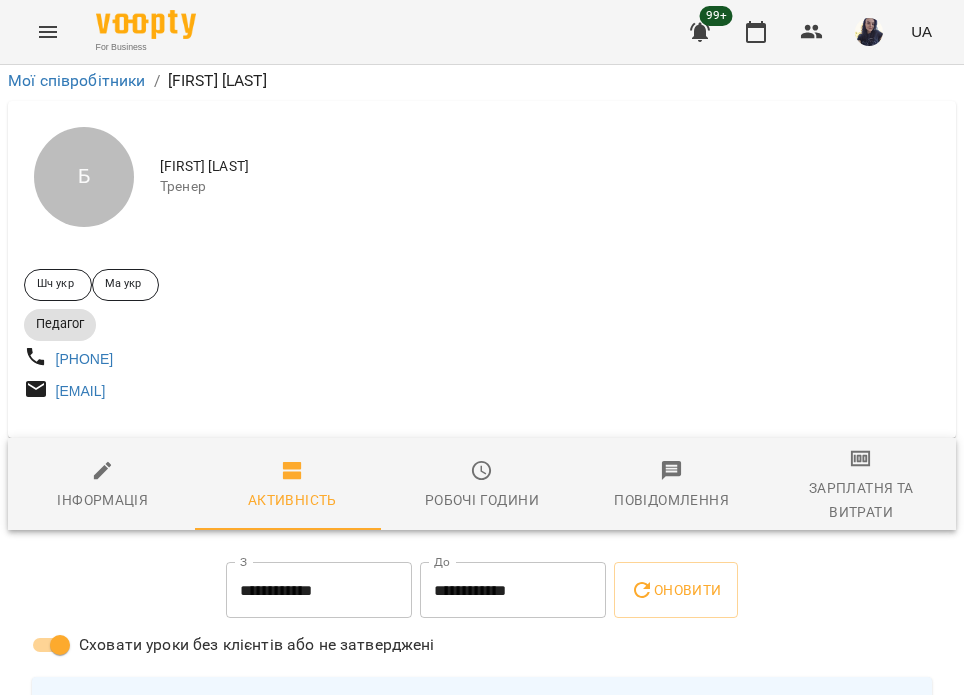 click on "**********" at bounding box center (319, 590) 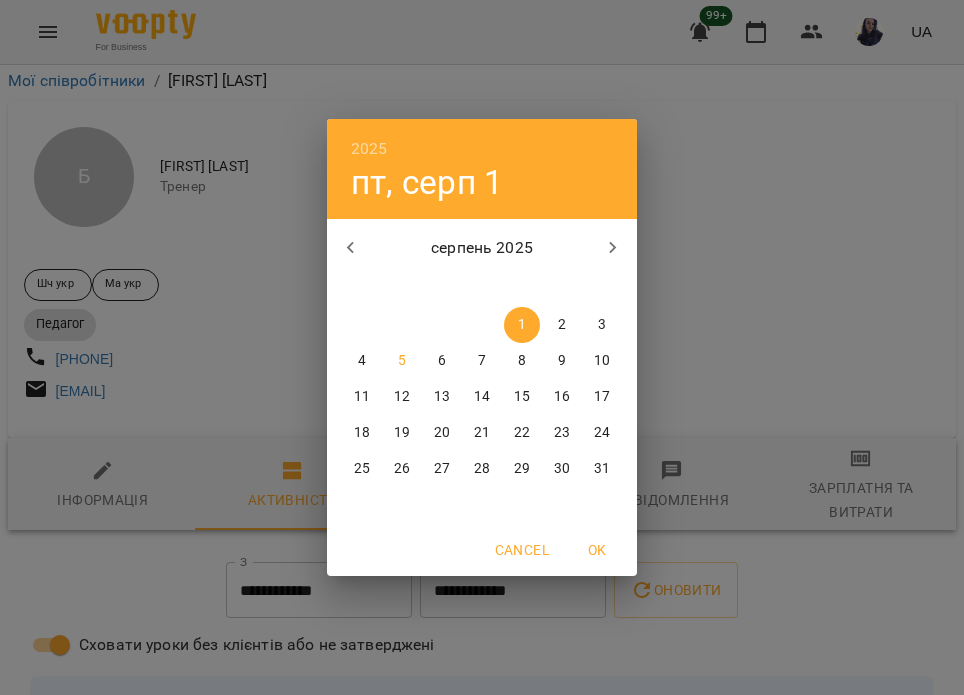 click 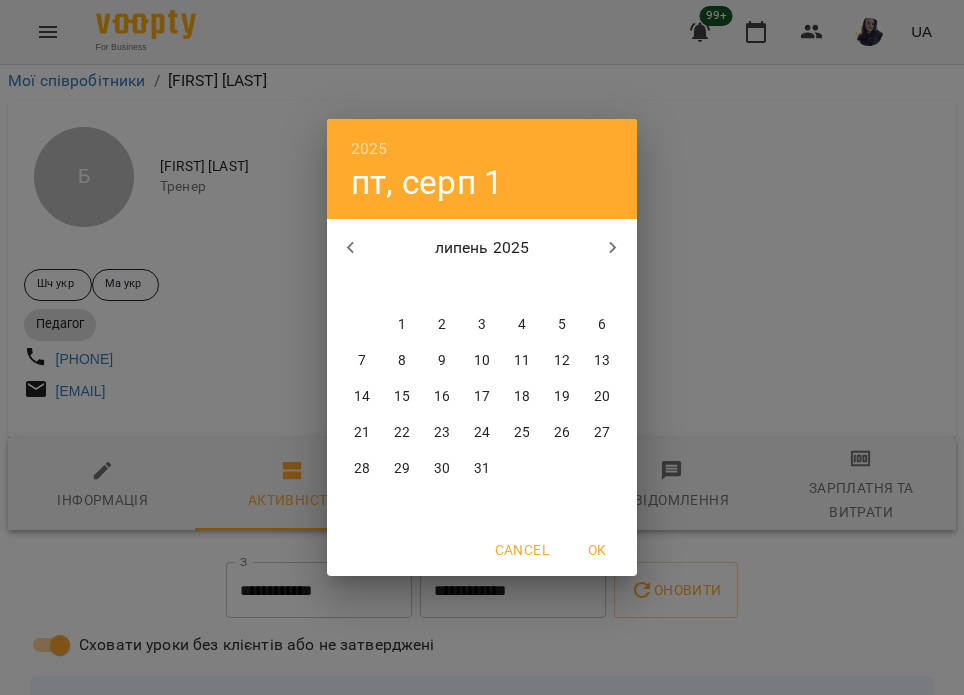 click on "28" at bounding box center [362, 469] 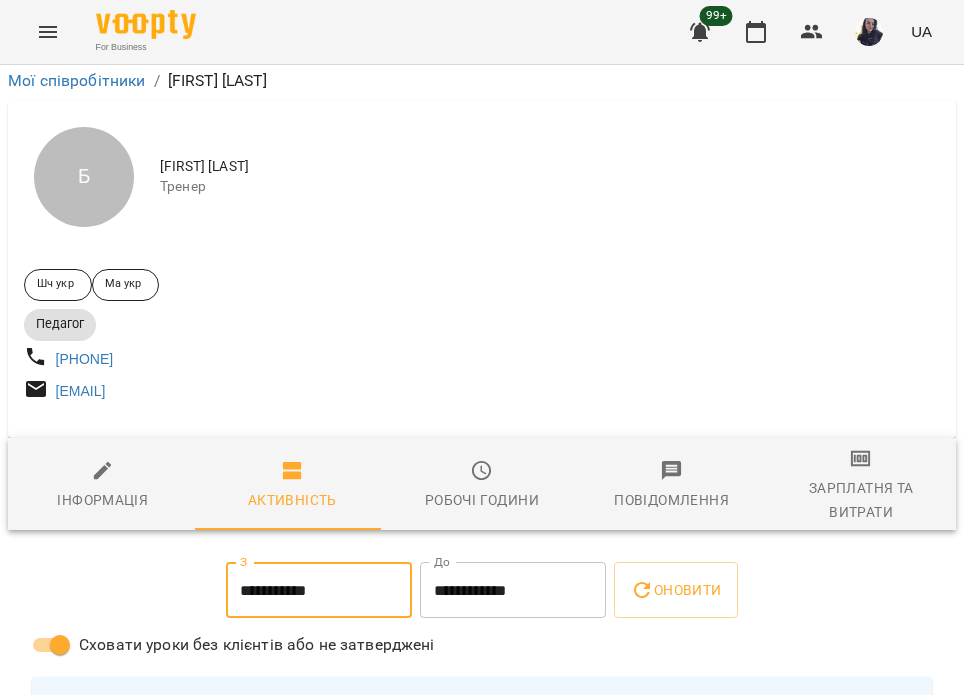 click on "**********" at bounding box center [513, 590] 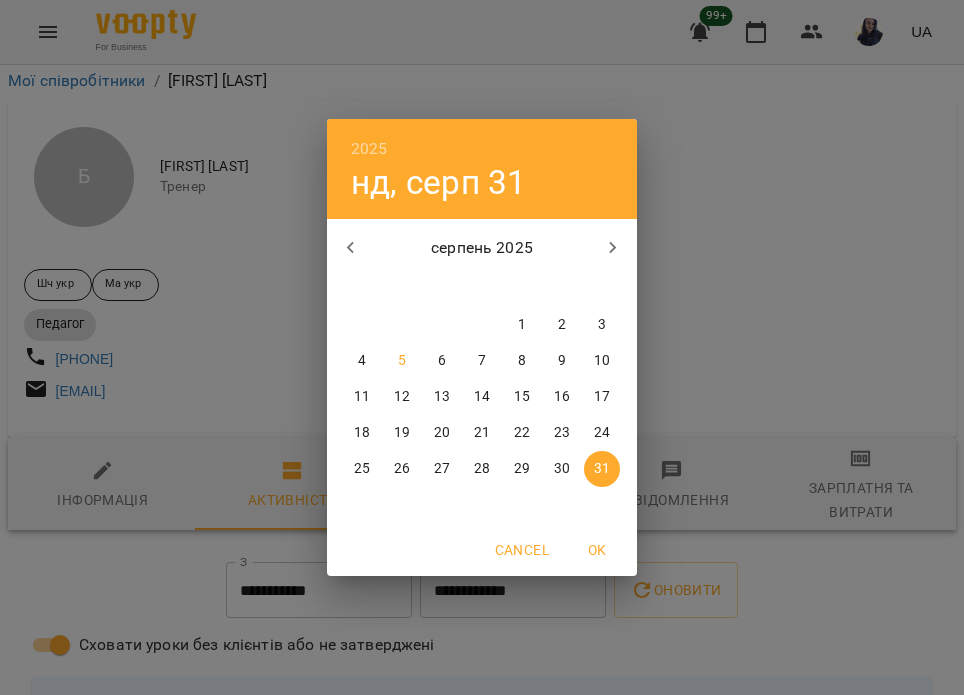click 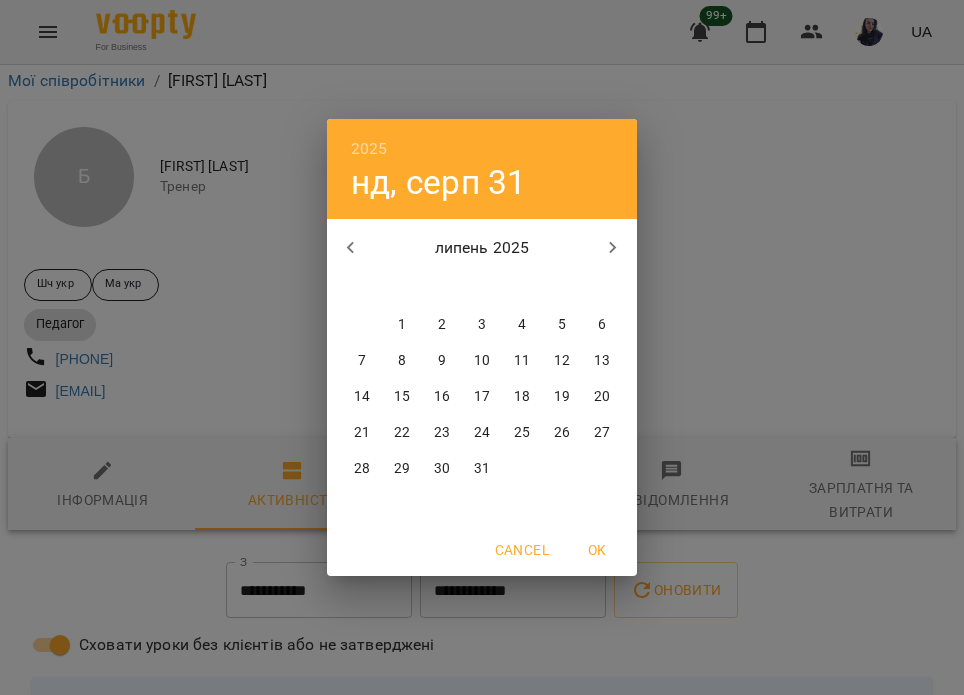 click on "31" at bounding box center [482, 469] 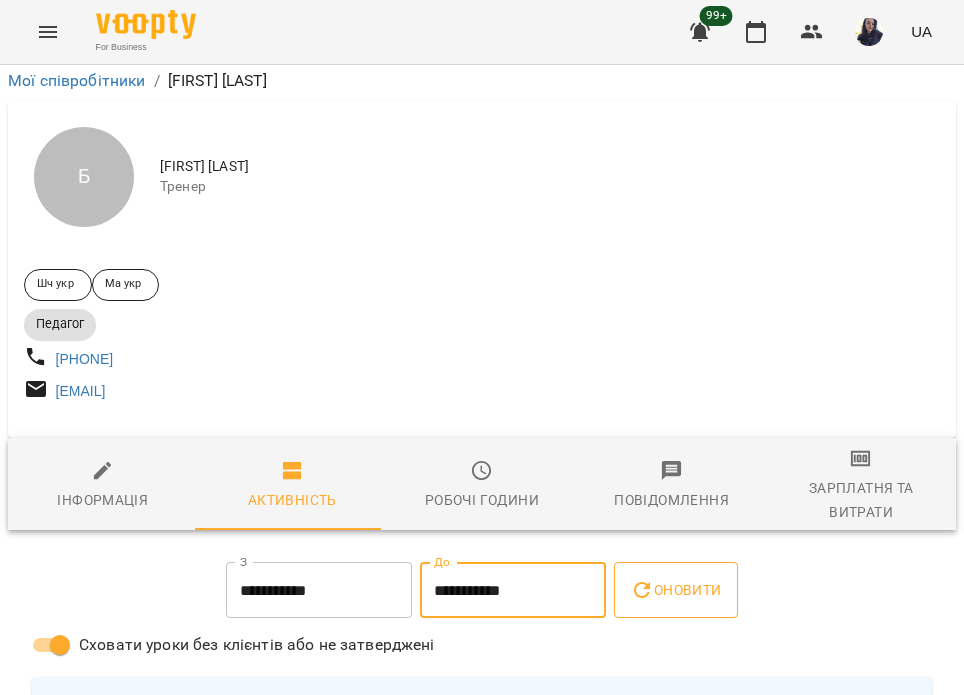 click on "Оновити" at bounding box center (675, 590) 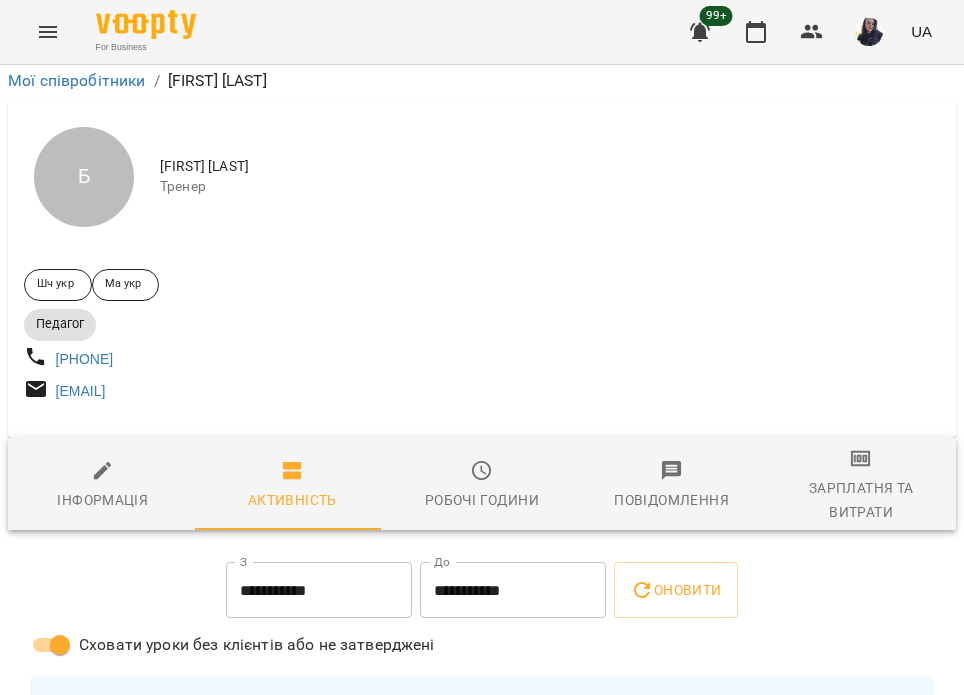 scroll, scrollTop: 1100, scrollLeft: 0, axis: vertical 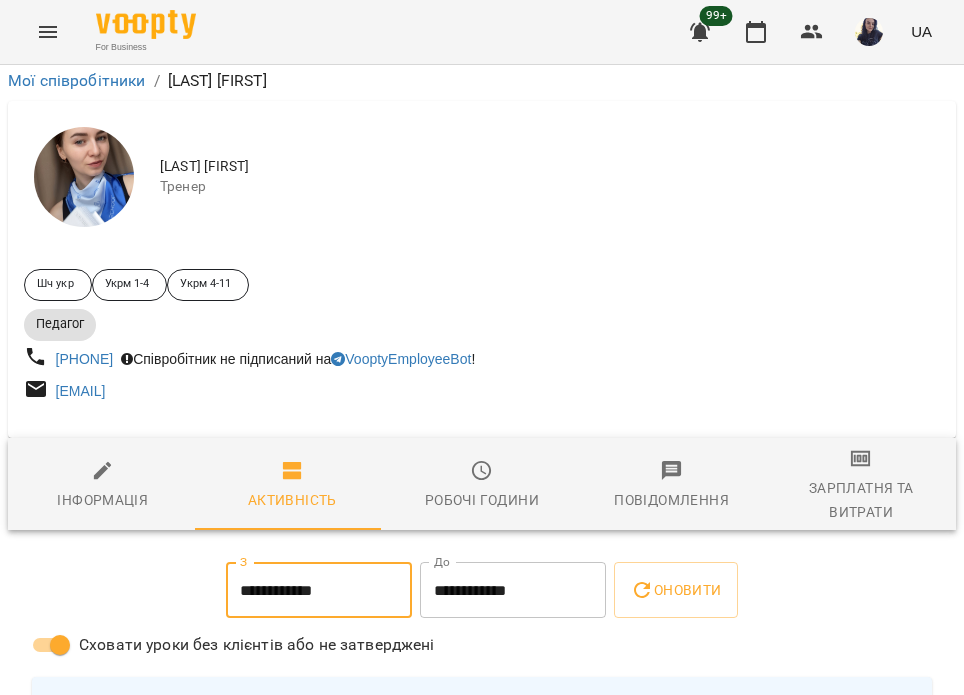 click on "**********" at bounding box center (319, 590) 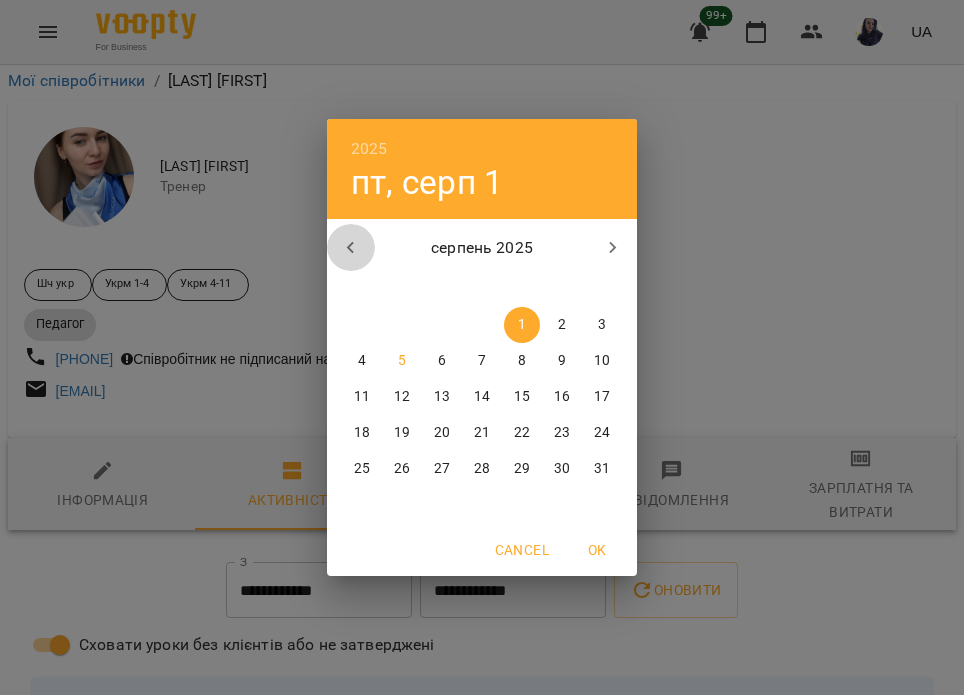 click 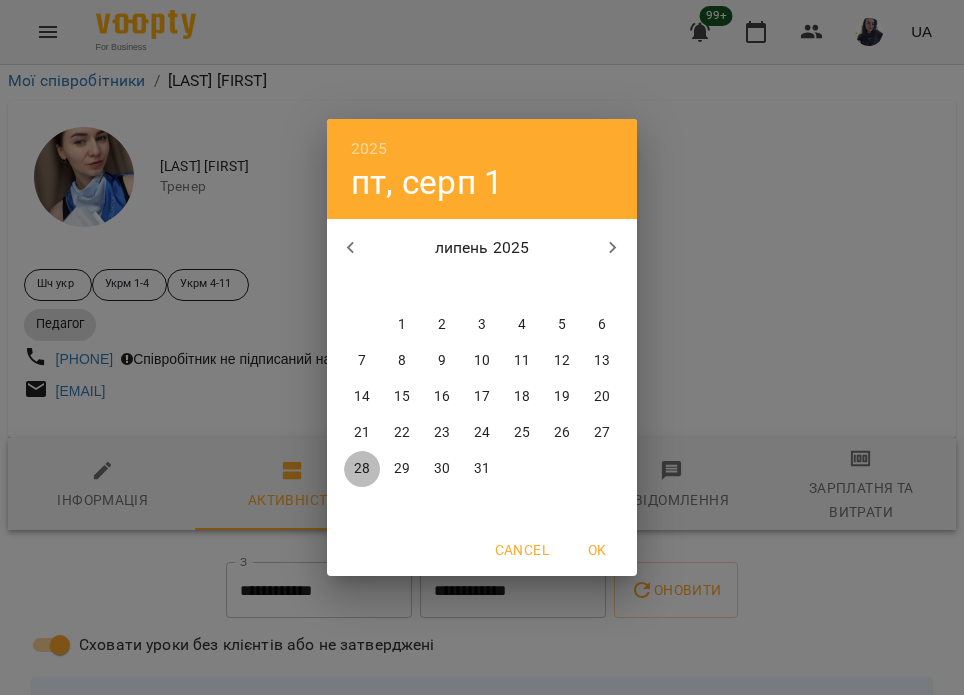 click on "28" at bounding box center (362, 469) 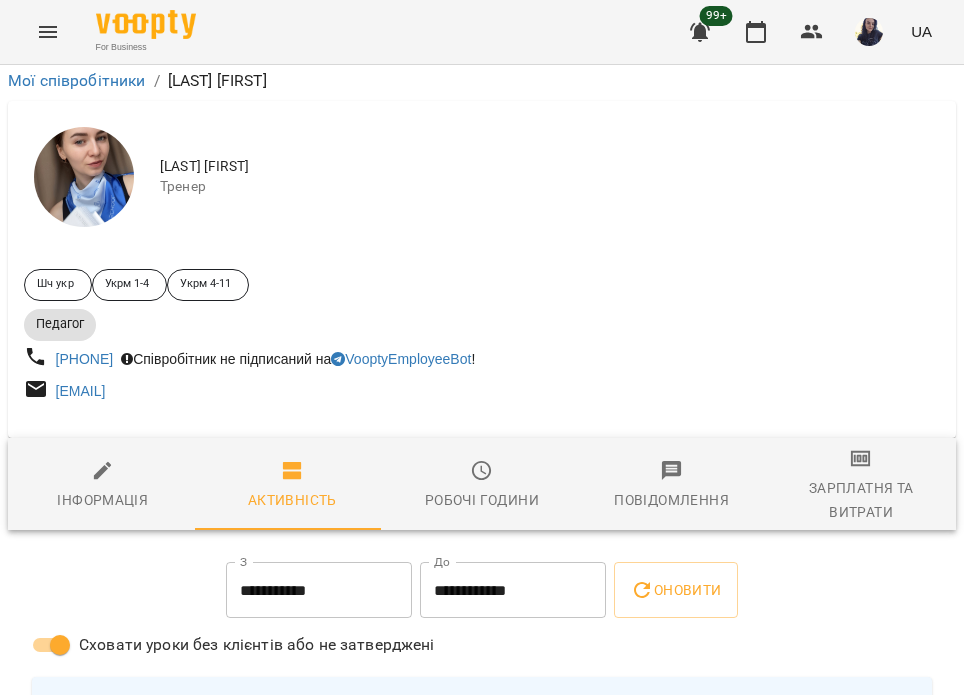 click on "**********" at bounding box center [513, 590] 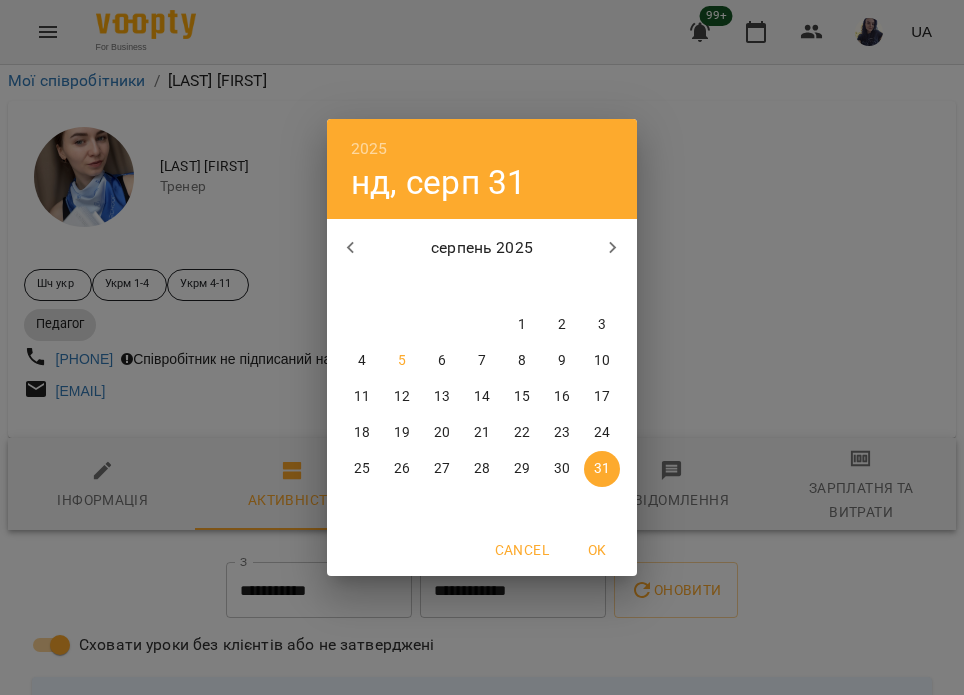 click 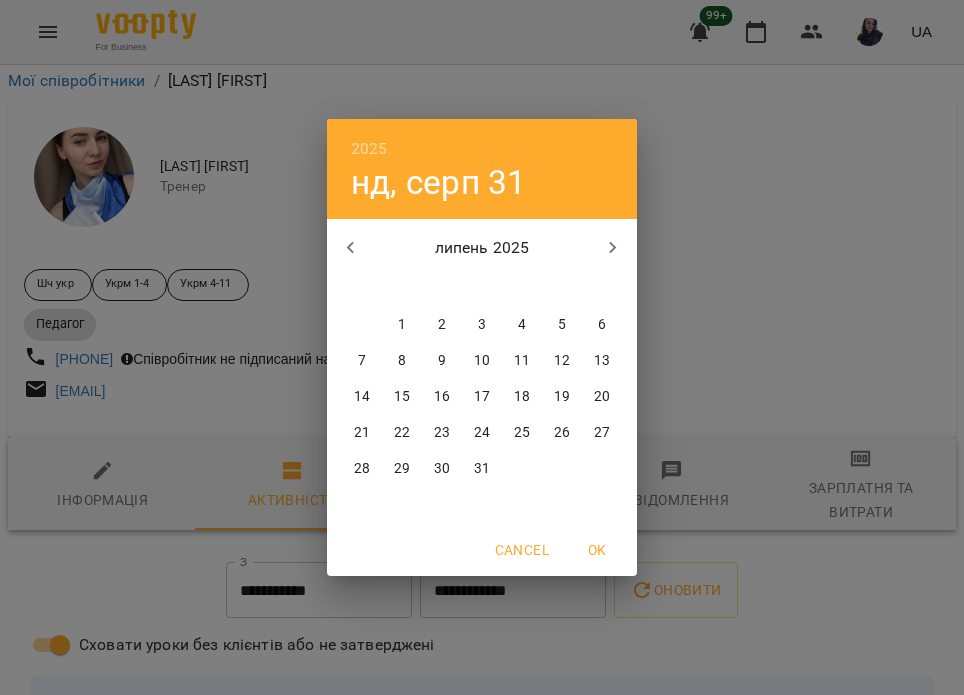 drag, startPoint x: 472, startPoint y: 467, endPoint x: 633, endPoint y: 448, distance: 162.11725 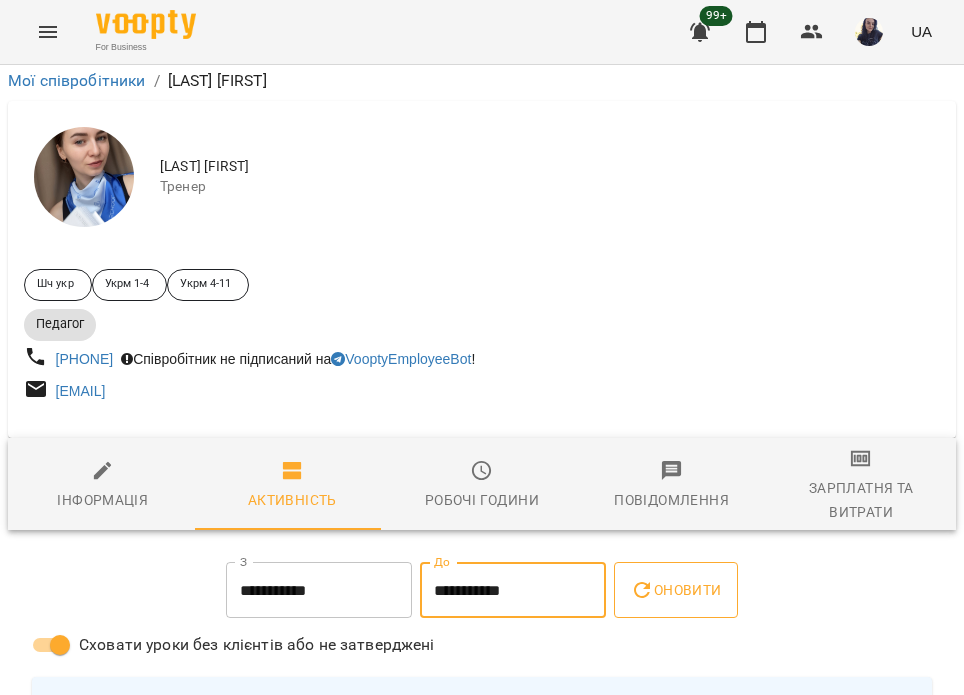 click on "Оновити" at bounding box center [675, 590] 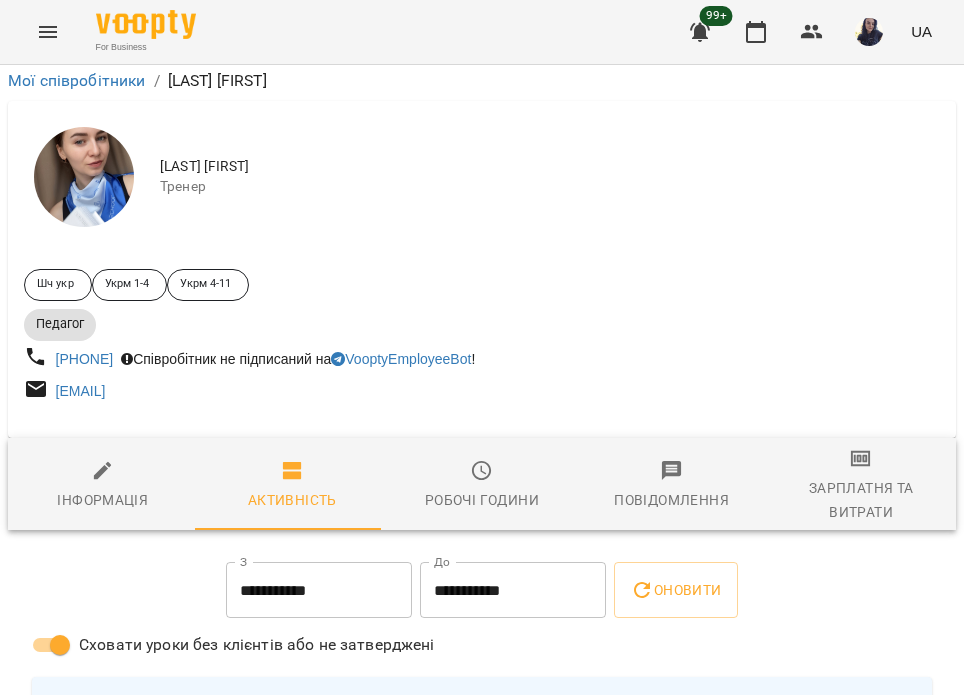 scroll, scrollTop: 900, scrollLeft: 0, axis: vertical 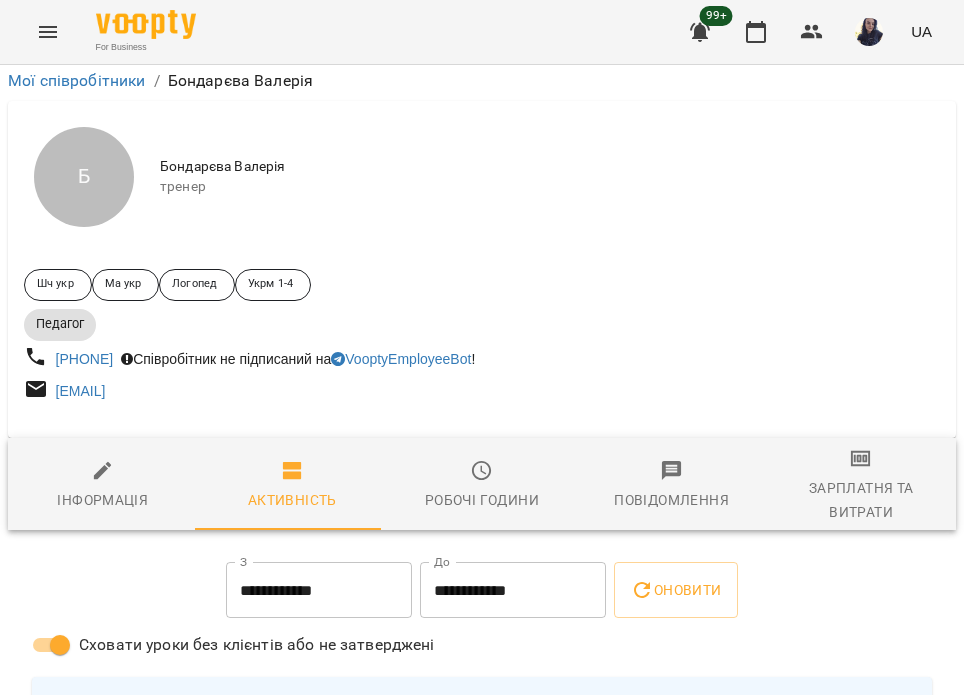 click on "**********" at bounding box center (319, 590) 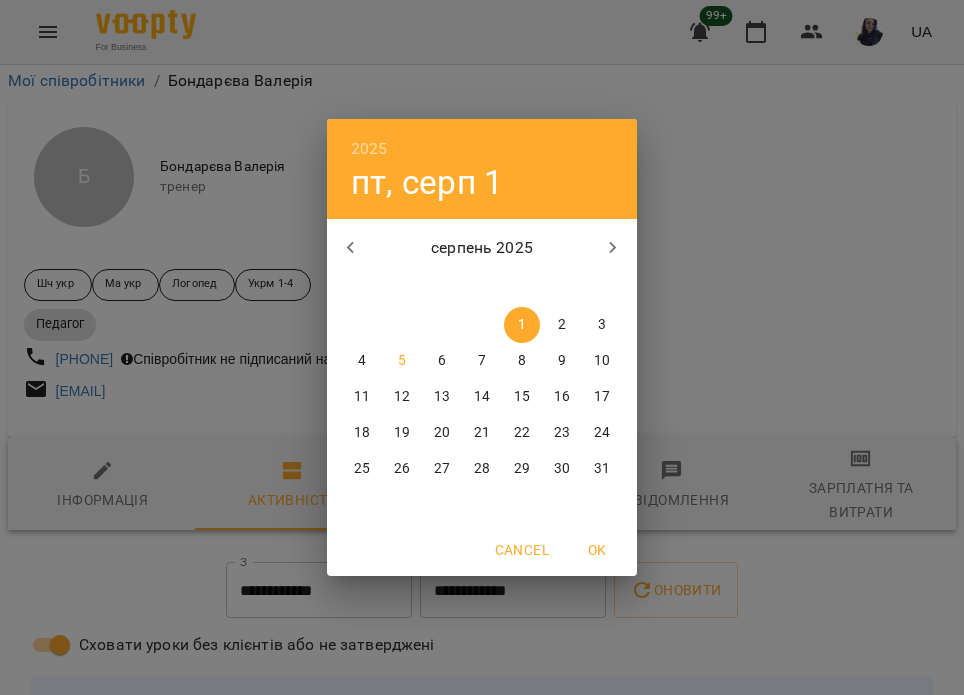 click at bounding box center [351, 248] 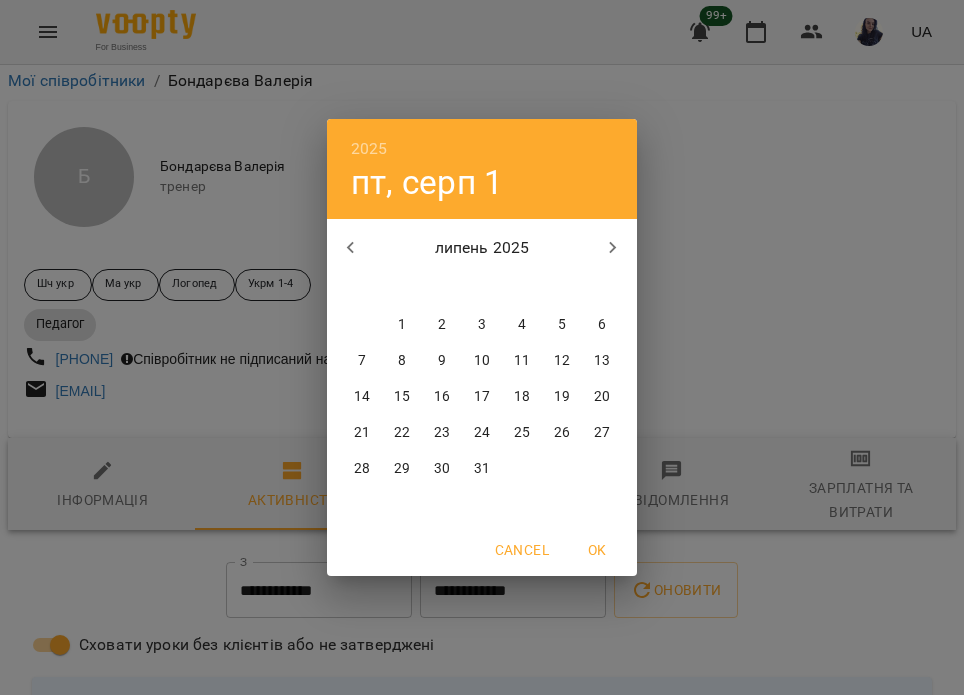 click on "28" at bounding box center [362, 469] 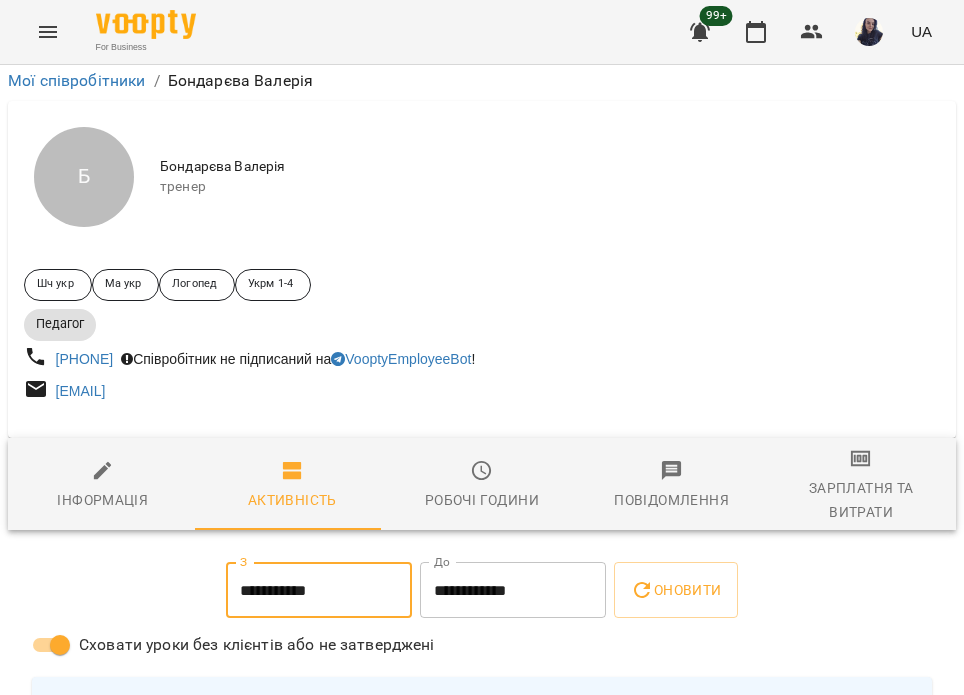 click on "**********" at bounding box center [513, 590] 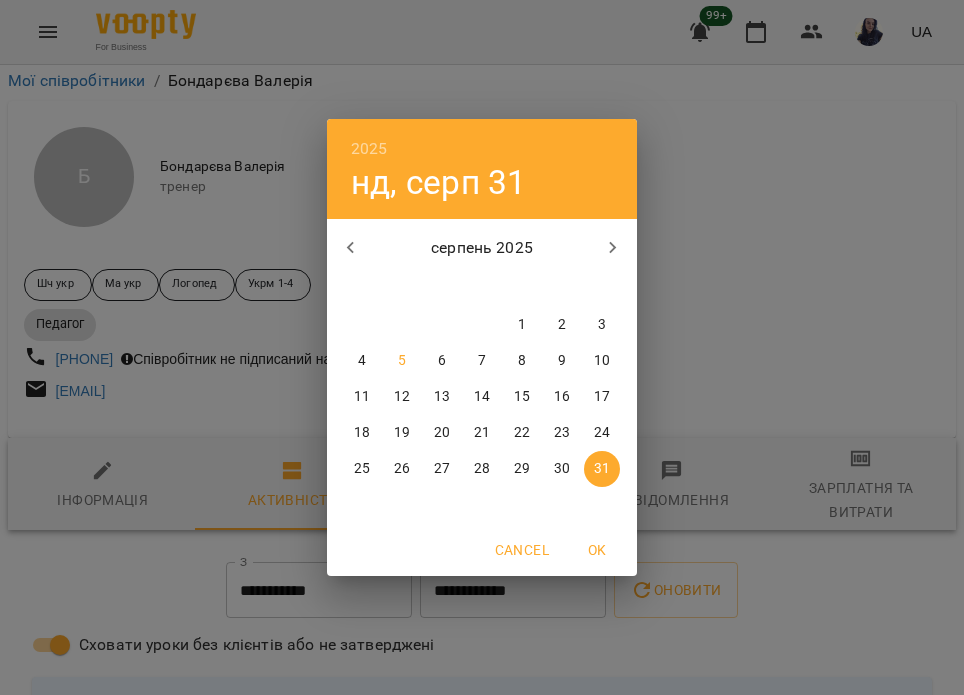 click 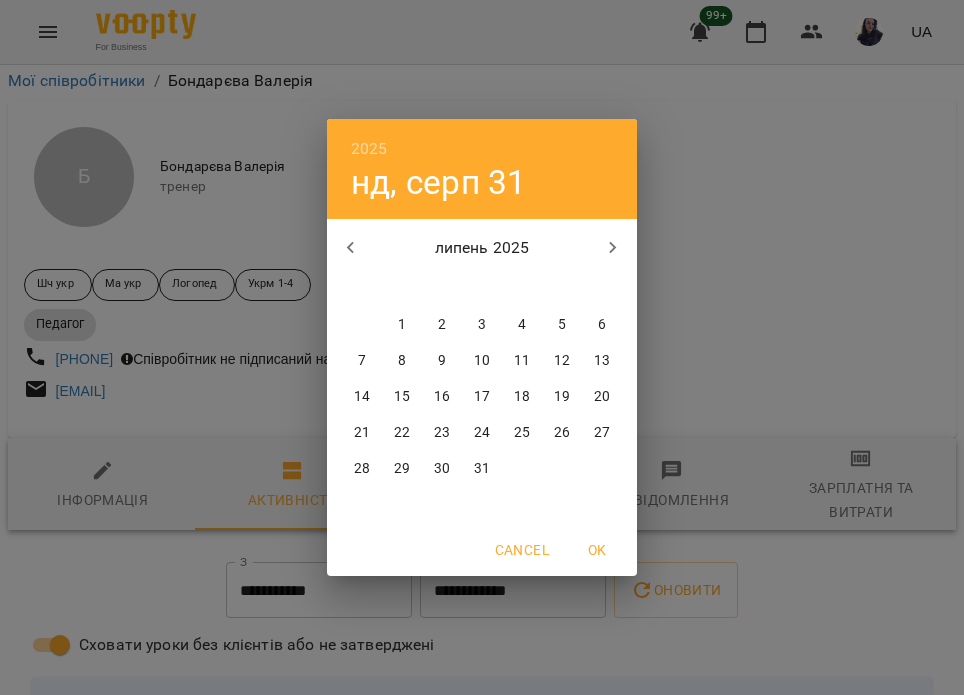 click on "31" at bounding box center [482, 469] 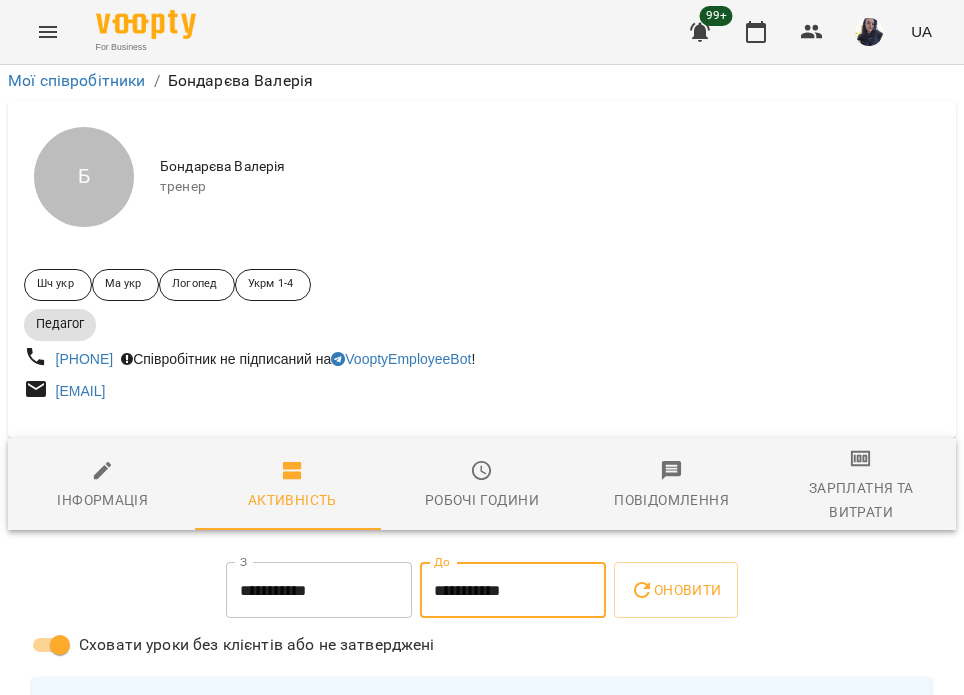 click on "Оновити" at bounding box center (675, 590) 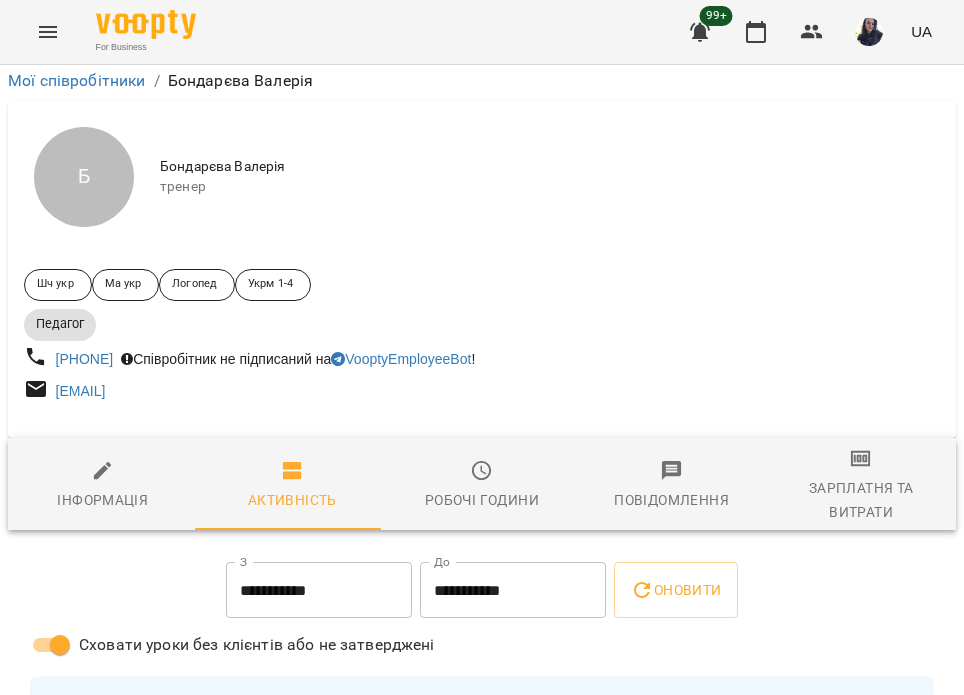scroll, scrollTop: 1500, scrollLeft: 0, axis: vertical 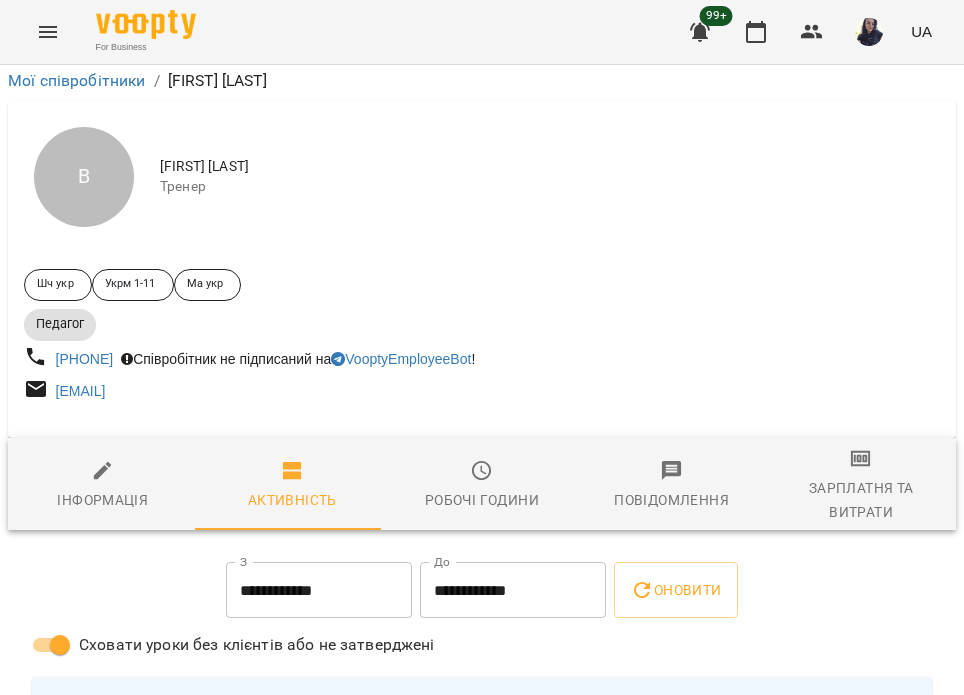 click on "**********" at bounding box center [319, 590] 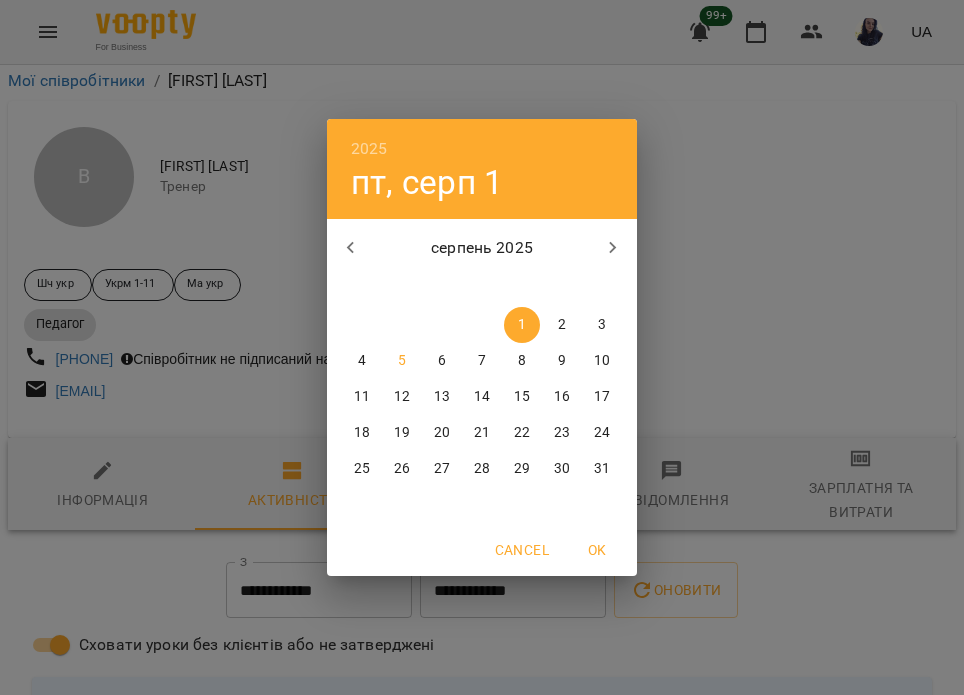 click 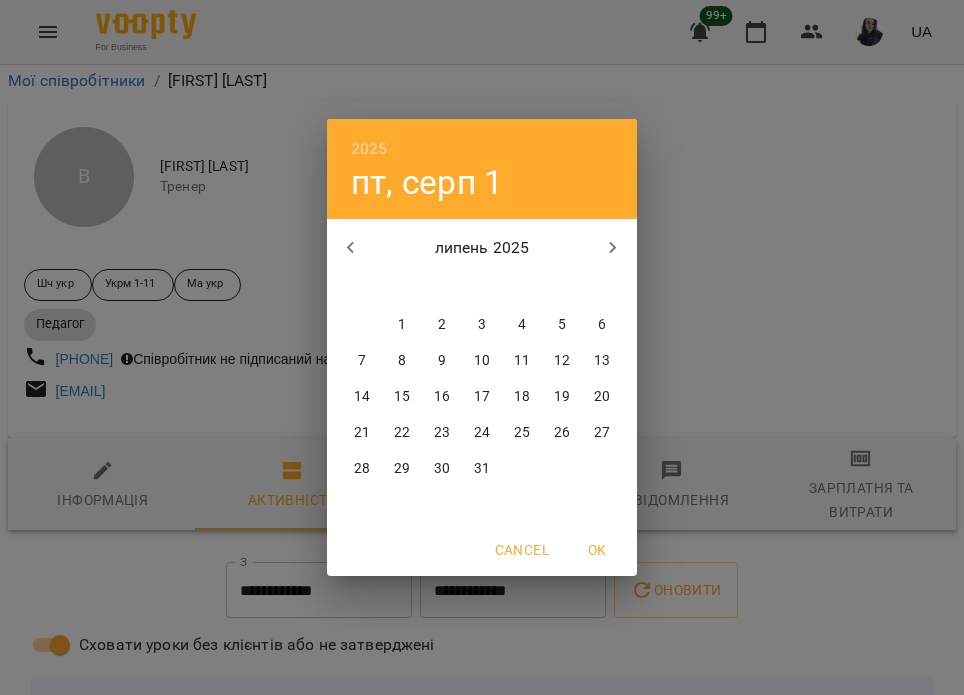 click on "28" at bounding box center [362, 469] 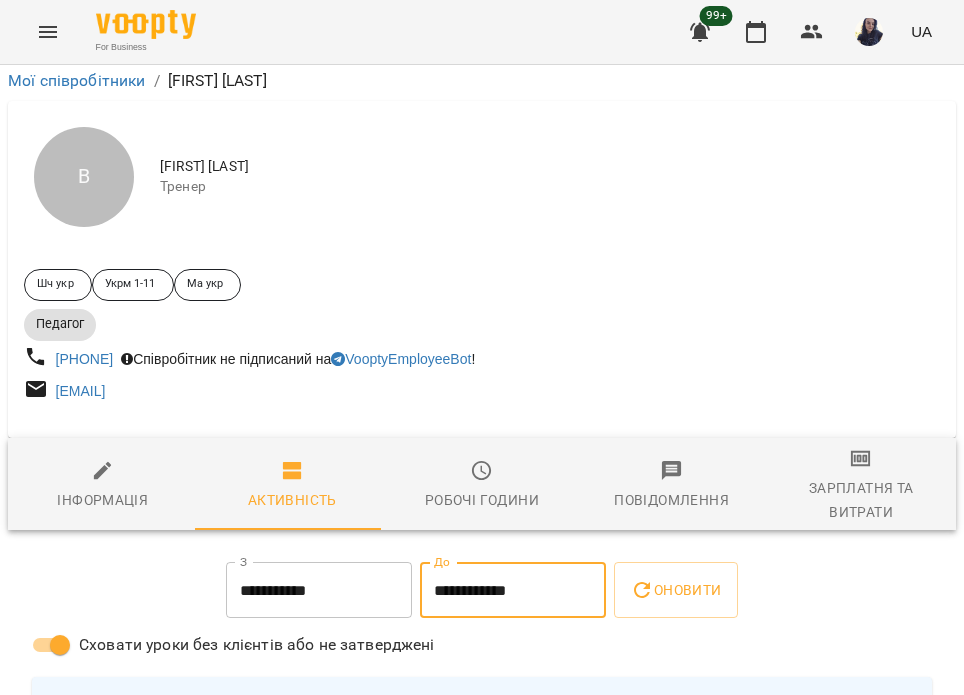 click on "**********" at bounding box center [513, 590] 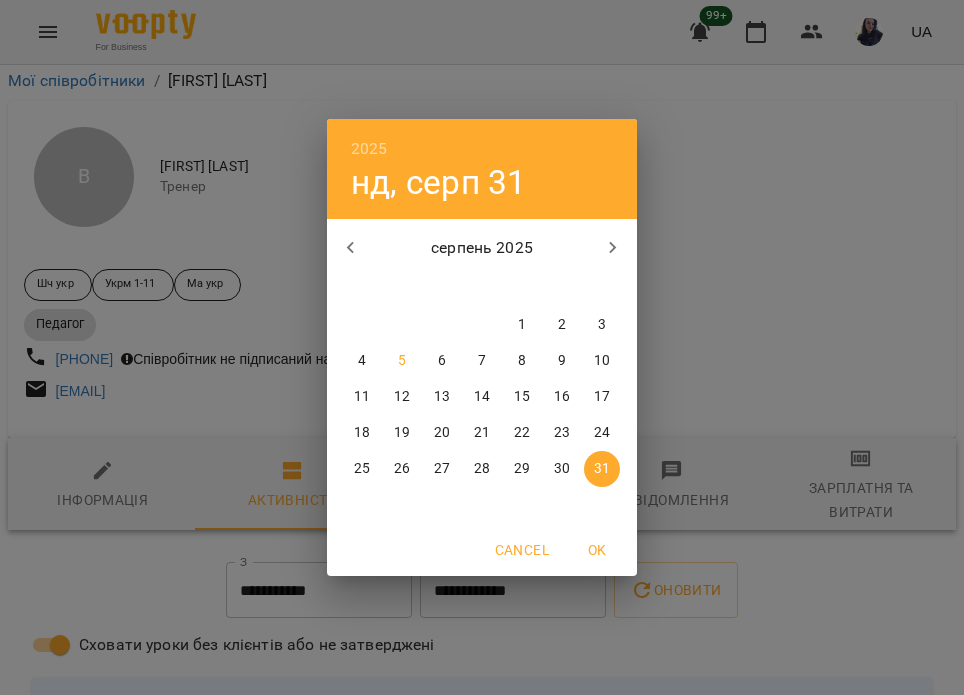 click 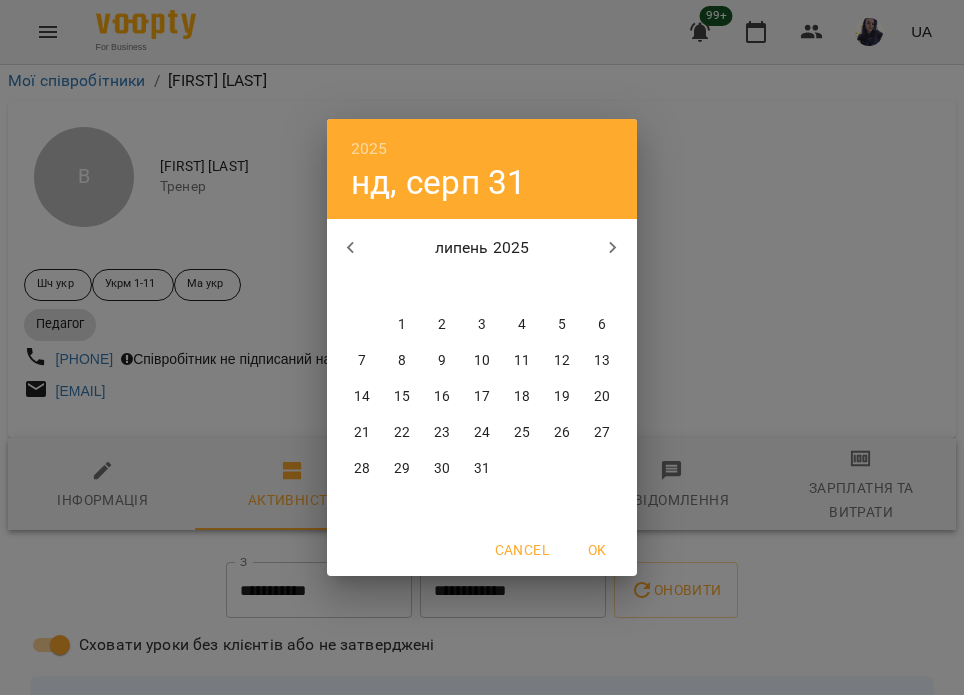 click on "31" at bounding box center (482, 469) 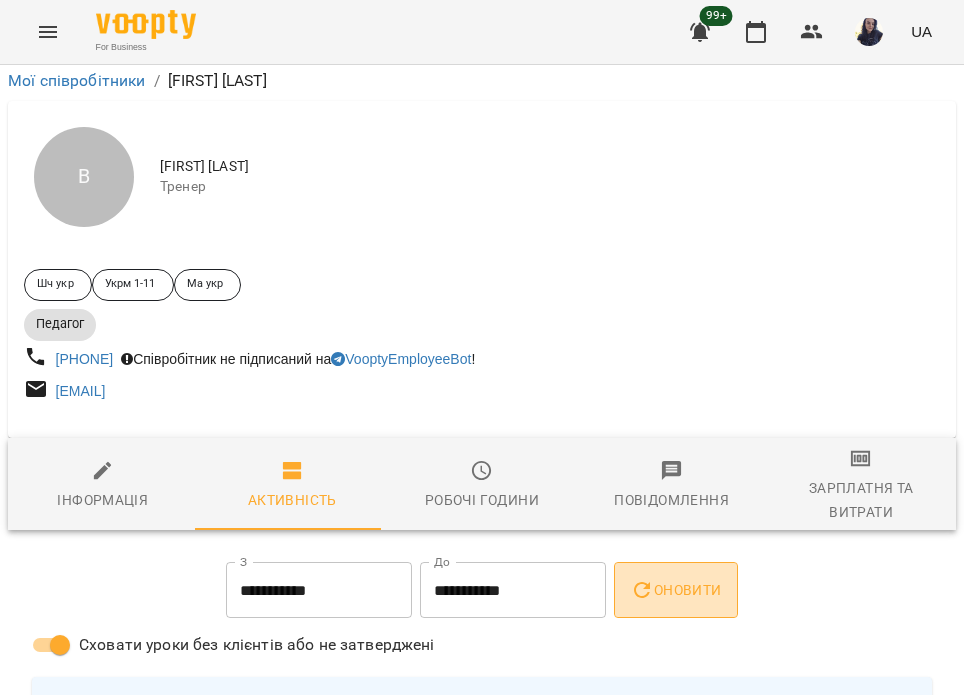 click on "Оновити" at bounding box center (675, 590) 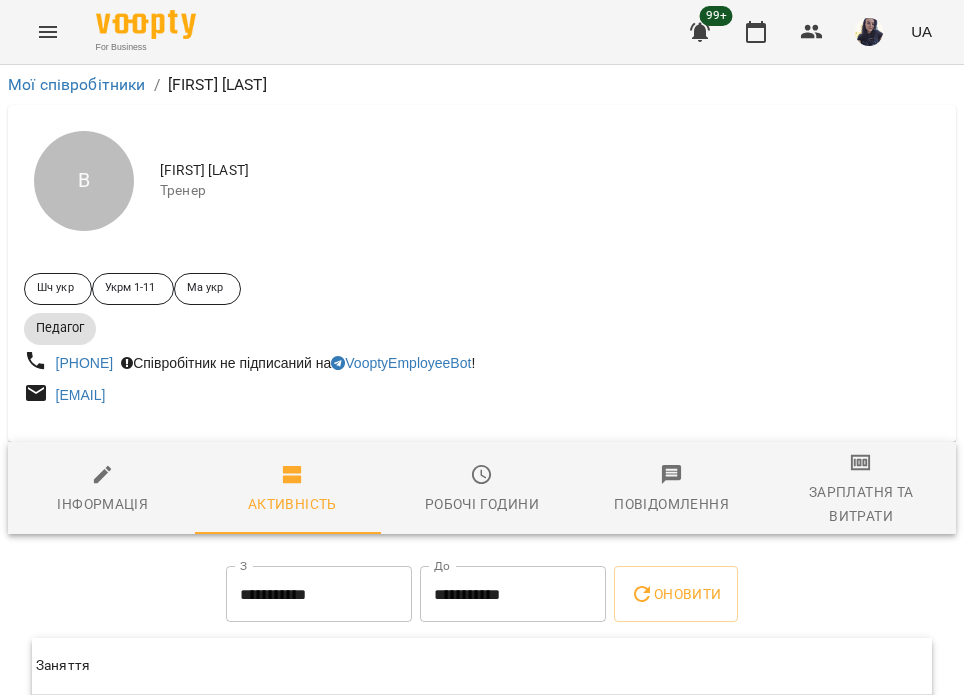 scroll, scrollTop: 188, scrollLeft: 0, axis: vertical 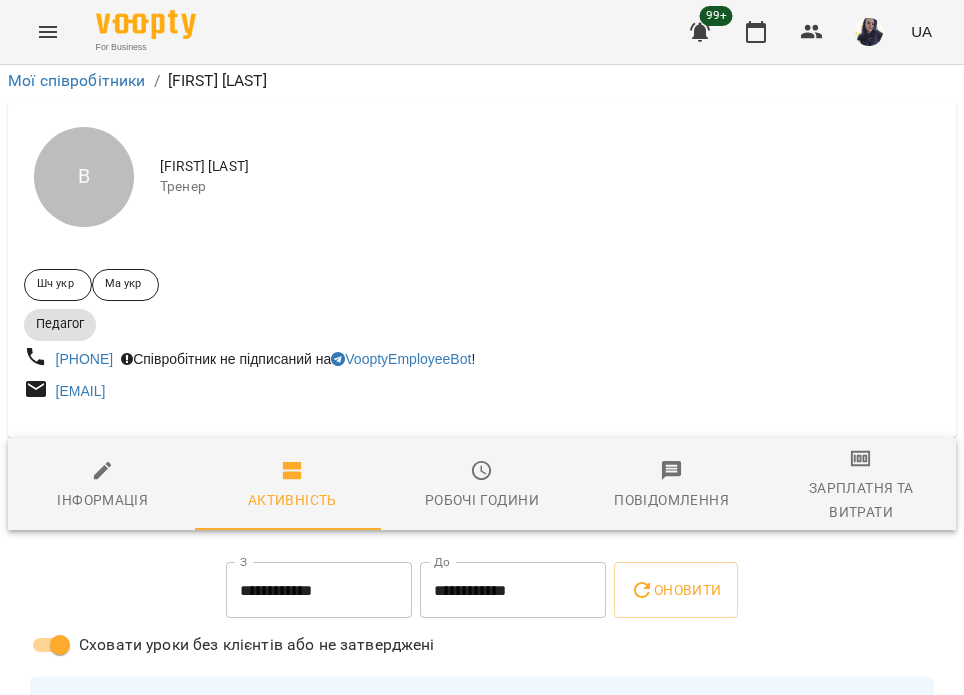 click on "**********" at bounding box center (319, 590) 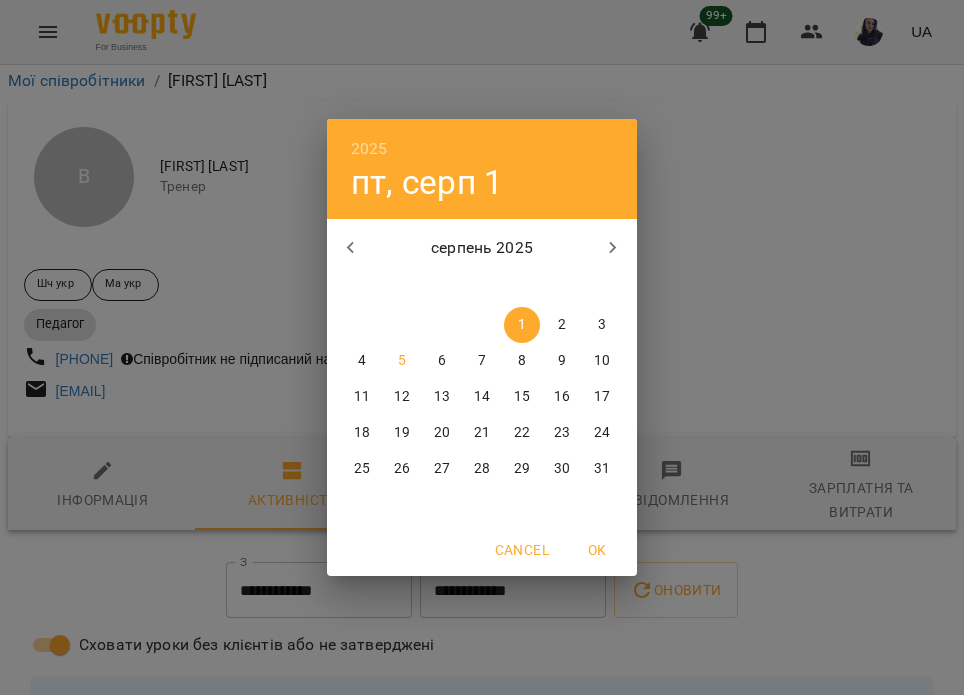 click at bounding box center (351, 248) 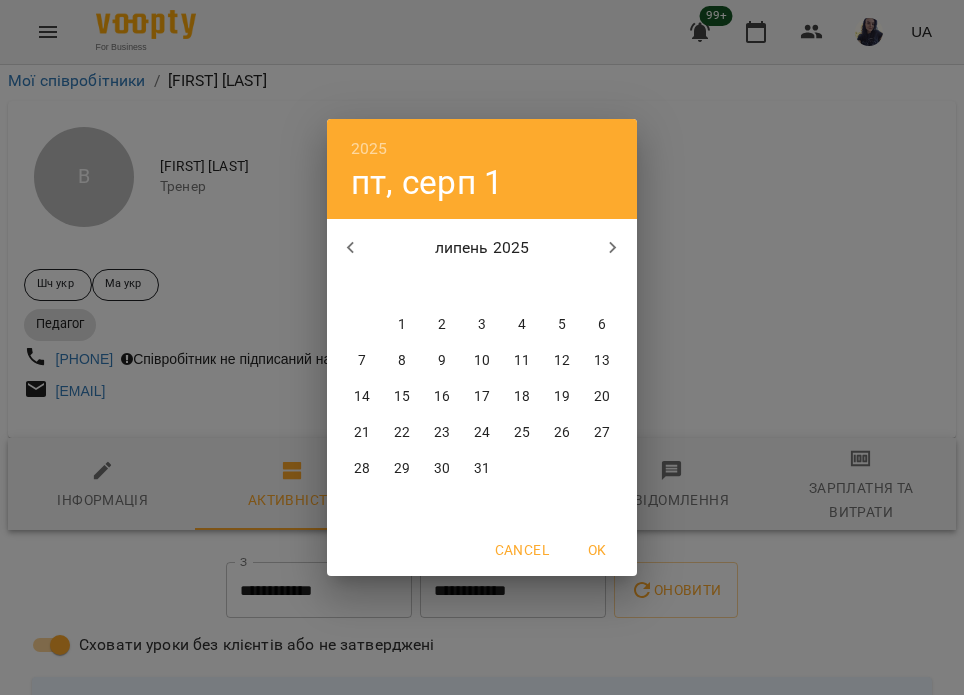 drag, startPoint x: 362, startPoint y: 470, endPoint x: 366, endPoint y: 447, distance: 23.345236 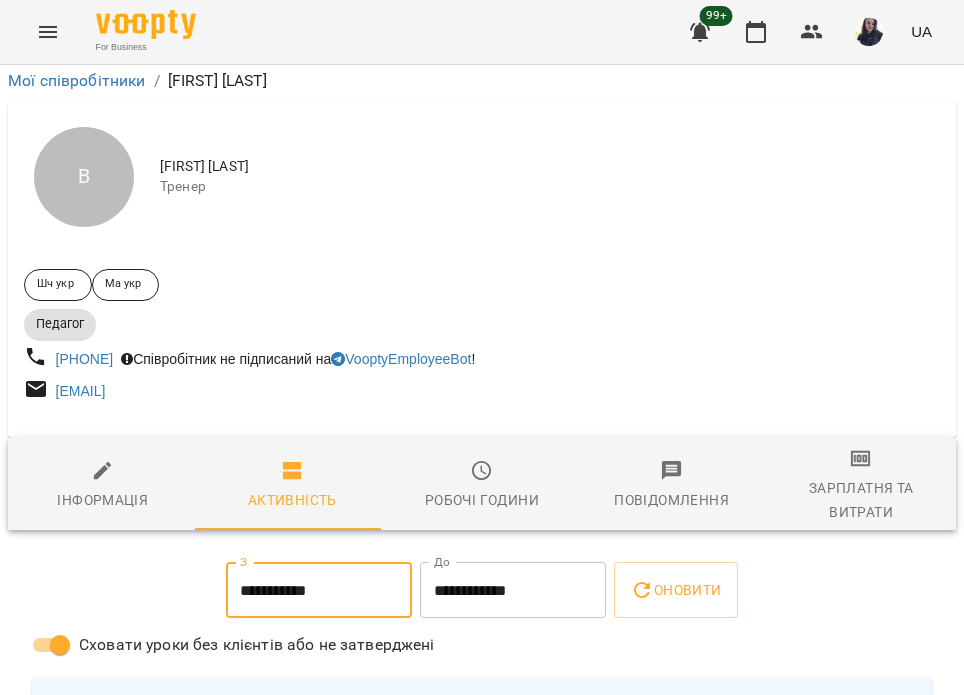 click on "**********" at bounding box center (513, 590) 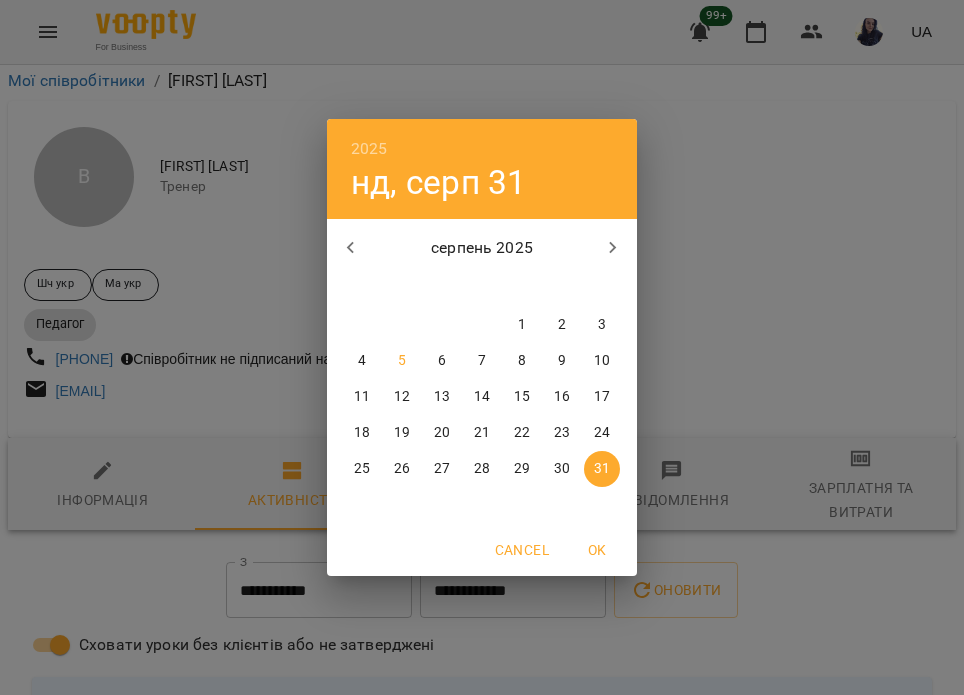 click 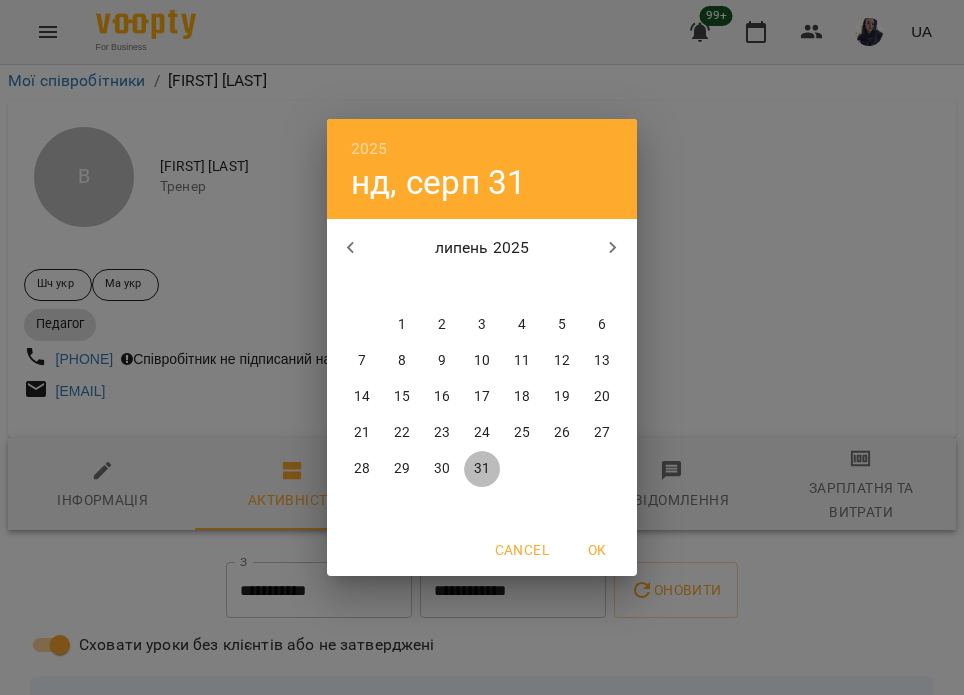 click on "31" at bounding box center (482, 469) 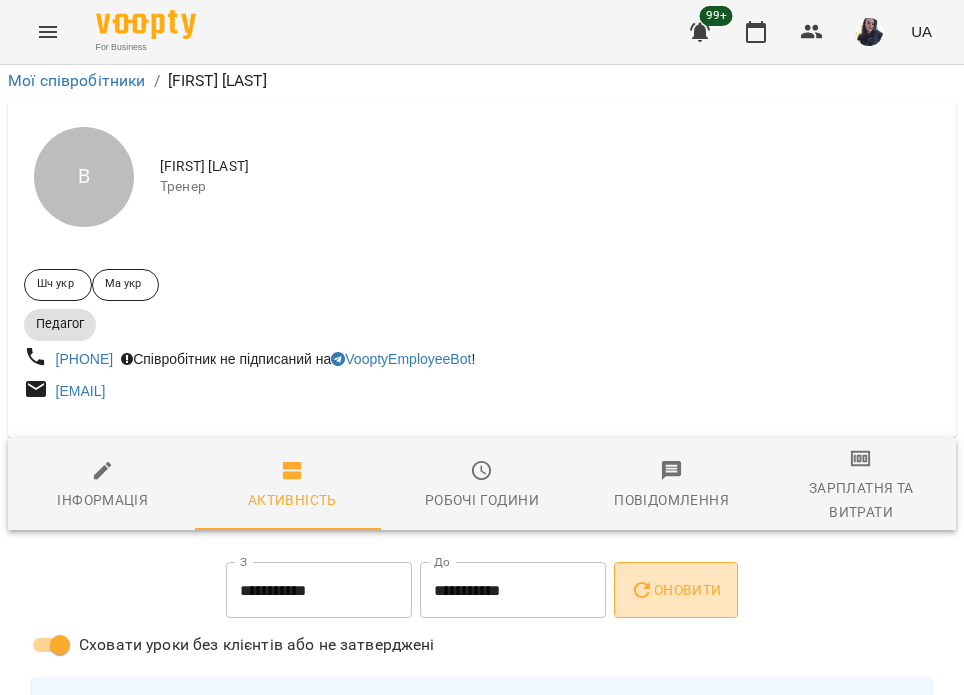 click on "Оновити" at bounding box center (675, 590) 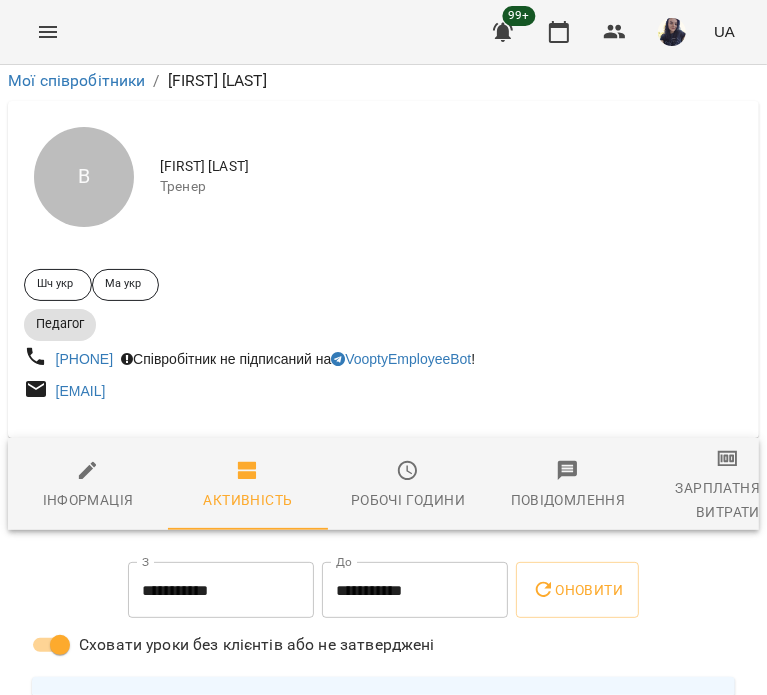 scroll, scrollTop: 2410, scrollLeft: 0, axis: vertical 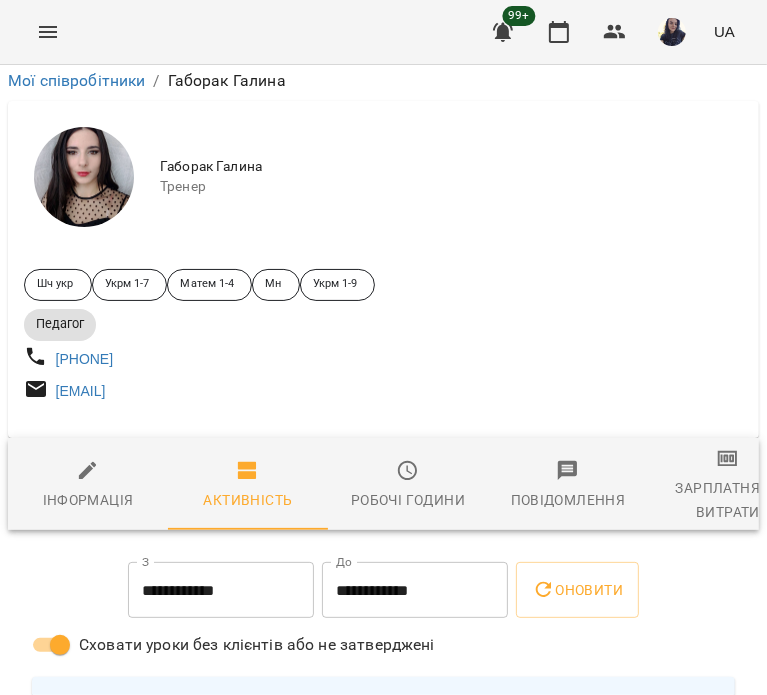 click on "**********" at bounding box center [221, 590] 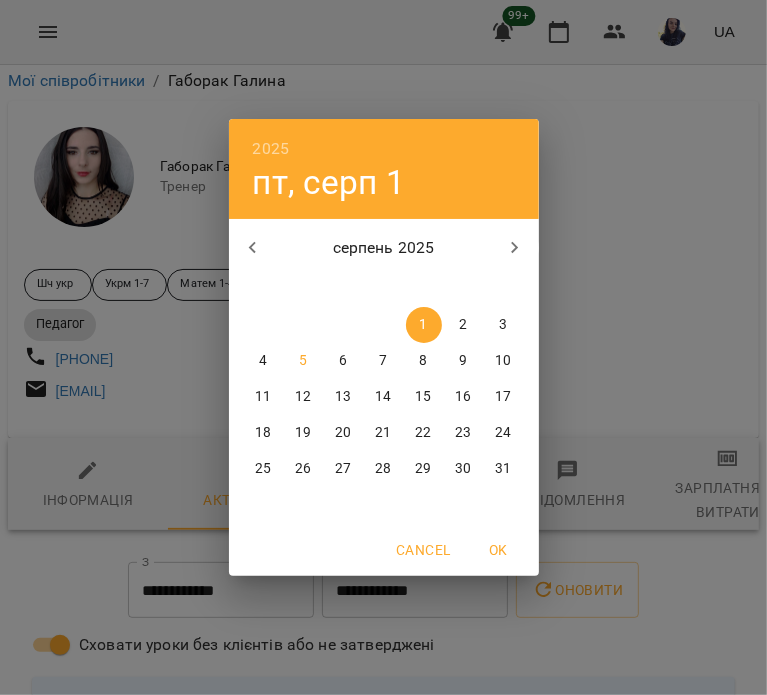 drag, startPoint x: 257, startPoint y: 256, endPoint x: 264, endPoint y: 280, distance: 25 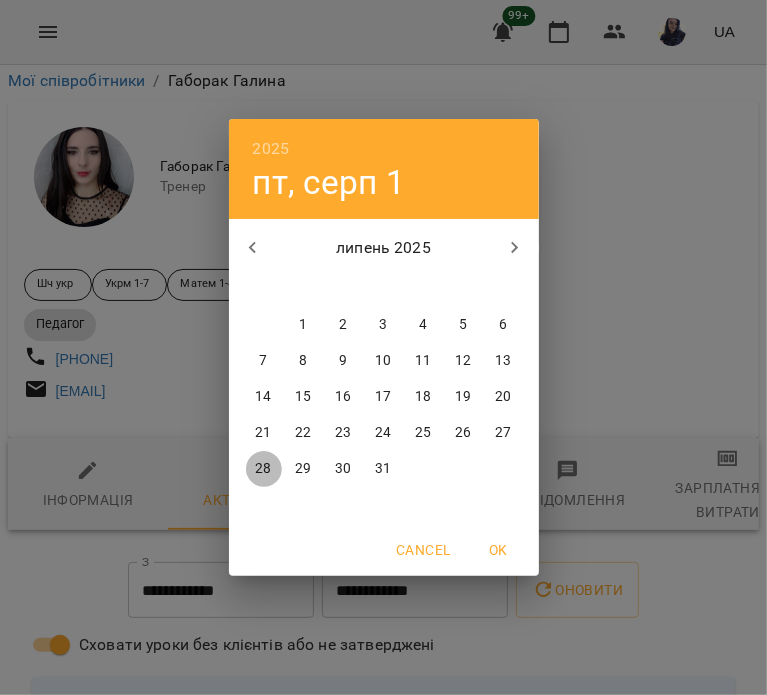 click on "28" at bounding box center (263, 469) 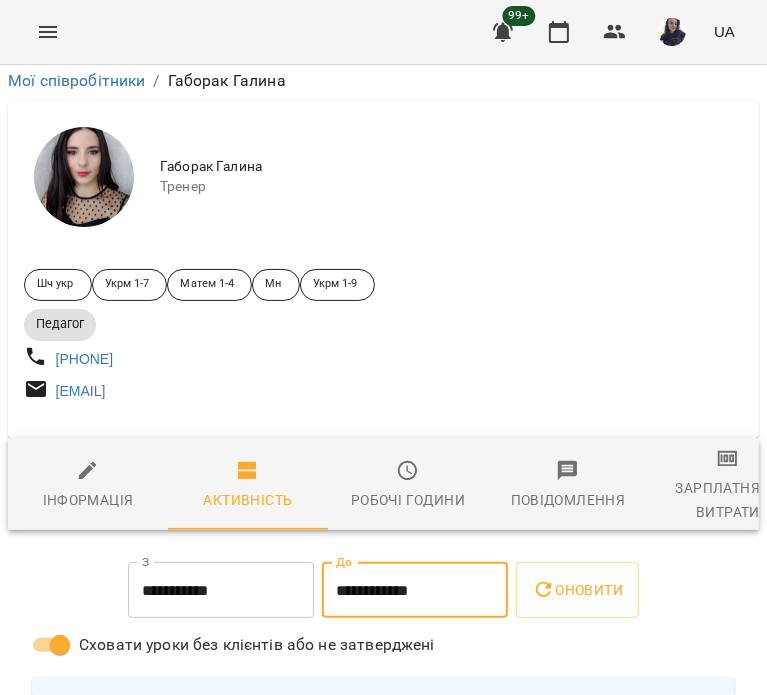 click on "**********" at bounding box center (415, 590) 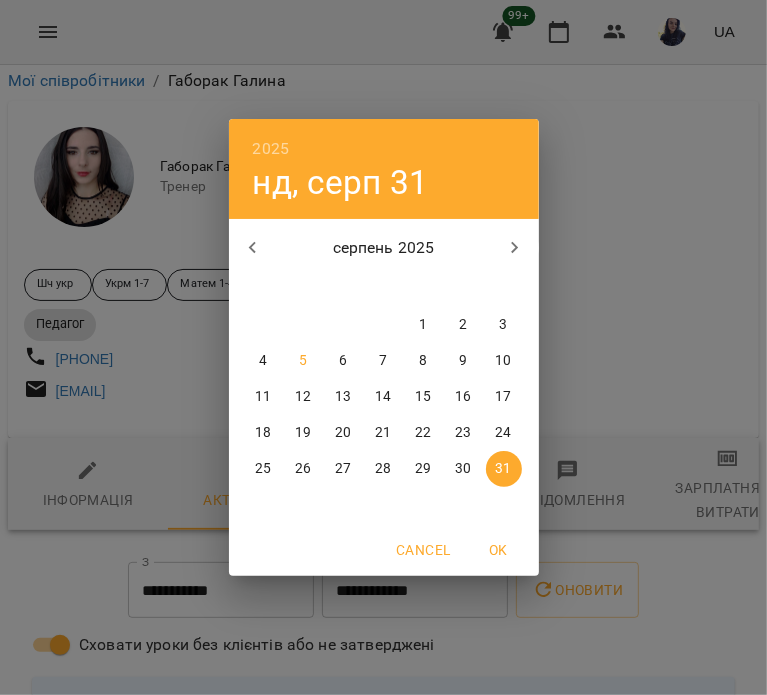 click 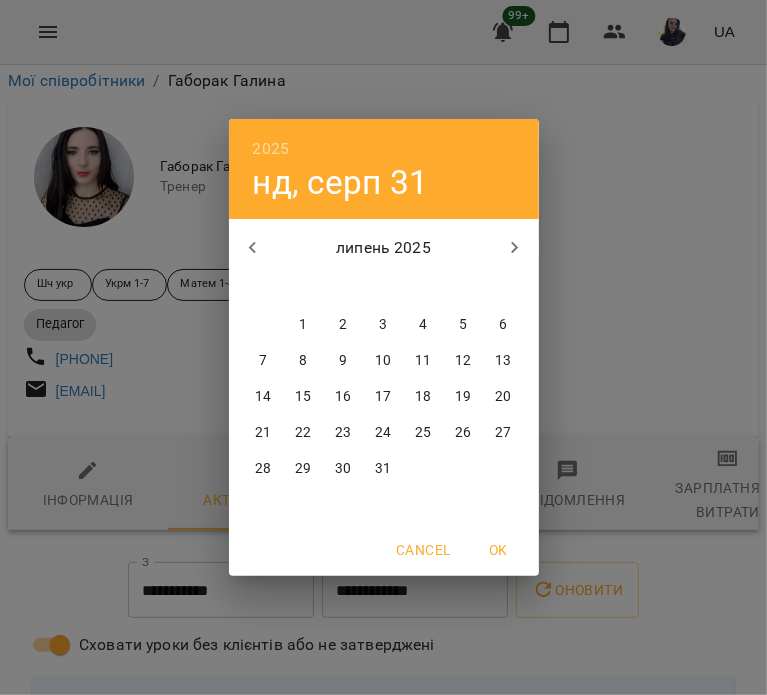 click on "31" at bounding box center (383, 469) 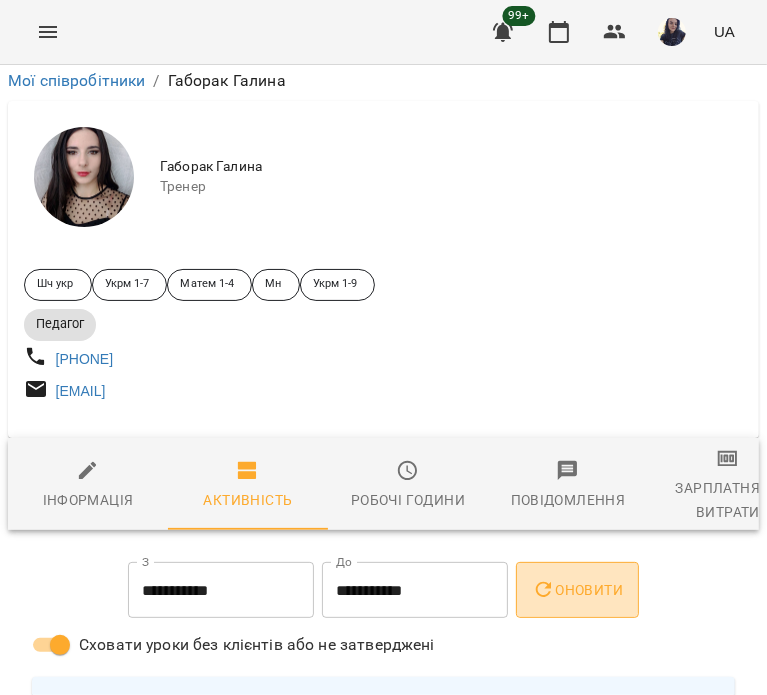 click on "Оновити" at bounding box center (577, 590) 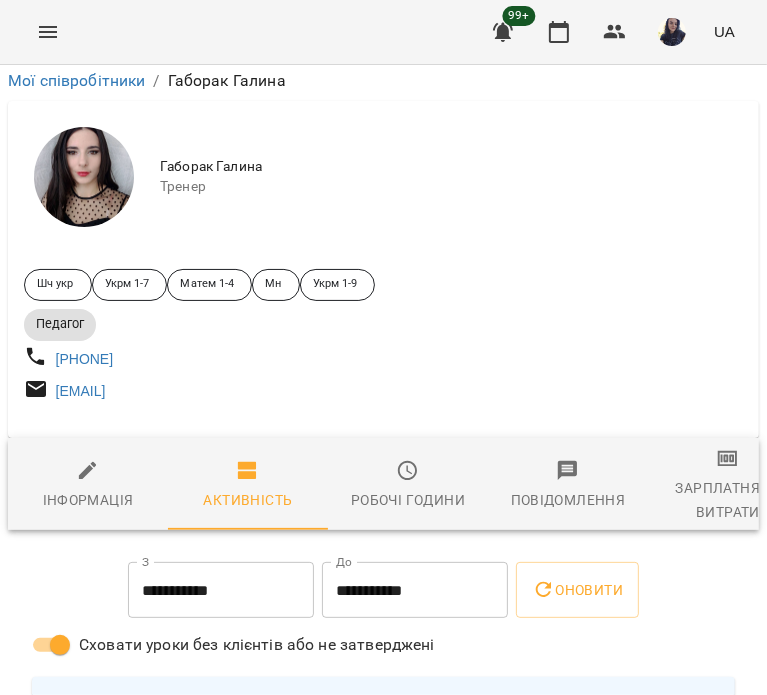 scroll, scrollTop: 2500, scrollLeft: 0, axis: vertical 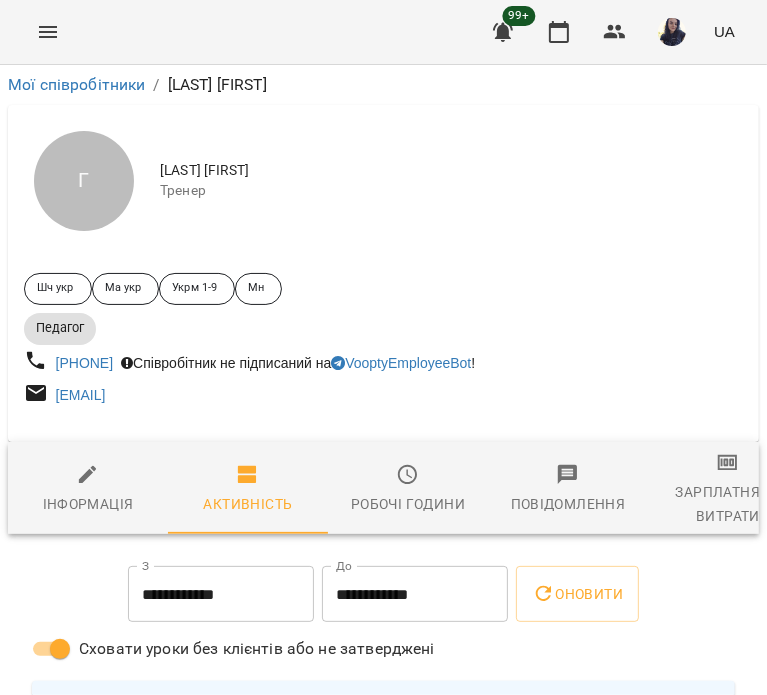 click on "**********" at bounding box center [221, 594] 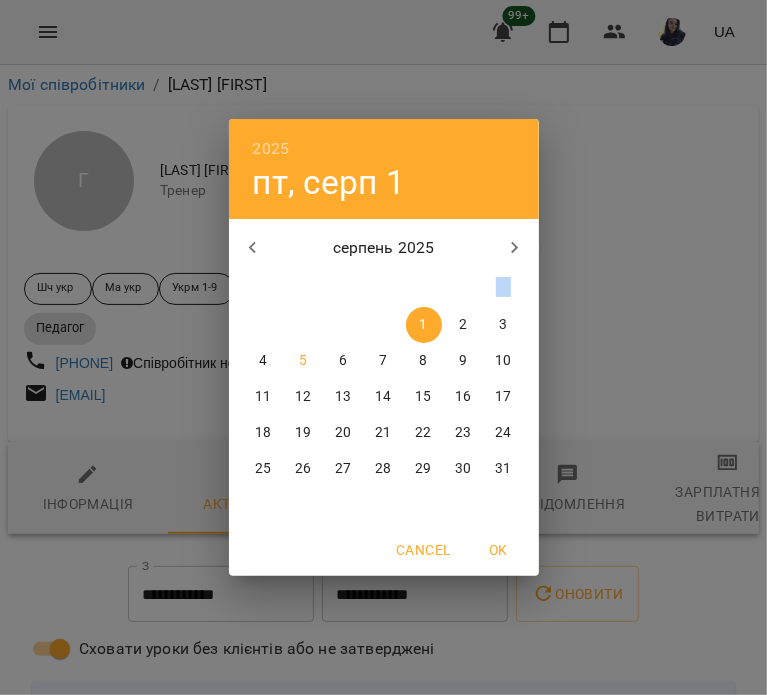 click on "2025 пт, серп 1 серпень 2025 пн вт ср чт пт сб нд 28 29 30 31 1 2 3 4 5 6 7 8 9 10 11 12 13 14 15 16 17 18 19 20 21 22 23 24 25 26 27 28 29 30 31 Cancel OK" at bounding box center [383, 347] 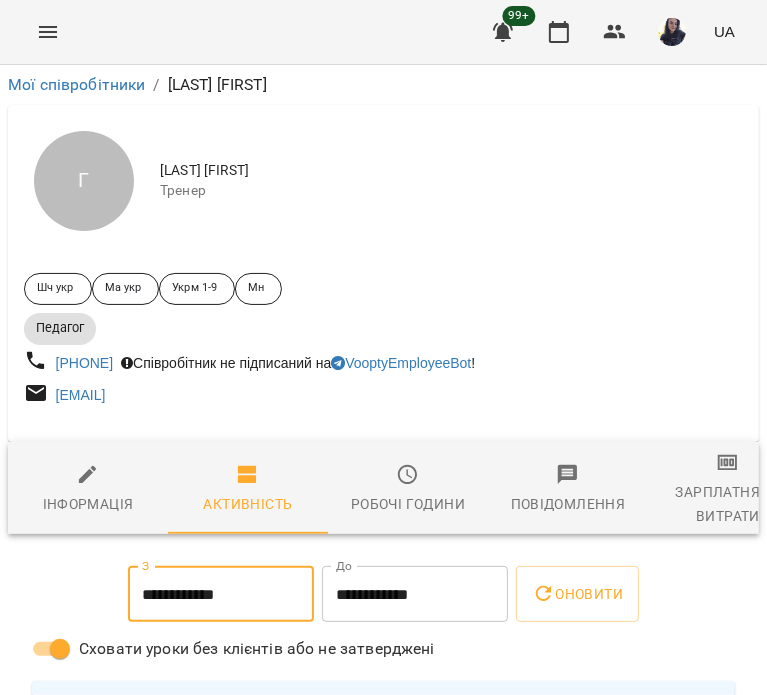 click on "**********" at bounding box center (221, 594) 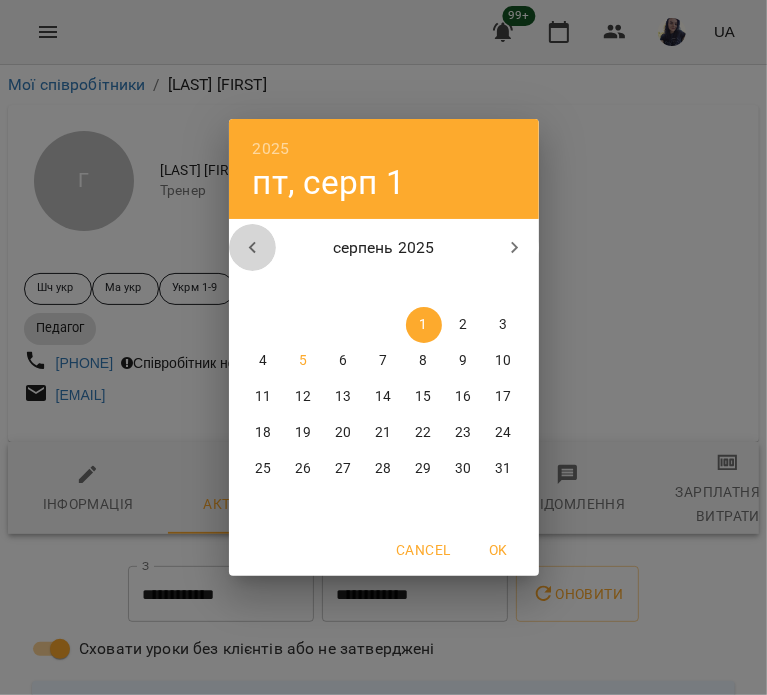 drag, startPoint x: 254, startPoint y: 244, endPoint x: 418, endPoint y: 606, distance: 397.41666 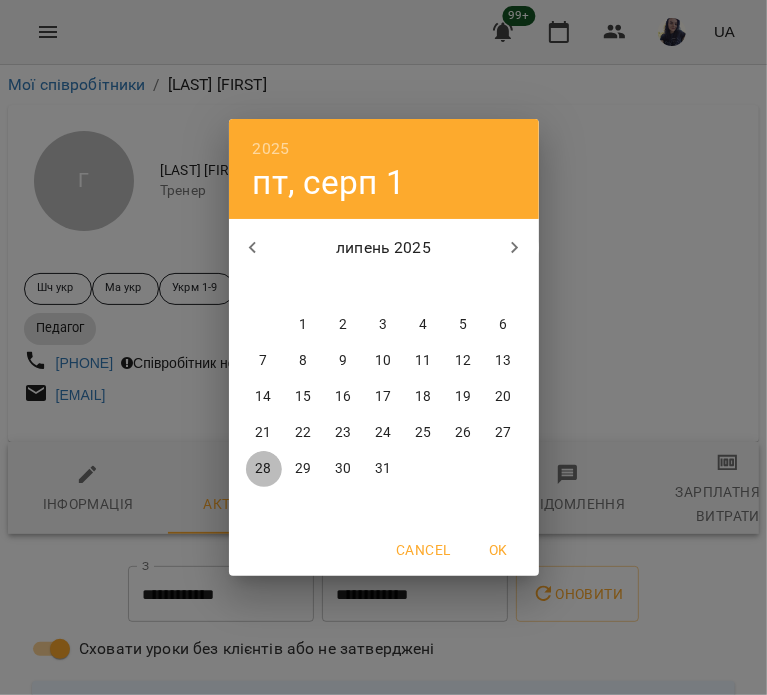 click on "28" at bounding box center (264, 469) 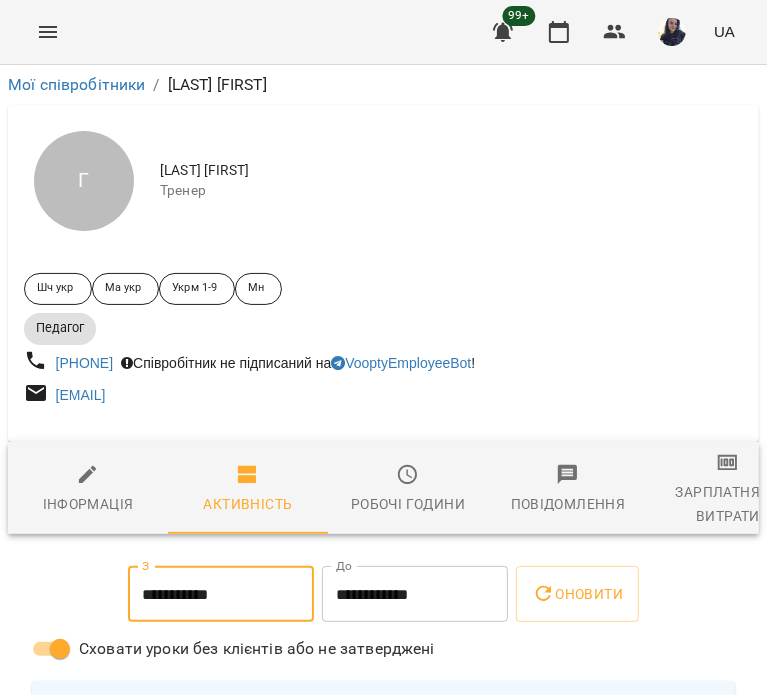 click on "**********" at bounding box center [415, 594] 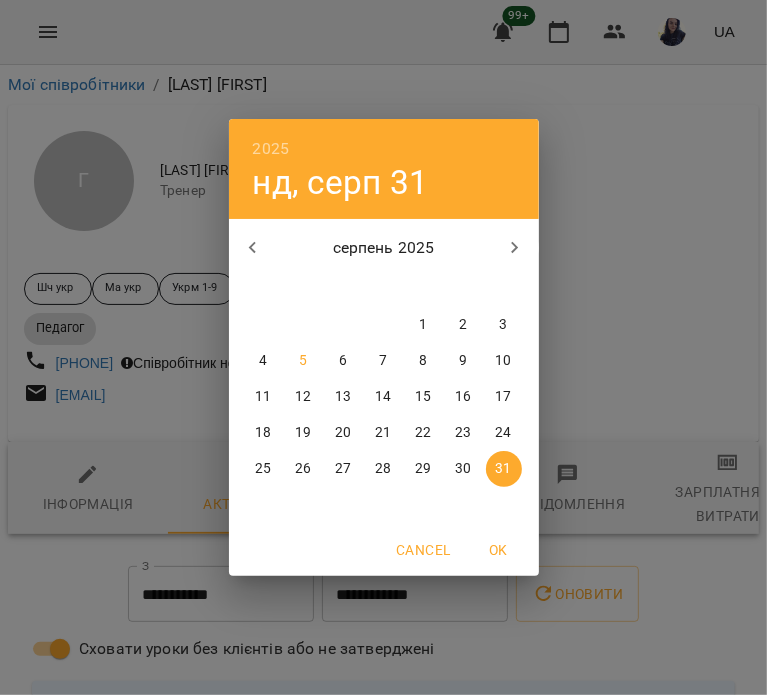 click at bounding box center (253, 248) 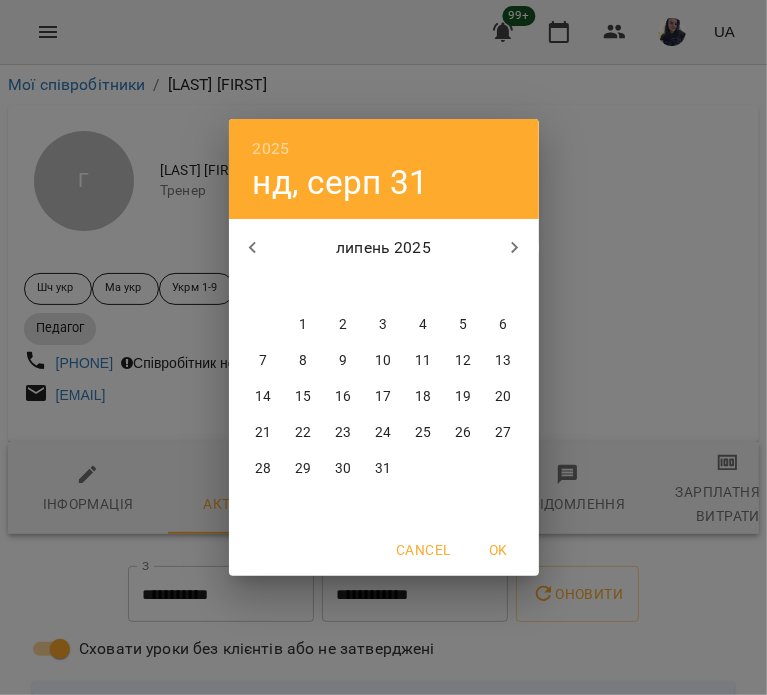 click on "31" at bounding box center [383, 469] 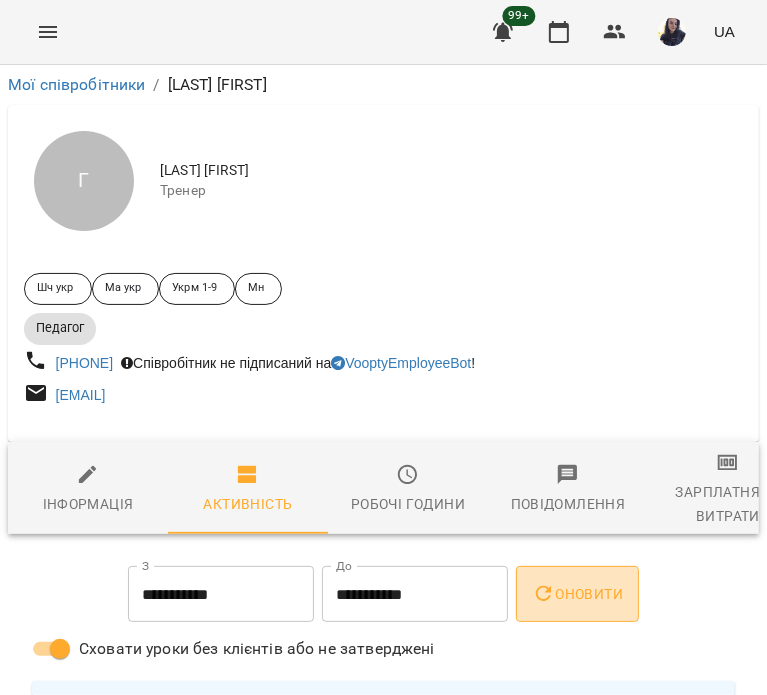 click on "Оновити" at bounding box center (577, 594) 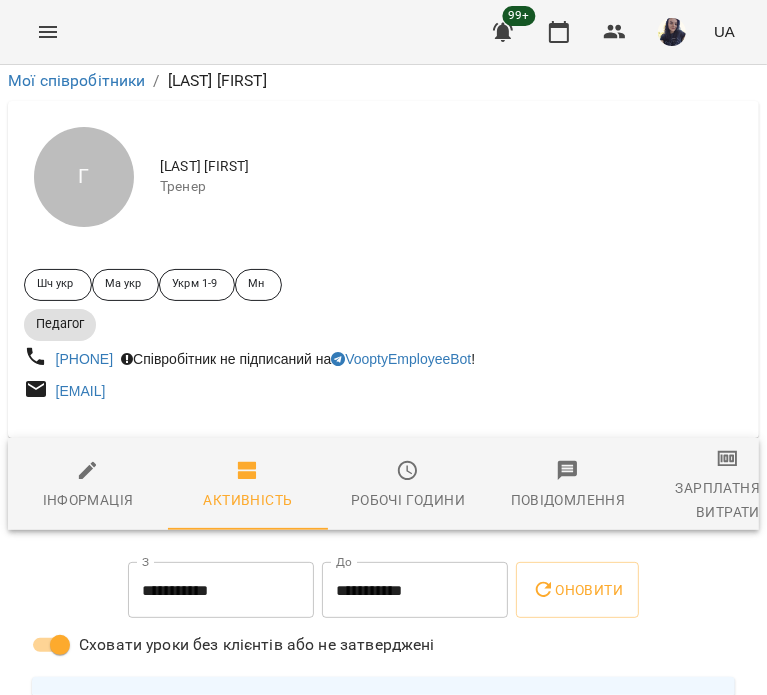 scroll, scrollTop: 800, scrollLeft: 0, axis: vertical 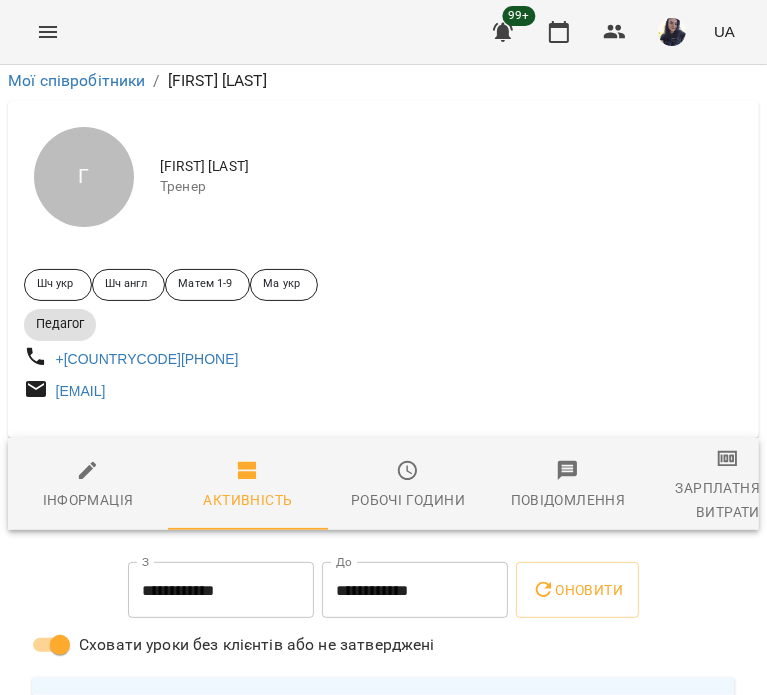 click on "**********" at bounding box center [221, 590] 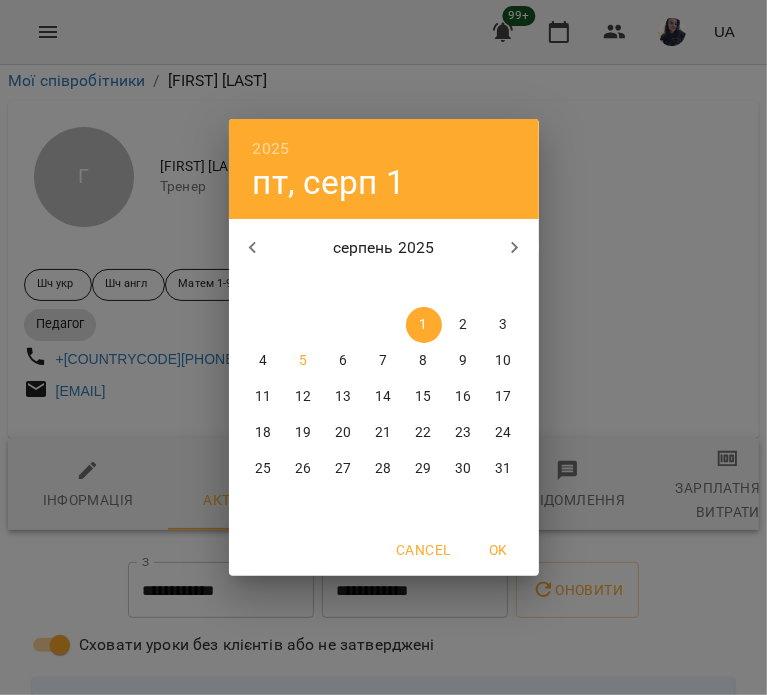 click at bounding box center [253, 248] 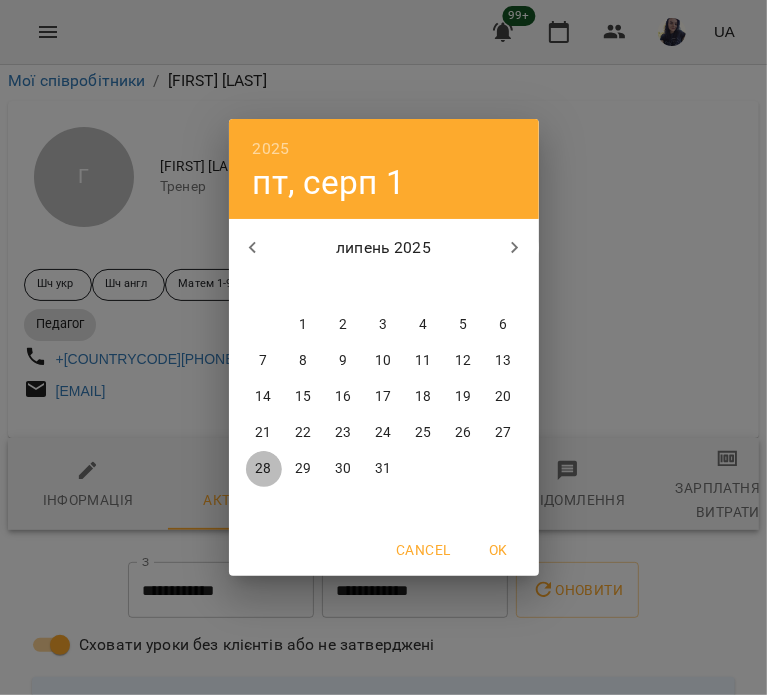 click on "28" at bounding box center (264, 469) 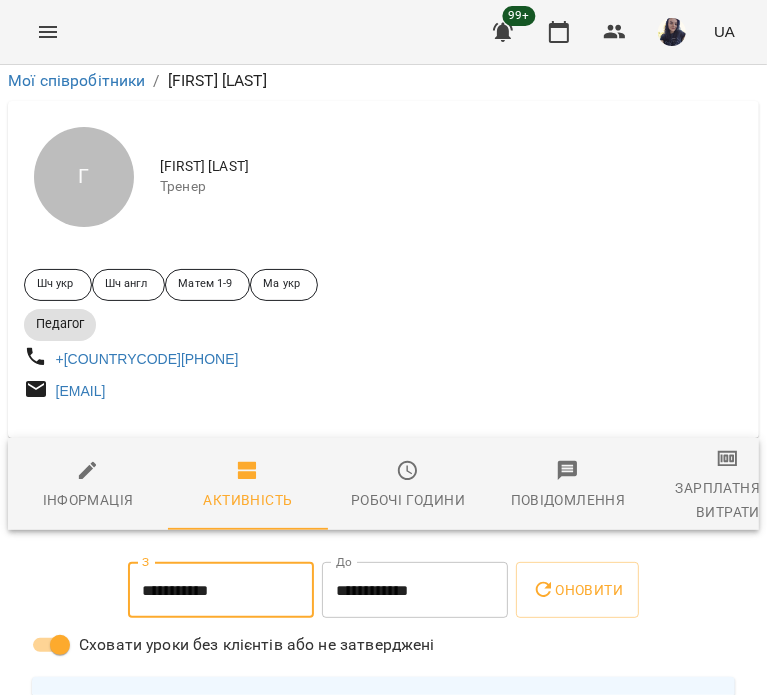 click on "**********" at bounding box center [415, 590] 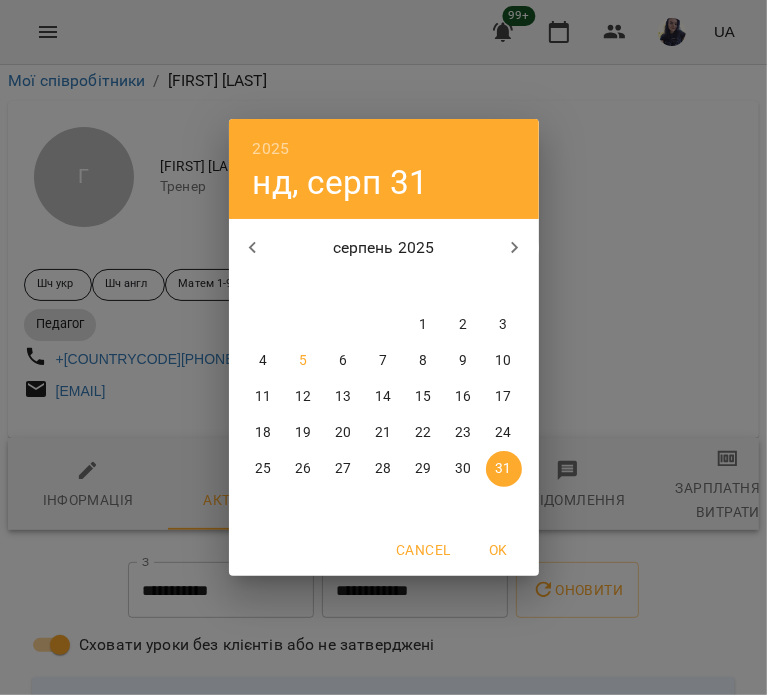 click 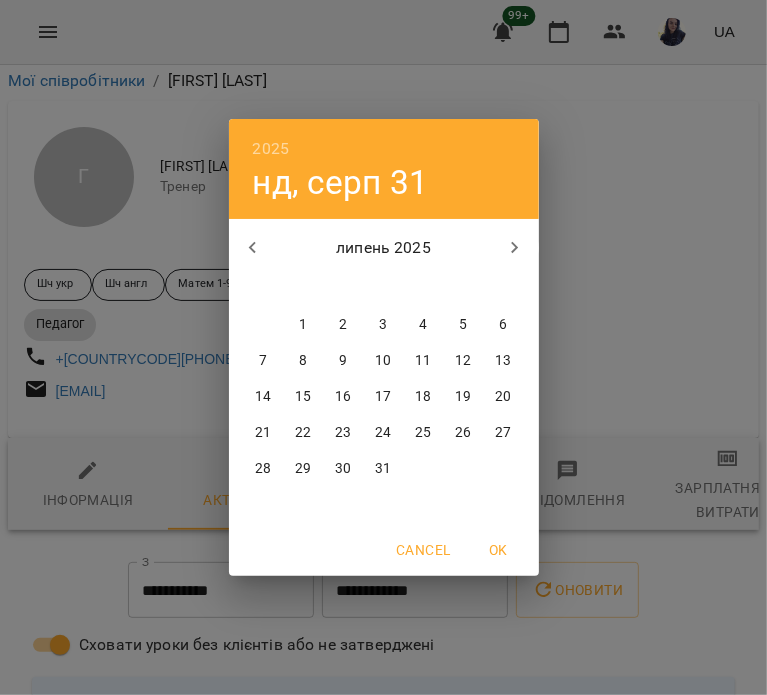 click on "31" at bounding box center [384, 469] 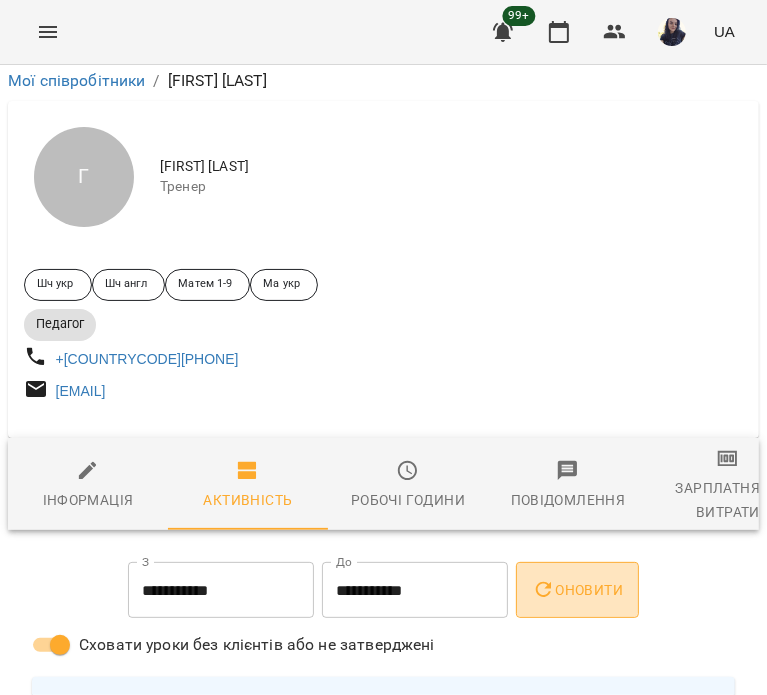 click on "Оновити" at bounding box center [577, 590] 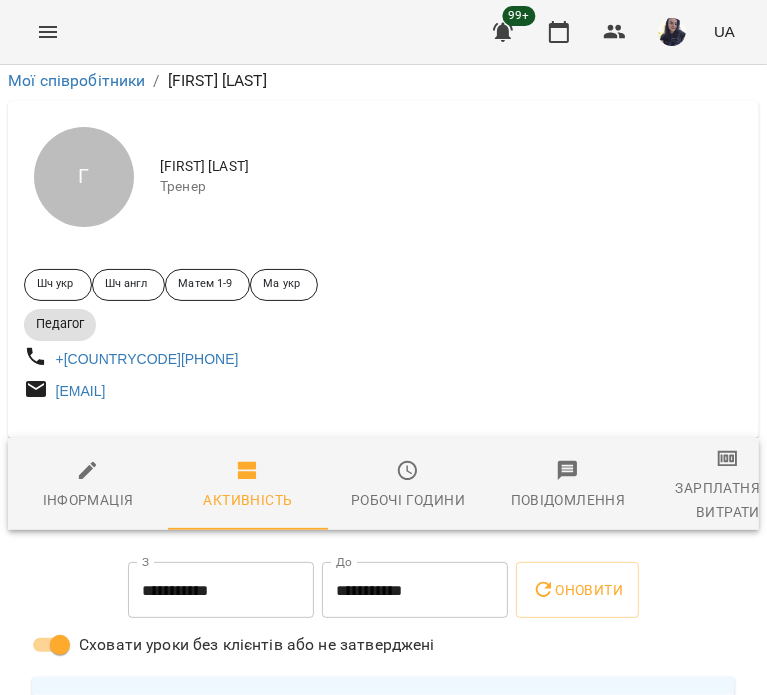 scroll, scrollTop: 3200, scrollLeft: 0, axis: vertical 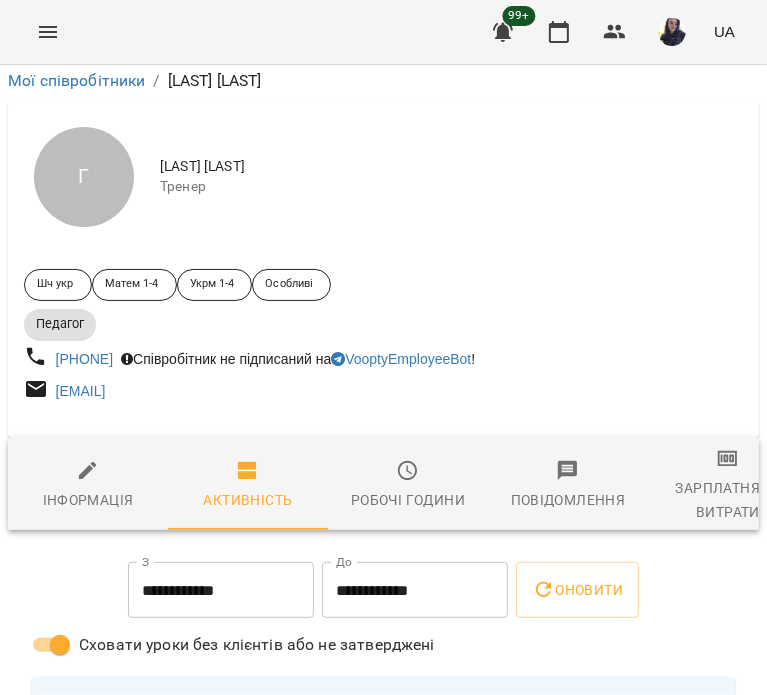 click on "**********" at bounding box center [221, 590] 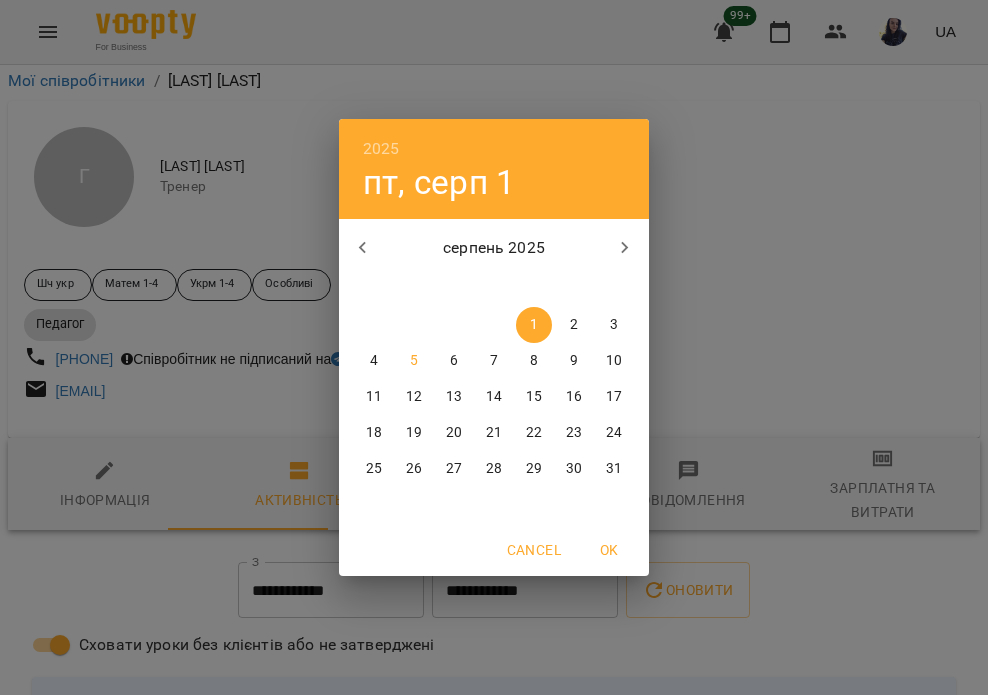 scroll, scrollTop: 430, scrollLeft: 0, axis: vertical 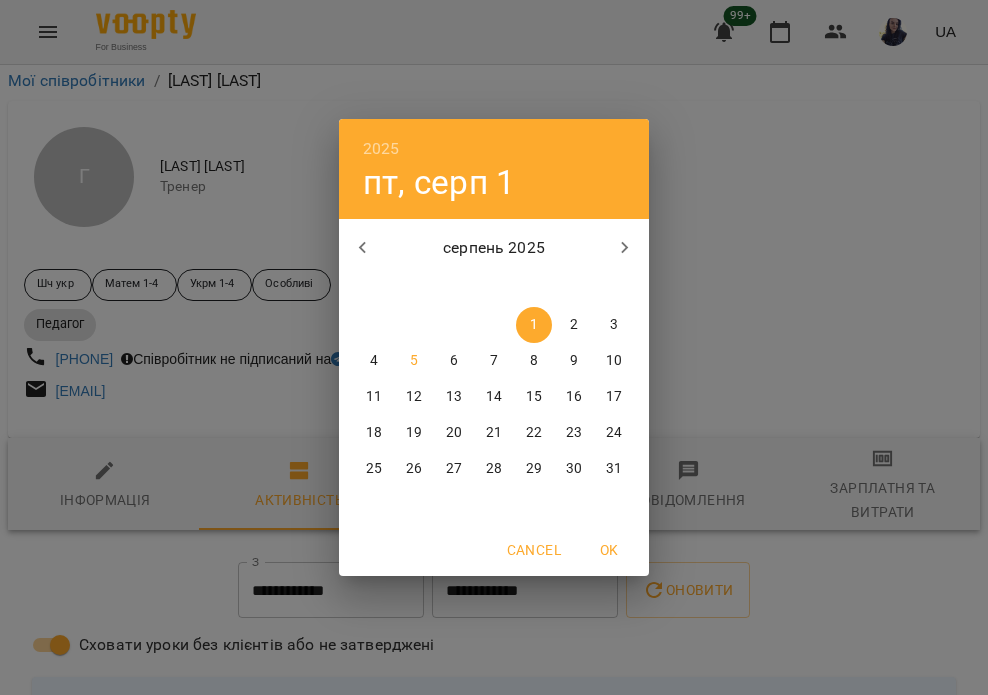click 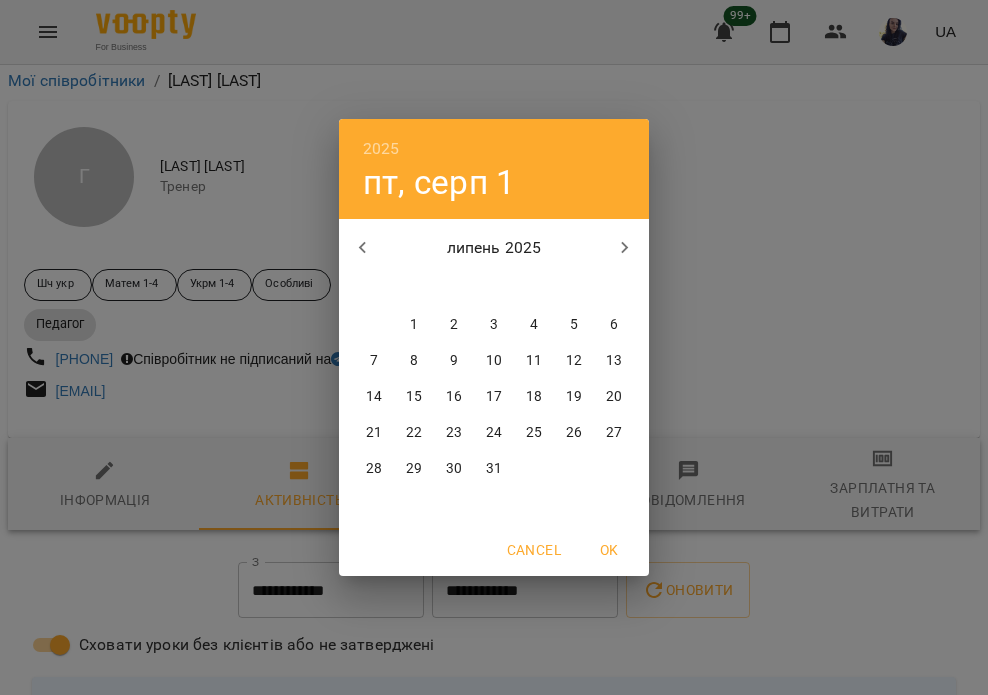 click on "28" at bounding box center [374, 469] 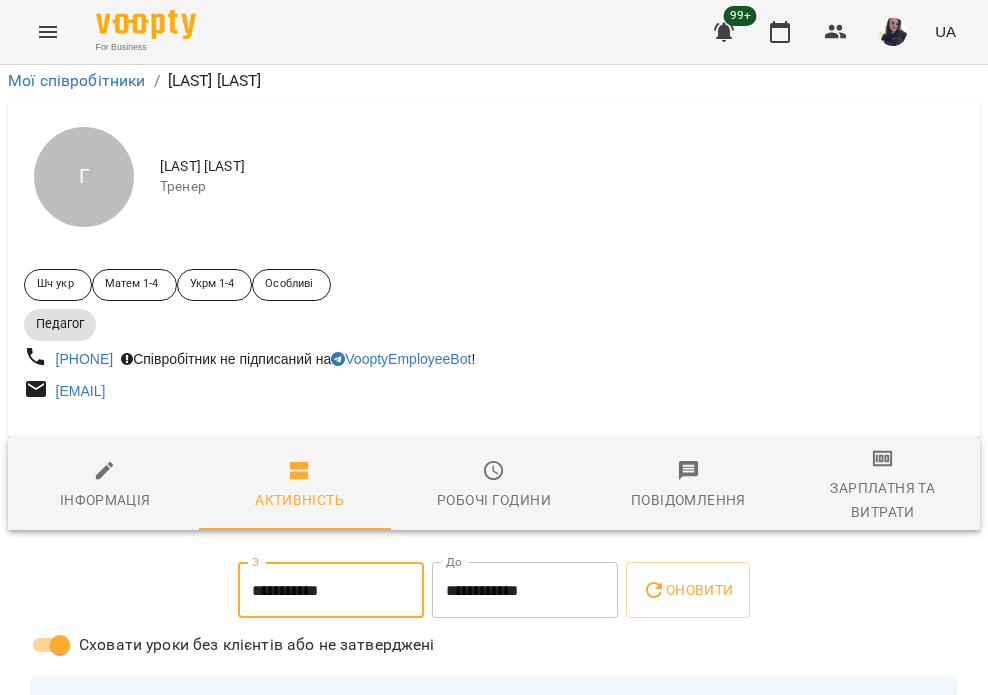 type on "**********" 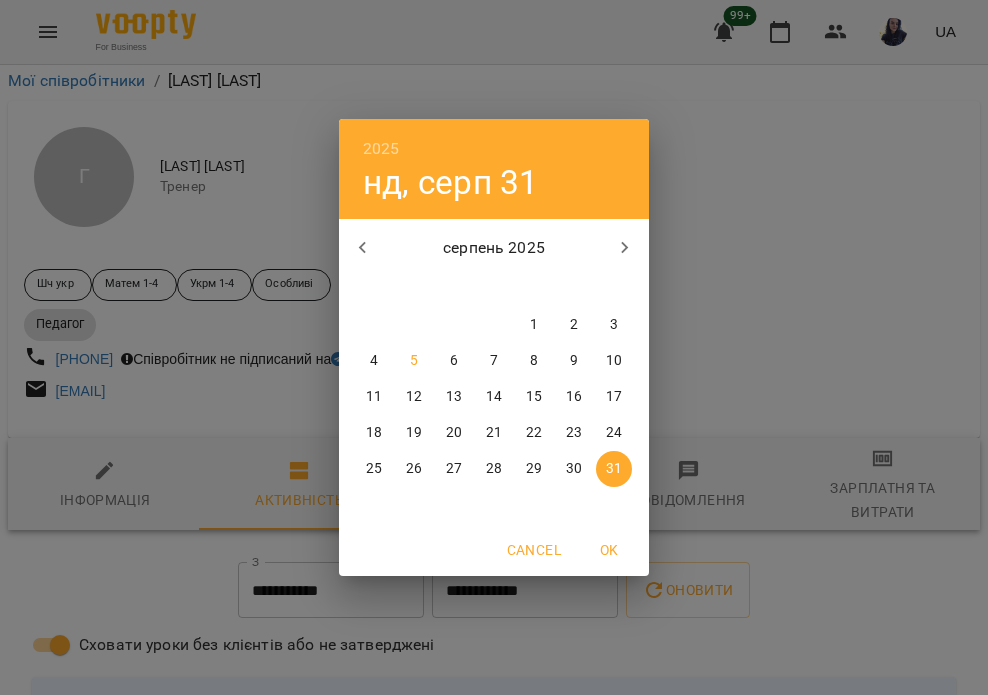click 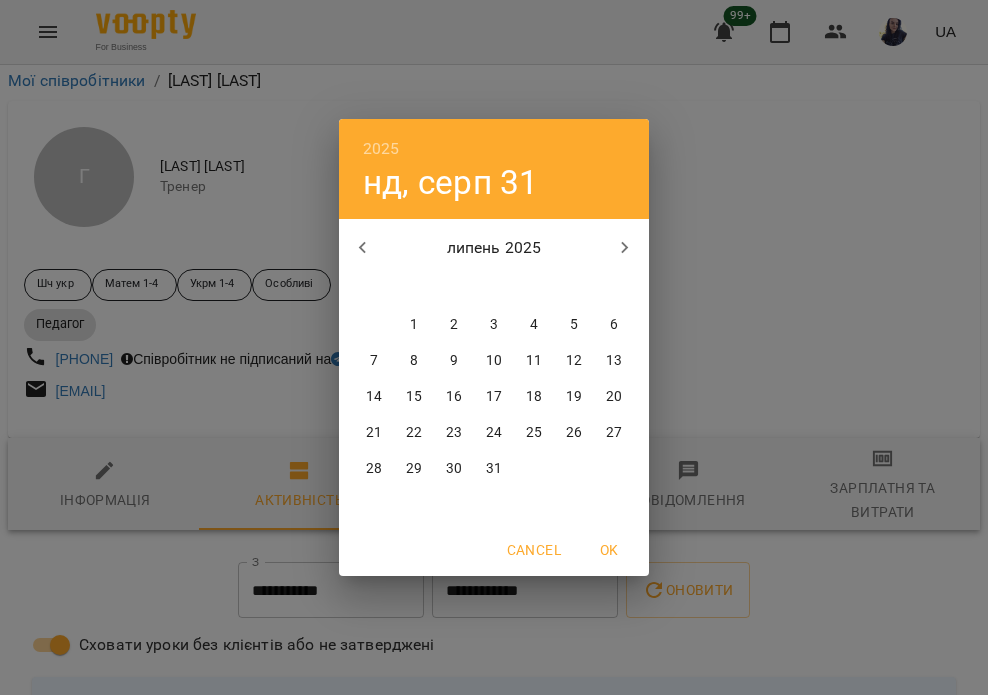 click on "31" at bounding box center (494, 469) 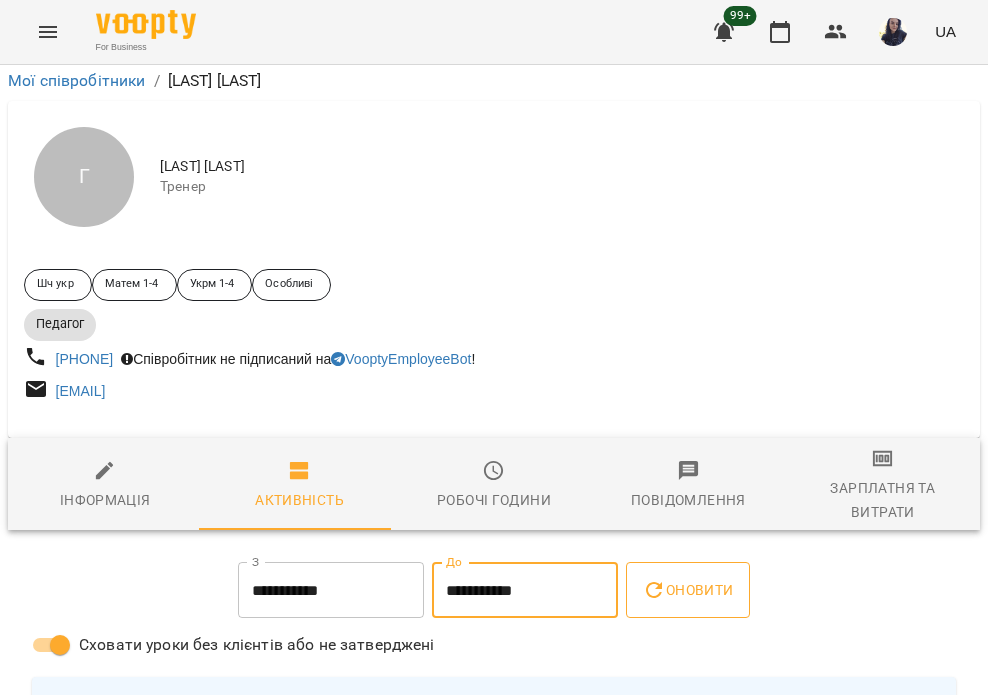 click 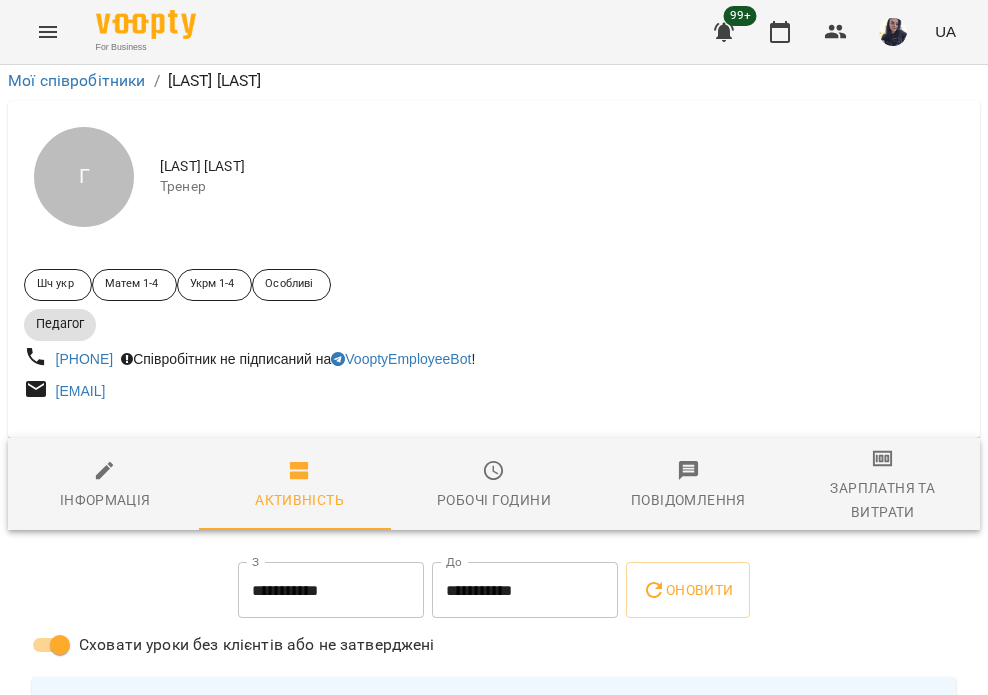 scroll, scrollTop: 1200, scrollLeft: 0, axis: vertical 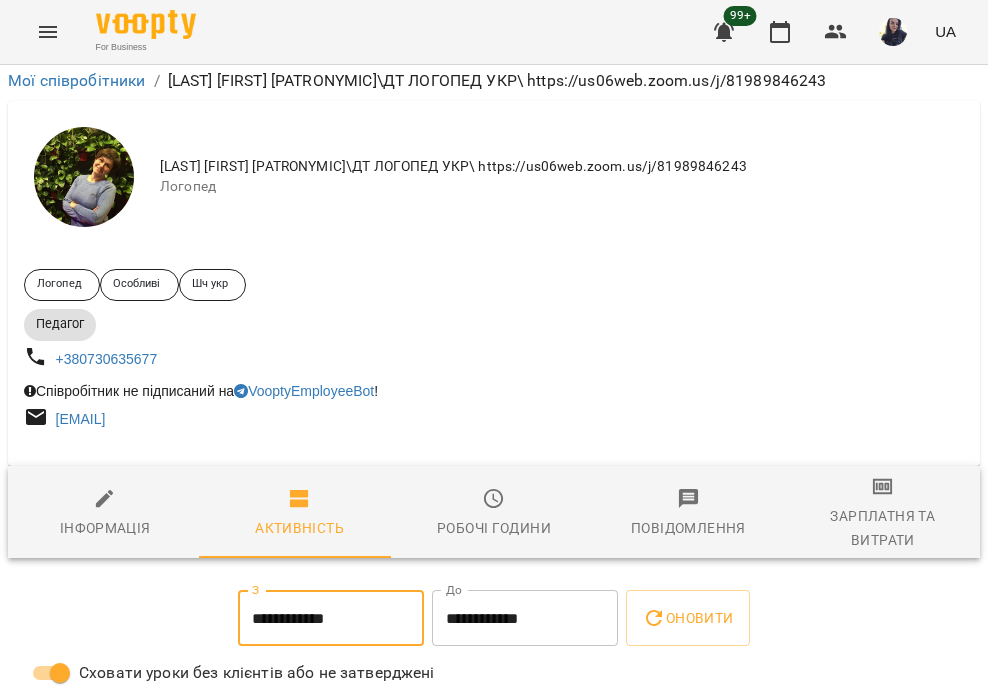 click on "**********" at bounding box center (331, 618) 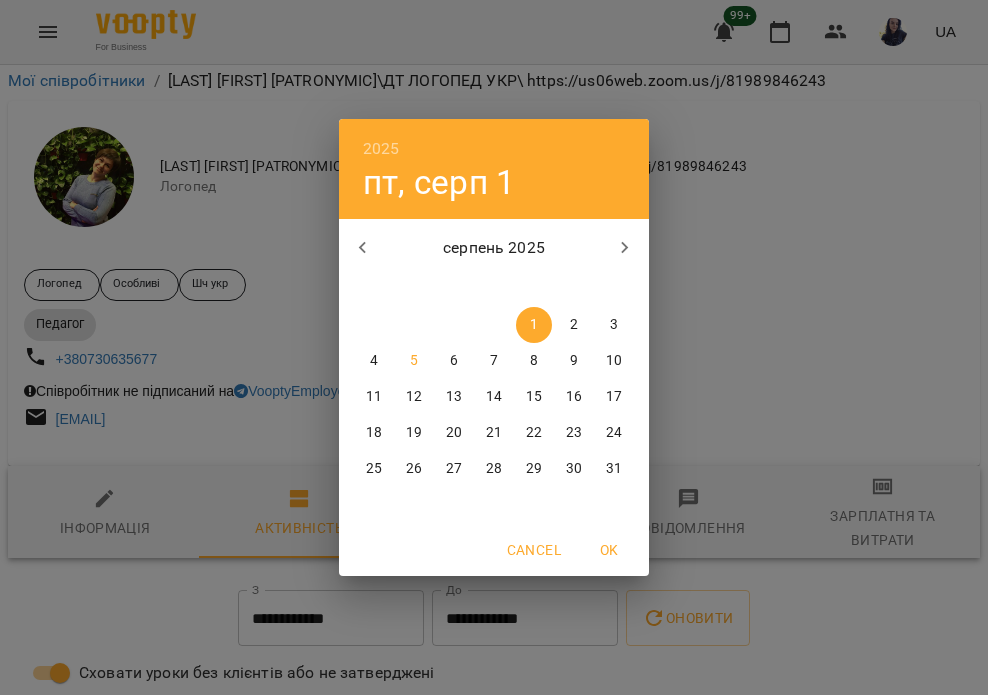 click 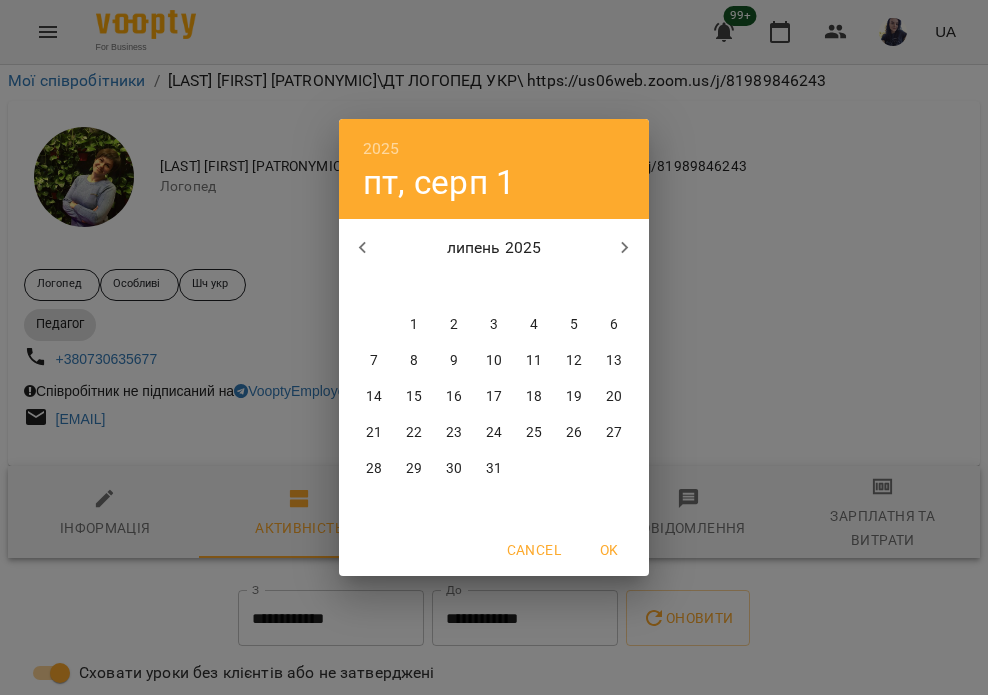 click on "28" at bounding box center (374, 469) 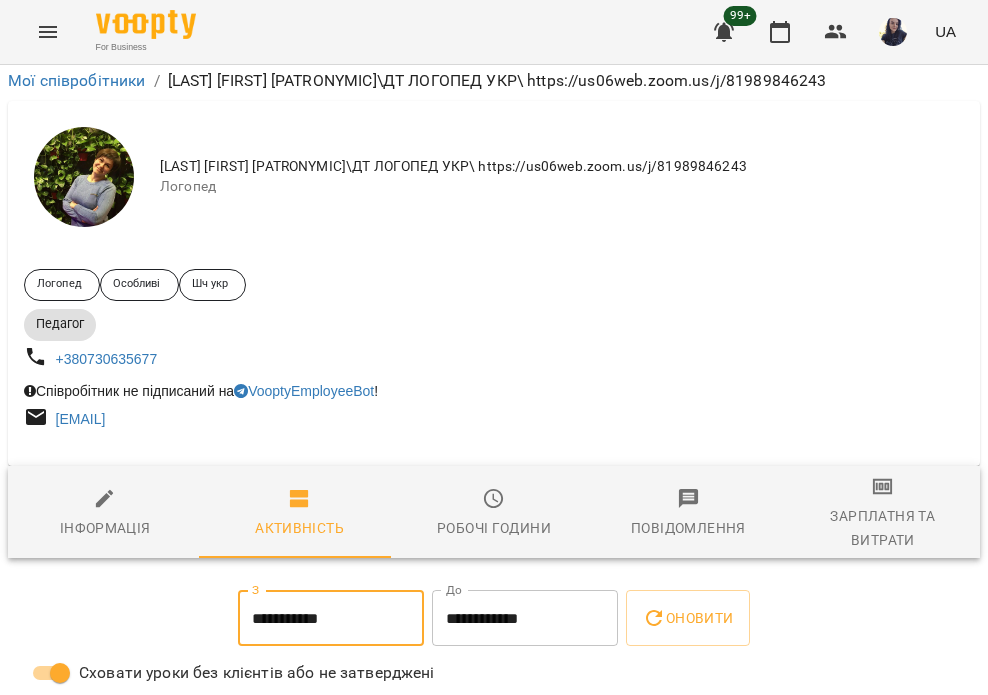 click on "**********" at bounding box center (525, 618) 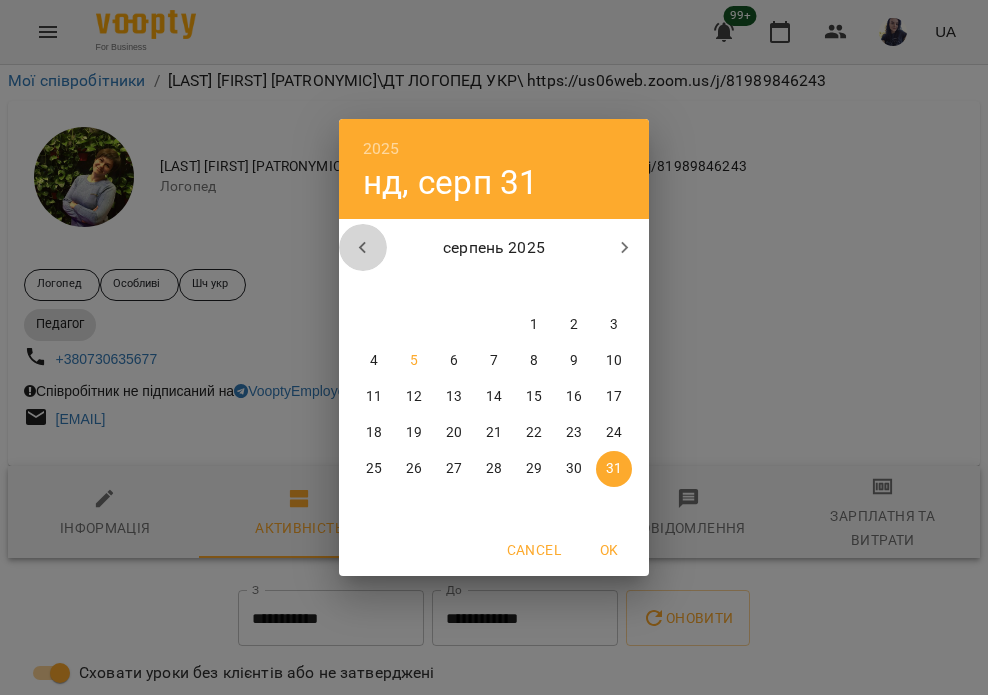 click 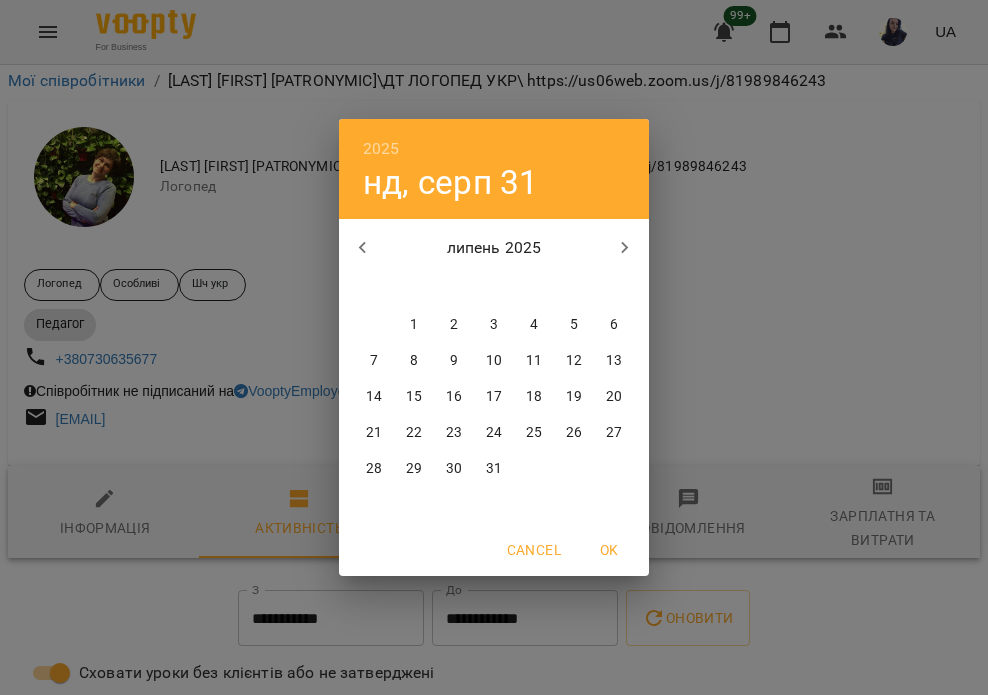 click on "31" at bounding box center [494, 469] 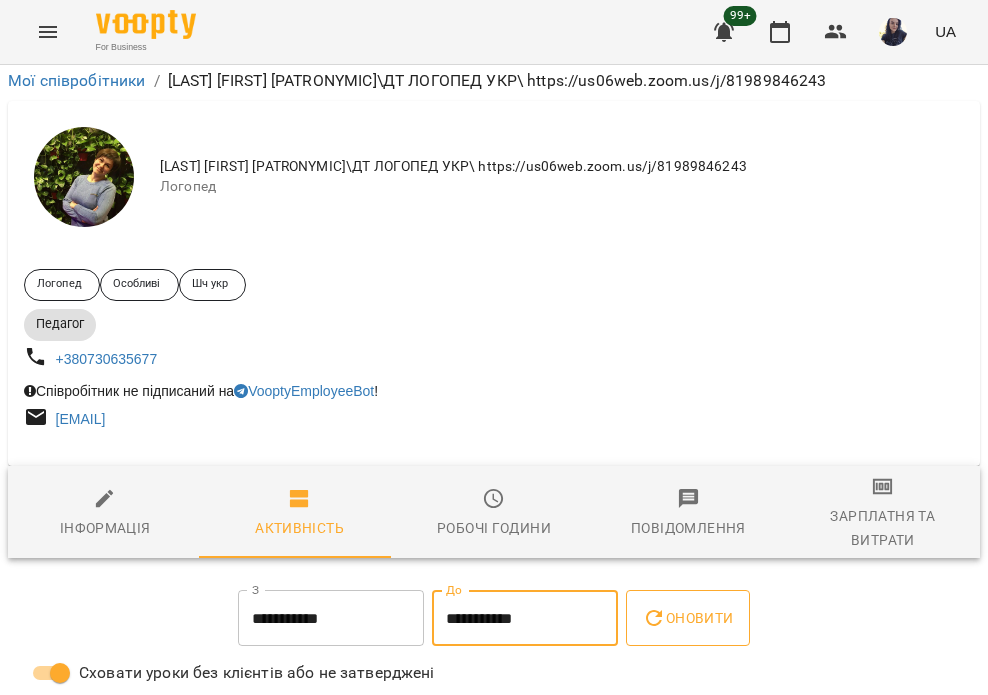 click on "Оновити" at bounding box center [687, 618] 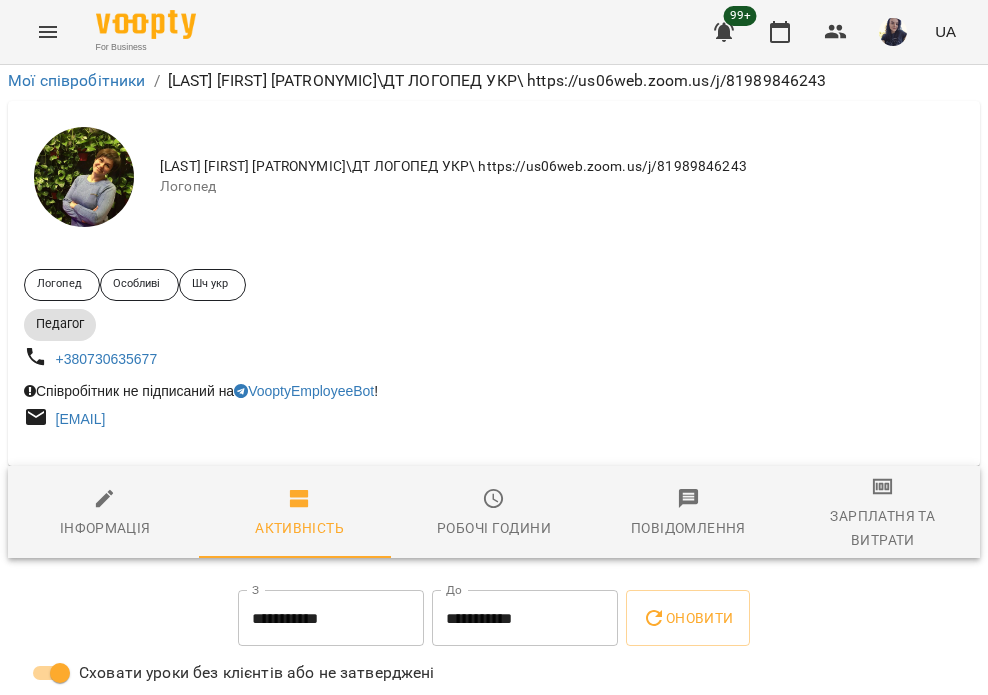 scroll, scrollTop: 1100, scrollLeft: 0, axis: vertical 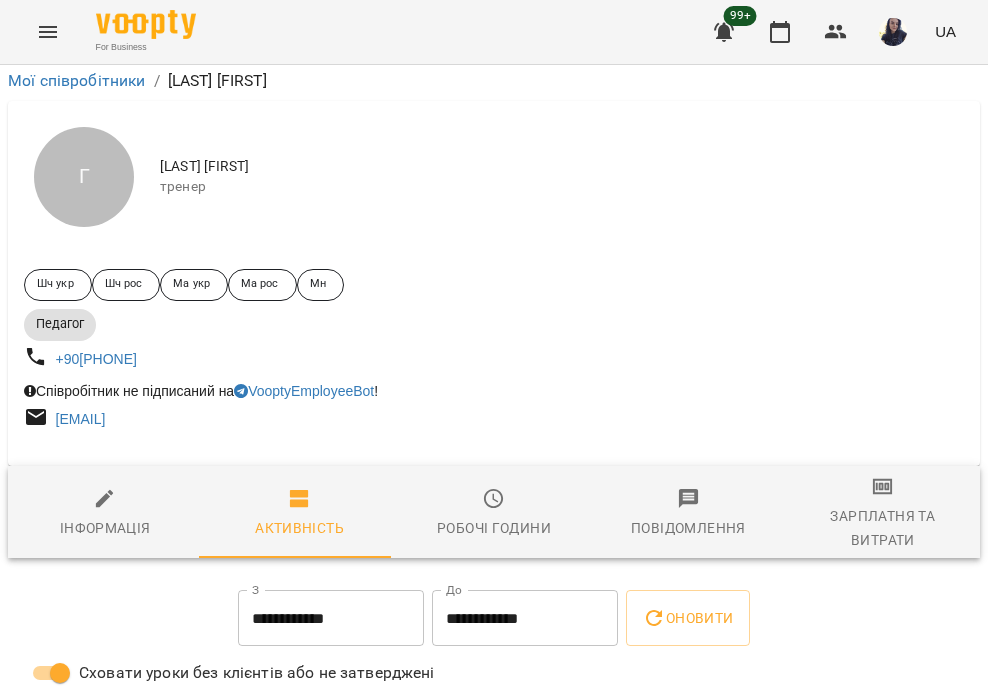 click on "**********" at bounding box center (331, 618) 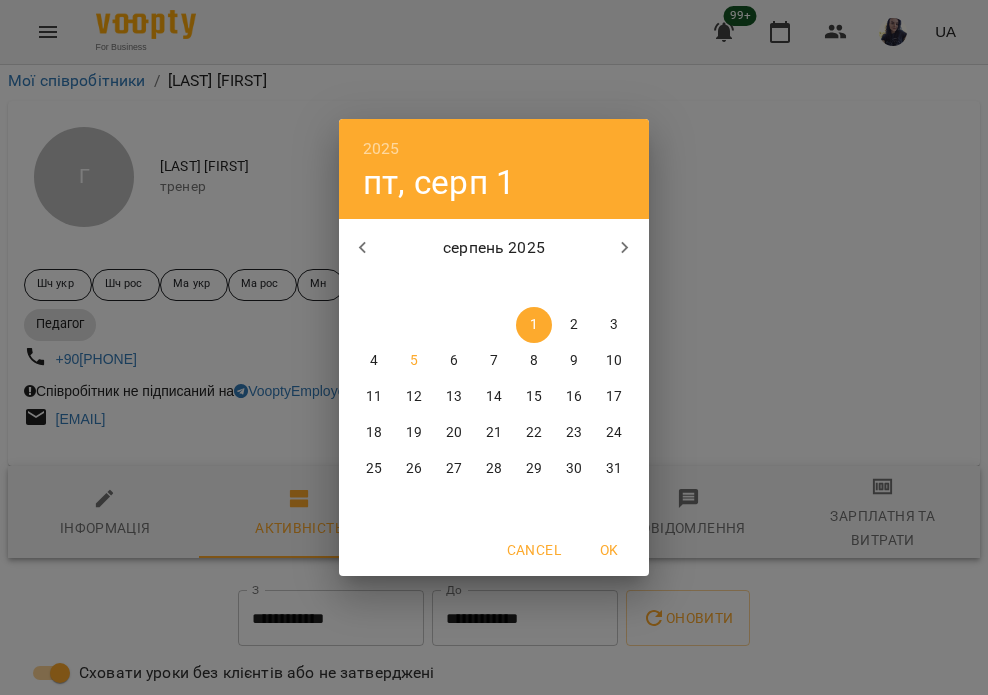 click at bounding box center [363, 248] 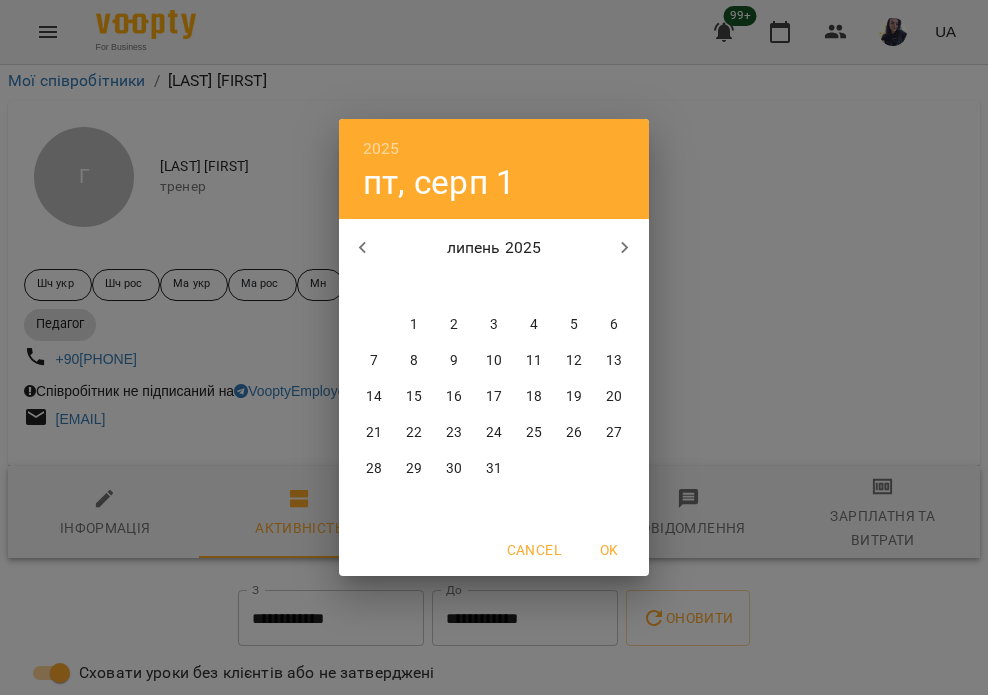 click on "28" at bounding box center (374, 469) 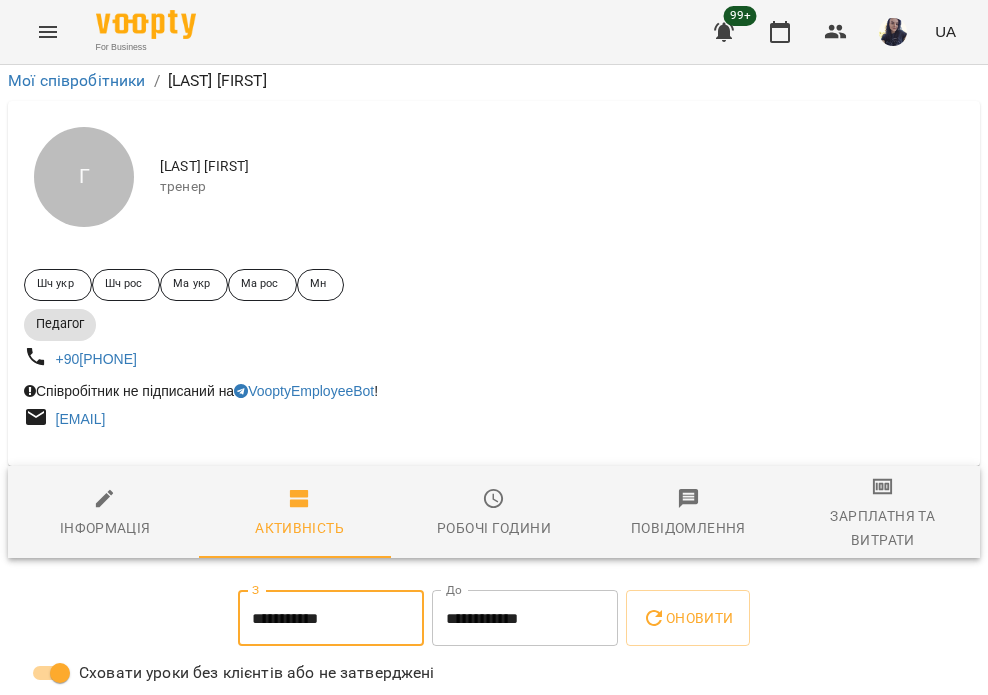 click on "**********" at bounding box center (525, 618) 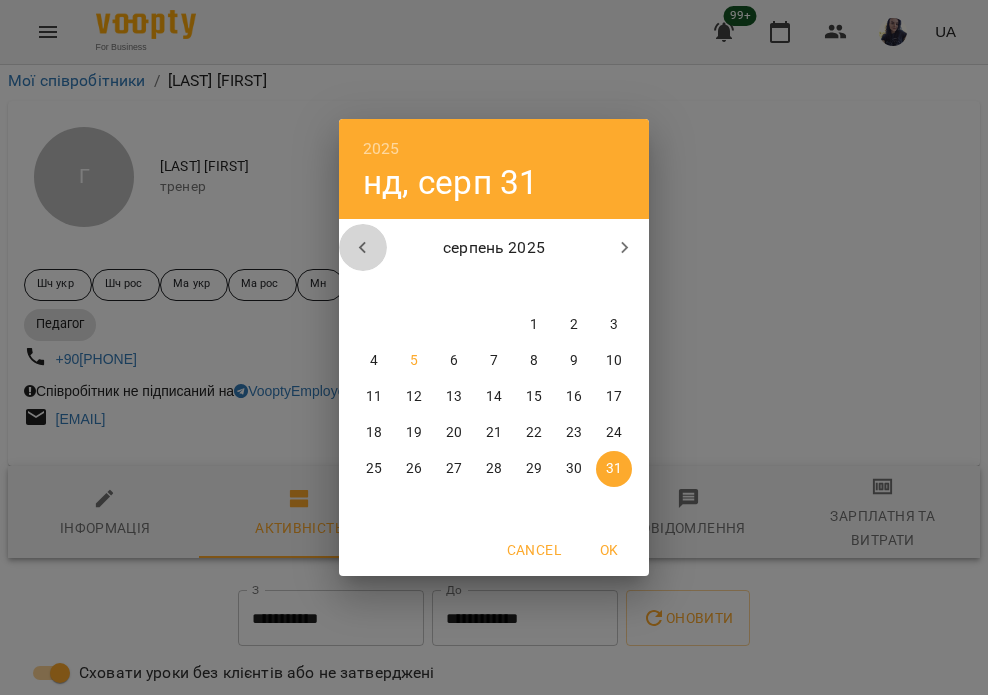 click 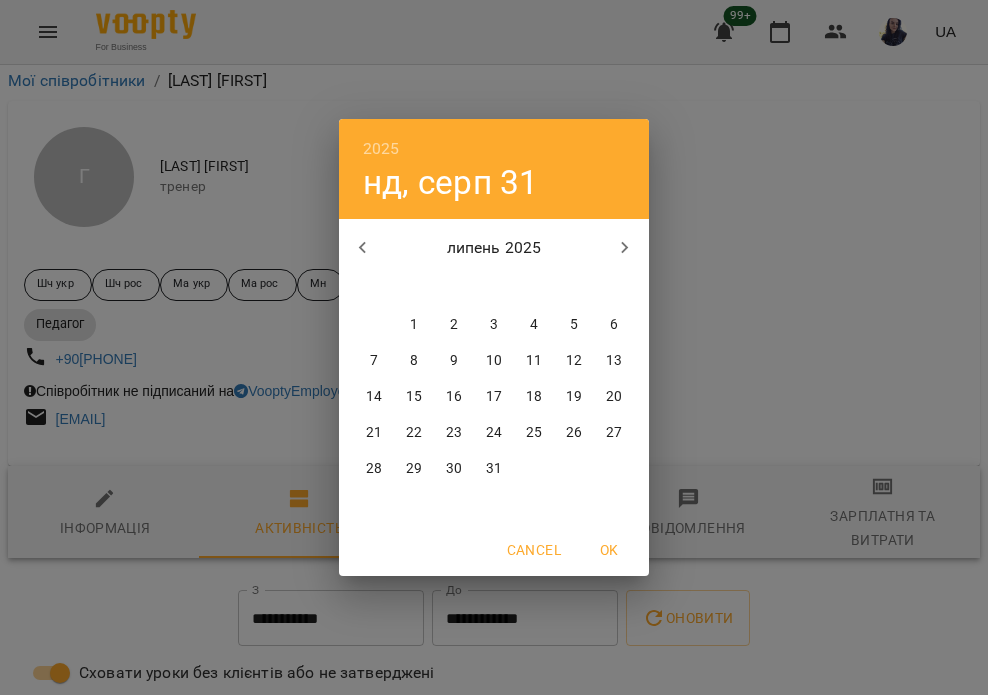 click on "31" at bounding box center [494, 469] 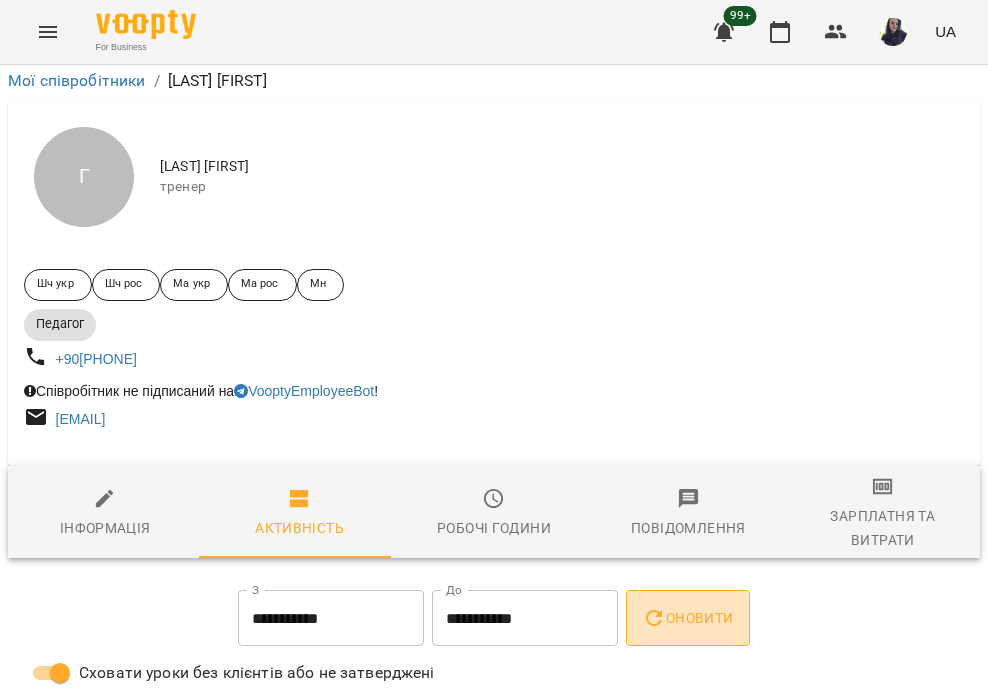 click on "Оновити" at bounding box center (687, 618) 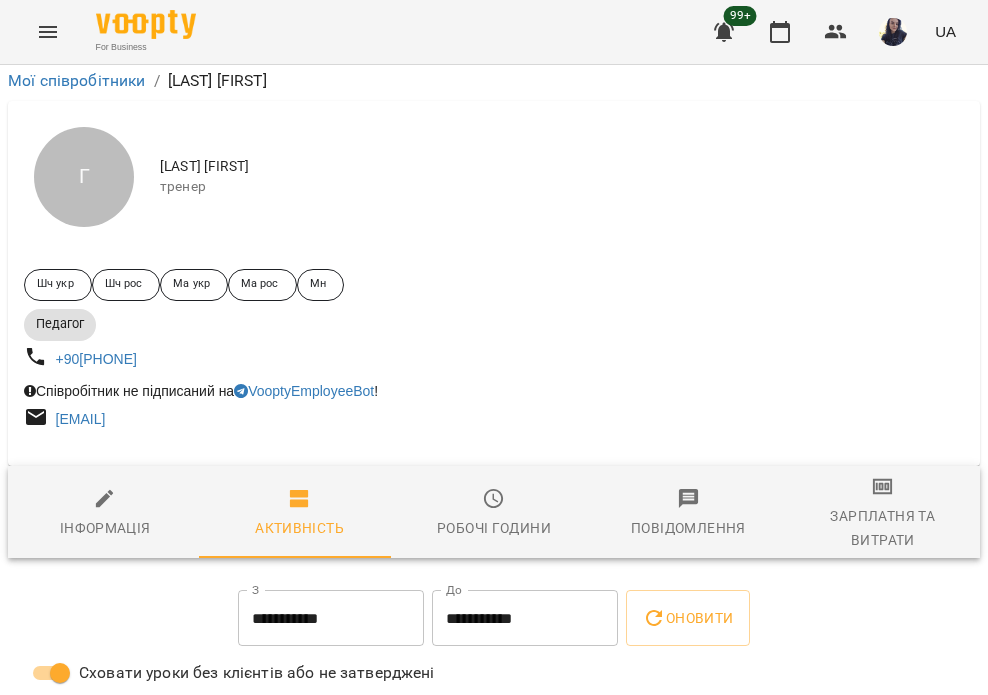 scroll, scrollTop: 1200, scrollLeft: 0, axis: vertical 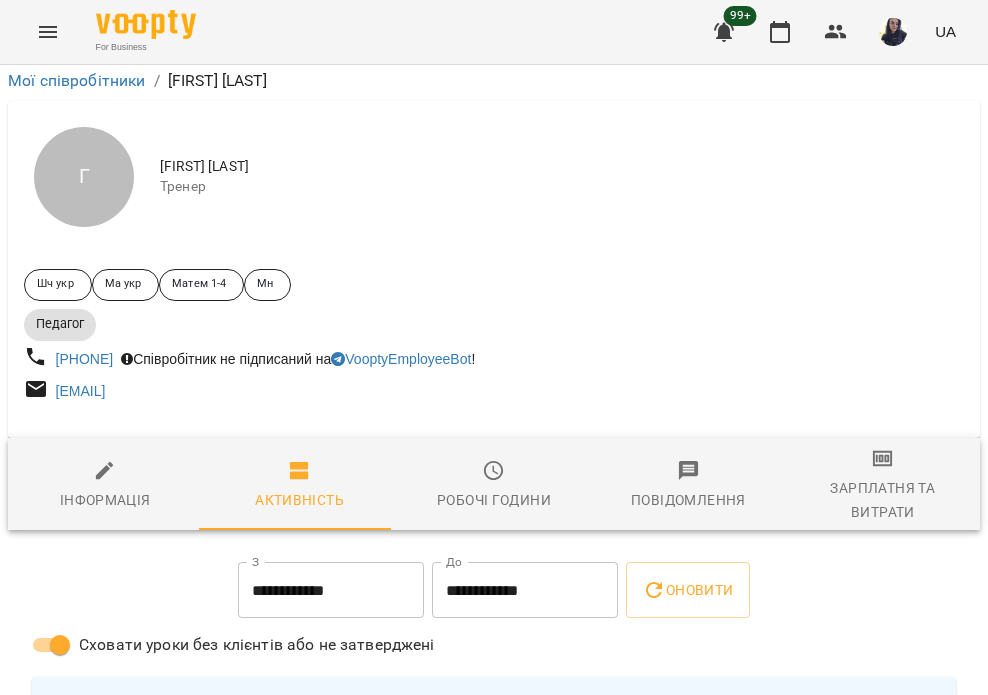 click on "**********" at bounding box center (331, 590) 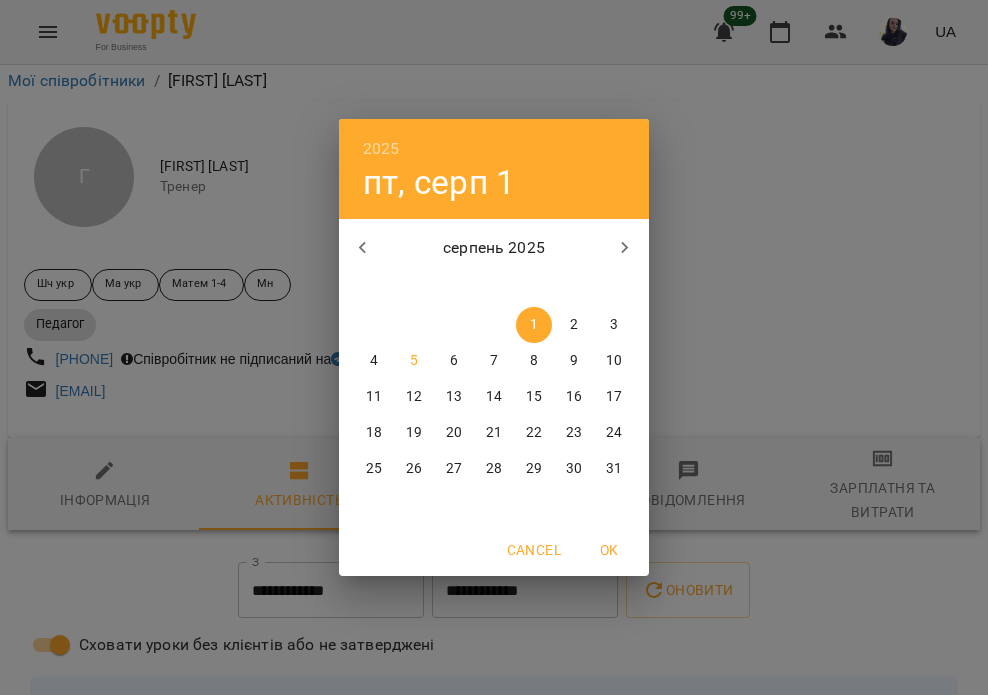 click 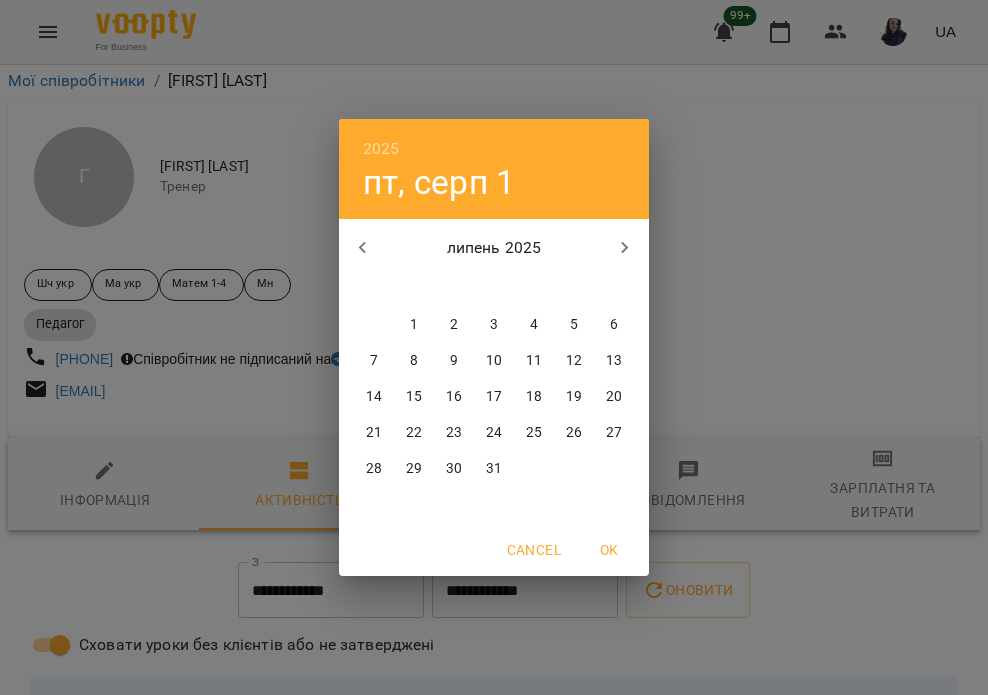 drag, startPoint x: 372, startPoint y: 463, endPoint x: 386, endPoint y: 432, distance: 34.0147 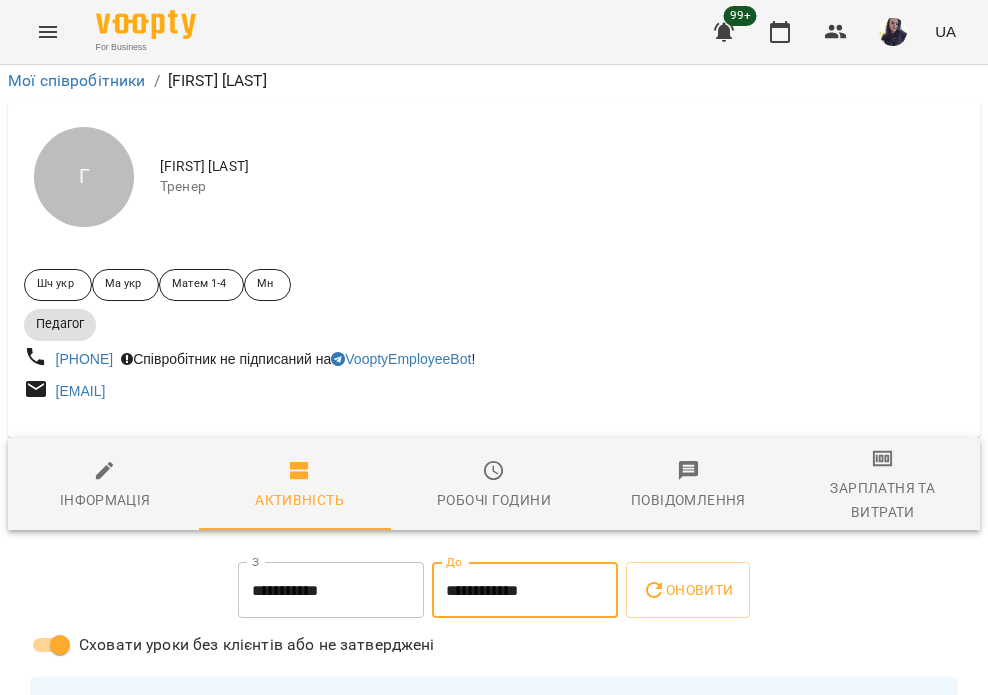 click on "**********" at bounding box center [525, 590] 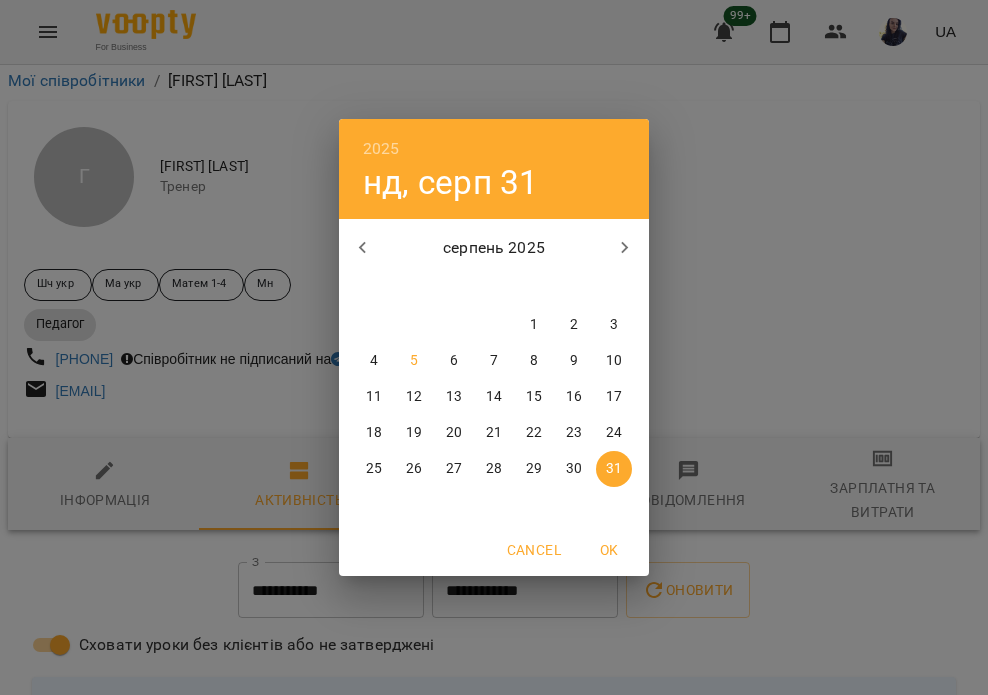 click 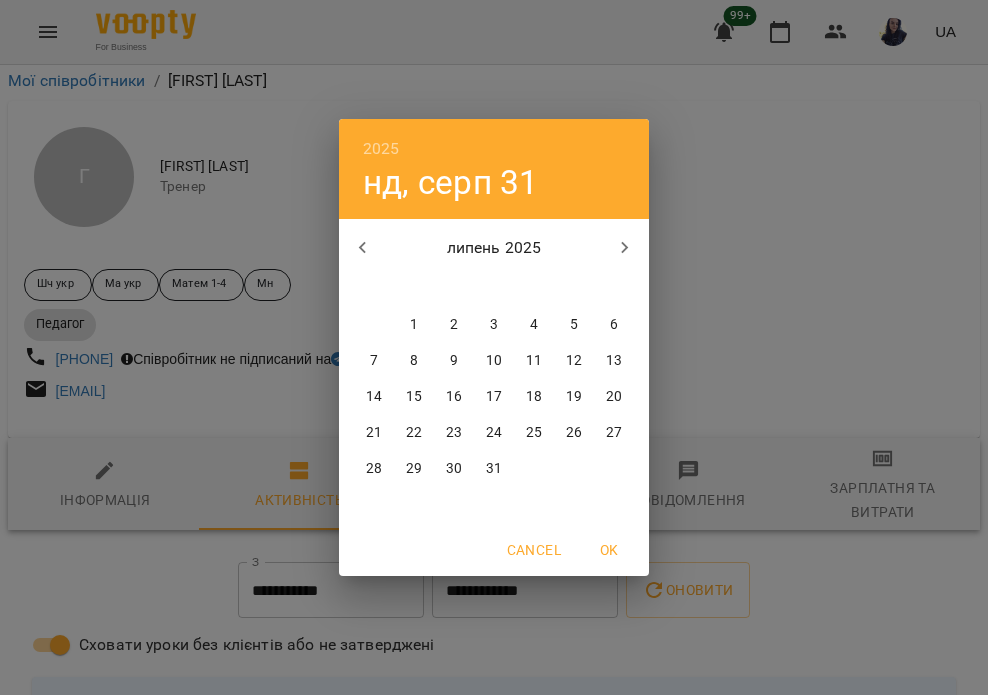 click on "31" at bounding box center [494, 469] 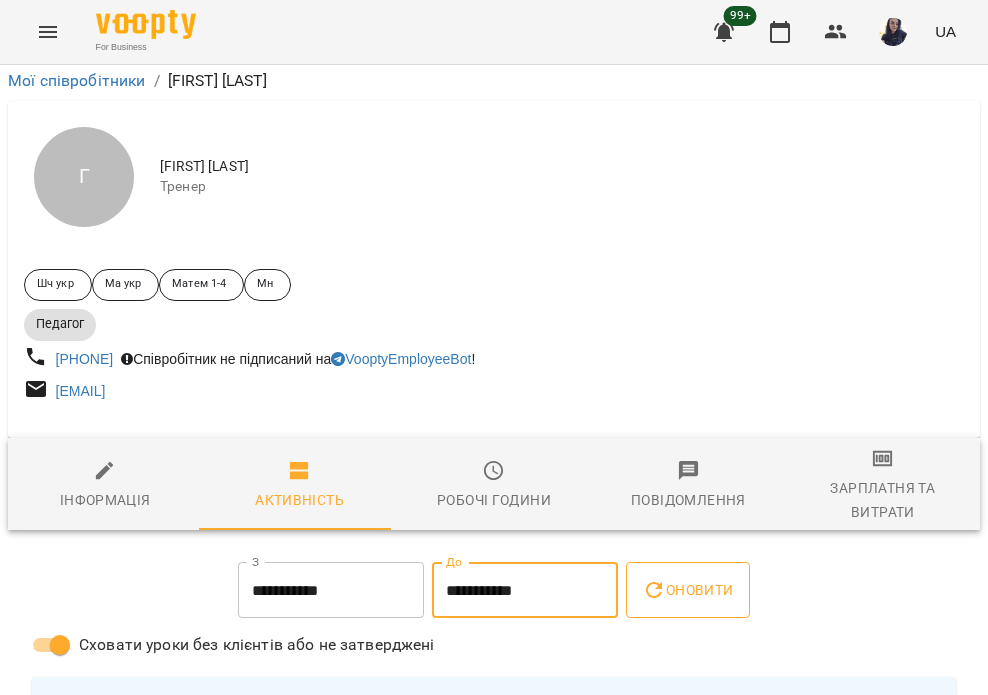 click on "Оновити" at bounding box center (687, 590) 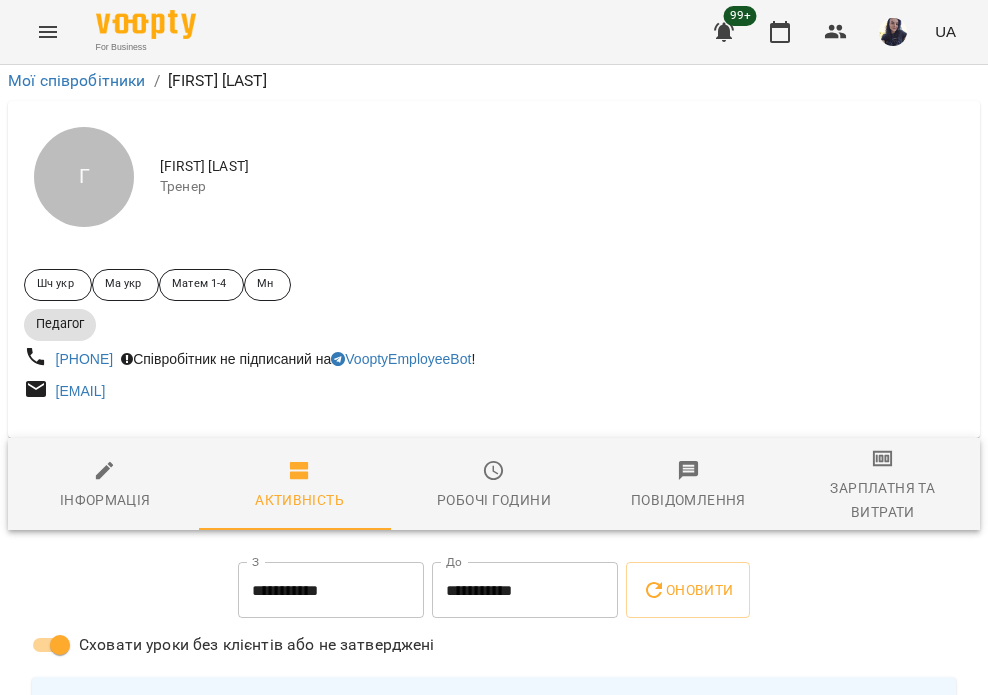 scroll, scrollTop: 1100, scrollLeft: 0, axis: vertical 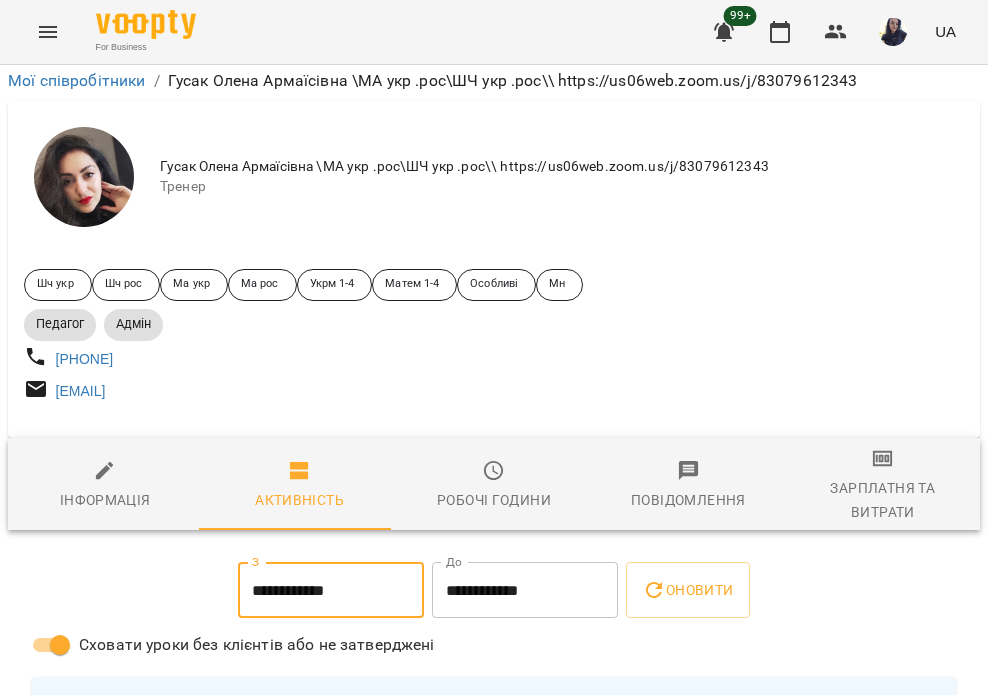 click on "**********" at bounding box center (331, 590) 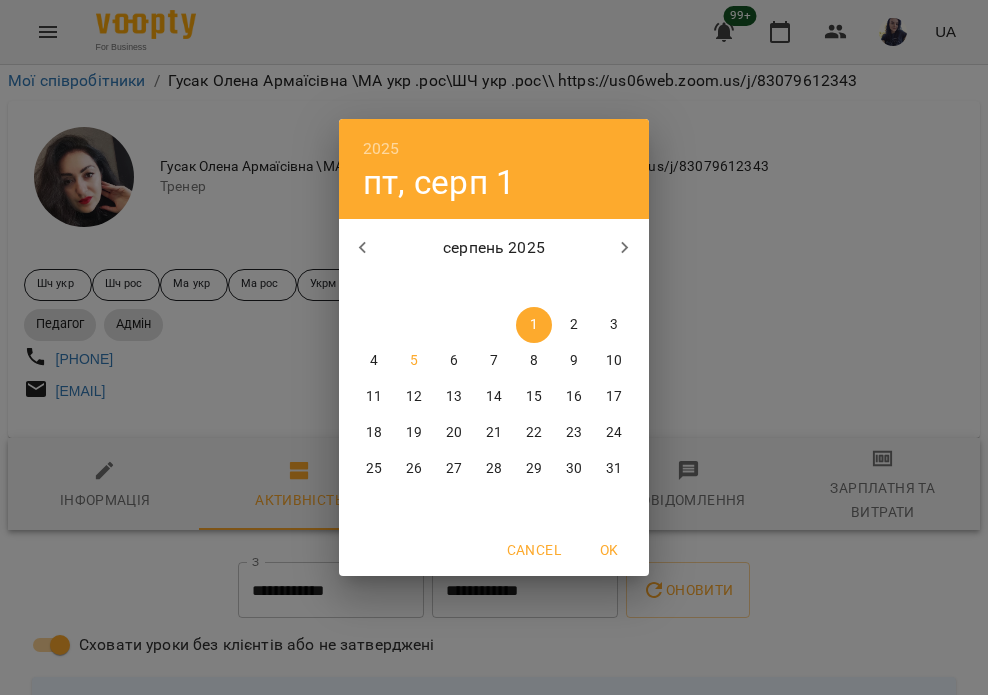 click 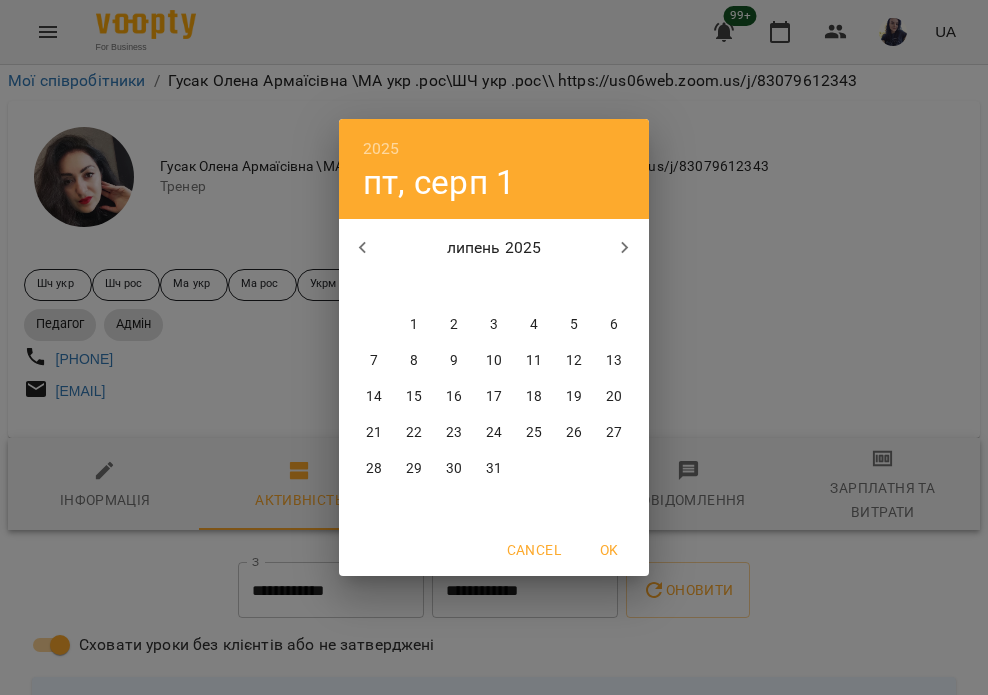 click on "28" at bounding box center (374, 469) 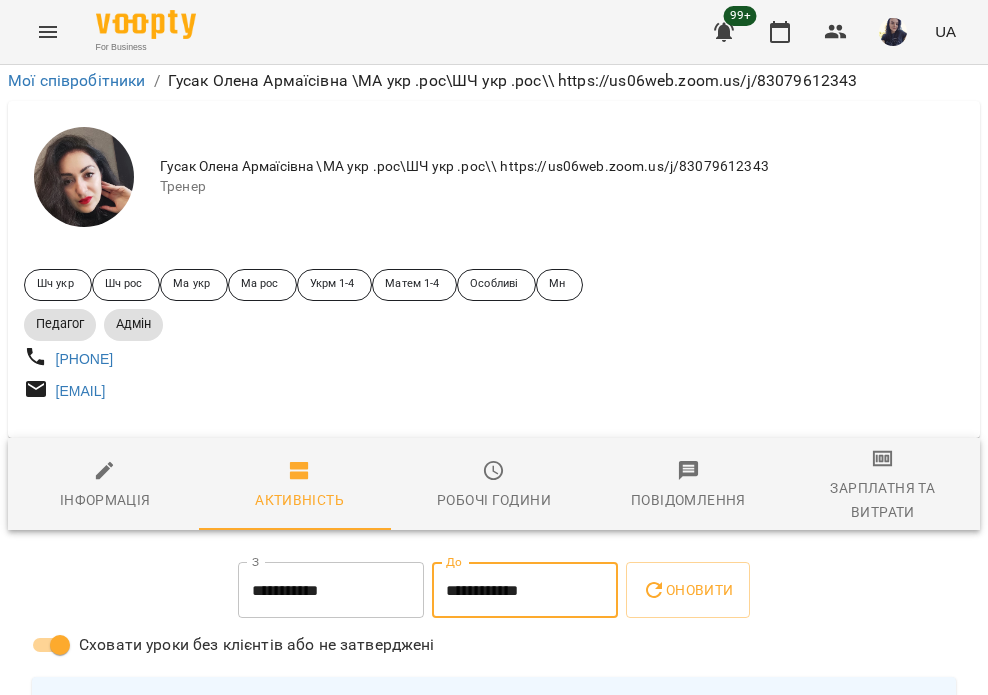 click on "**********" at bounding box center [525, 590] 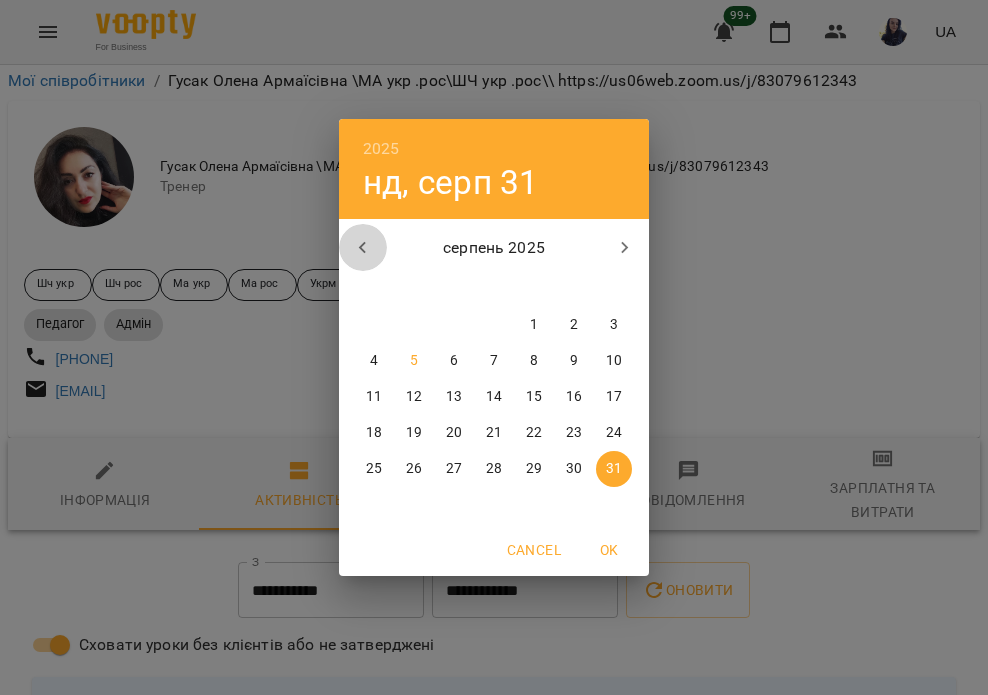 click 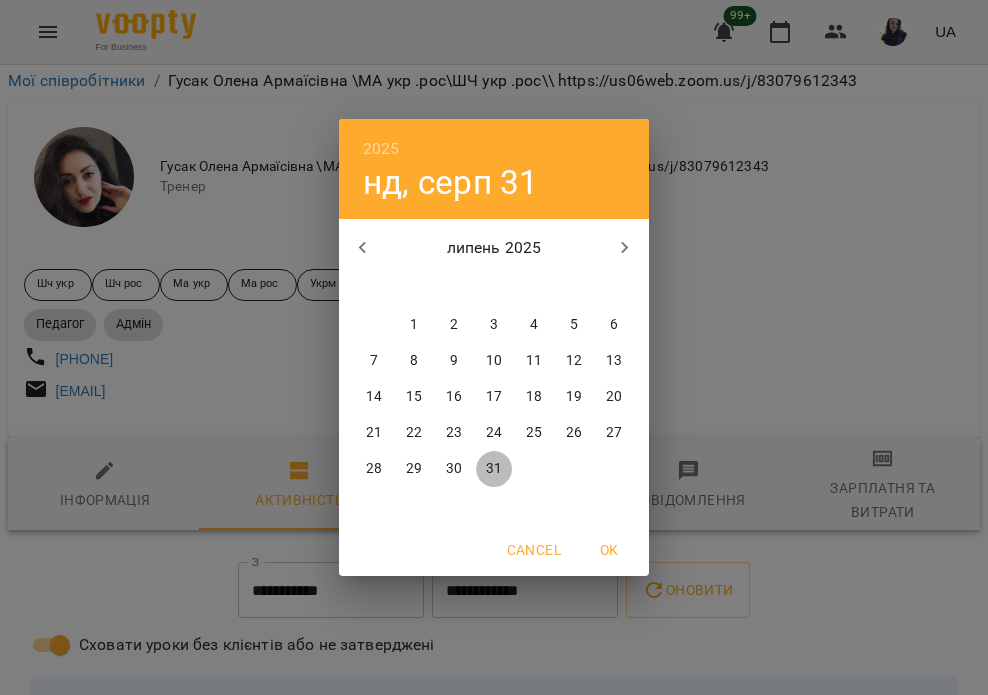 click on "31" at bounding box center (494, 469) 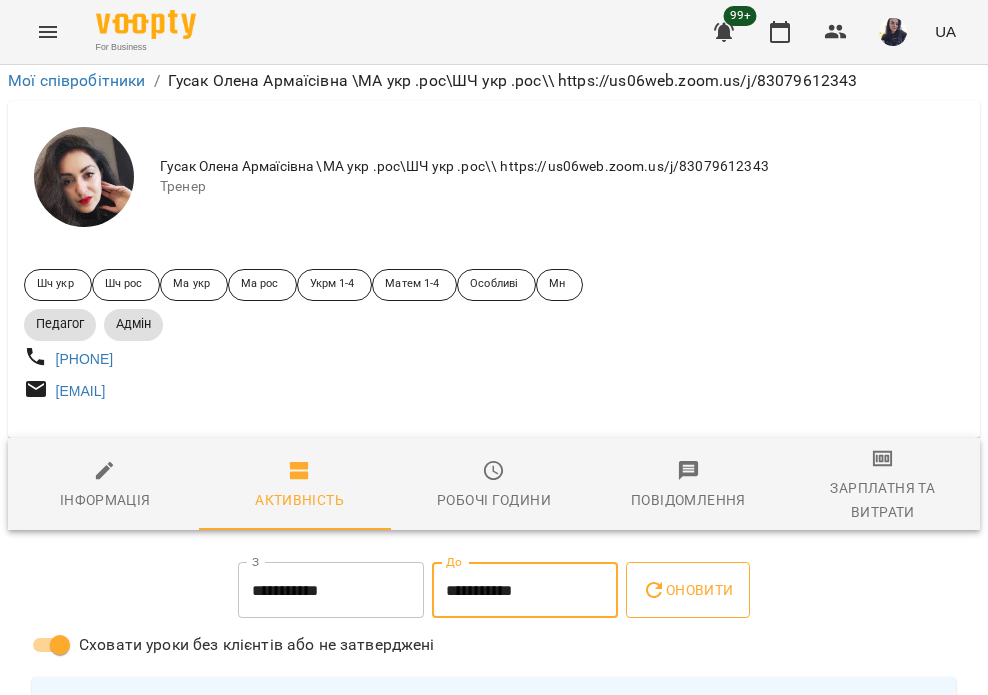 click on "Оновити" at bounding box center (687, 590) 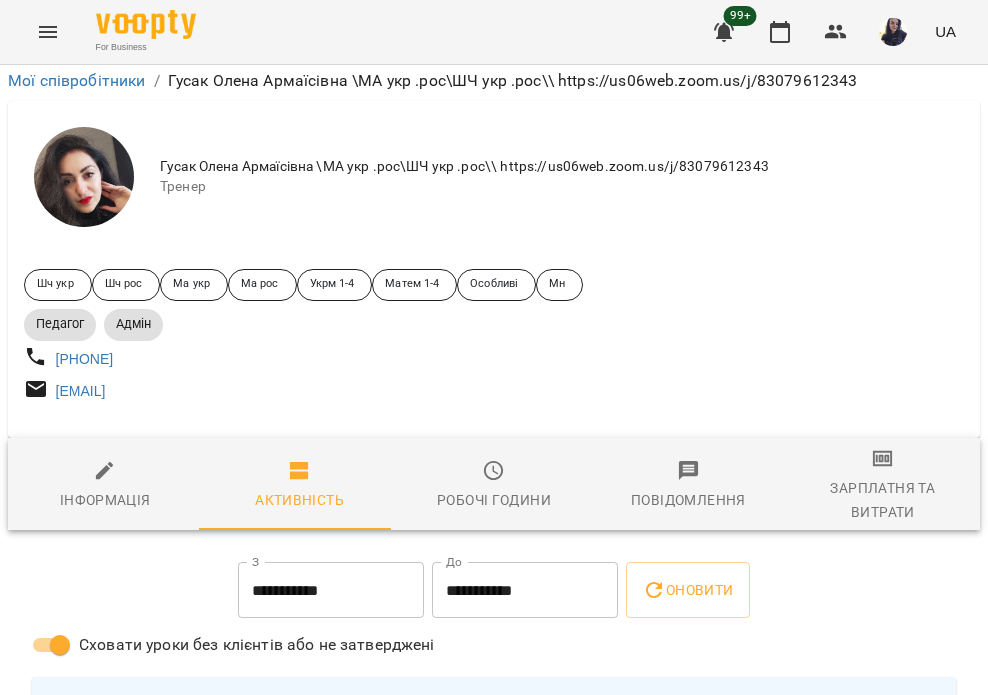 scroll, scrollTop: 2400, scrollLeft: 0, axis: vertical 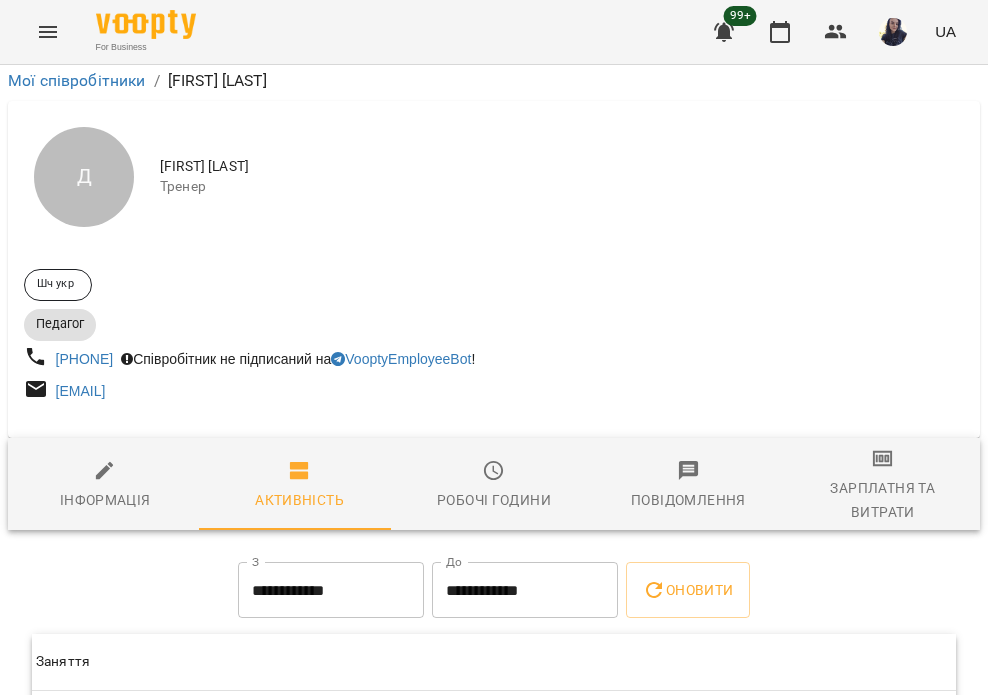 click on "**********" at bounding box center [331, 590] 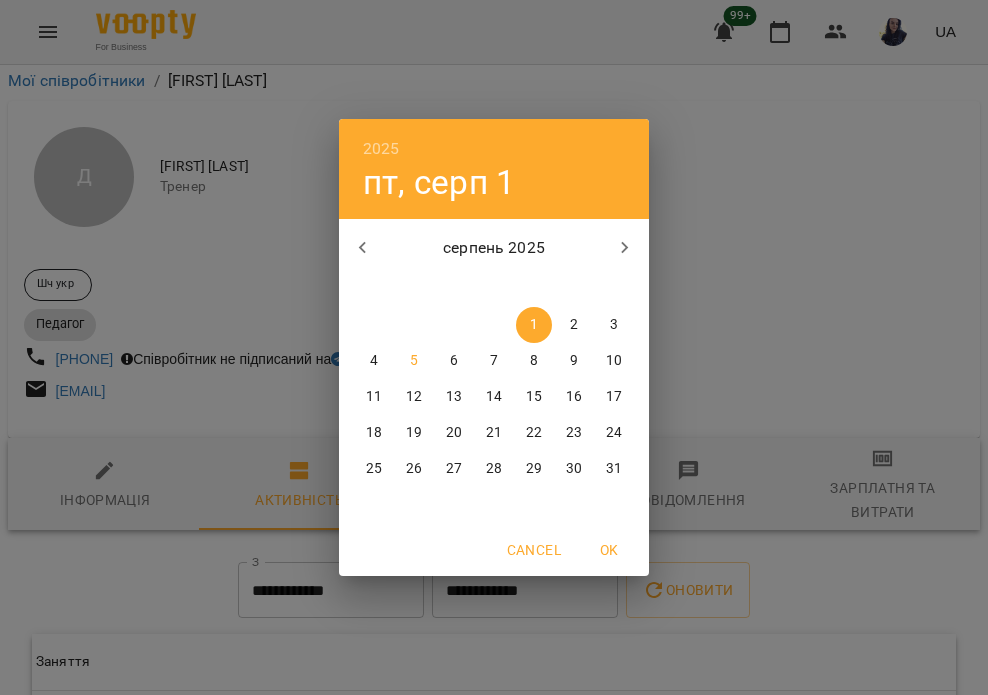 click 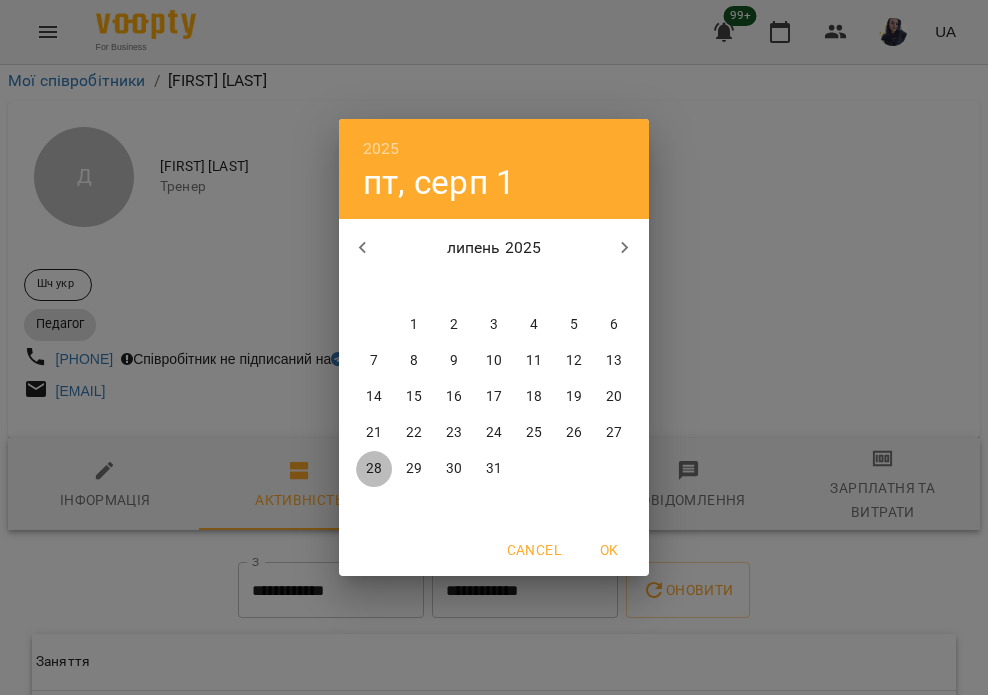 click on "28" at bounding box center [374, 469] 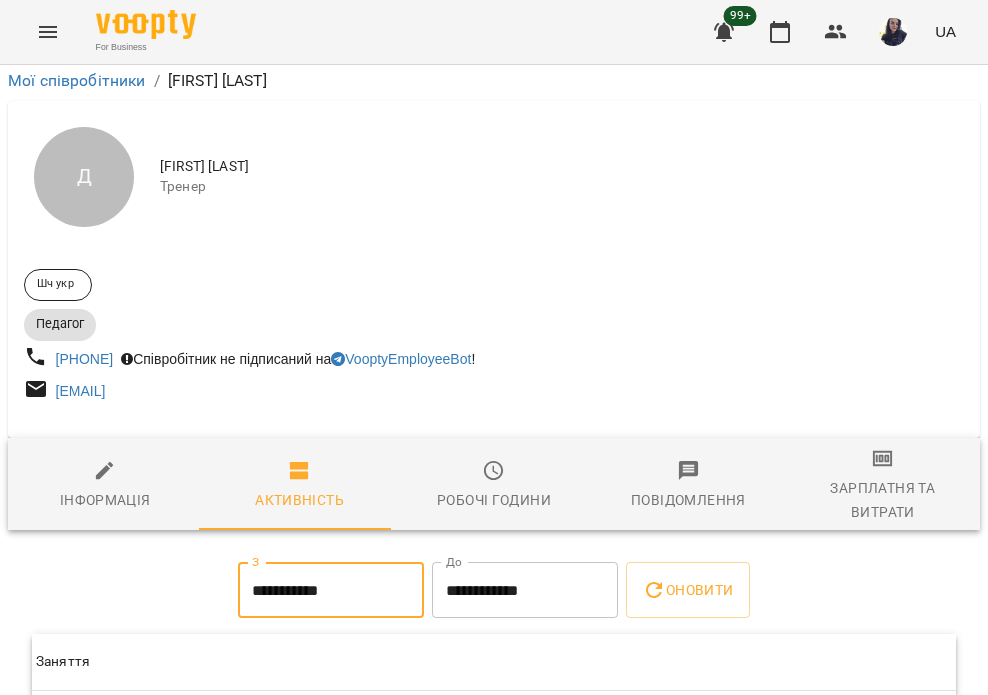 click on "**********" at bounding box center (525, 590) 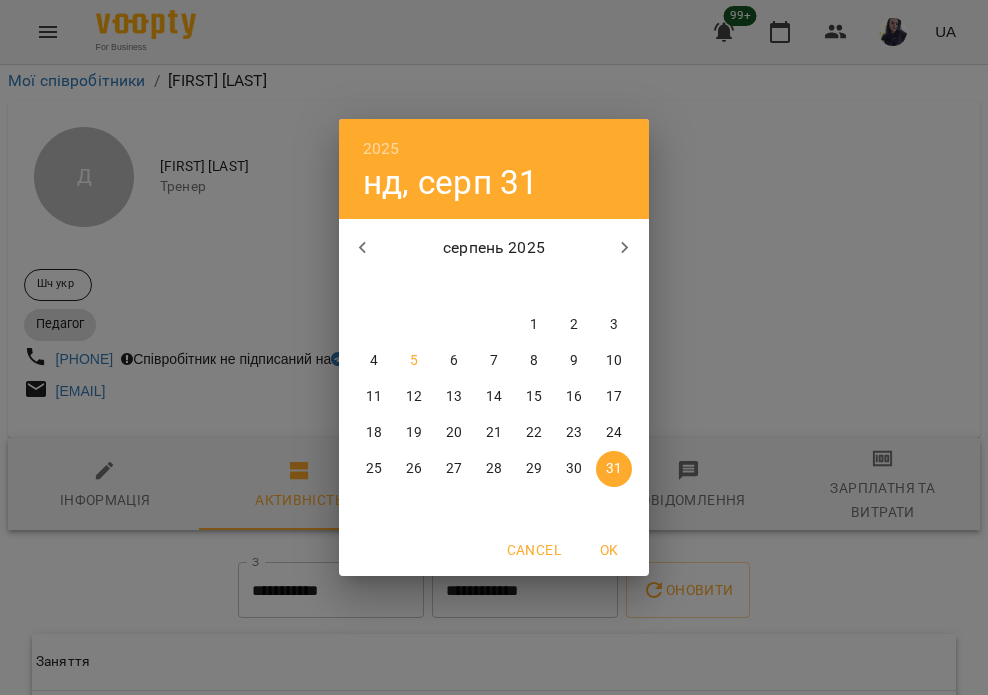 click 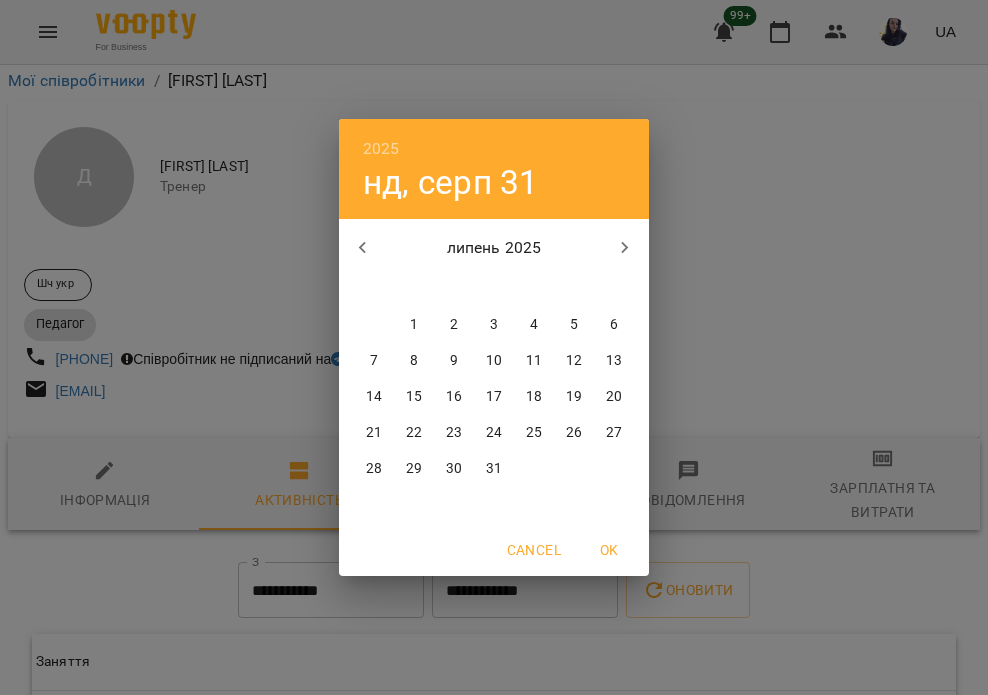 click on "31" at bounding box center (494, 469) 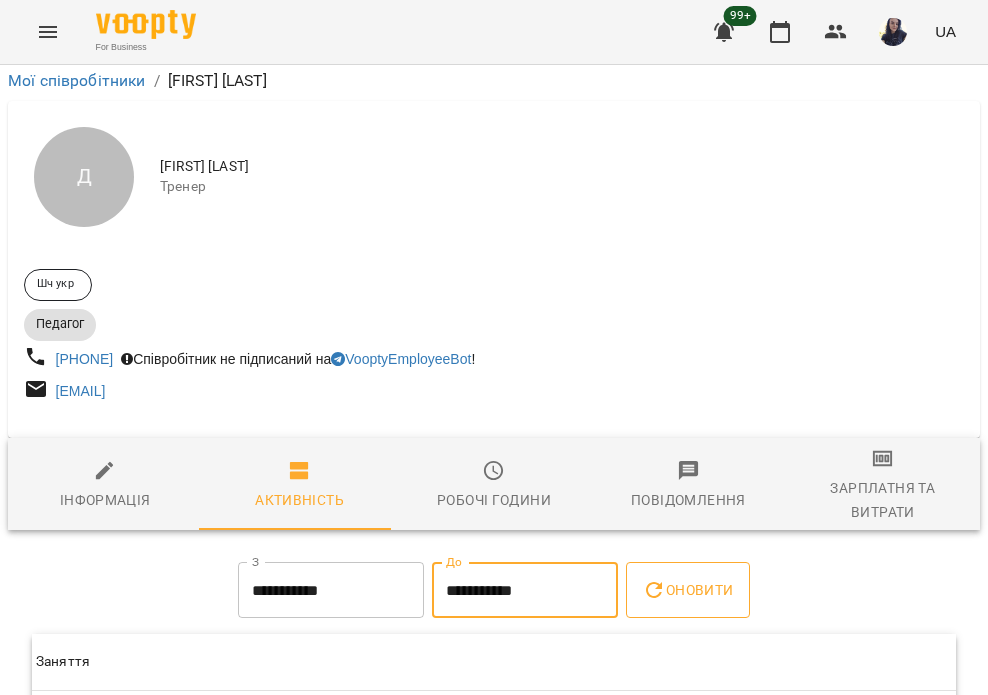 click on "Оновити" at bounding box center (687, 590) 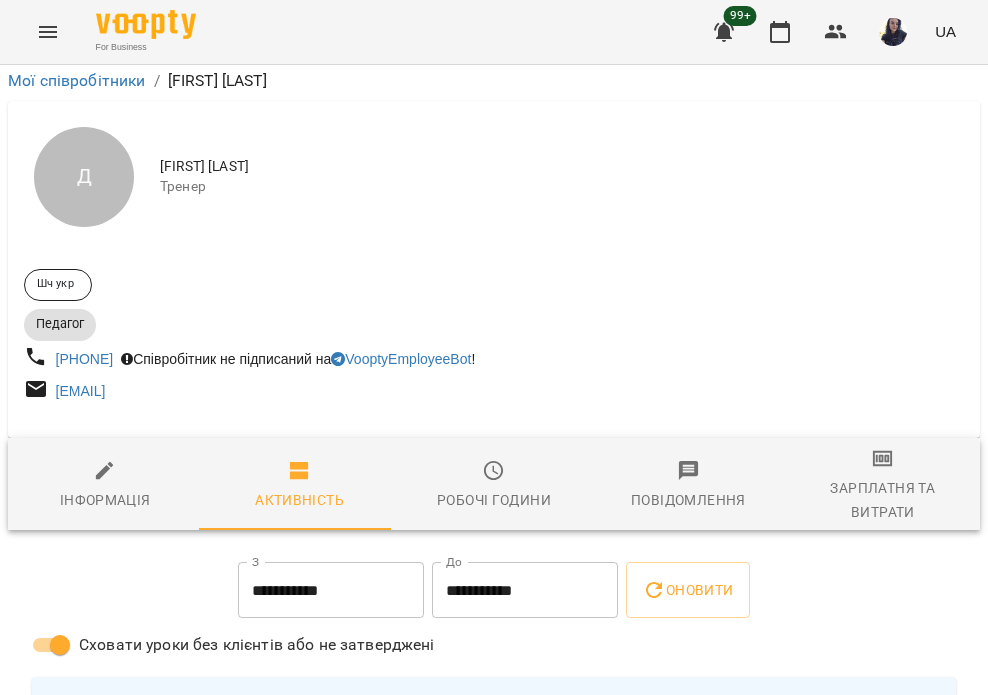 scroll, scrollTop: 1000, scrollLeft: 0, axis: vertical 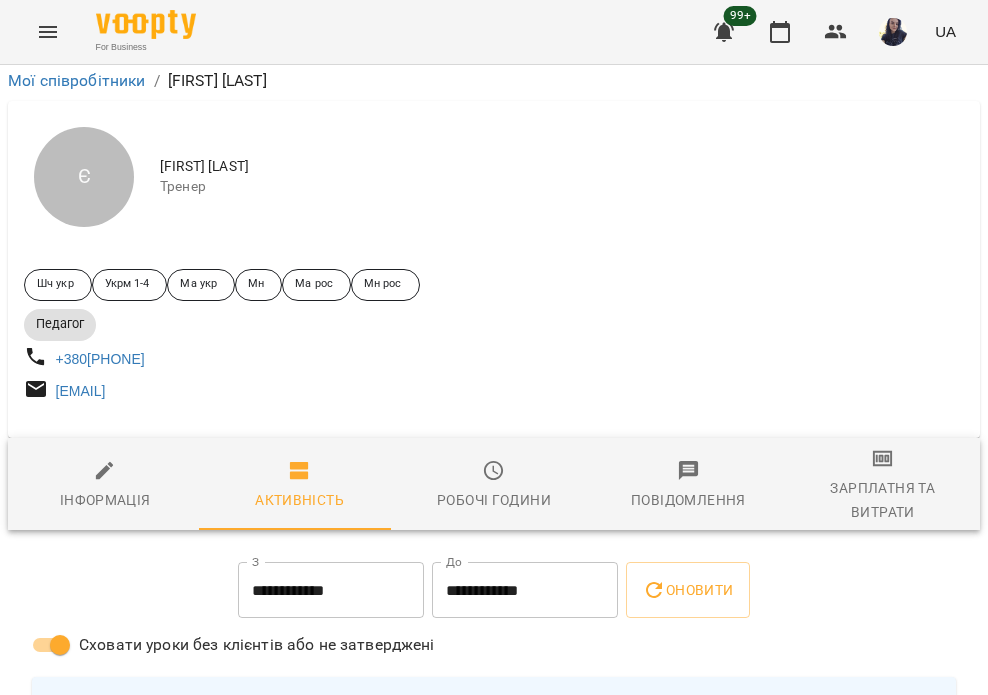 click on "**********" at bounding box center [331, 590] 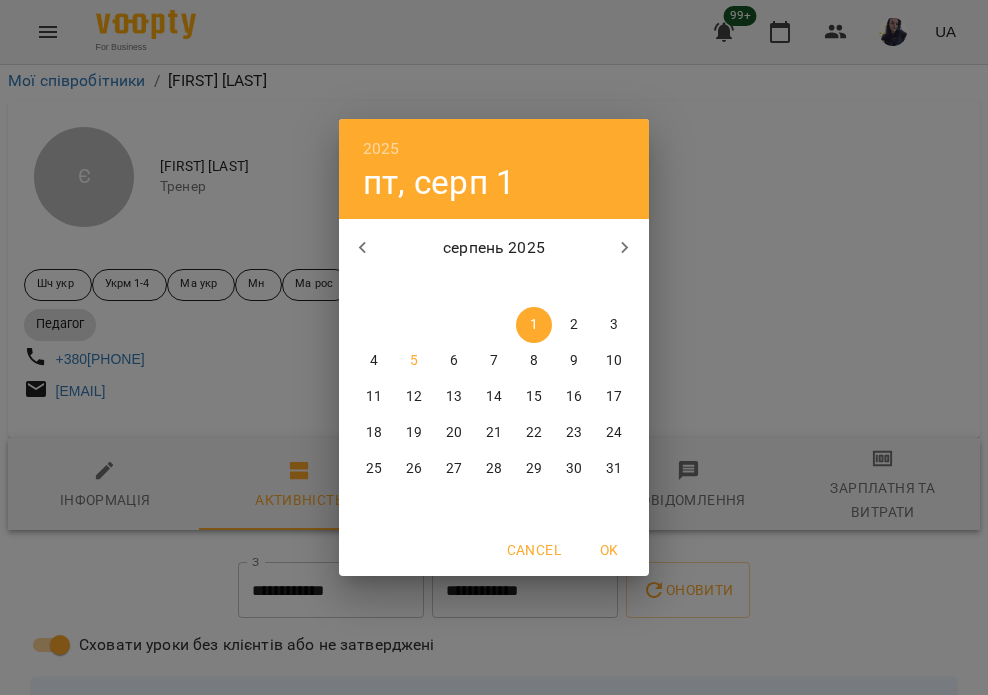 click at bounding box center (363, 248) 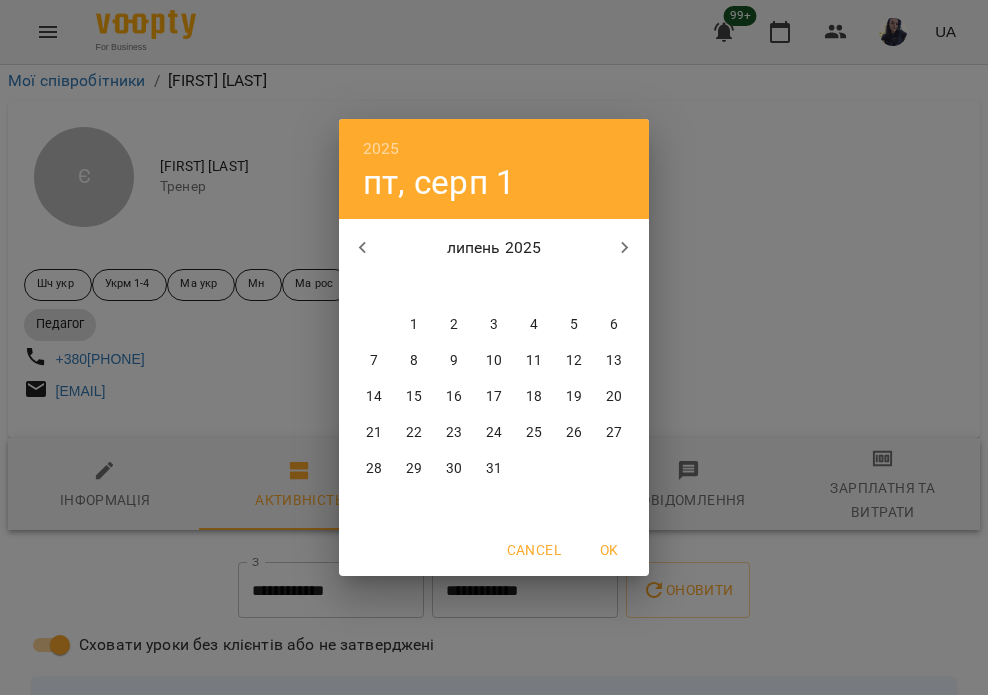 click on "28" at bounding box center (374, 469) 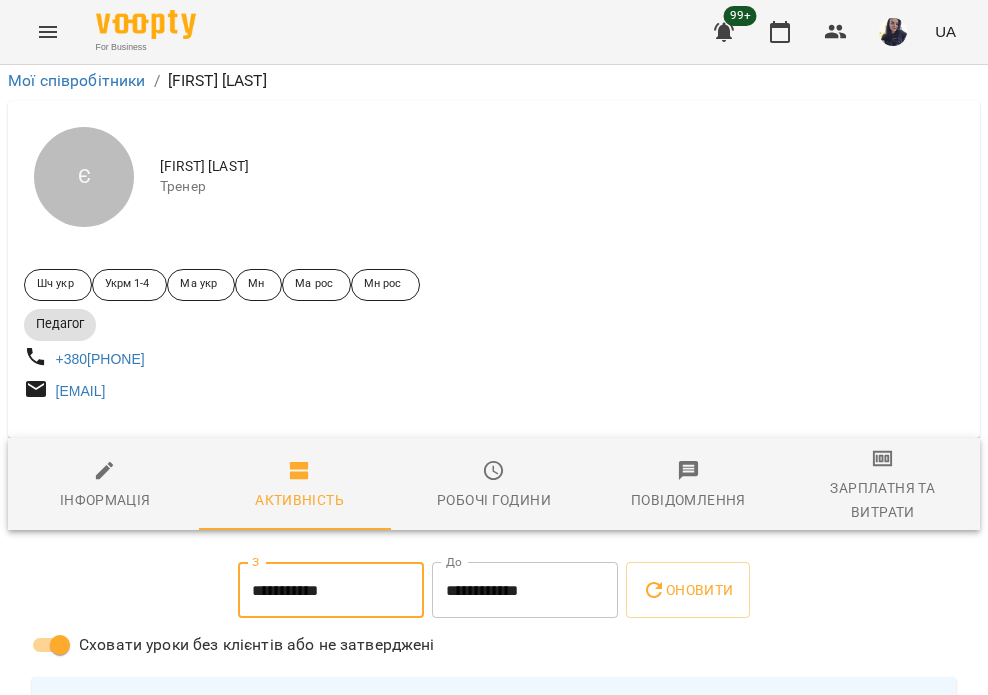 click on "**********" at bounding box center [525, 590] 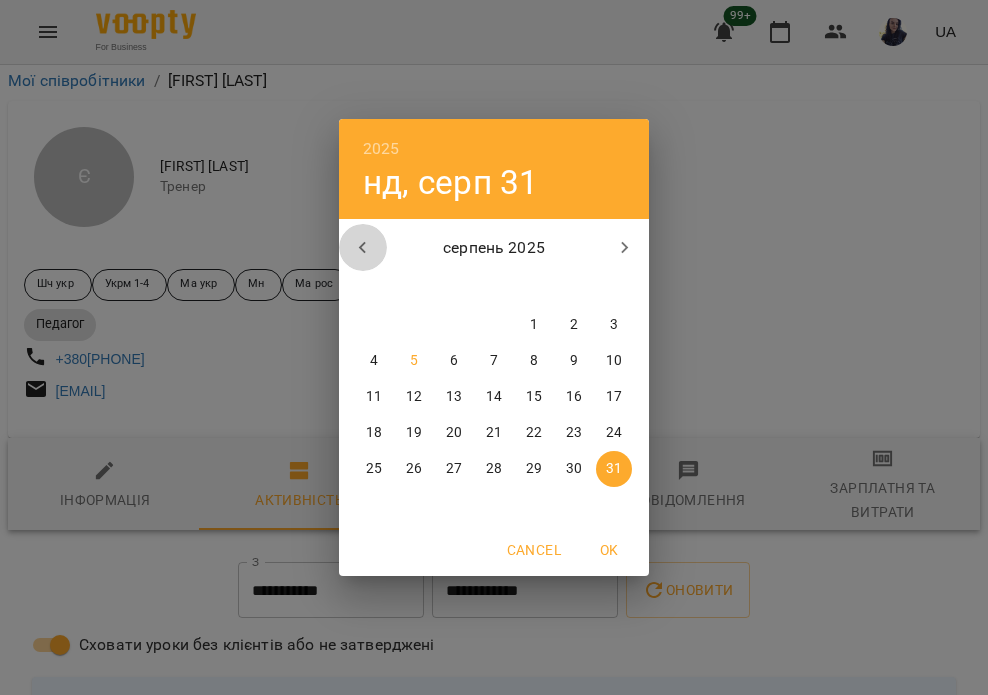 click 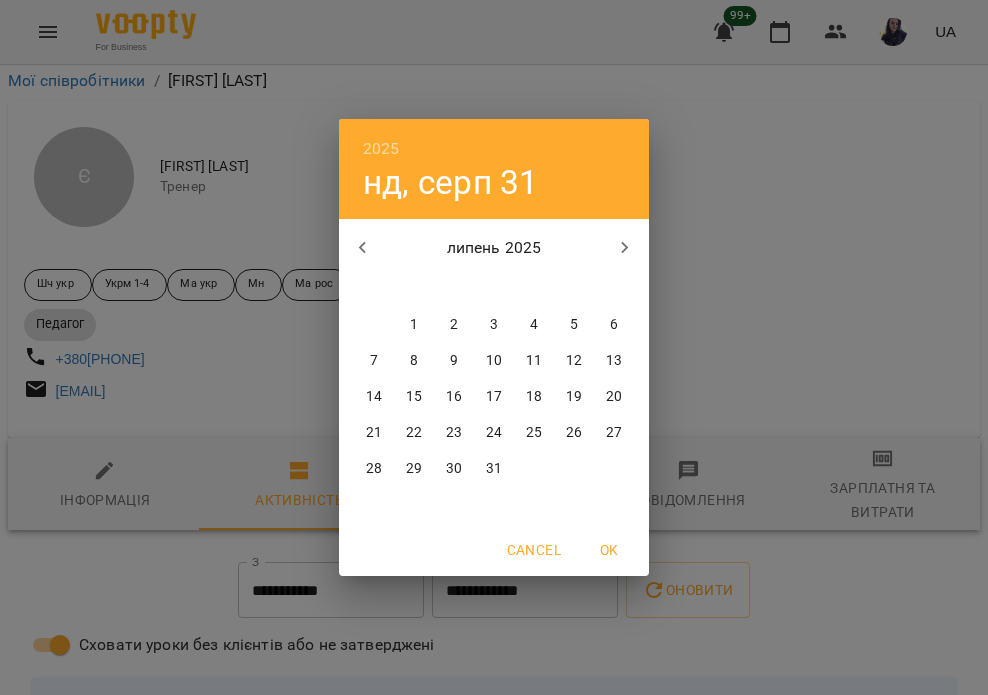 click on "31" at bounding box center [494, 469] 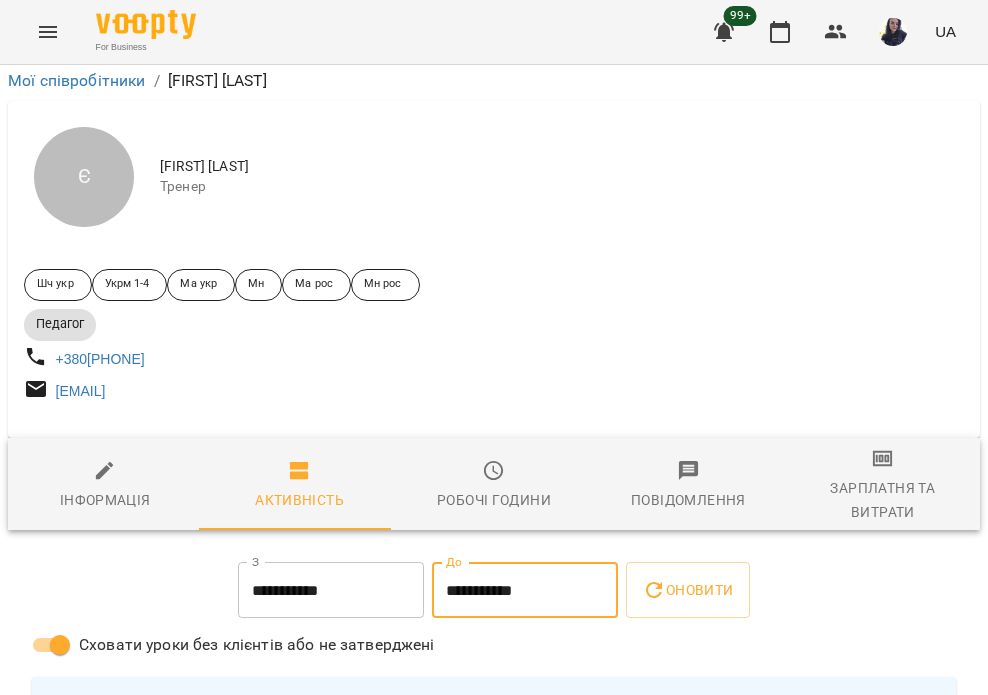 click on "Оновити" at bounding box center [687, 590] 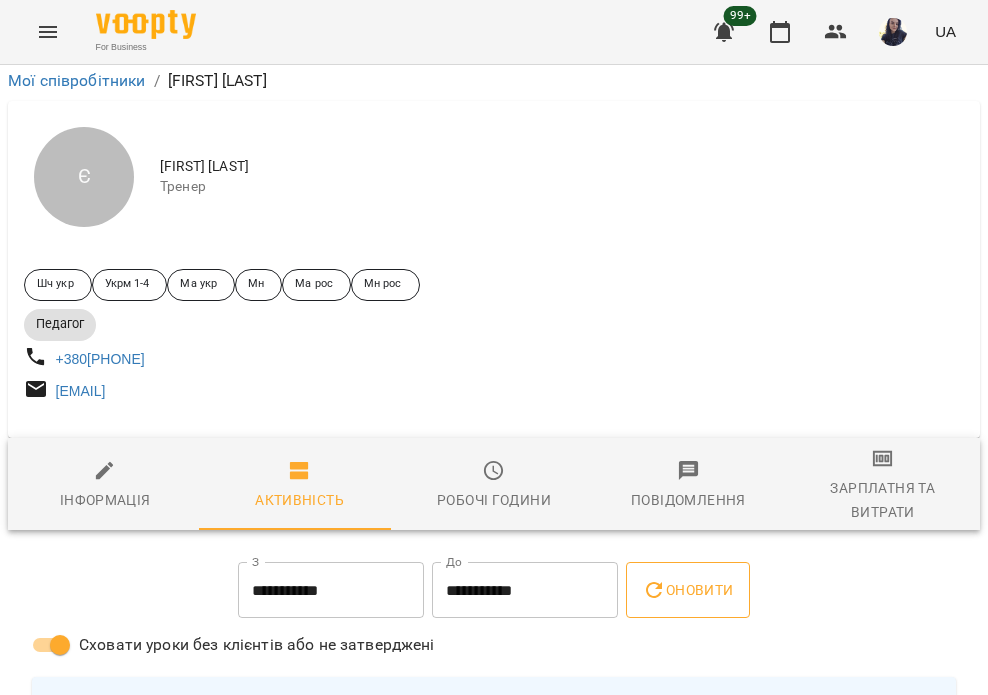 click on "Оновити" at bounding box center [687, 590] 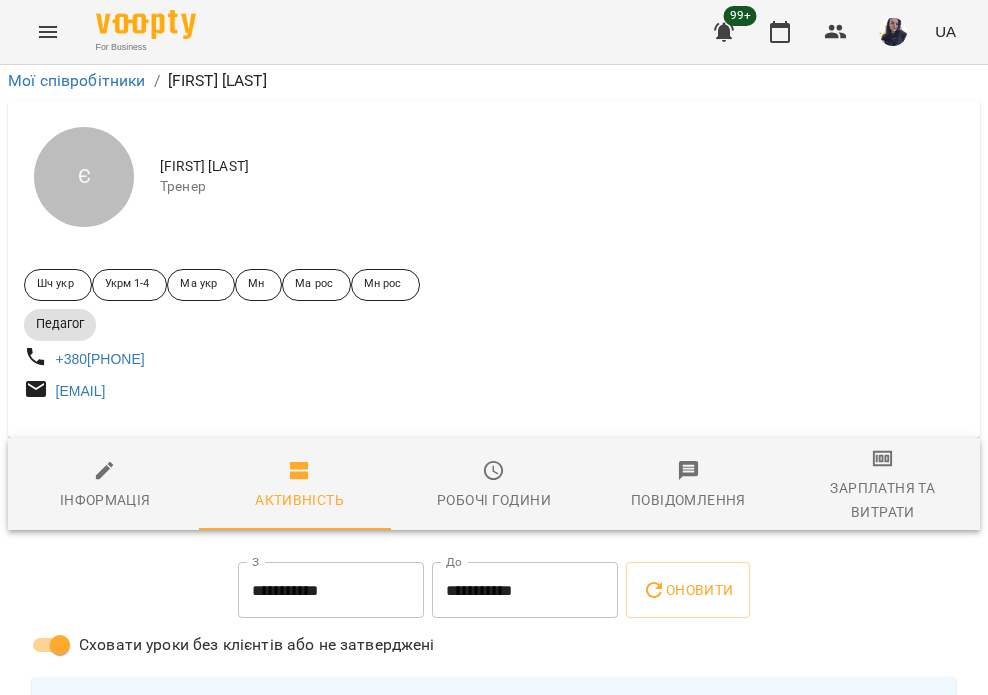 scroll, scrollTop: 1600, scrollLeft: 0, axis: vertical 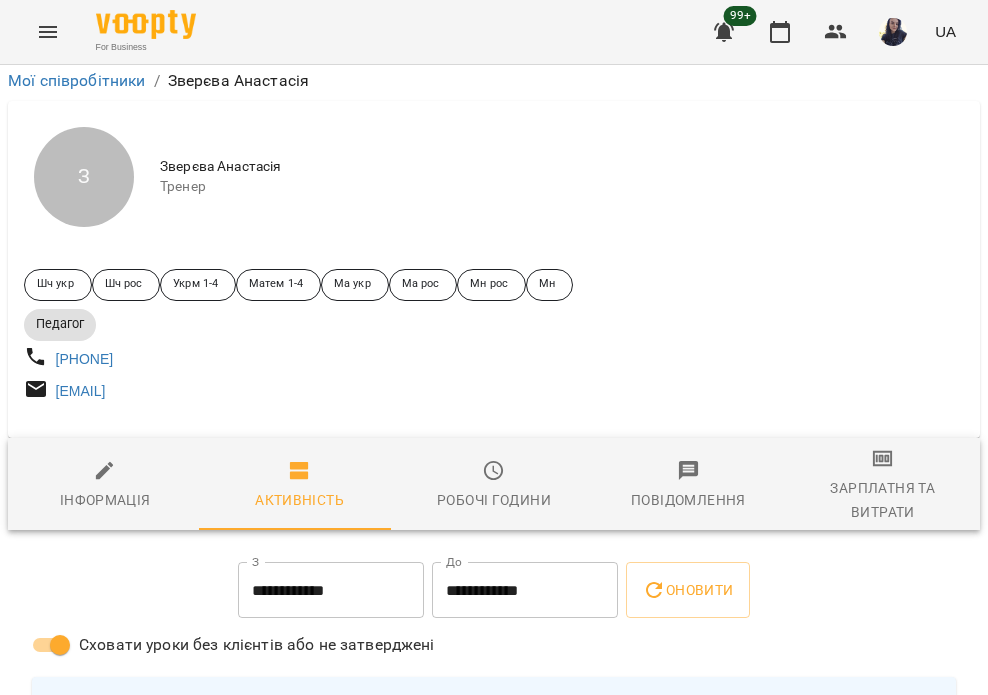 click on "**********" at bounding box center [494, 3443] 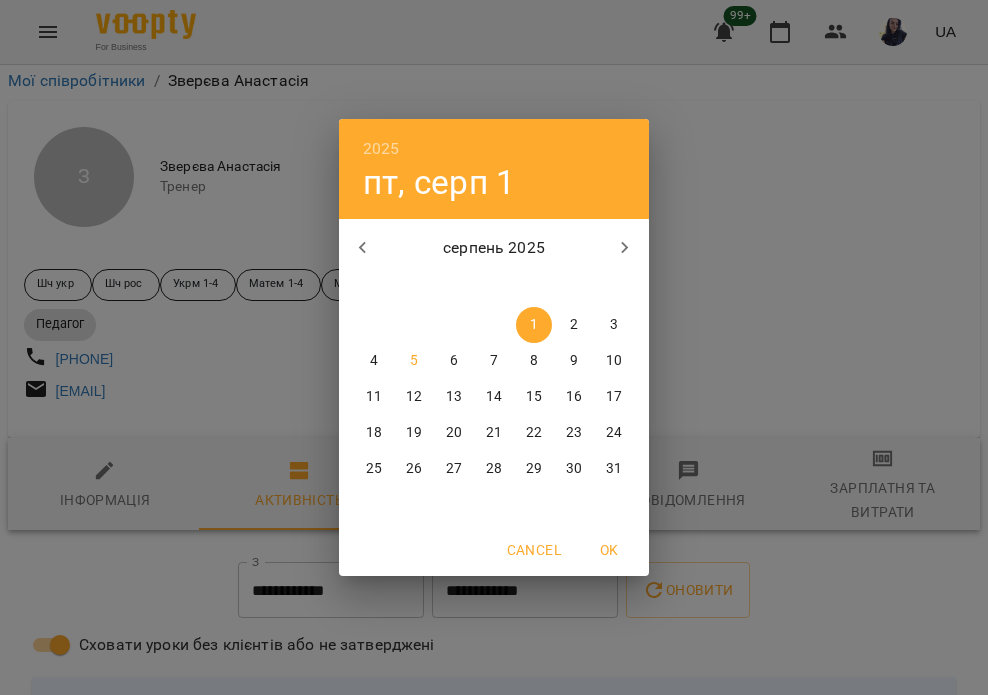 click 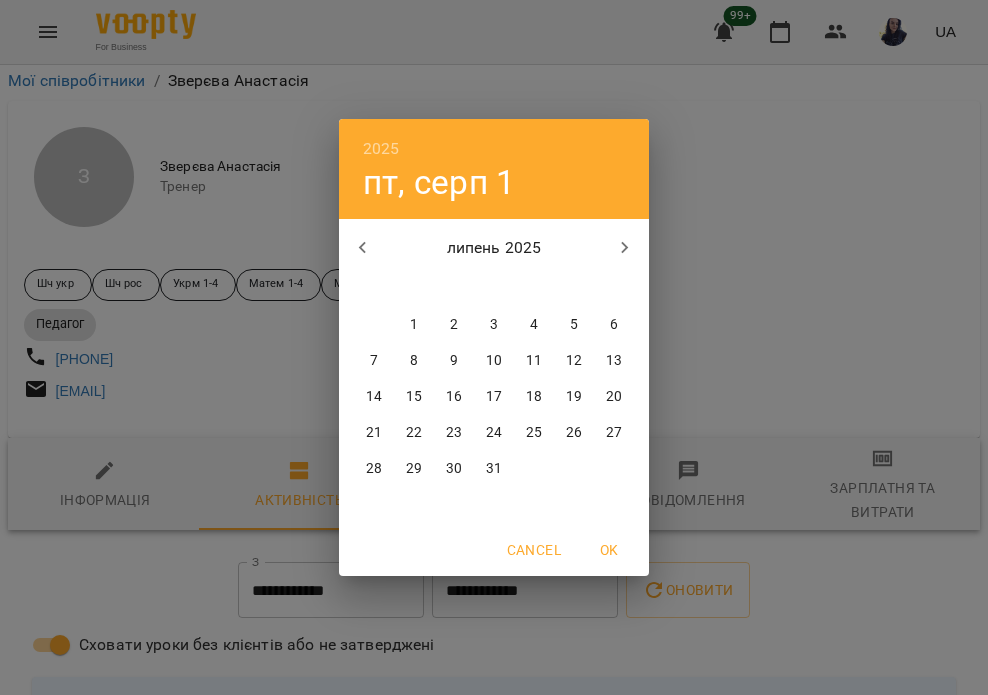 click on "21" at bounding box center [374, 433] 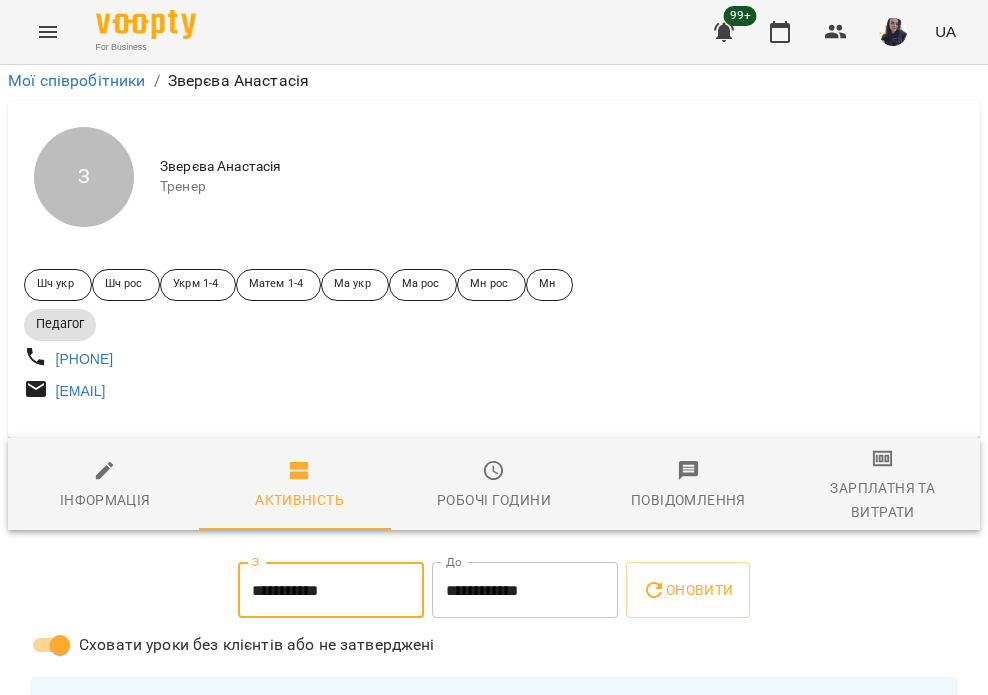 click on "**********" at bounding box center [525, 590] 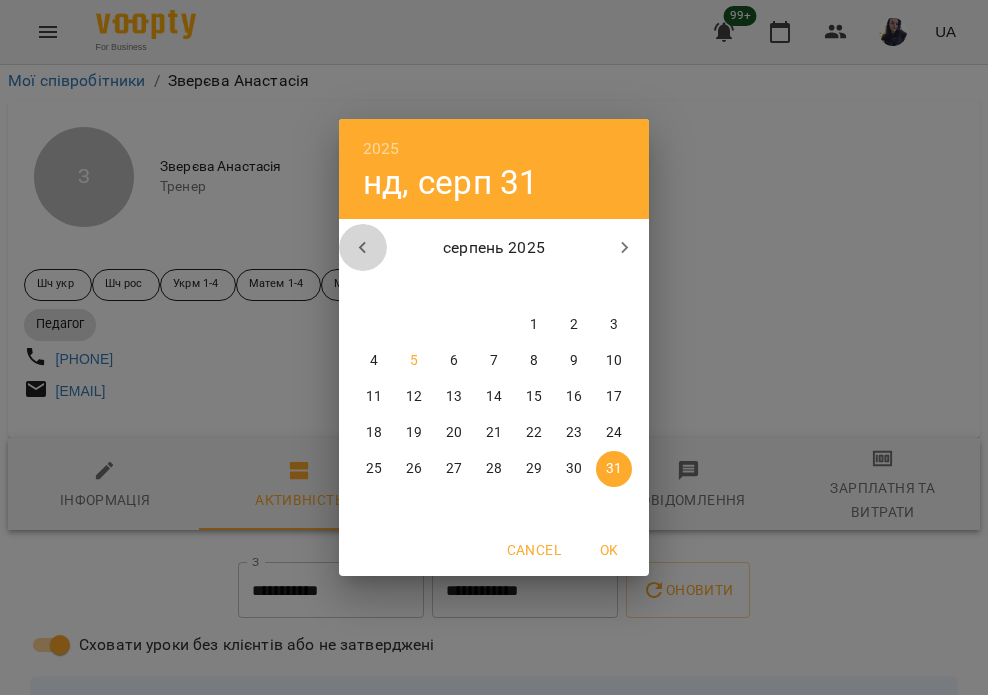 click 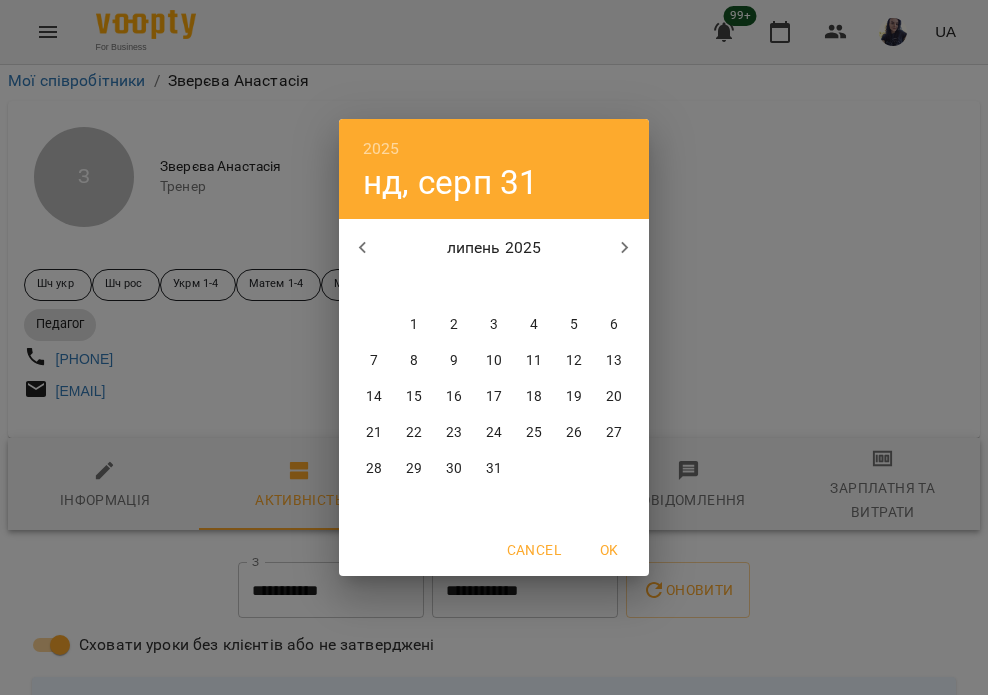 drag, startPoint x: 219, startPoint y: 418, endPoint x: 276, endPoint y: 397, distance: 60.74537 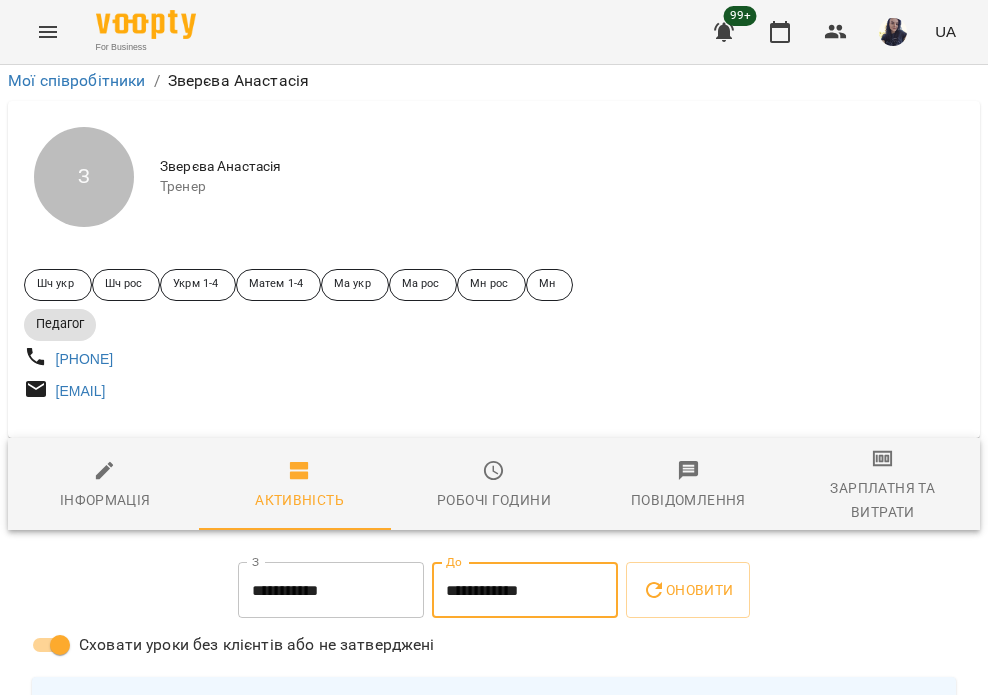 click on "**********" at bounding box center [331, 590] 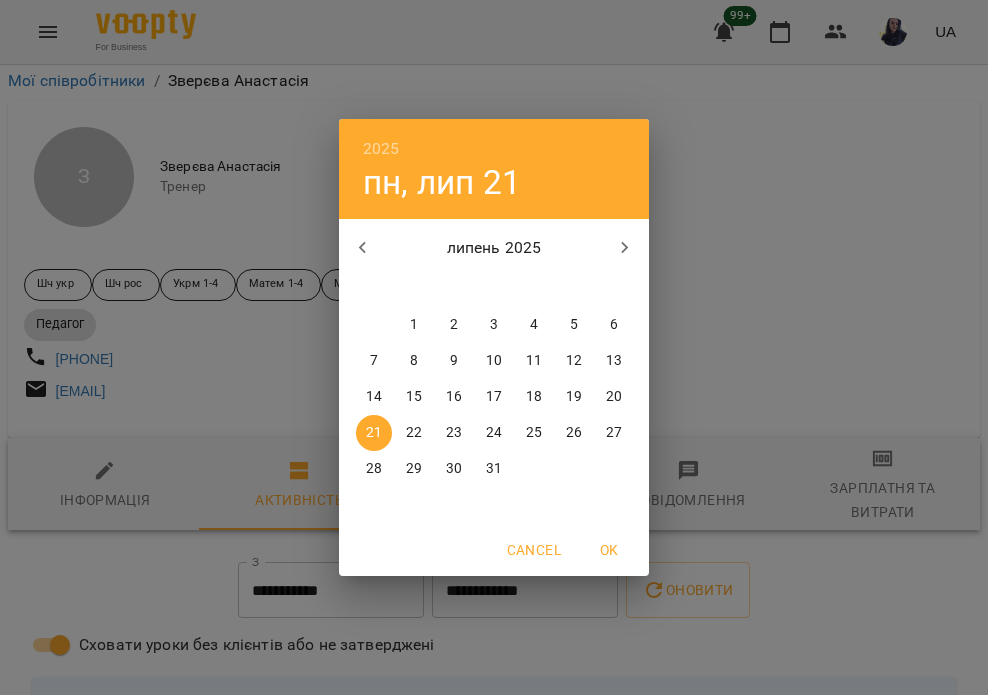 click on "28" at bounding box center (374, 469) 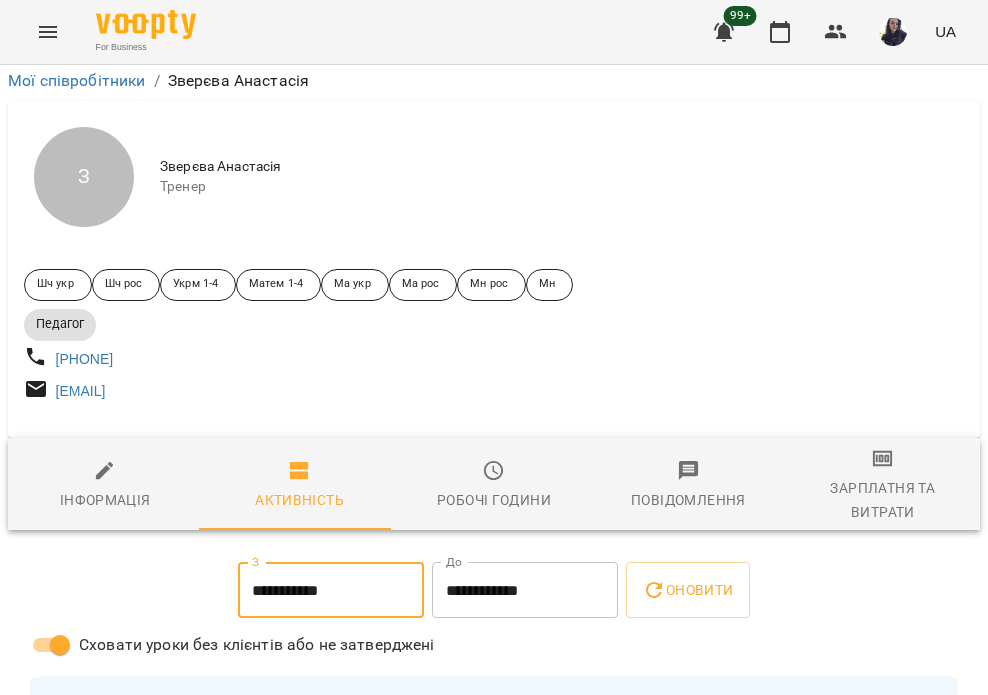 click on "**********" at bounding box center [525, 590] 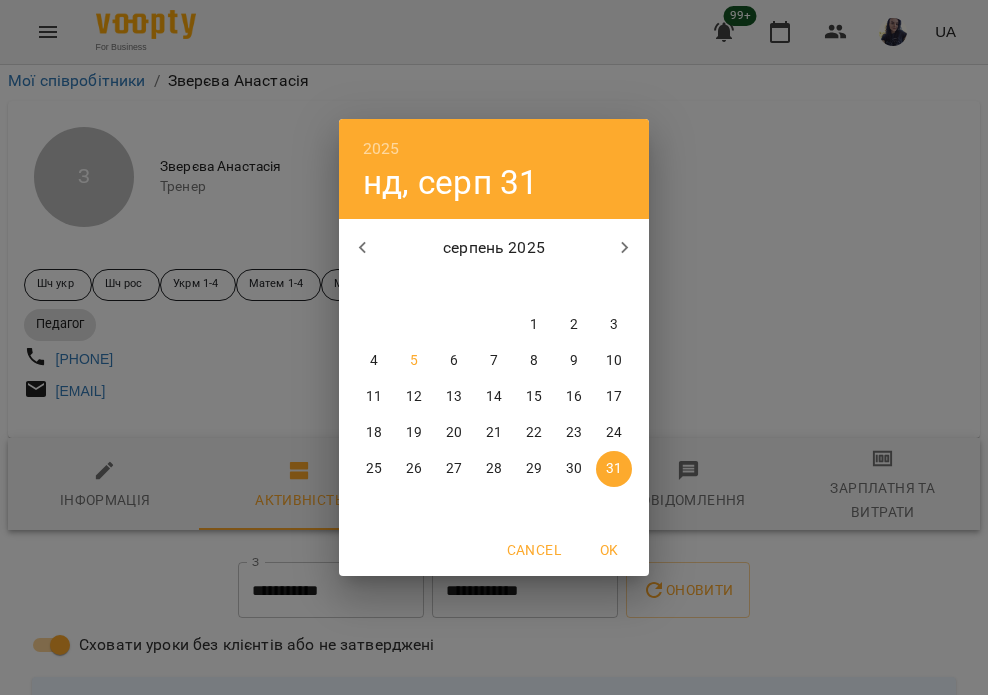 click 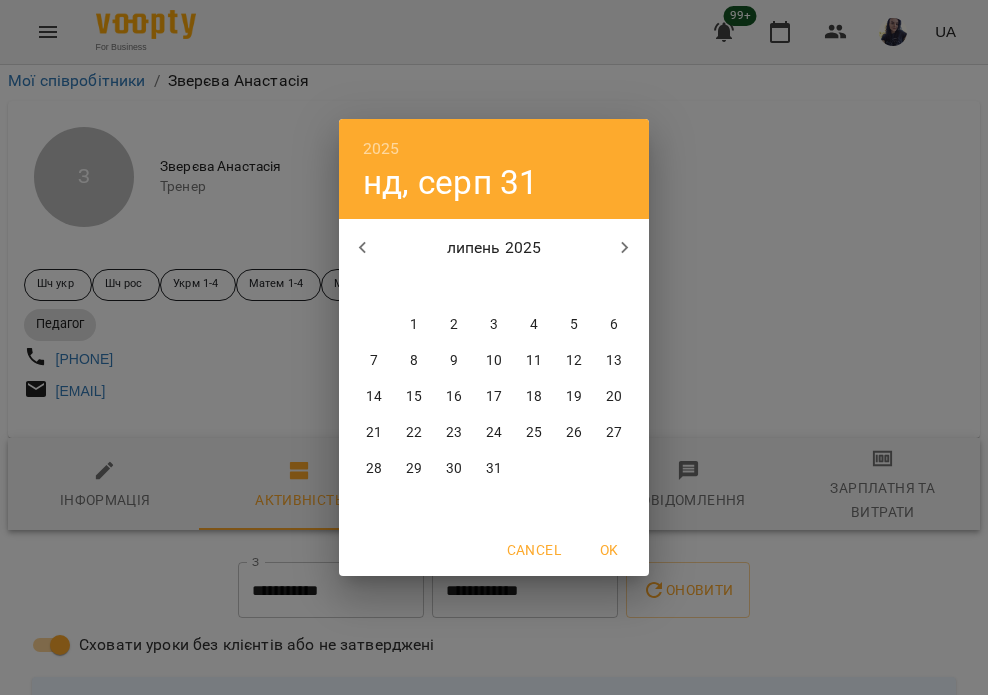 click on "31" at bounding box center [494, 469] 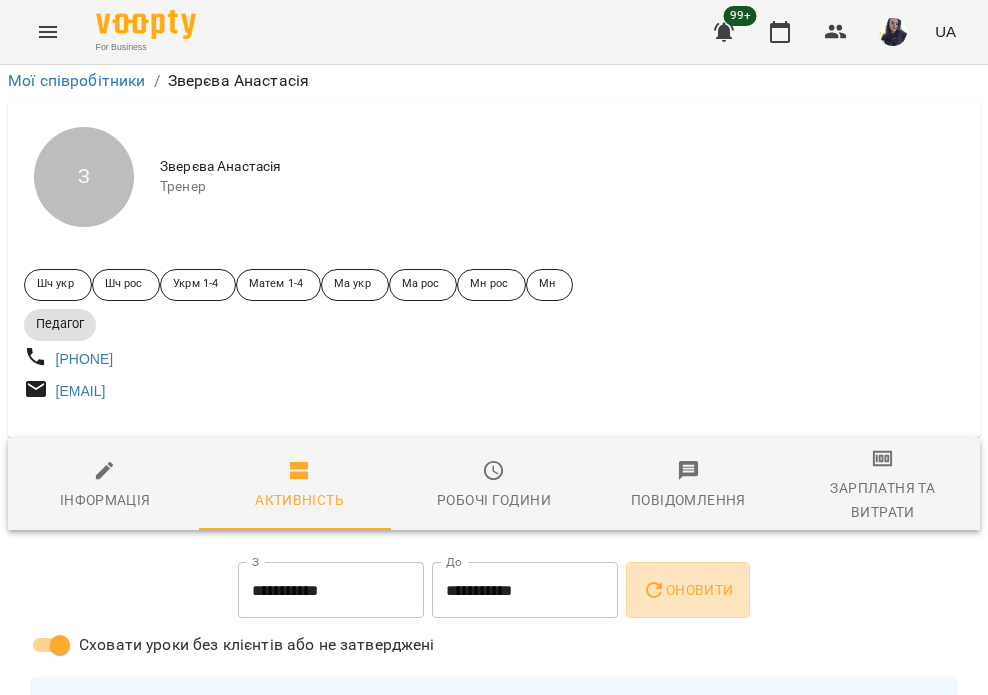 click on "Оновити" at bounding box center (687, 590) 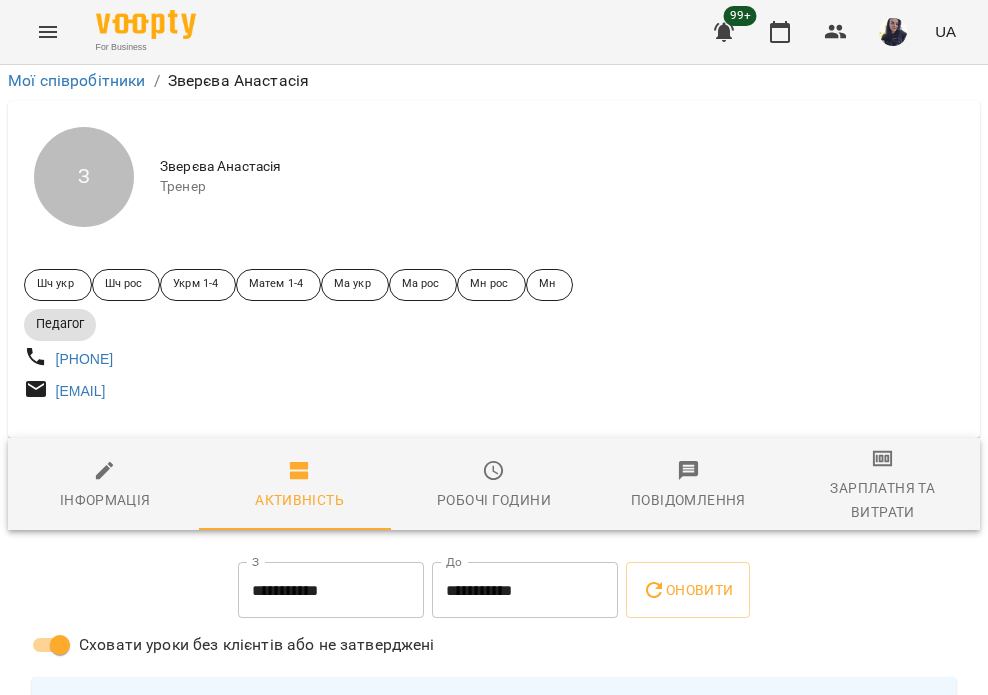 scroll, scrollTop: 1500, scrollLeft: 0, axis: vertical 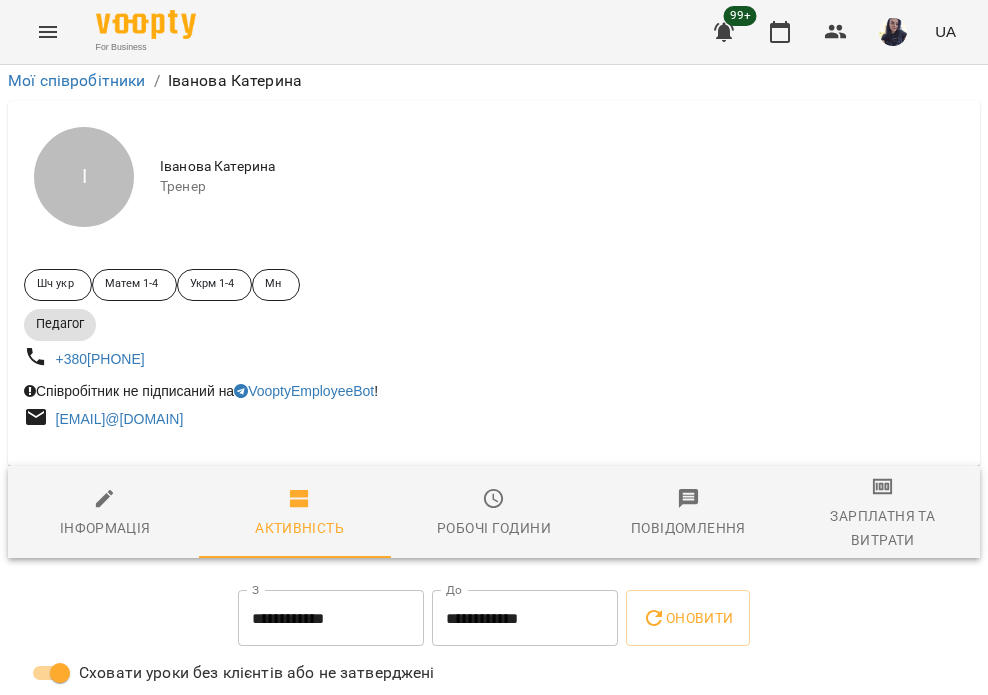click on "**********" at bounding box center (331, 618) 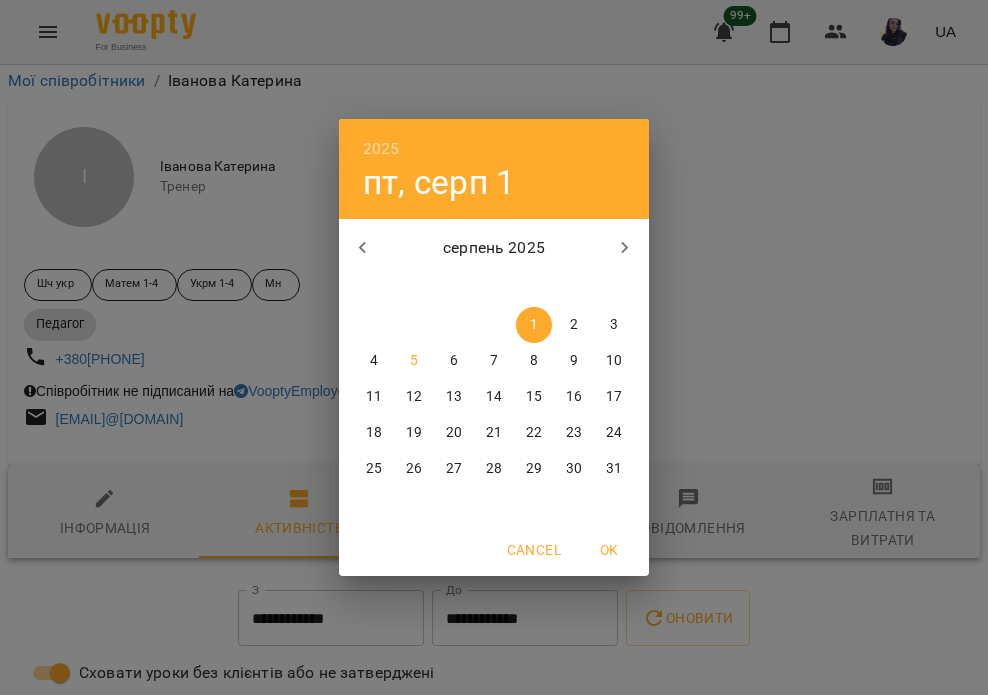 click 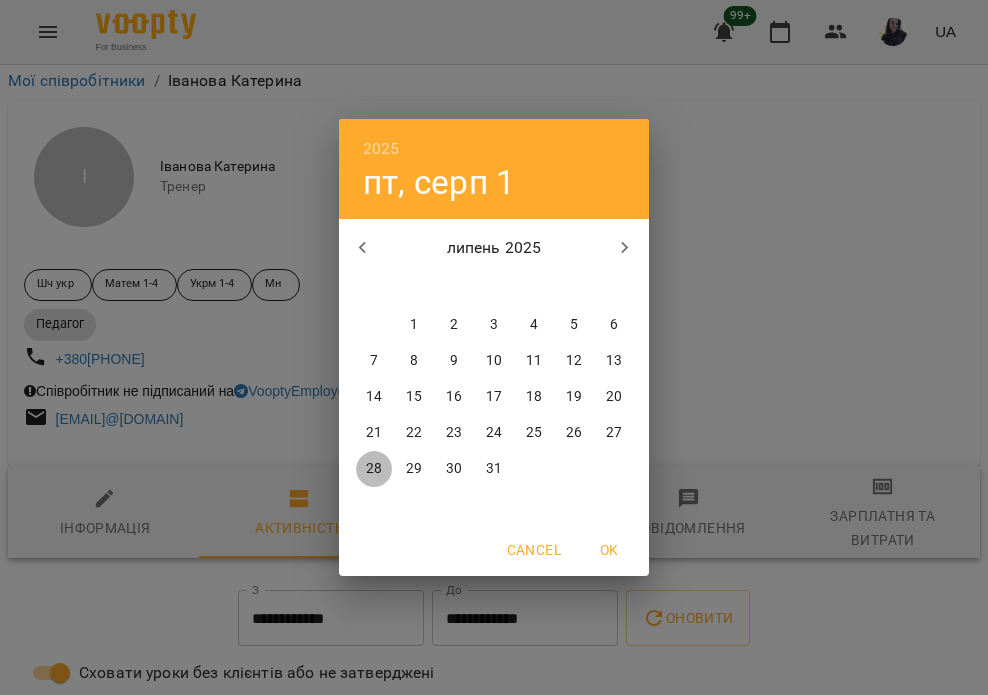 click on "28" at bounding box center (374, 469) 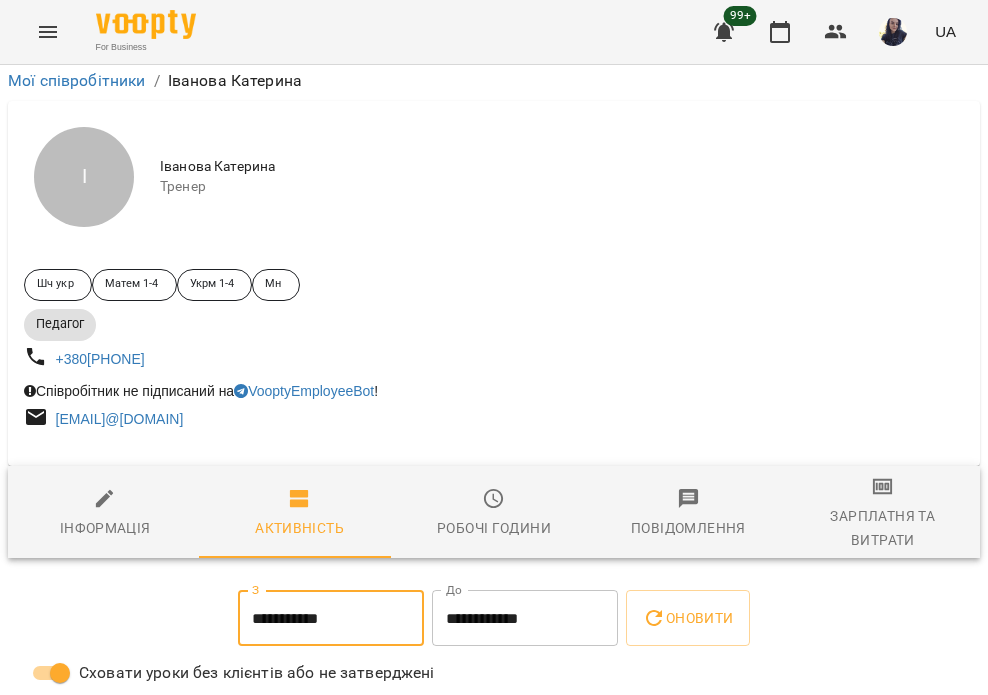 click on "**********" at bounding box center [525, 618] 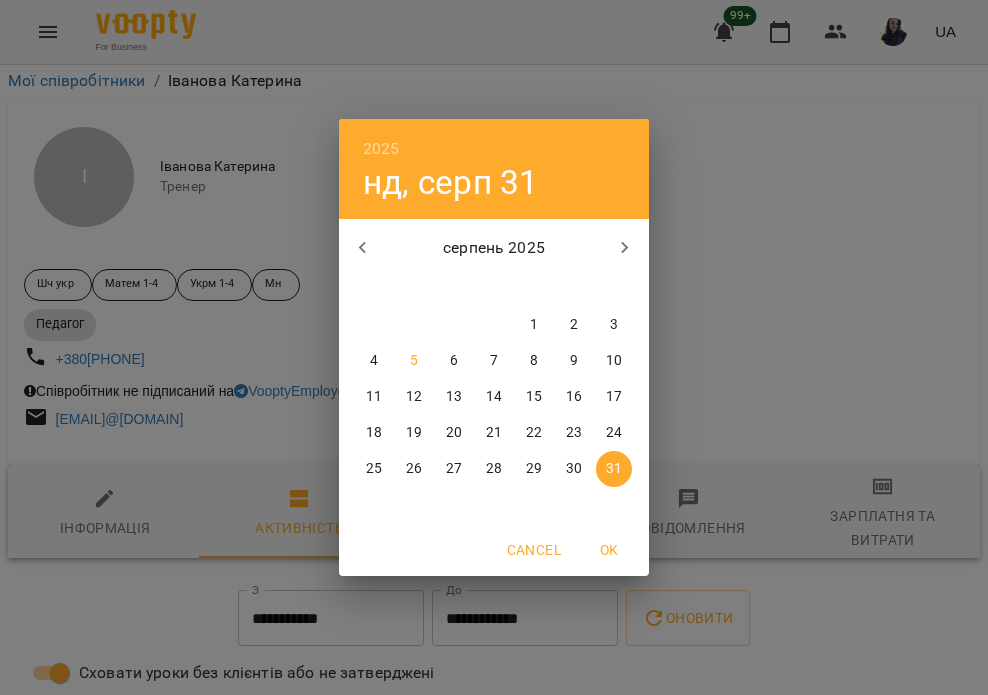 click on "серпень 2025" at bounding box center (494, 248) 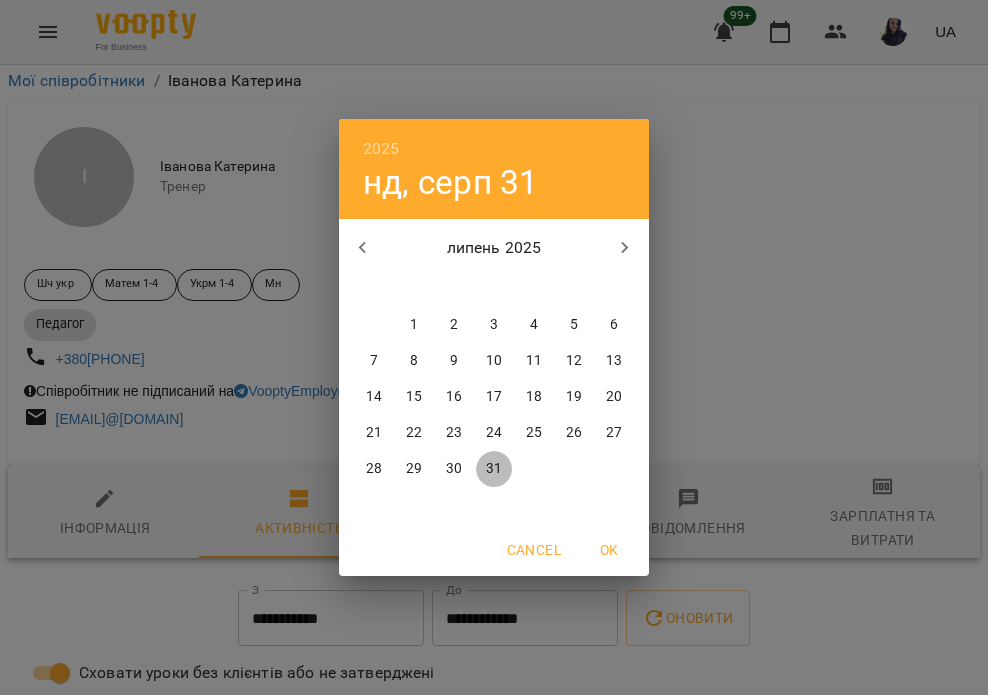 click on "31" at bounding box center (494, 469) 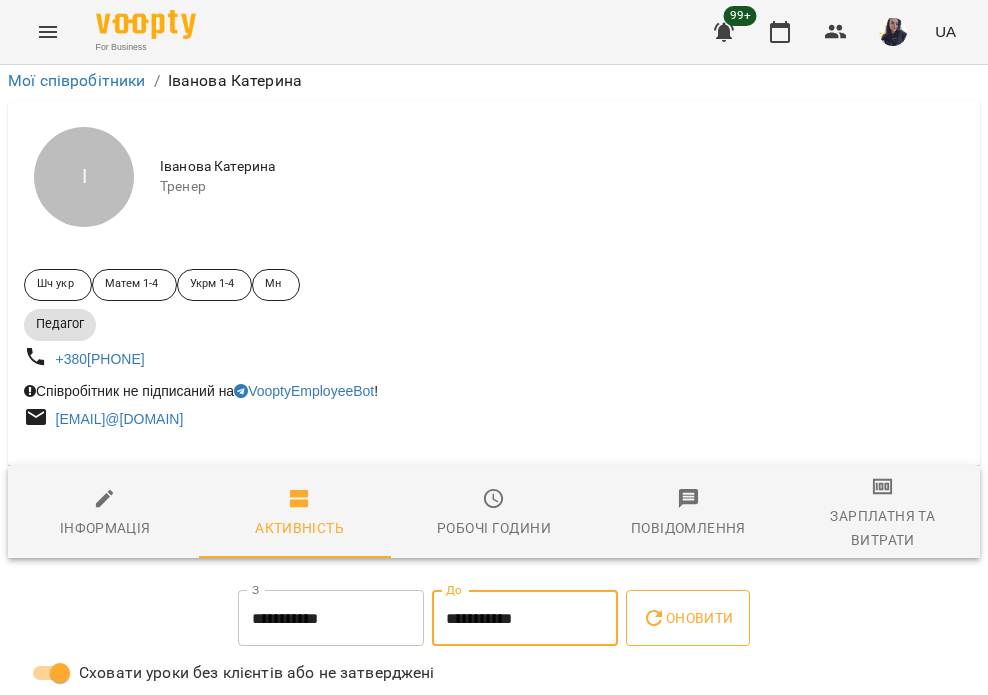 click on "Оновити" at bounding box center (687, 618) 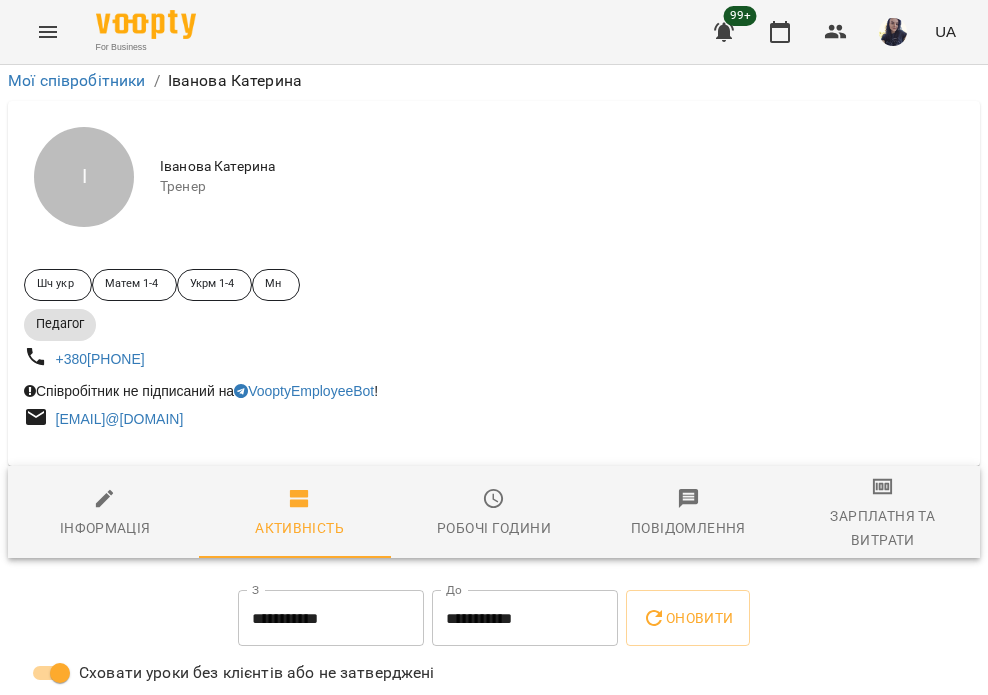 scroll, scrollTop: 1400, scrollLeft: 0, axis: vertical 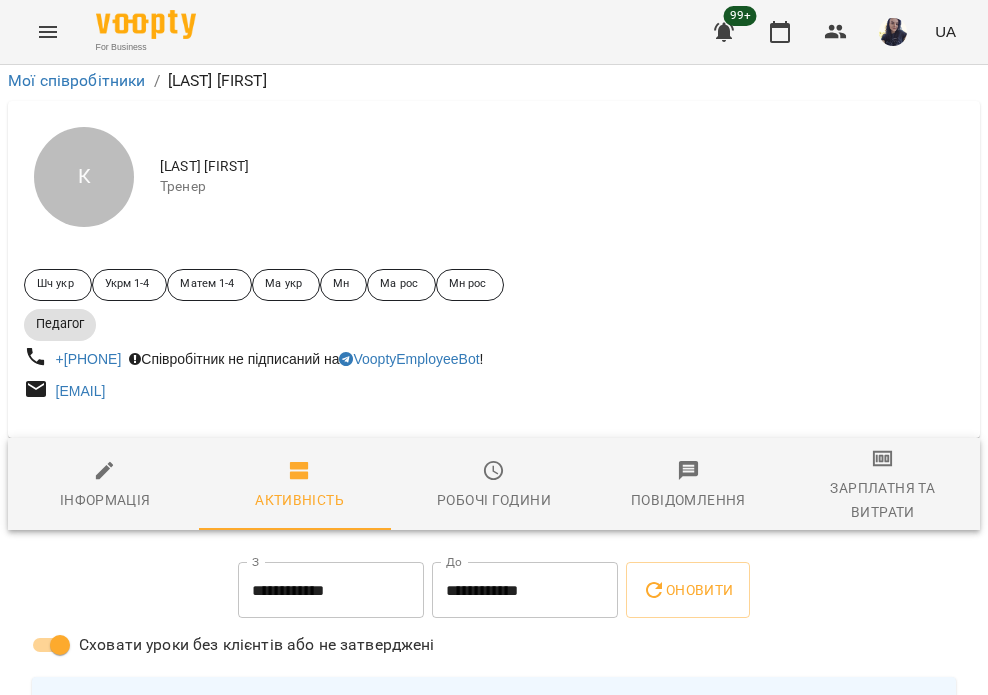 click on "**********" at bounding box center (331, 590) 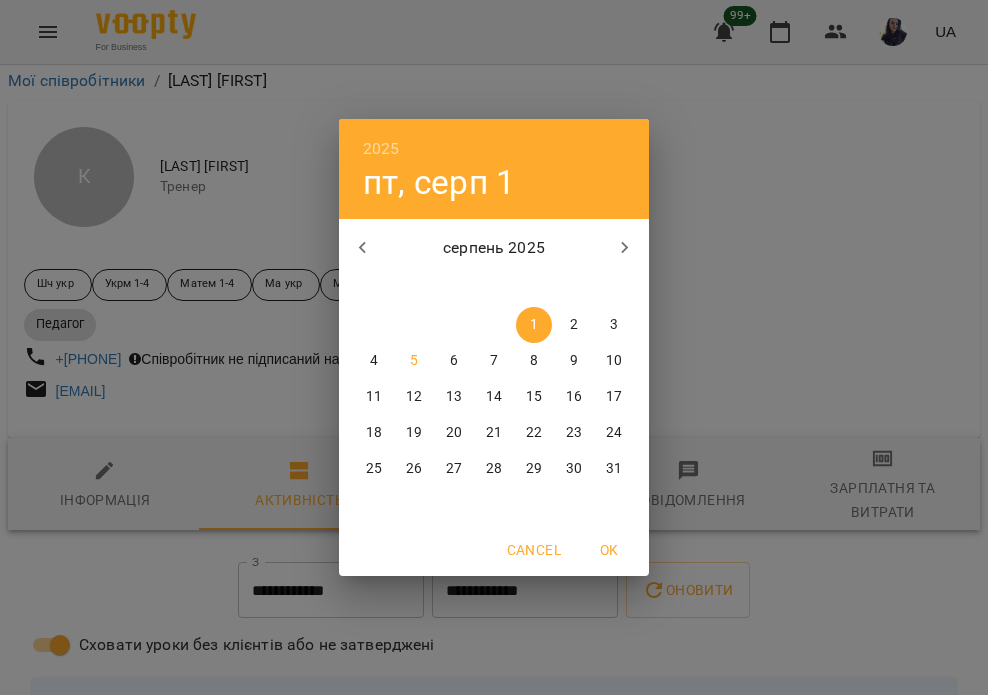 click at bounding box center (363, 248) 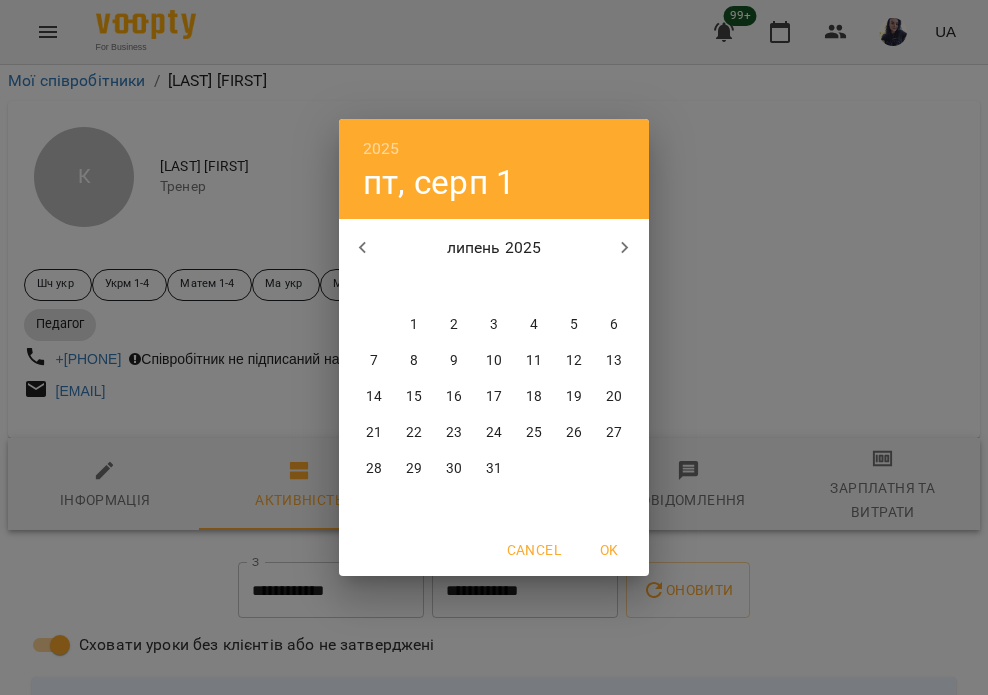 click on "28" at bounding box center [374, 469] 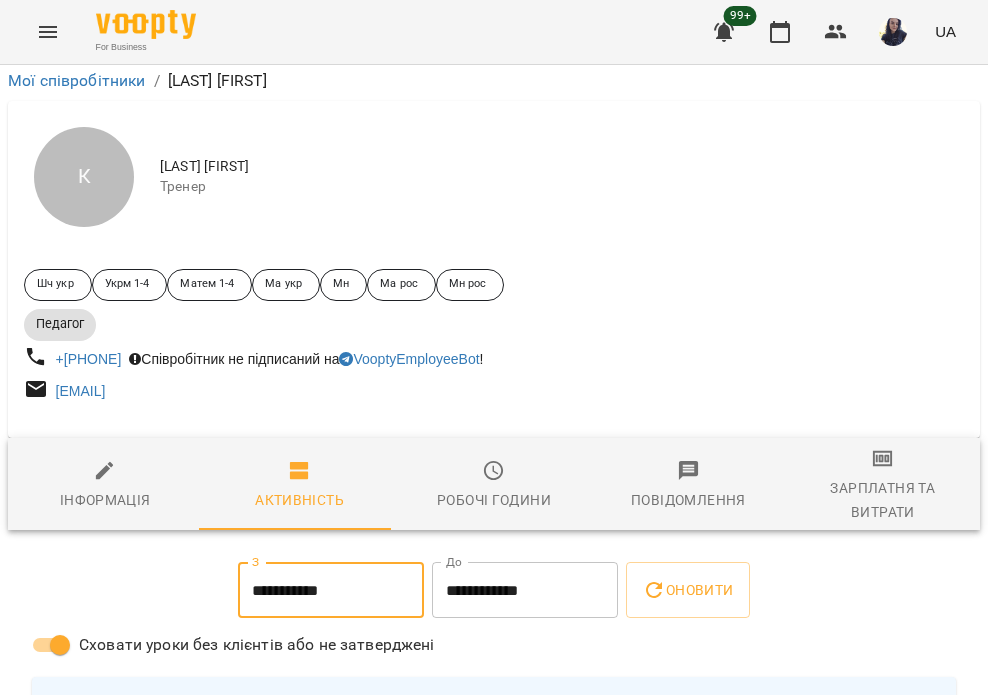 click on "**********" at bounding box center [525, 590] 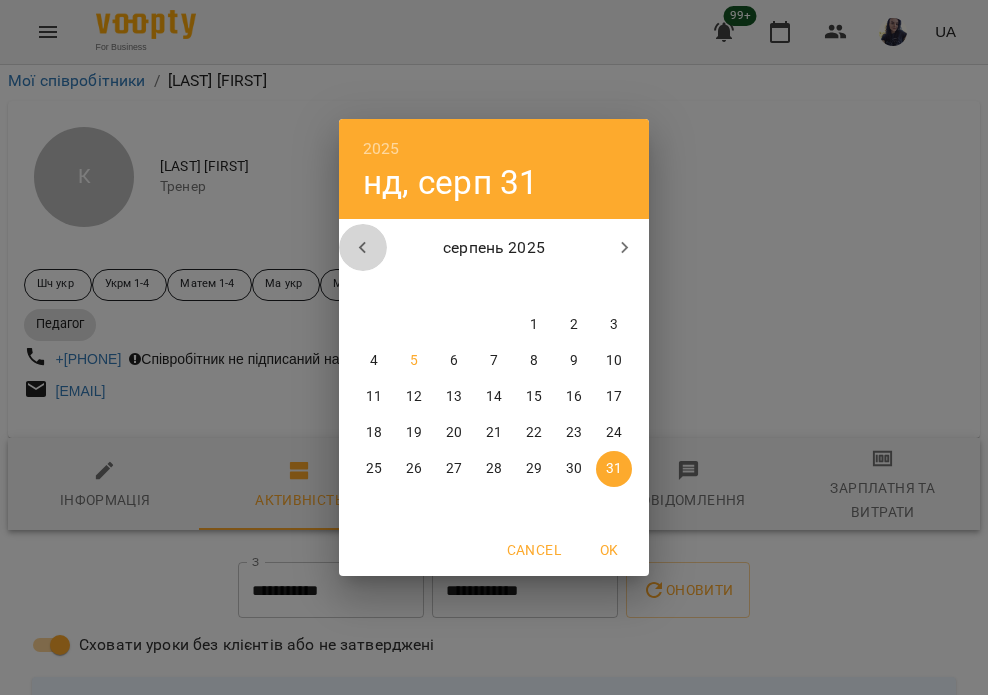 click 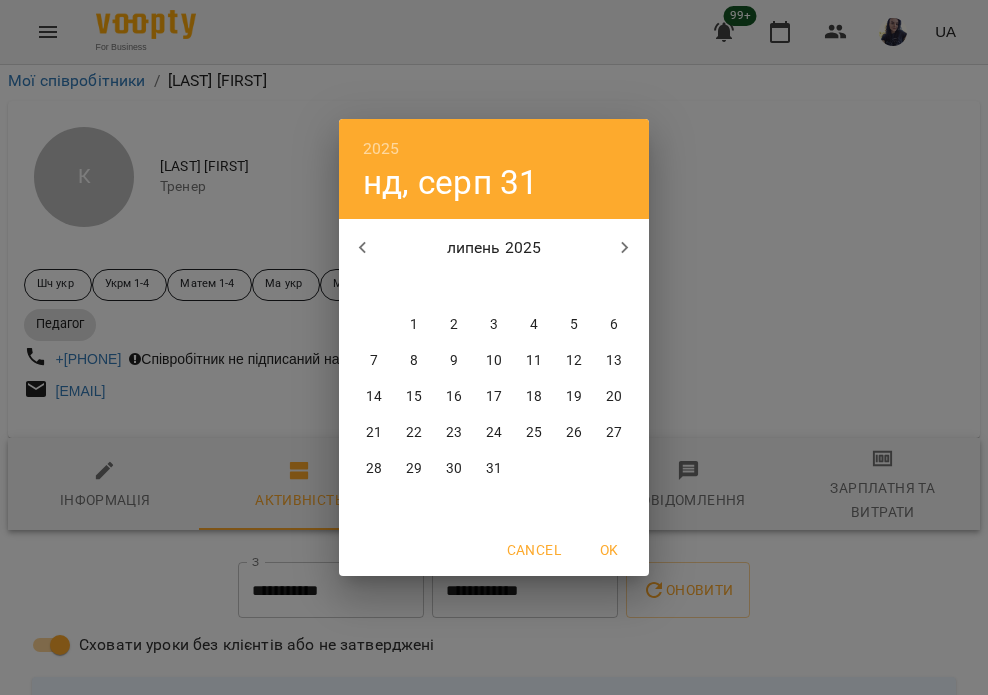 click on "31" at bounding box center [494, 469] 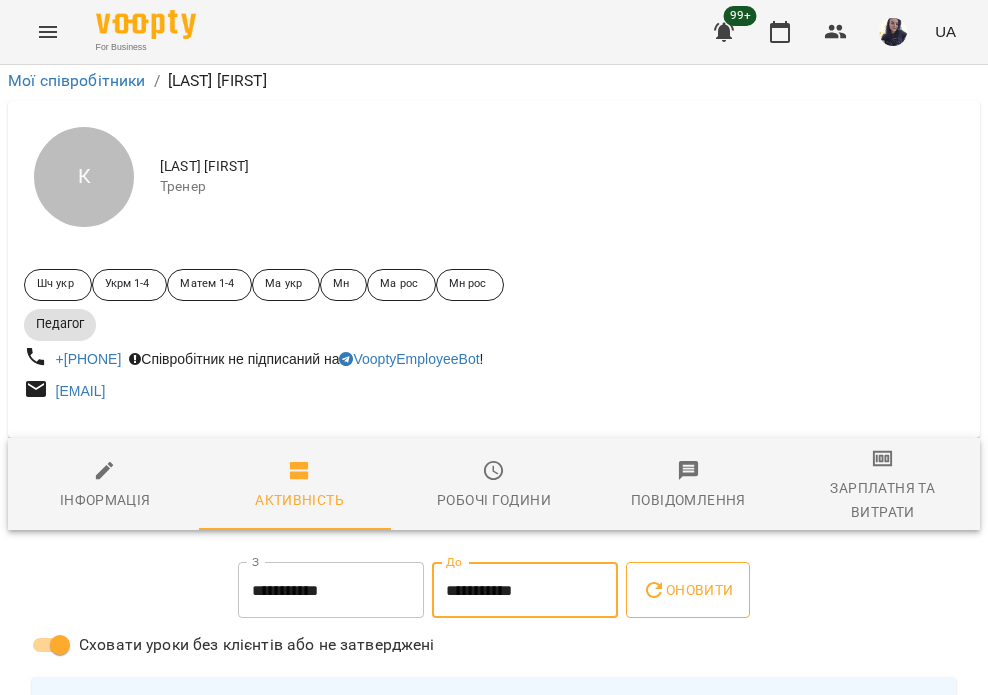 click on "Оновити" at bounding box center (687, 590) 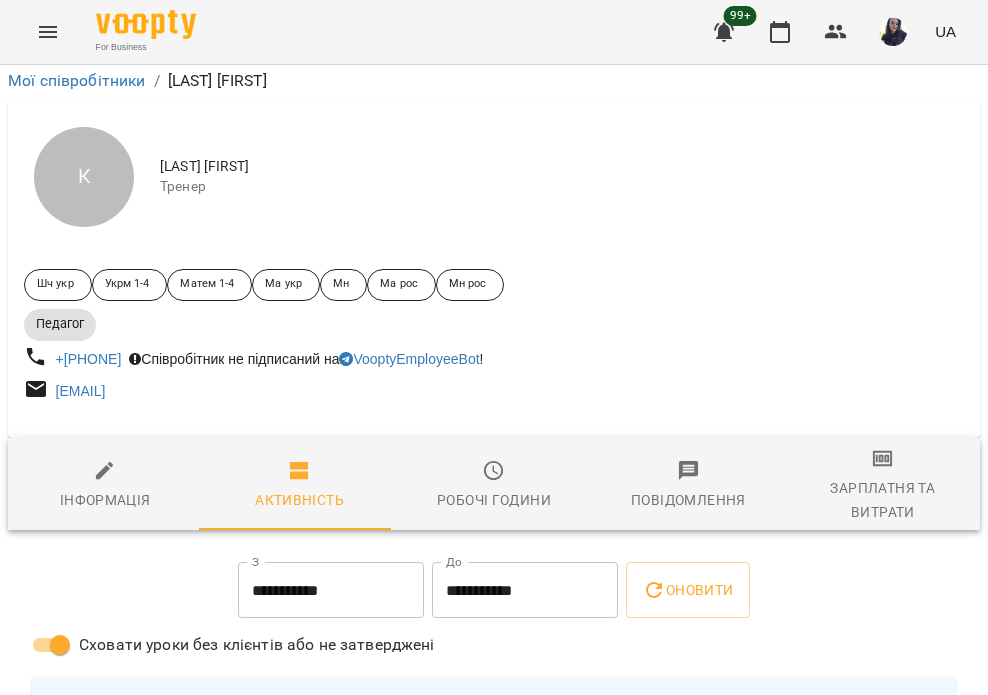 scroll, scrollTop: 1300, scrollLeft: 0, axis: vertical 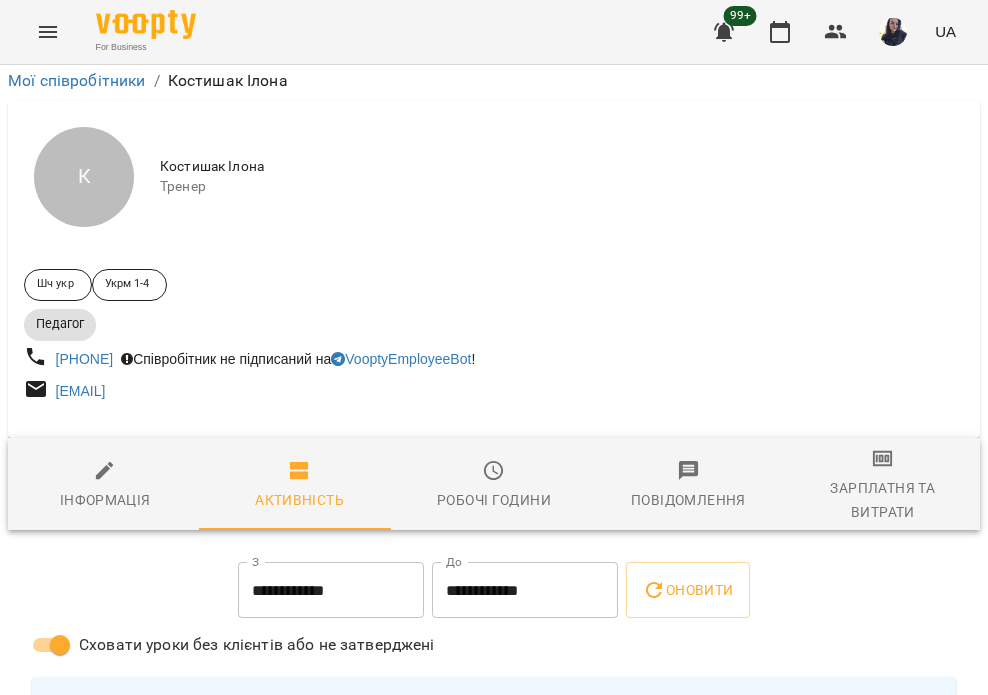 click on "**********" at bounding box center [331, 590] 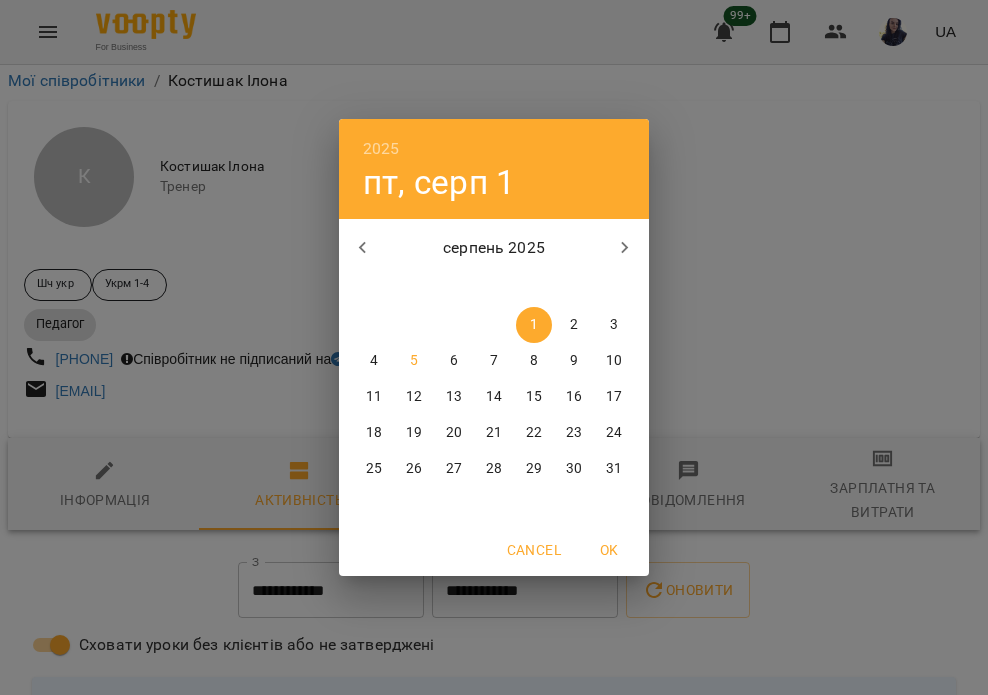 click 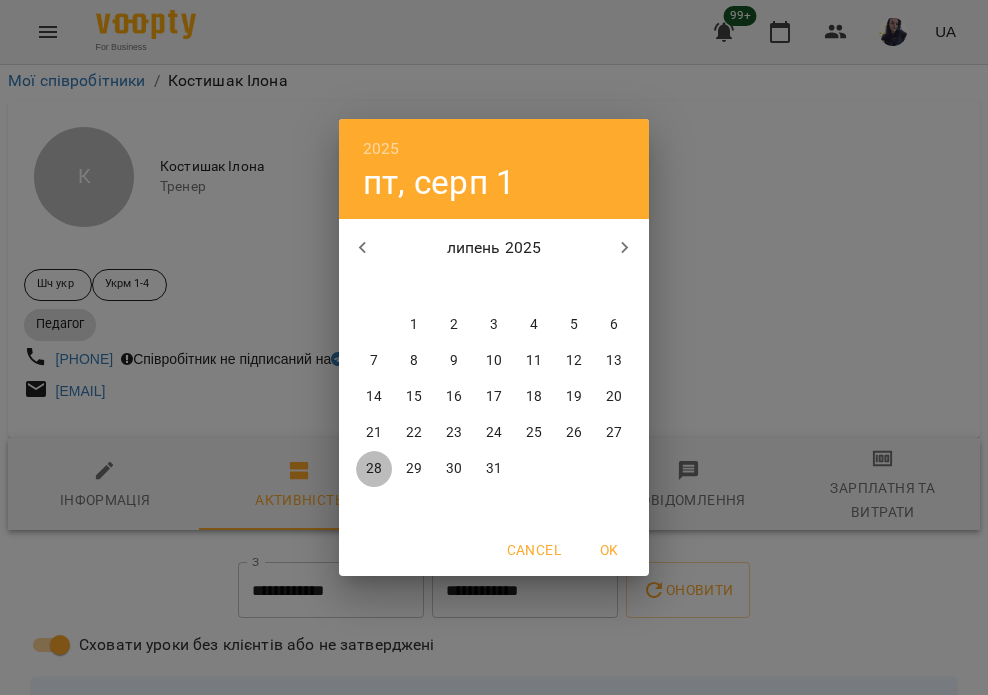 click on "28" at bounding box center [374, 469] 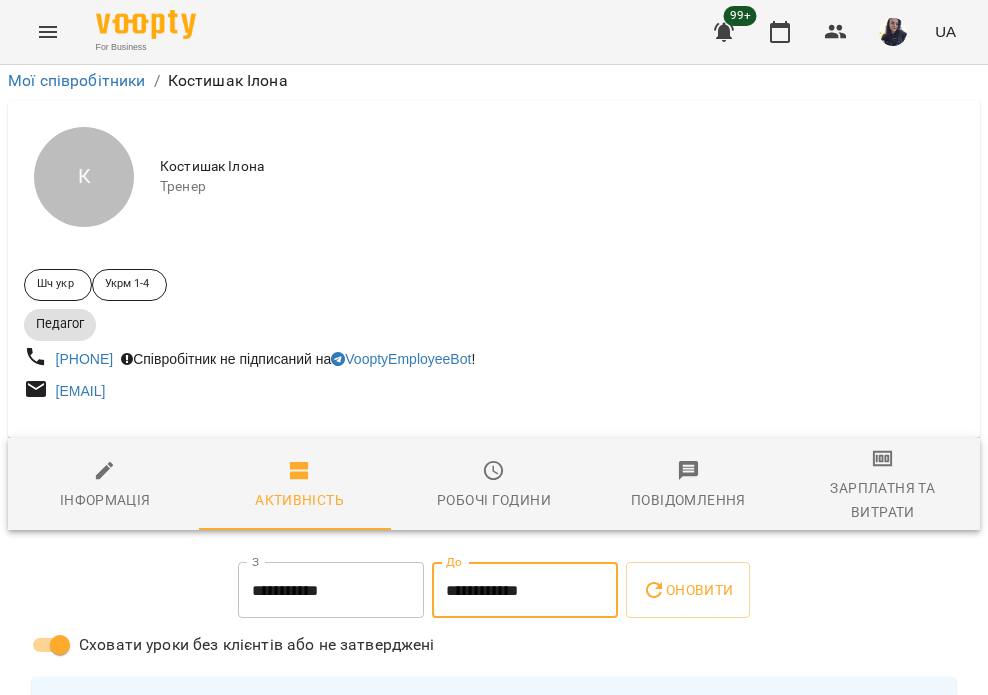 click on "**********" at bounding box center [525, 590] 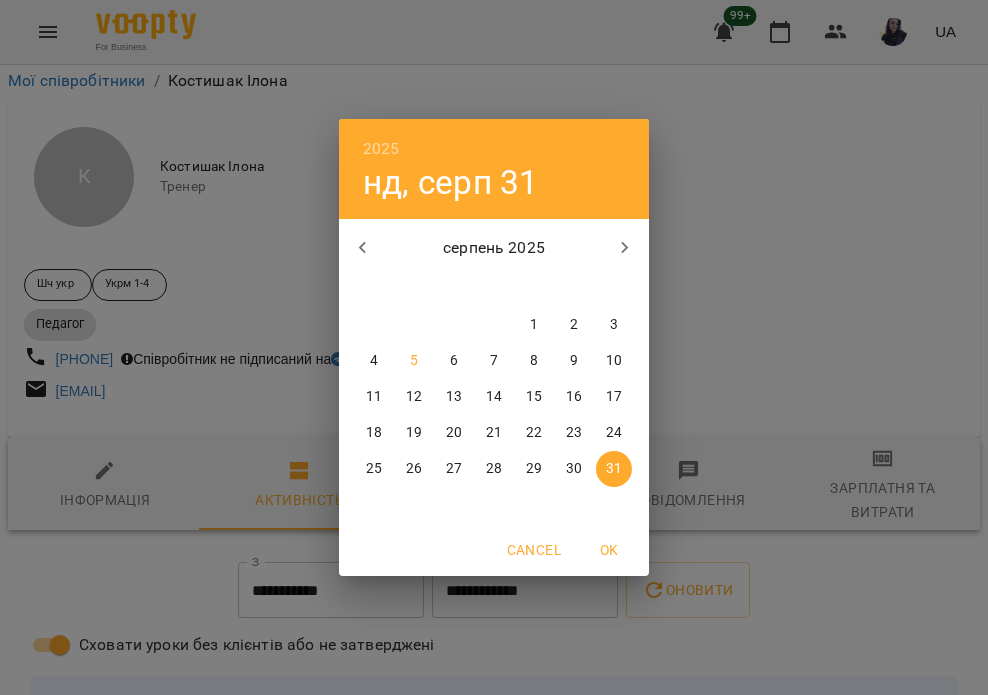 click 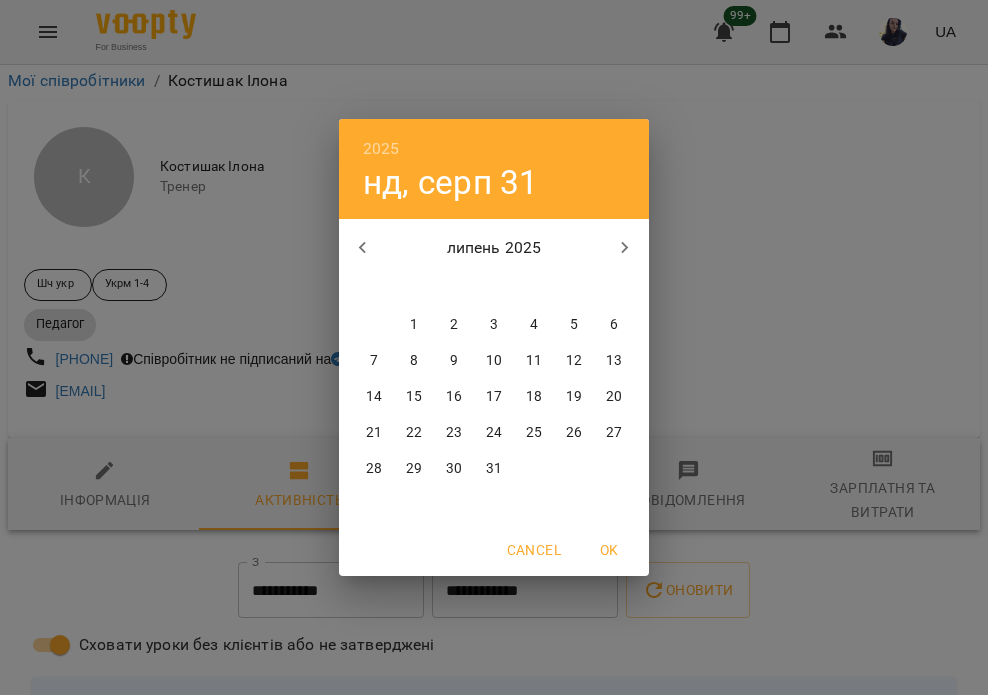 click on "31" at bounding box center (494, 469) 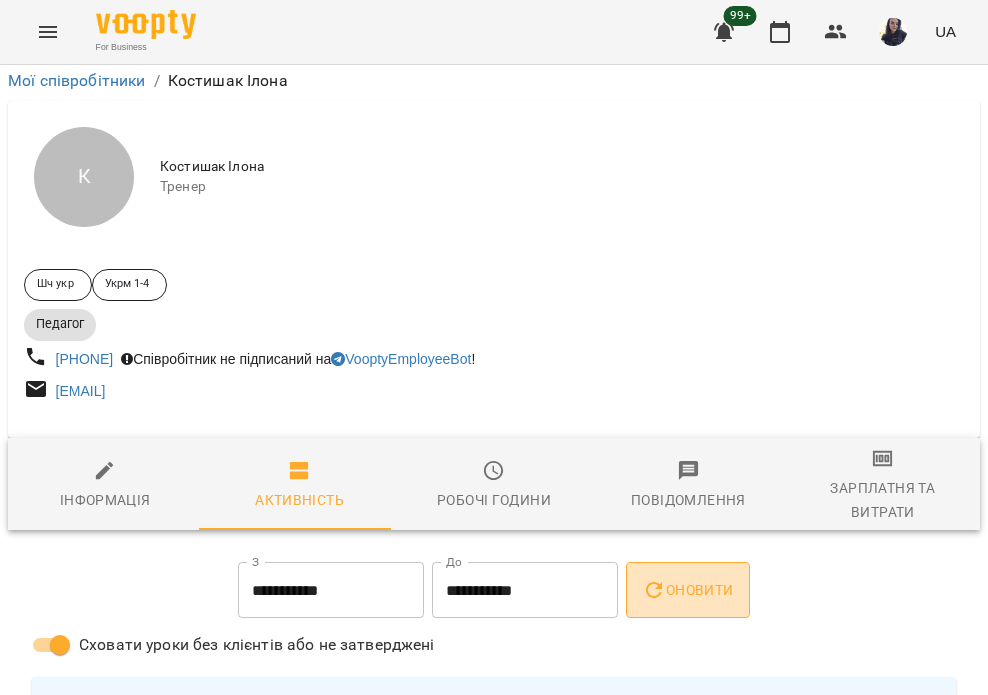 click on "Оновити" at bounding box center (687, 590) 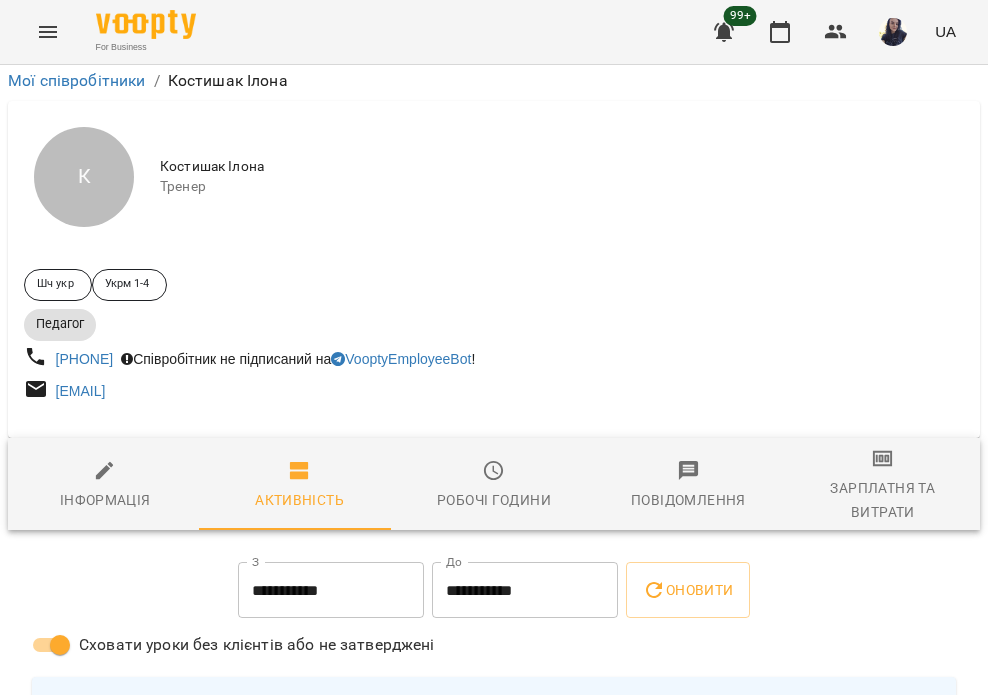scroll, scrollTop: 1000, scrollLeft: 0, axis: vertical 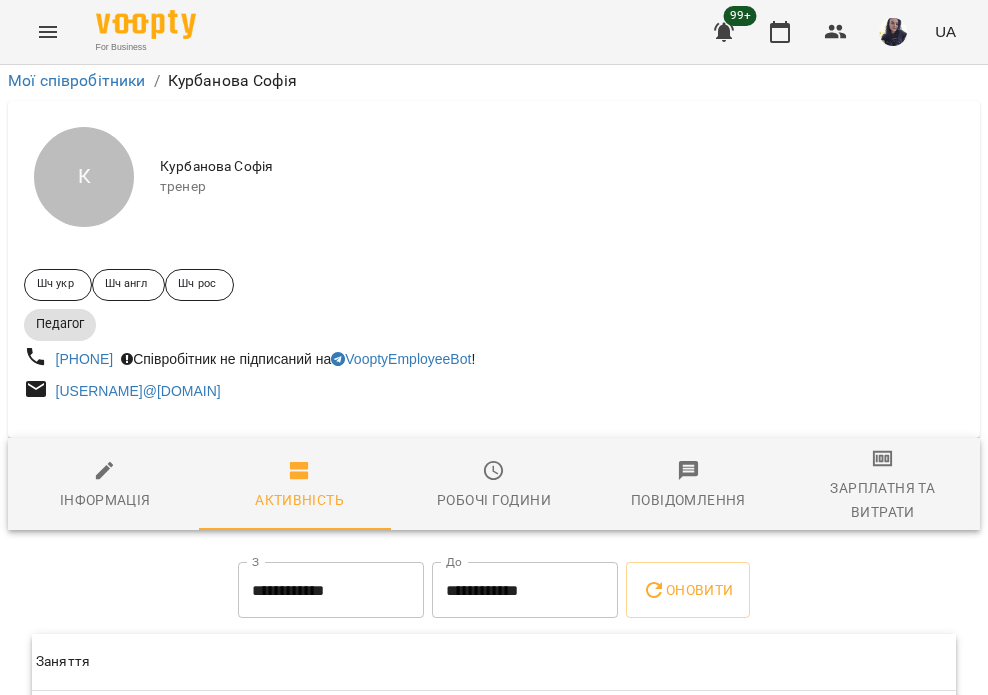 click on "**********" at bounding box center [331, 590] 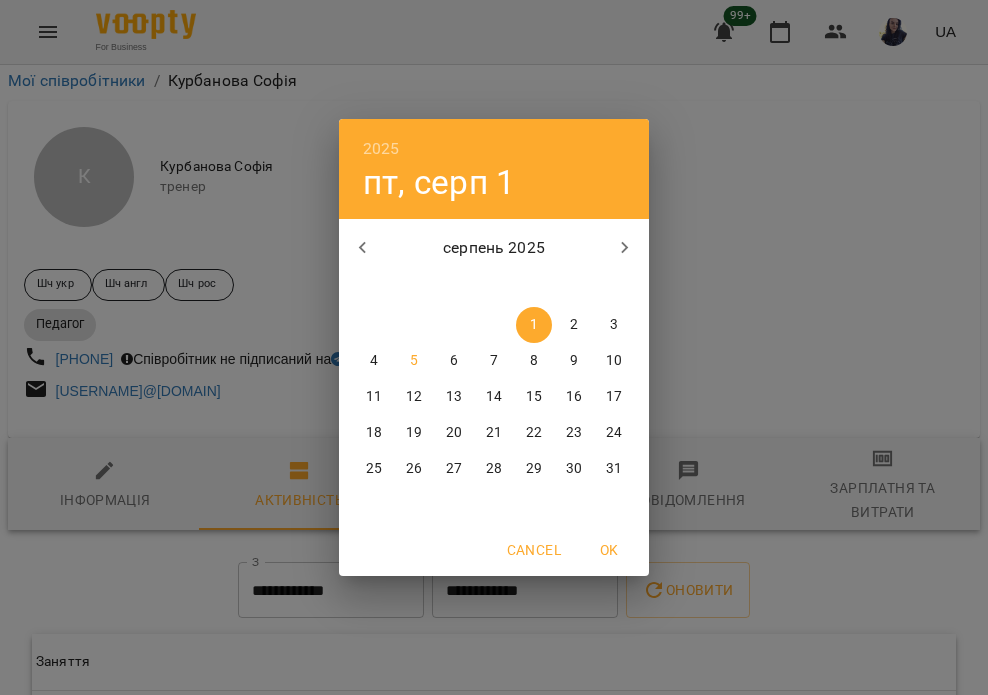click 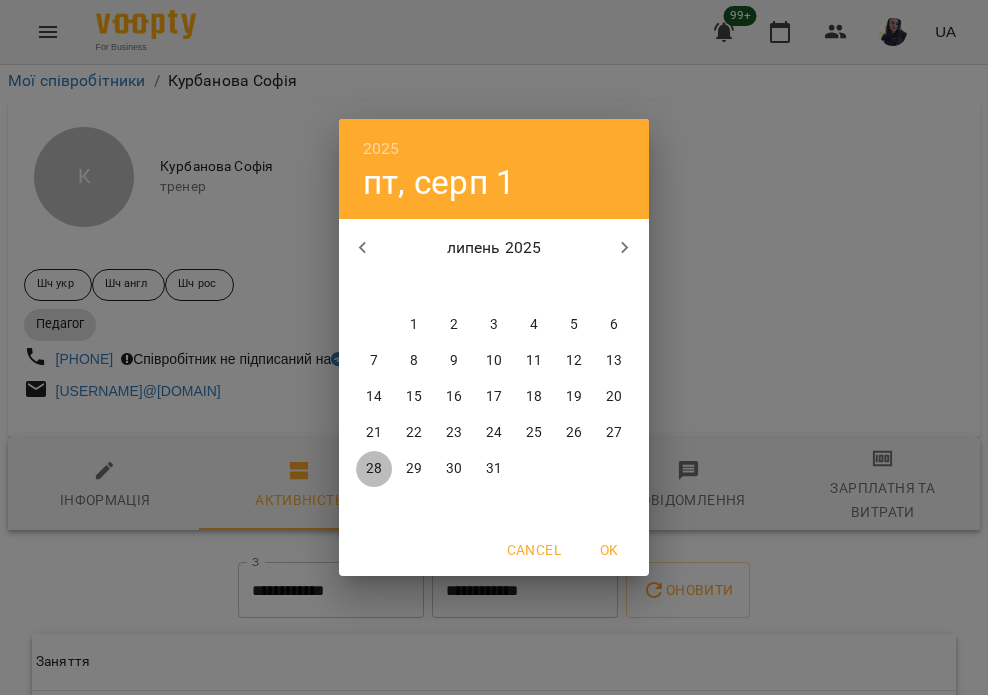click on "28" at bounding box center [374, 469] 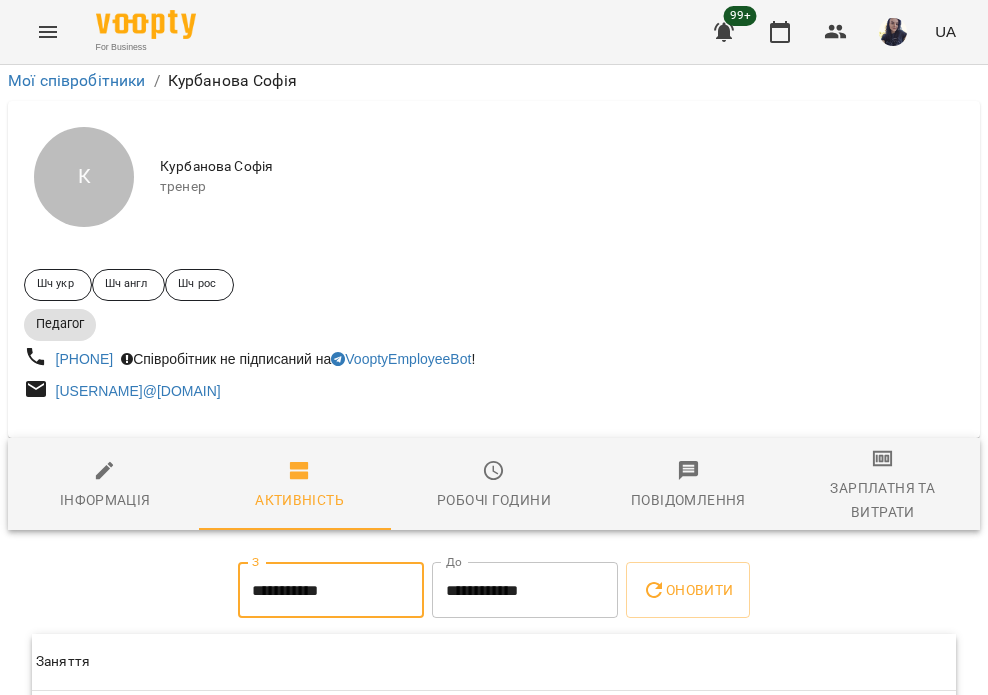 click on "**********" at bounding box center [525, 590] 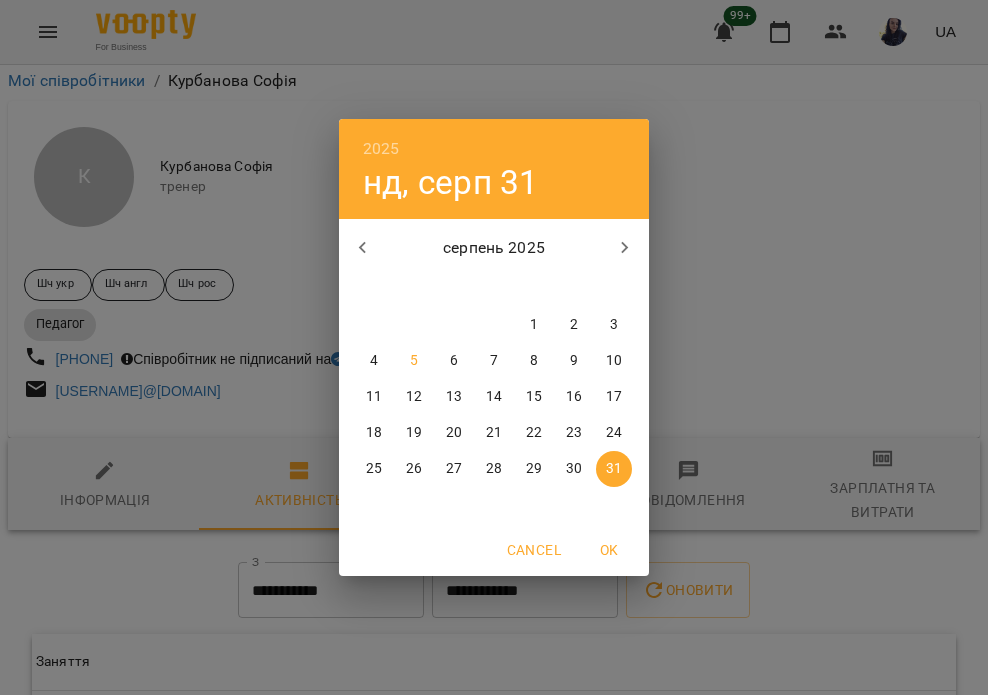 click 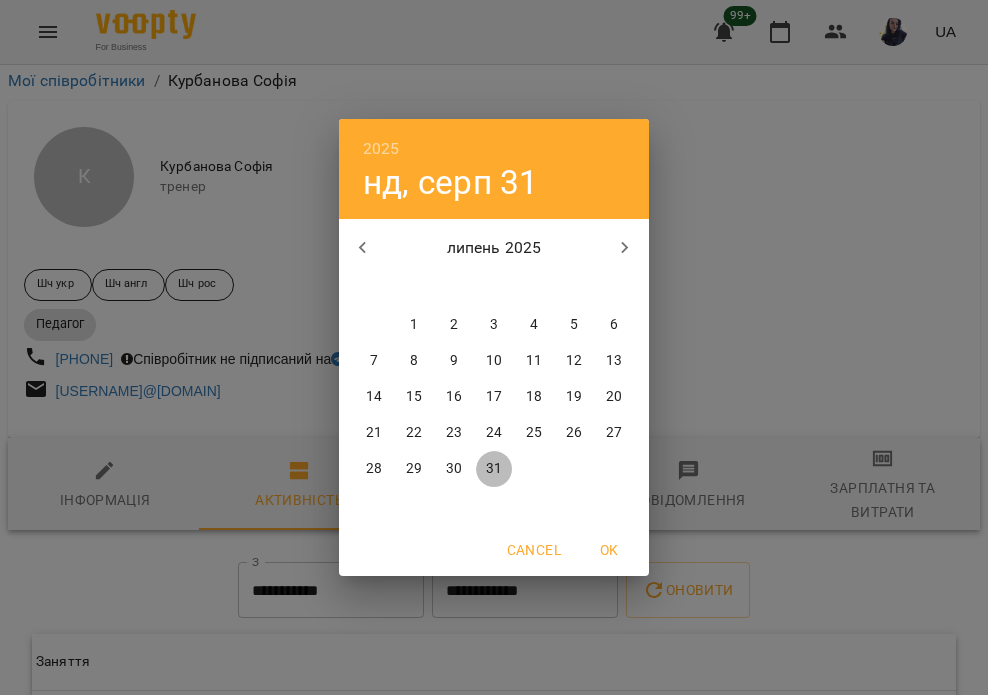 click on "31" at bounding box center (494, 469) 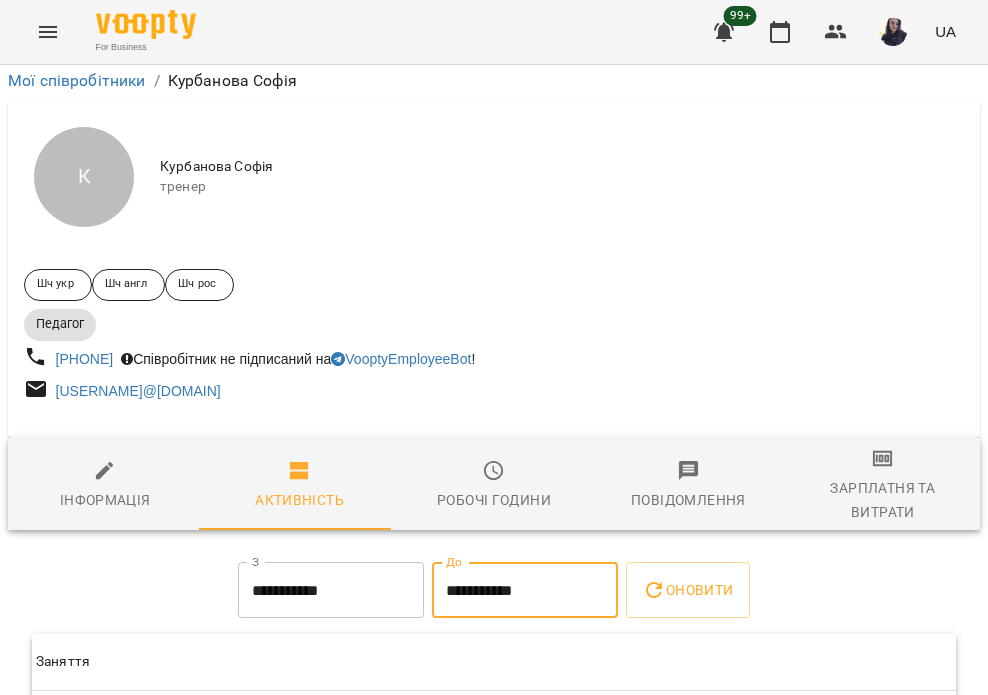 click on "Оновити" at bounding box center (687, 590) 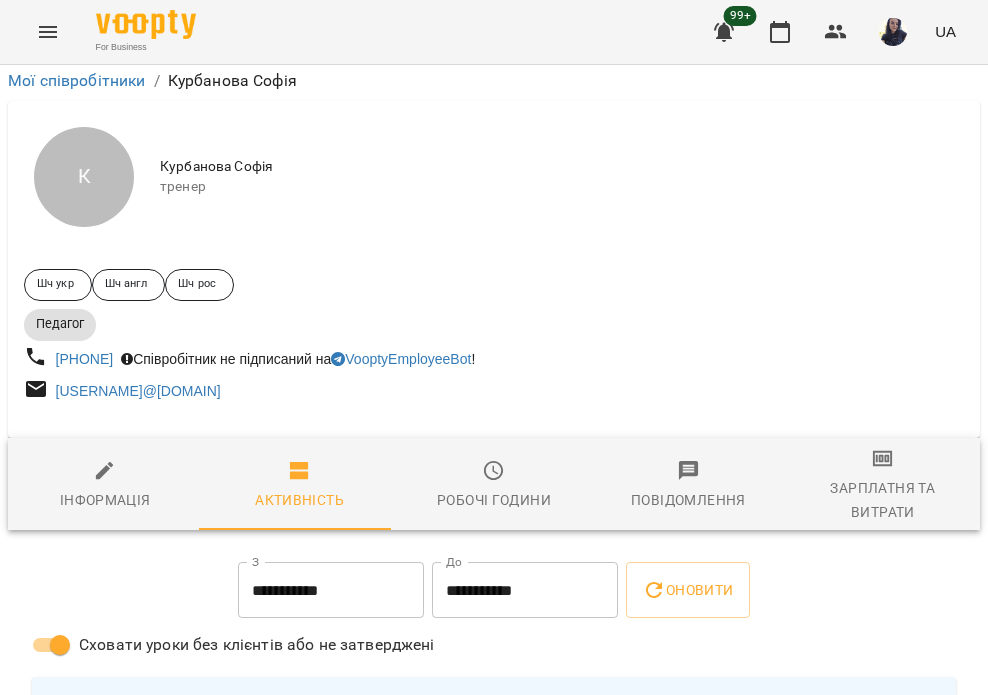 scroll, scrollTop: 900, scrollLeft: 0, axis: vertical 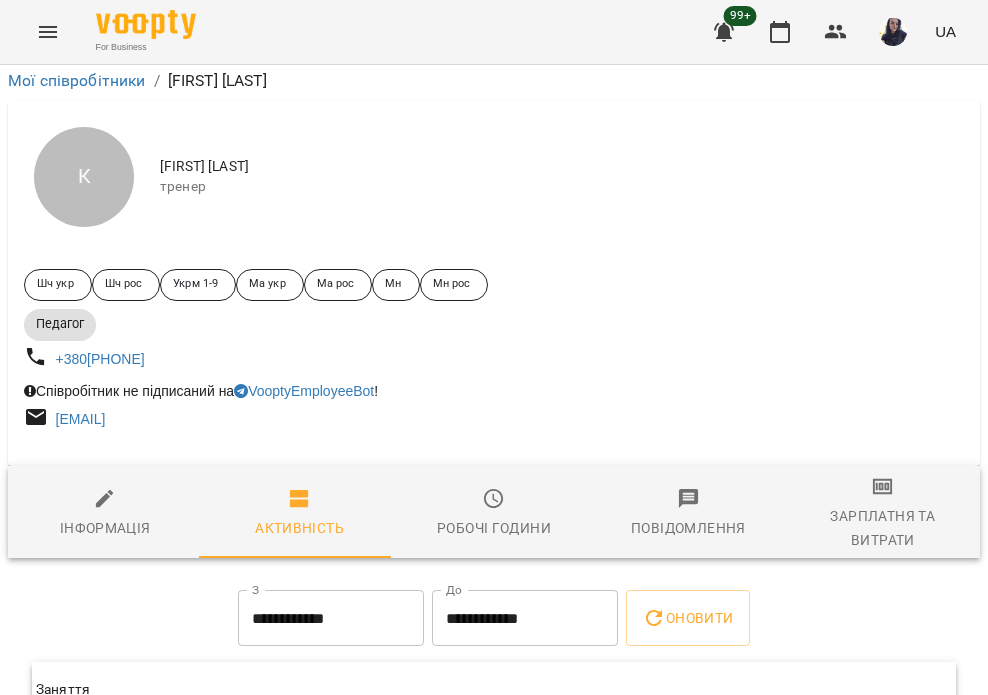 click on "**********" at bounding box center [331, 618] 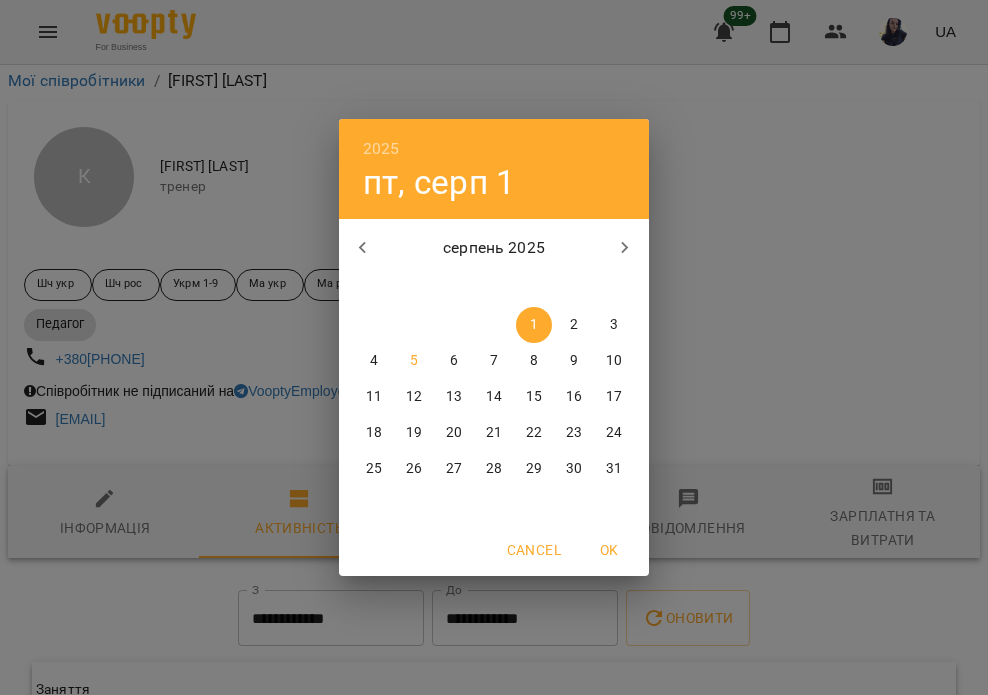click 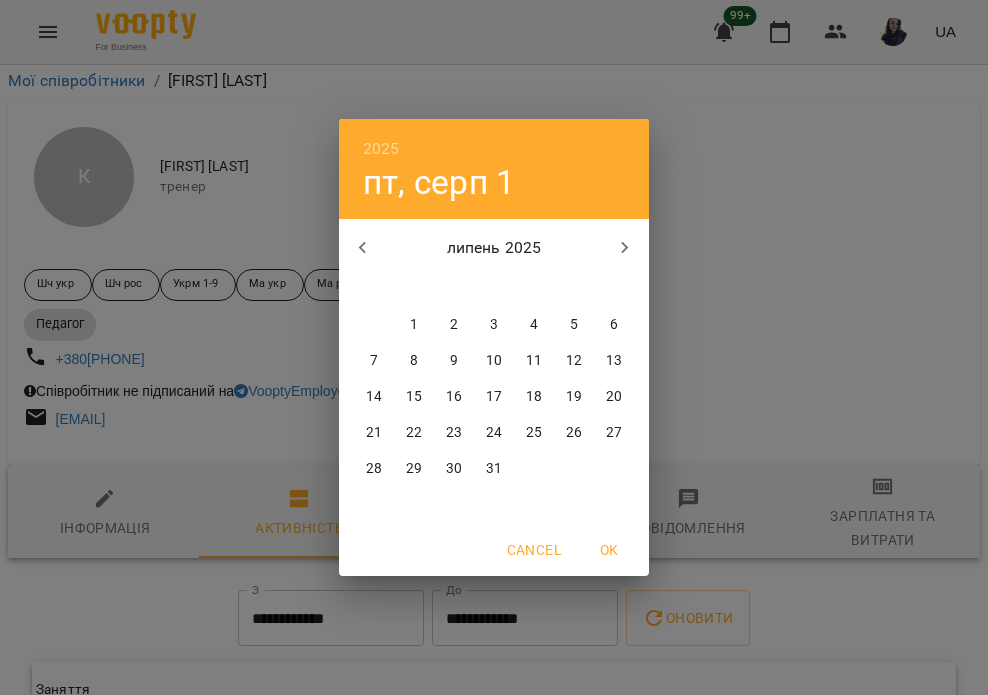 click on "28" at bounding box center [374, 469] 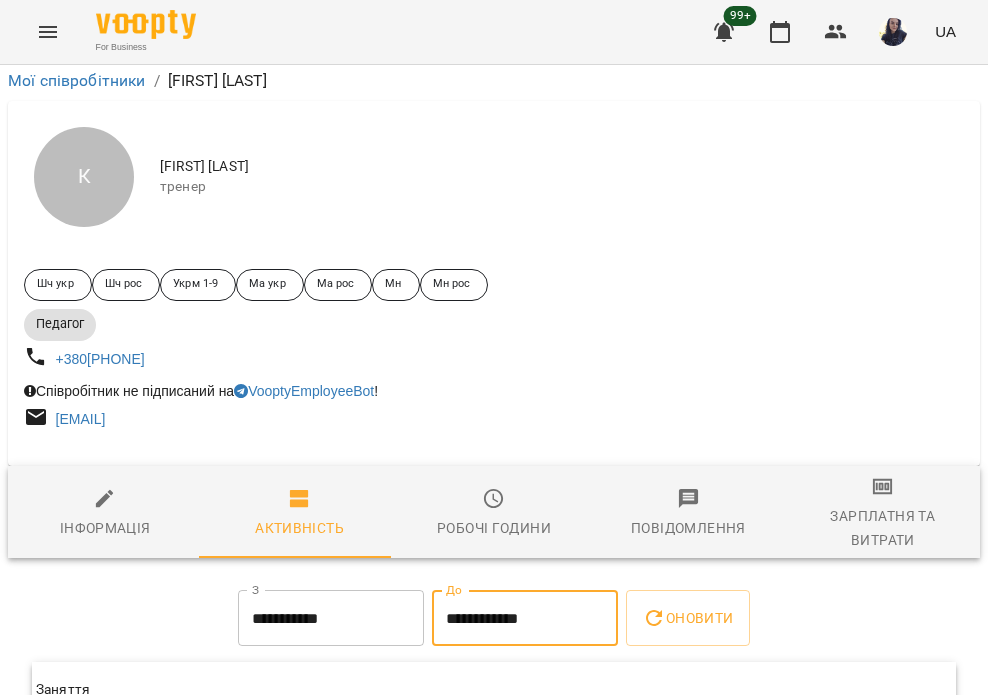 click on "**********" at bounding box center (525, 618) 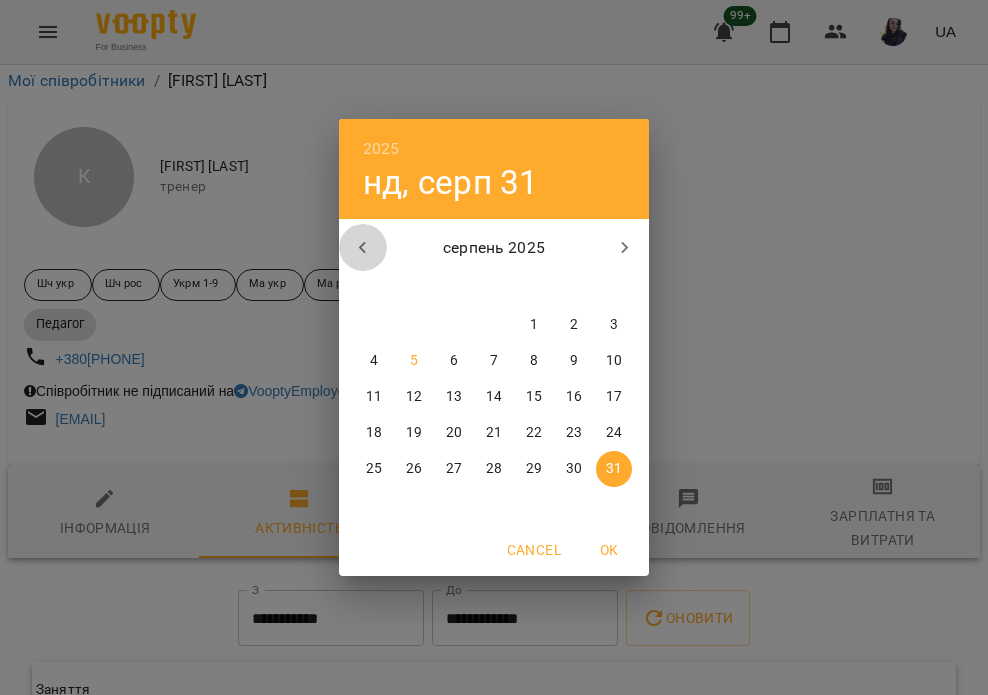 click at bounding box center [363, 248] 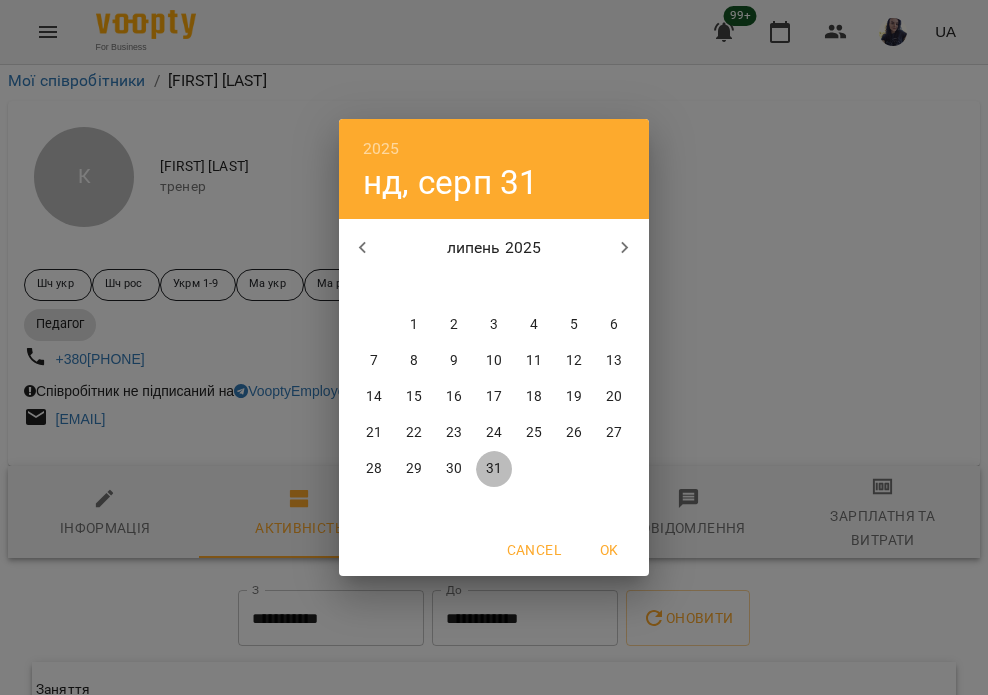 click on "31" at bounding box center (494, 469) 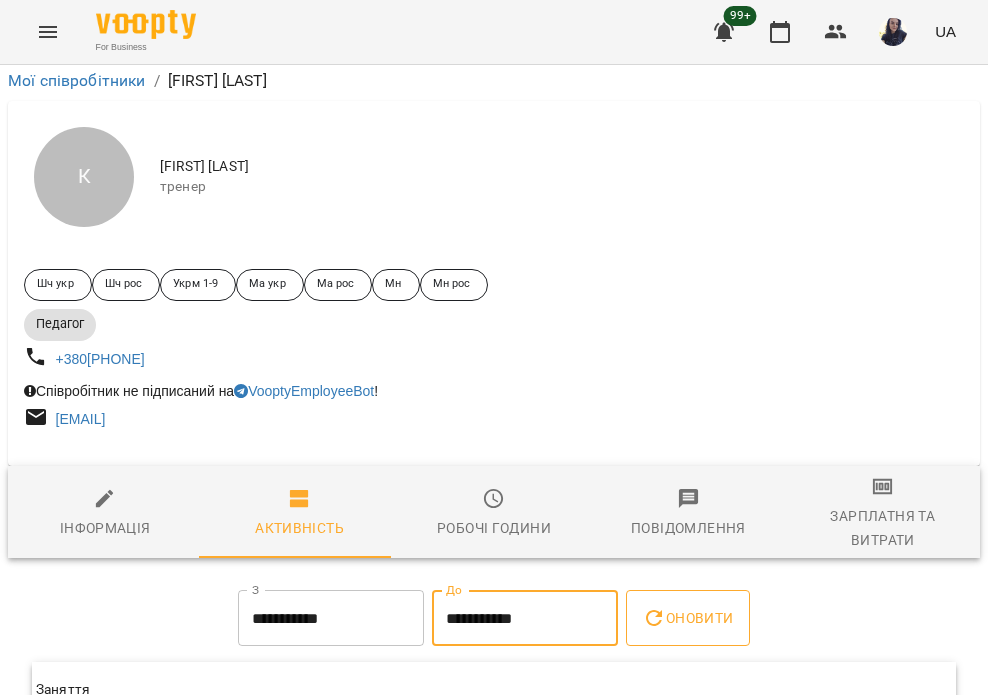 click on "Оновити" at bounding box center [687, 618] 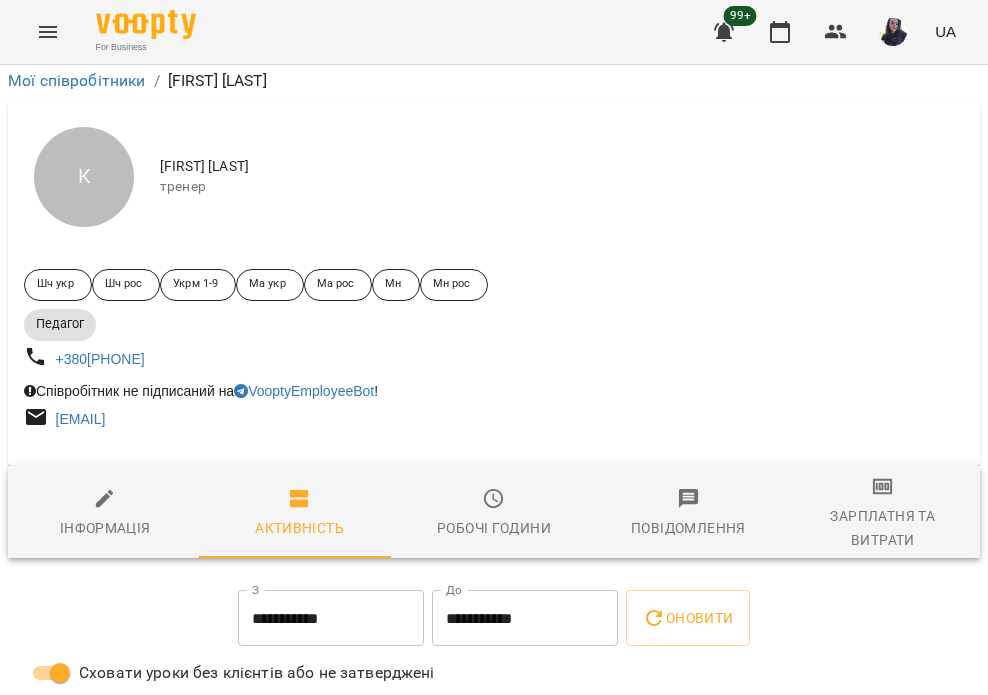 scroll, scrollTop: 1200, scrollLeft: 0, axis: vertical 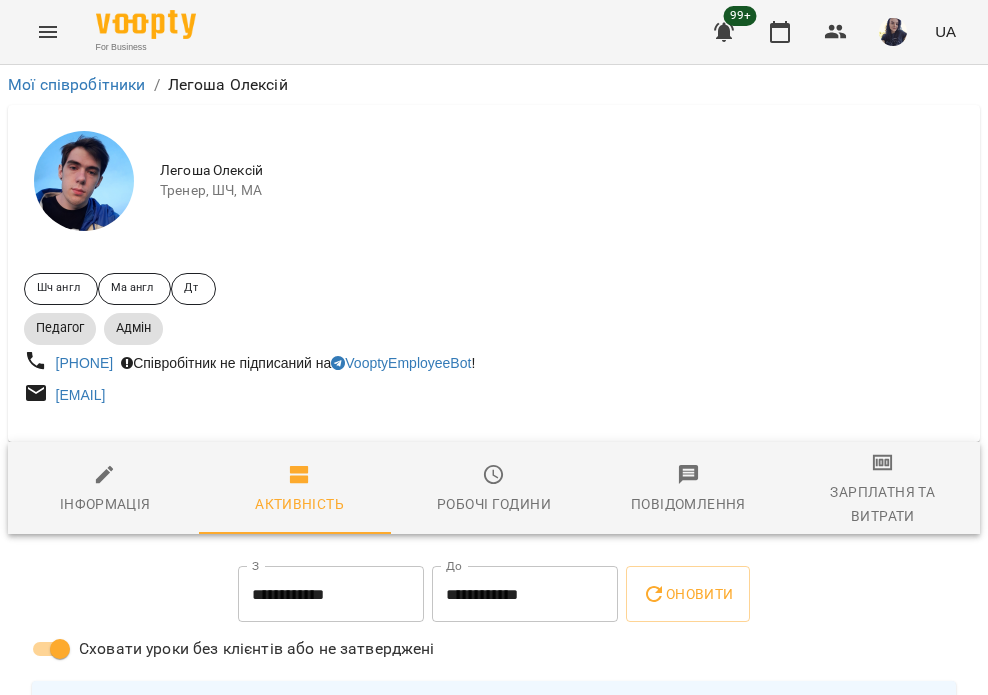 click on "**********" at bounding box center (331, 594) 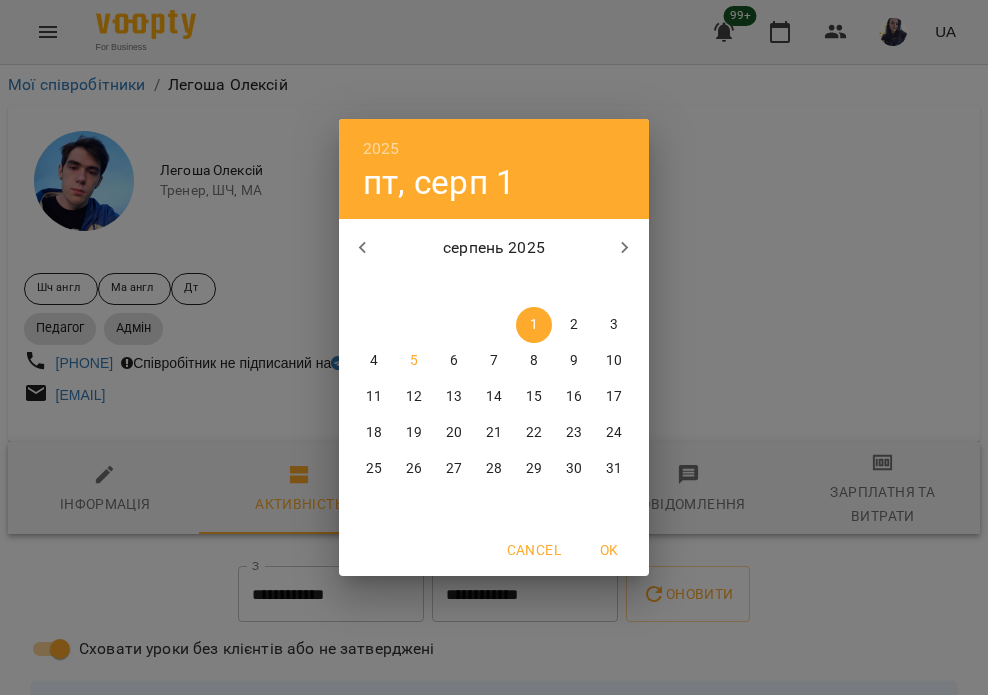 click 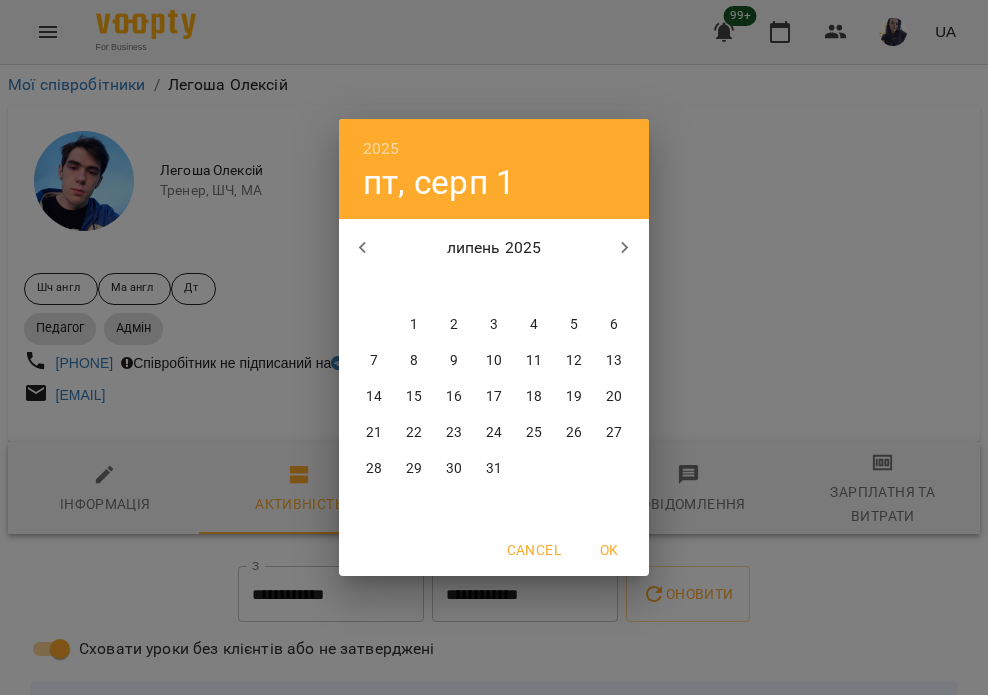 click on "28" at bounding box center (374, 469) 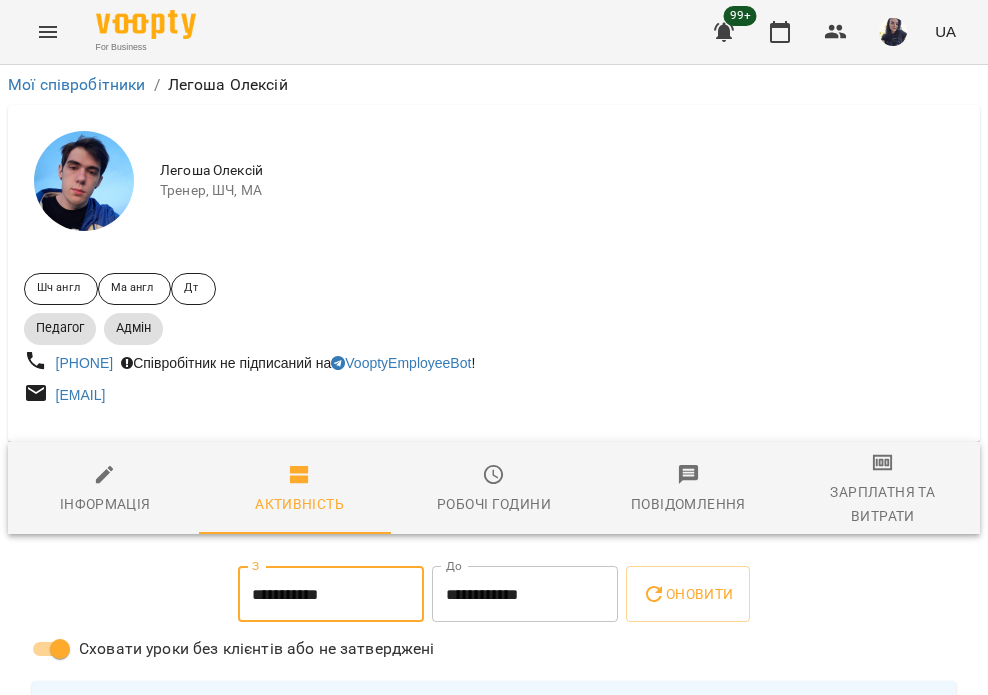click on "**********" at bounding box center (525, 594) 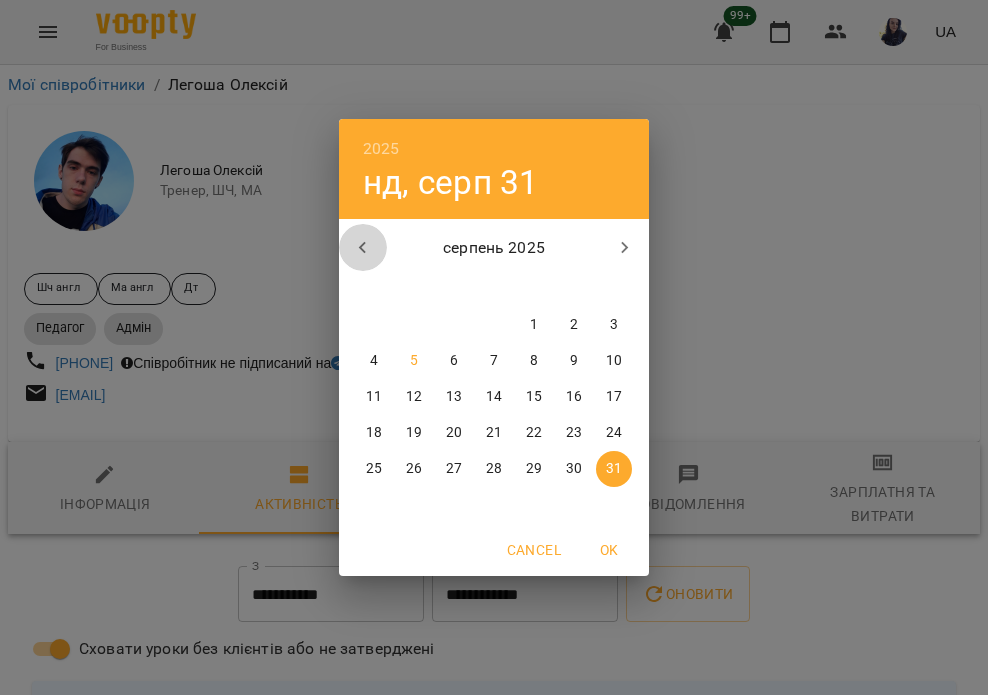 click 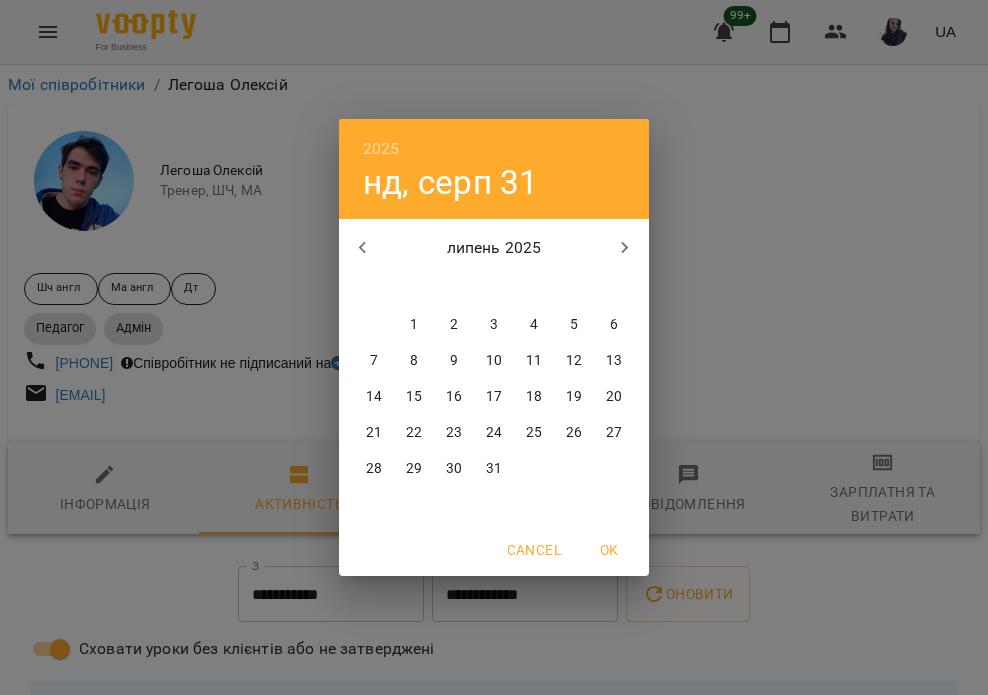 click on "31" at bounding box center [494, 469] 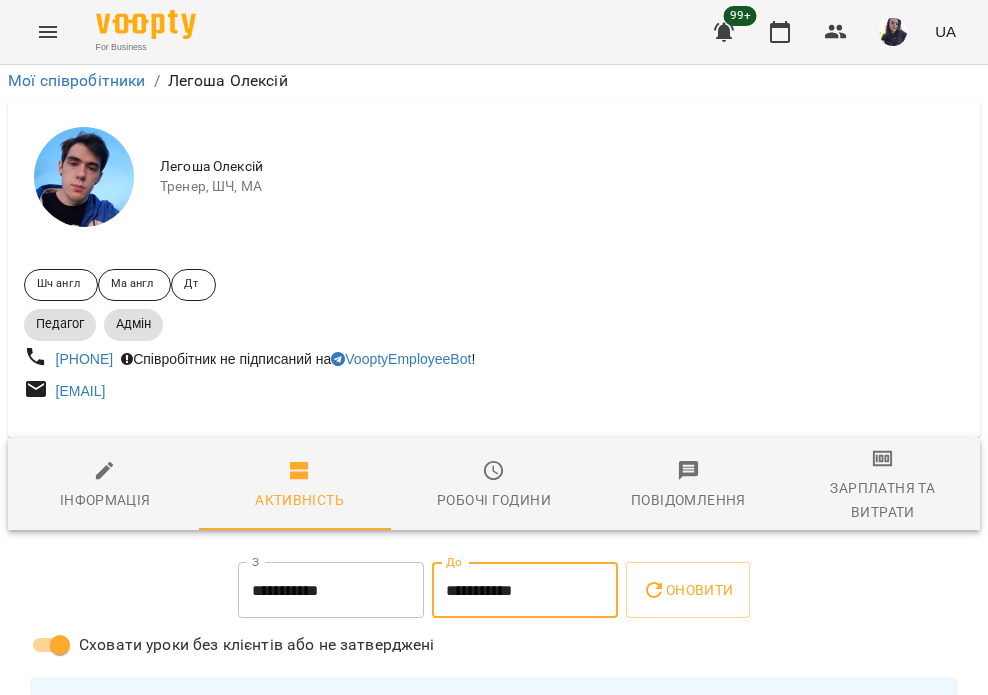 scroll, scrollTop: 300, scrollLeft: 0, axis: vertical 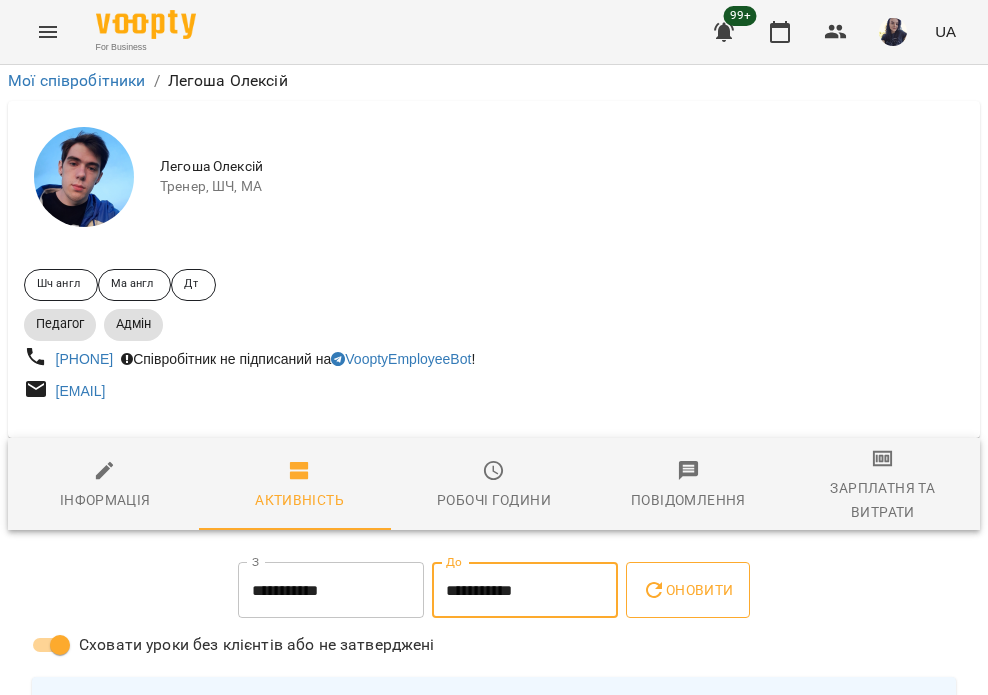 click on "Оновити" at bounding box center (687, 590) 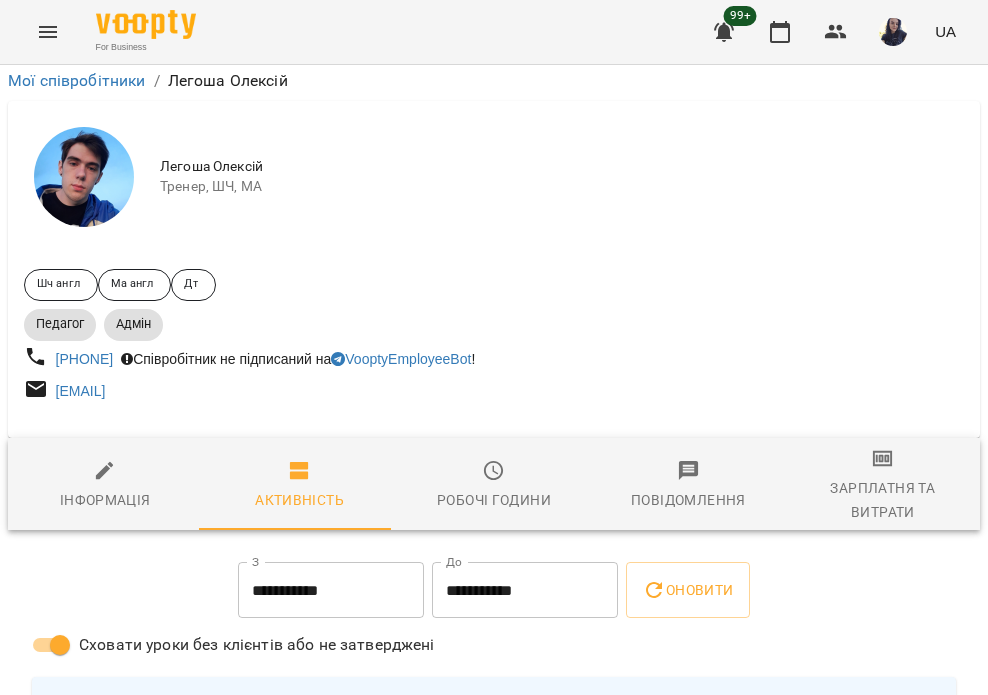 scroll, scrollTop: 1000, scrollLeft: 0, axis: vertical 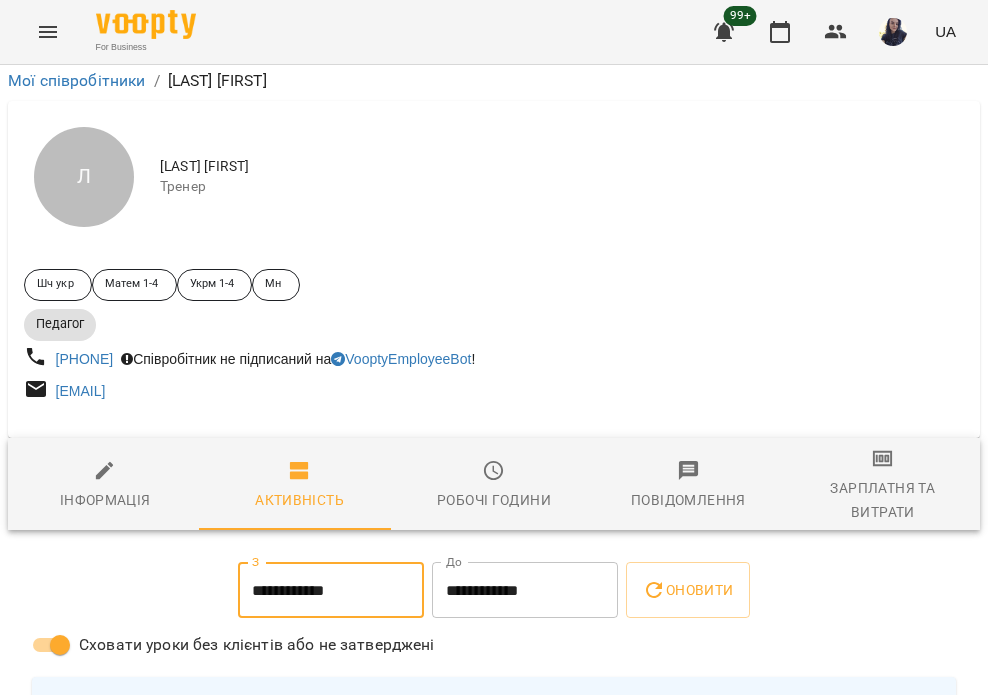 click on "**********" at bounding box center (331, 590) 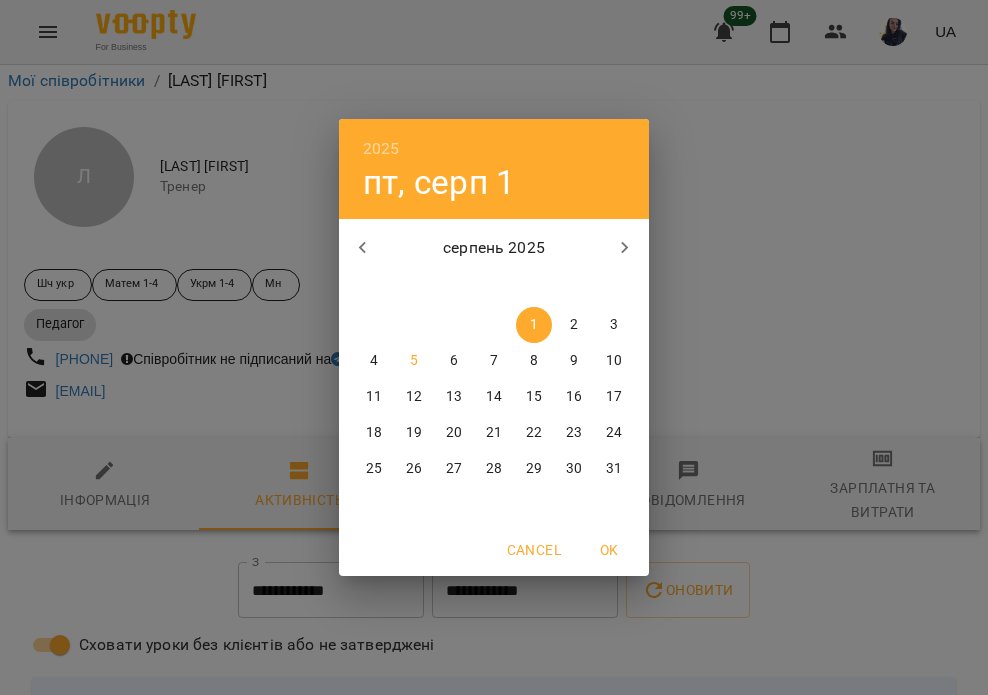 click 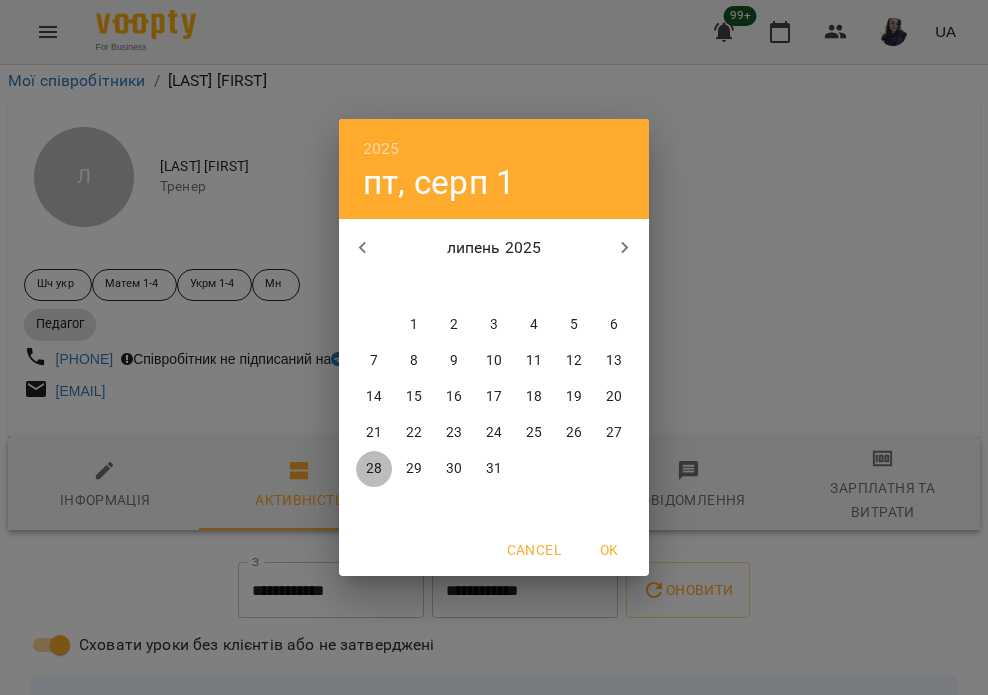click on "28" at bounding box center (374, 469) 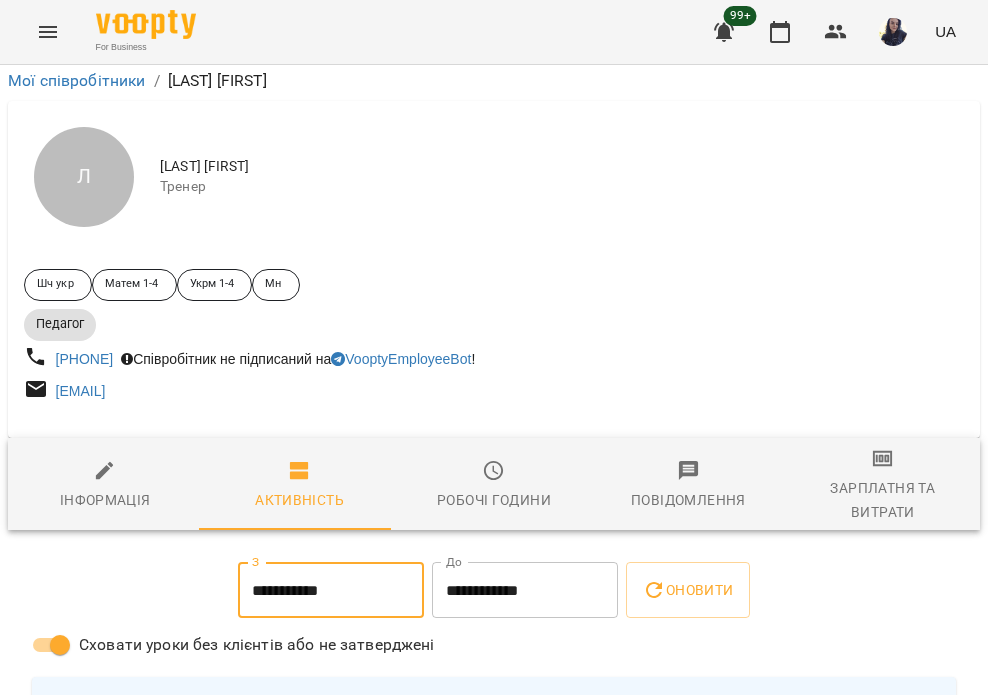 click on "**********" at bounding box center (525, 590) 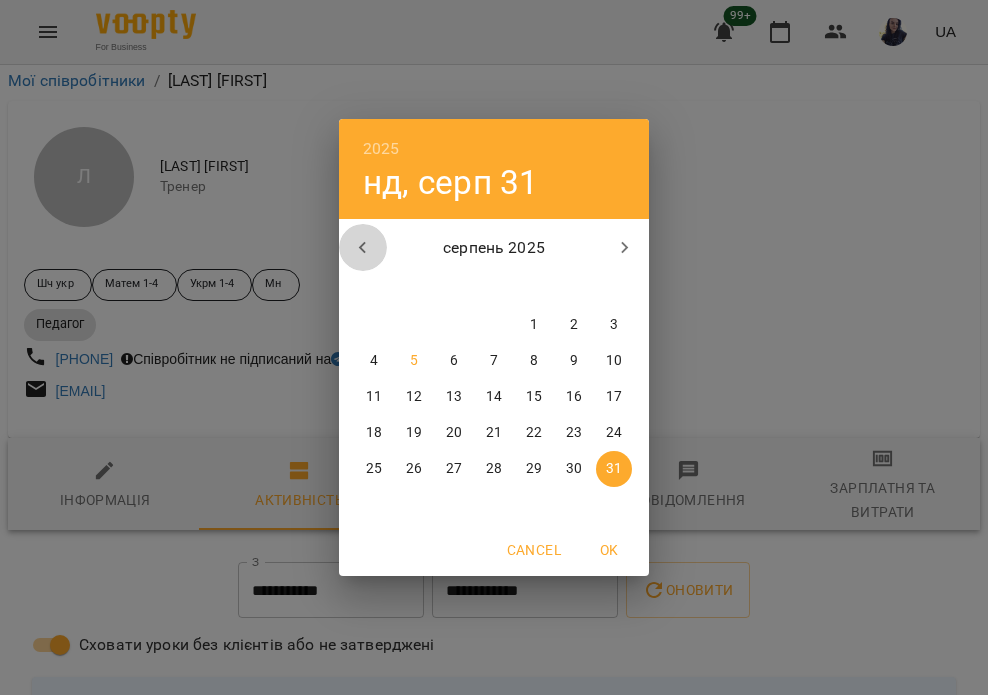 click 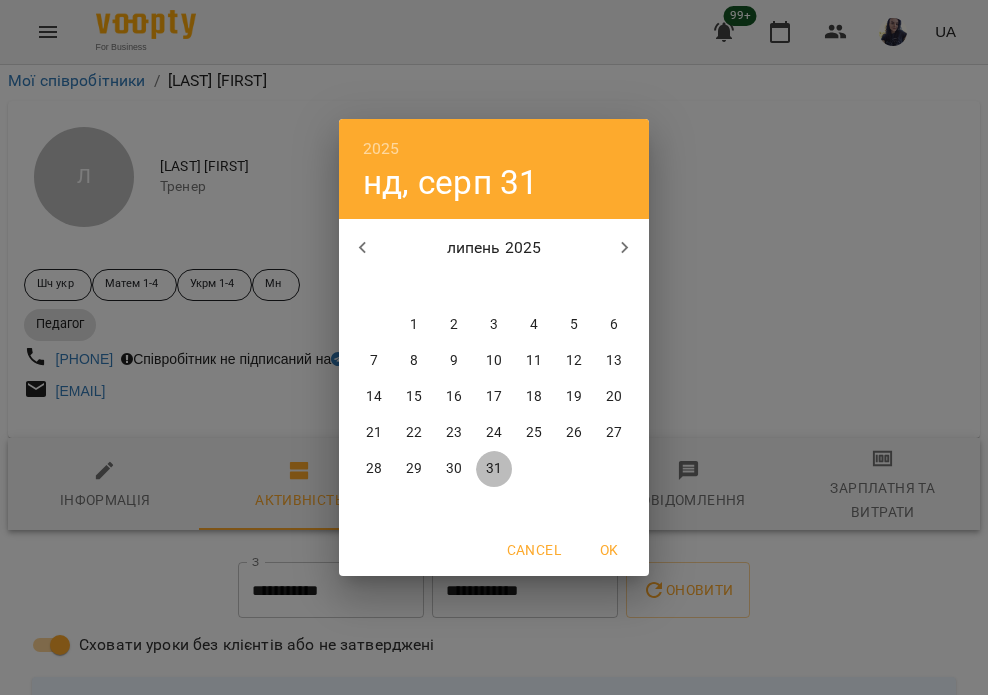 click on "31" at bounding box center (494, 469) 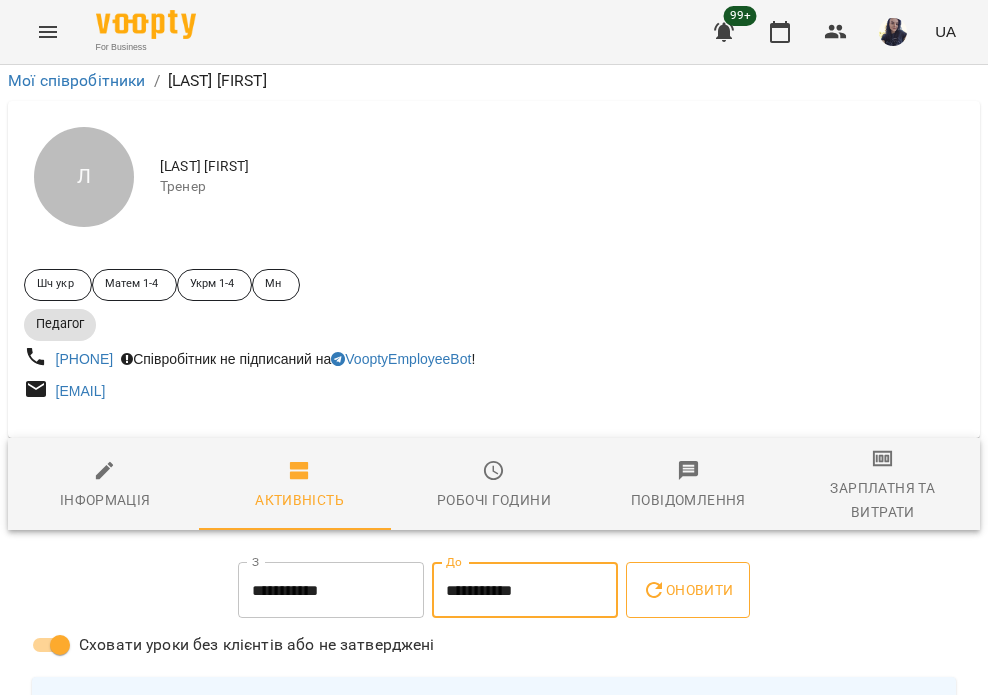 click on "Оновити" at bounding box center (687, 590) 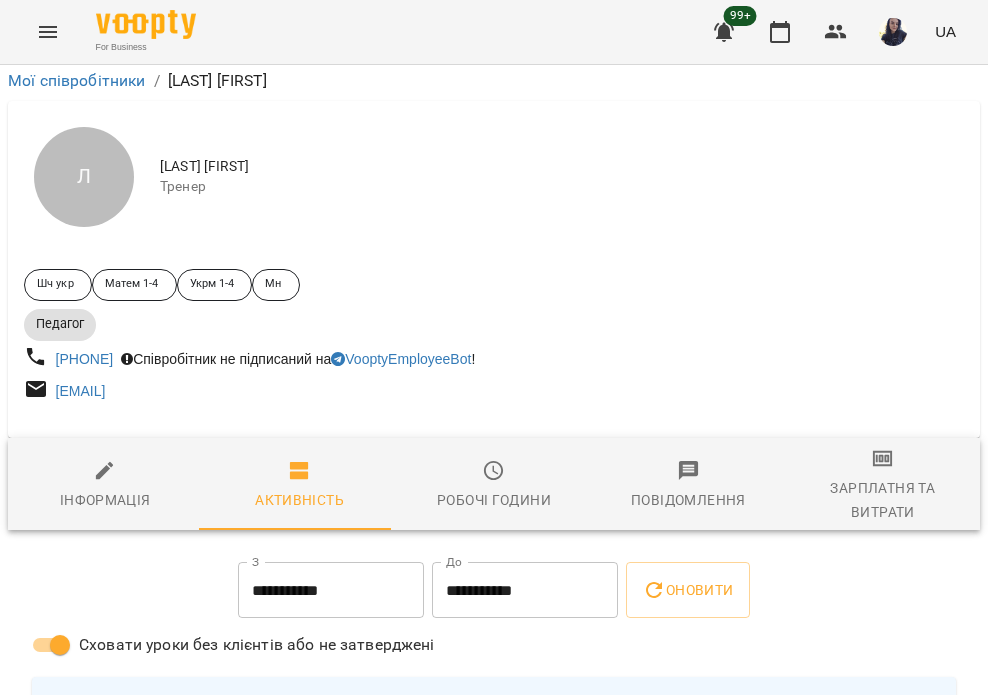 scroll, scrollTop: 1600, scrollLeft: 0, axis: vertical 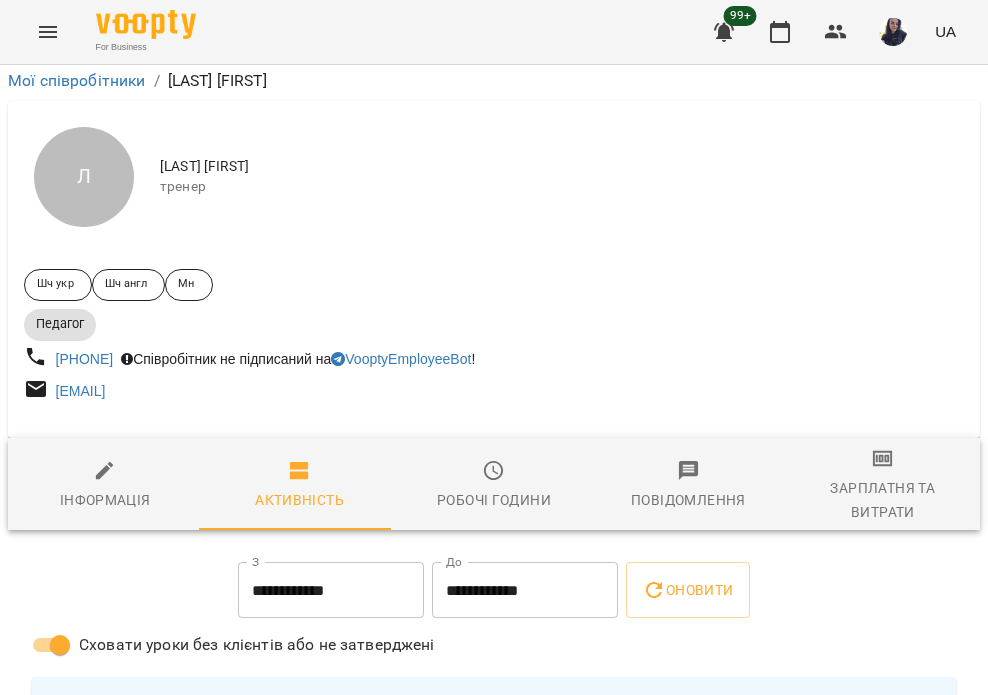 click on "**********" at bounding box center (331, 590) 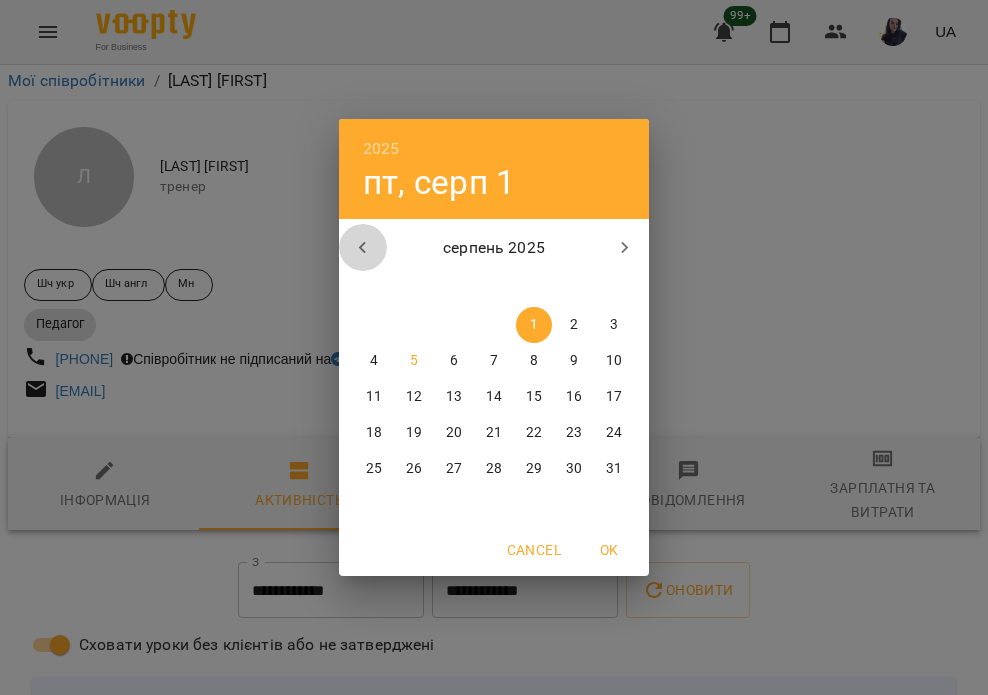 click 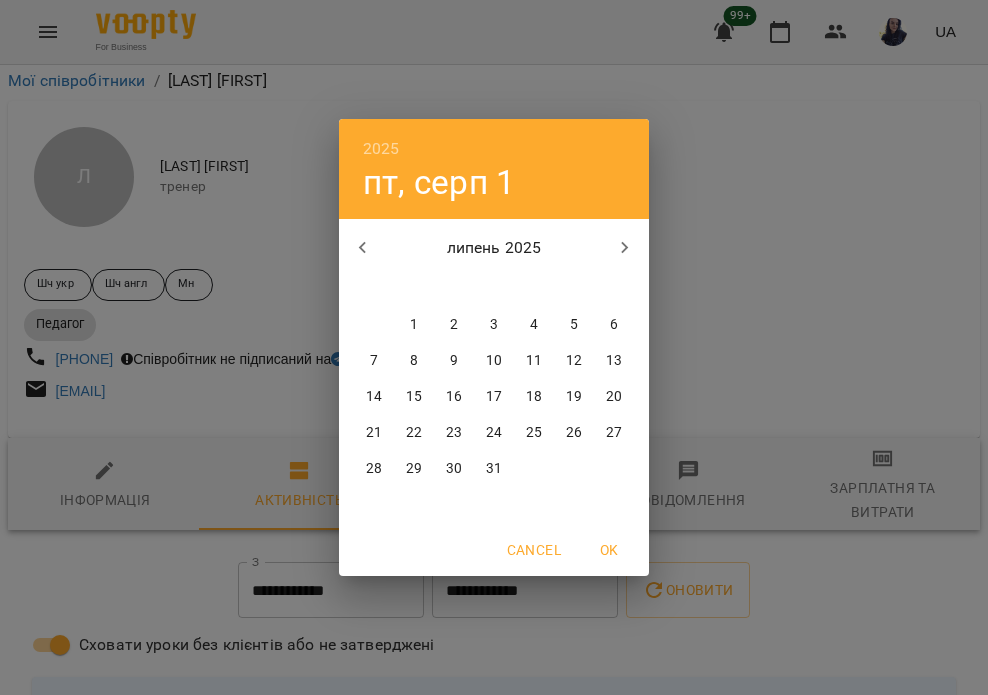 click on "28" at bounding box center (374, 469) 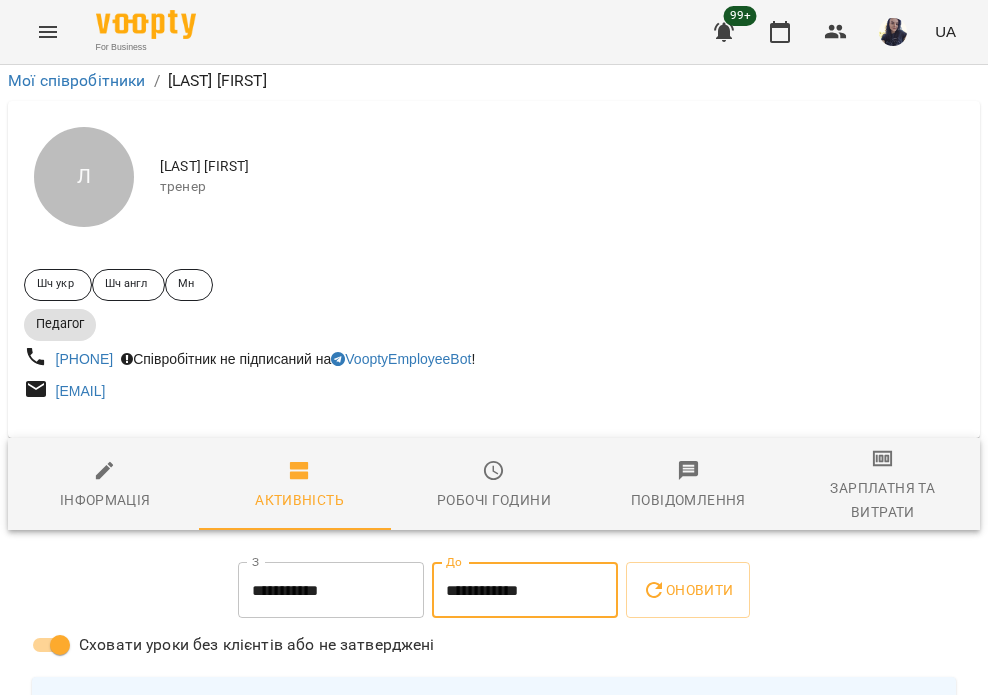 click on "**********" at bounding box center [525, 590] 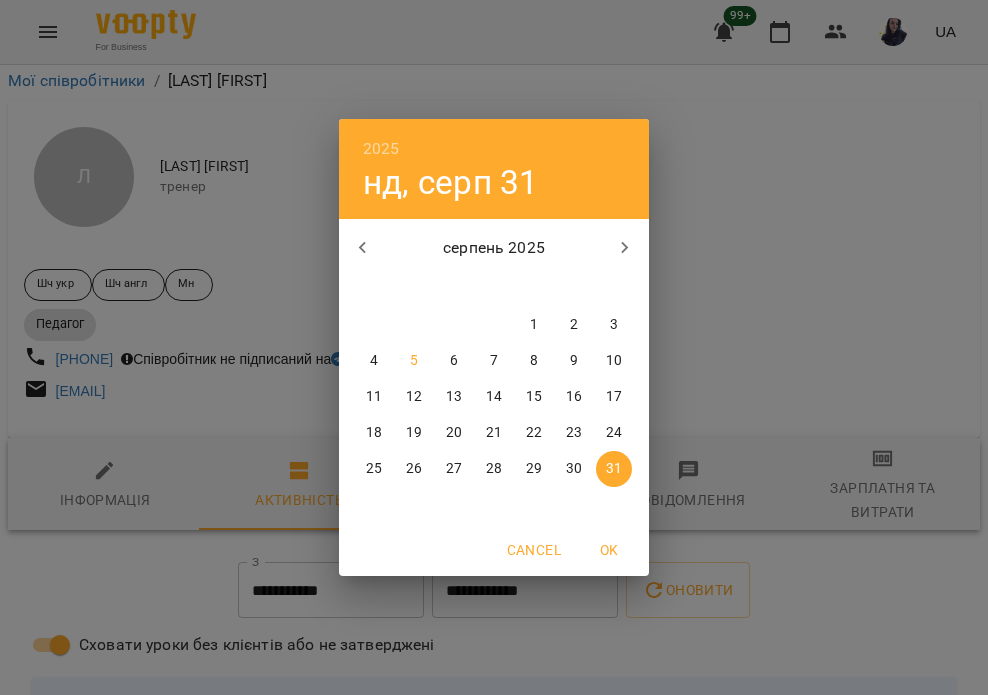 click 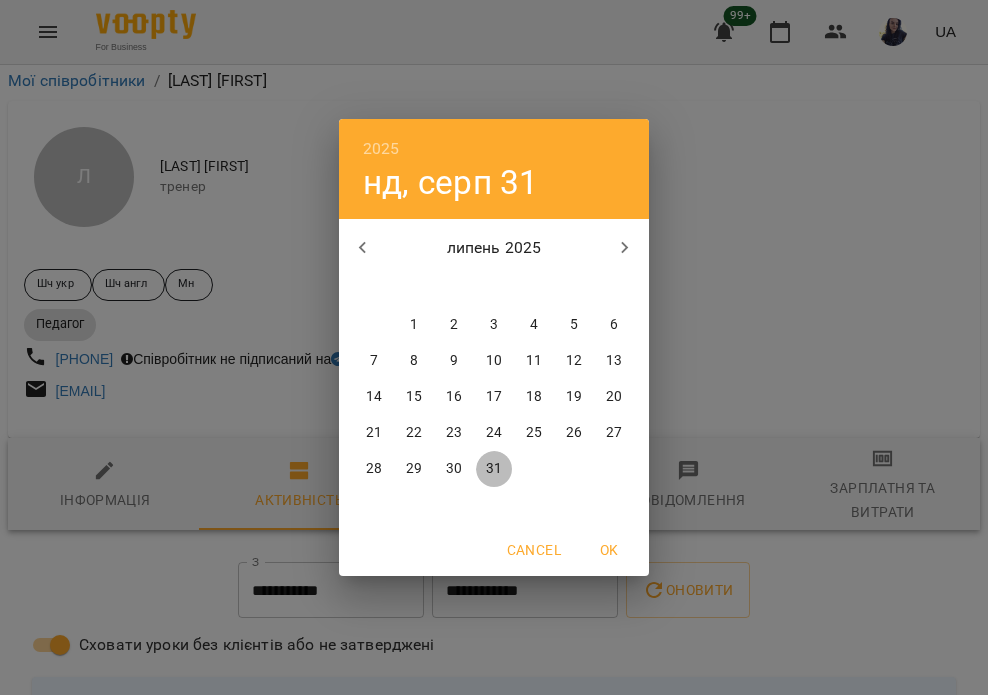 click on "31" at bounding box center [494, 469] 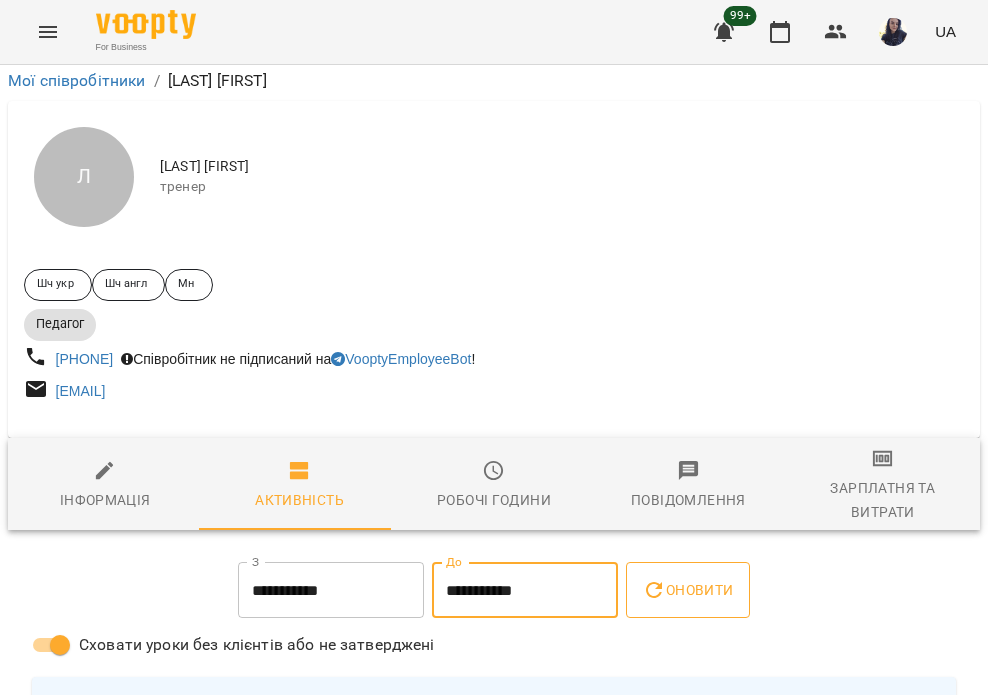 click on "Оновити" at bounding box center (687, 590) 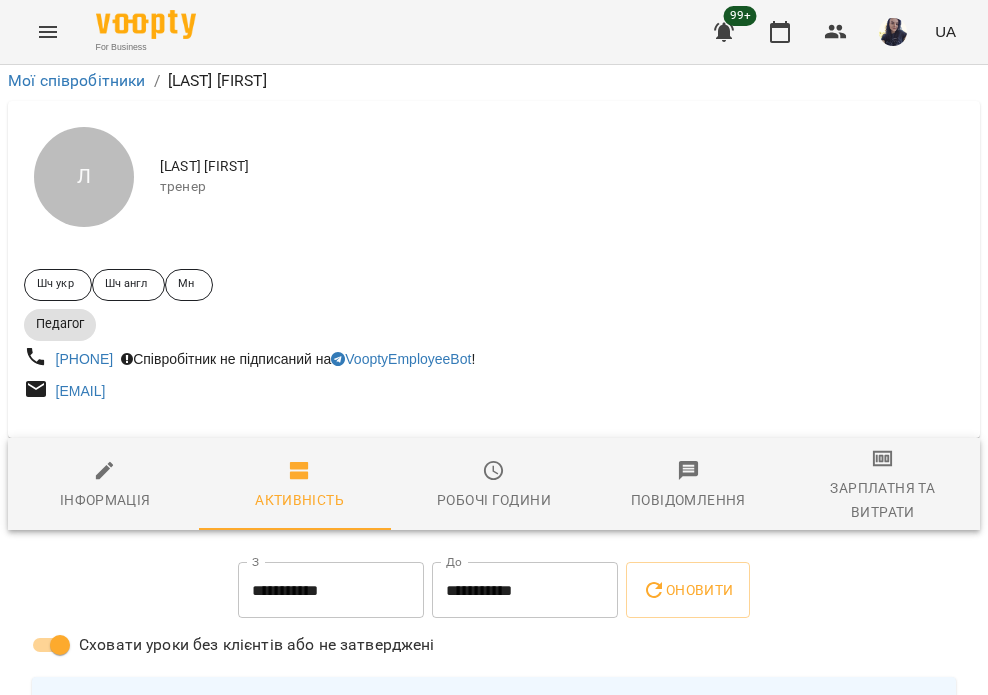 scroll, scrollTop: 1400, scrollLeft: 0, axis: vertical 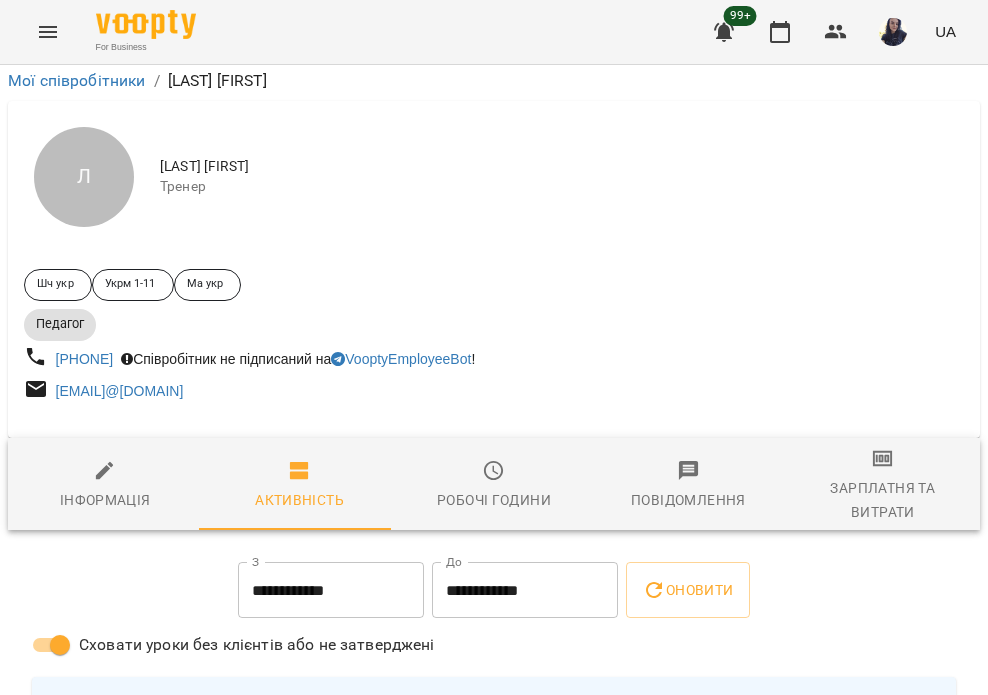 click on "**********" at bounding box center [331, 590] 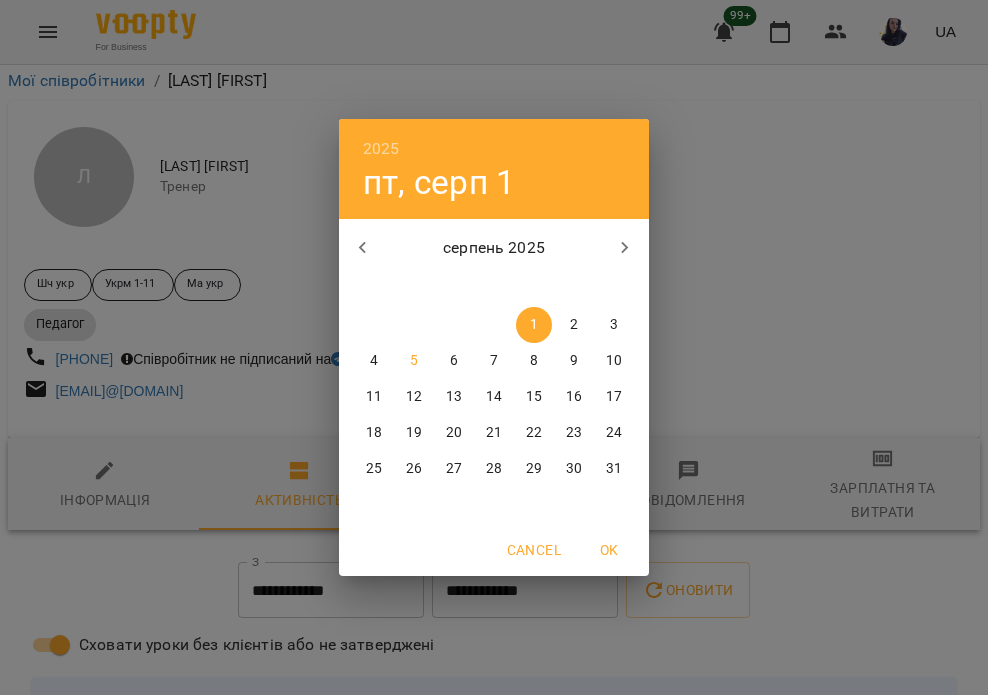 click at bounding box center (363, 248) 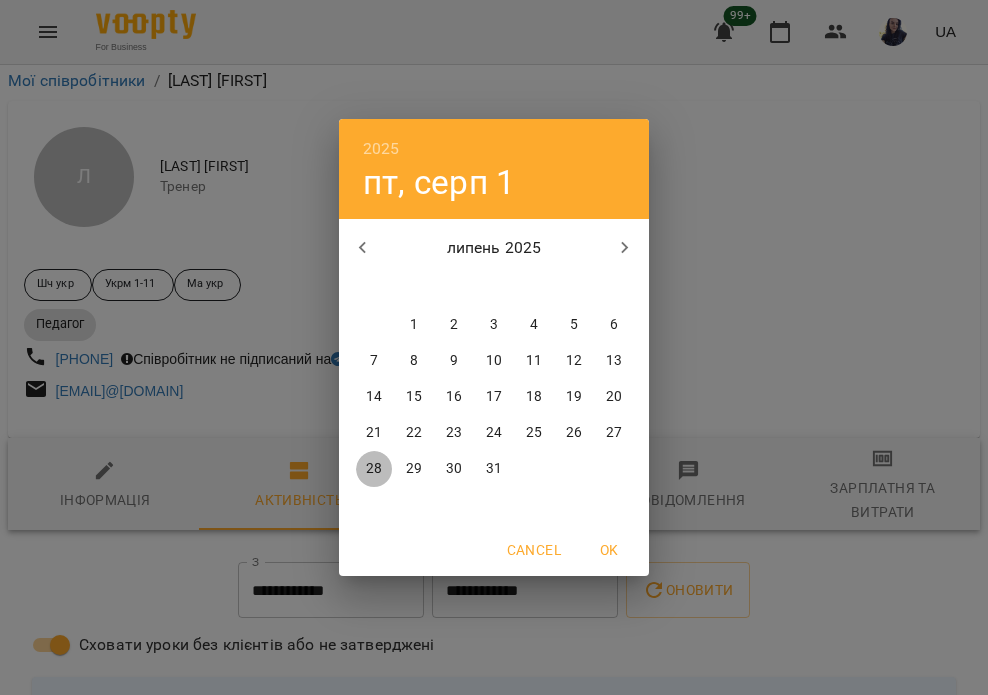 click on "28" at bounding box center (374, 469) 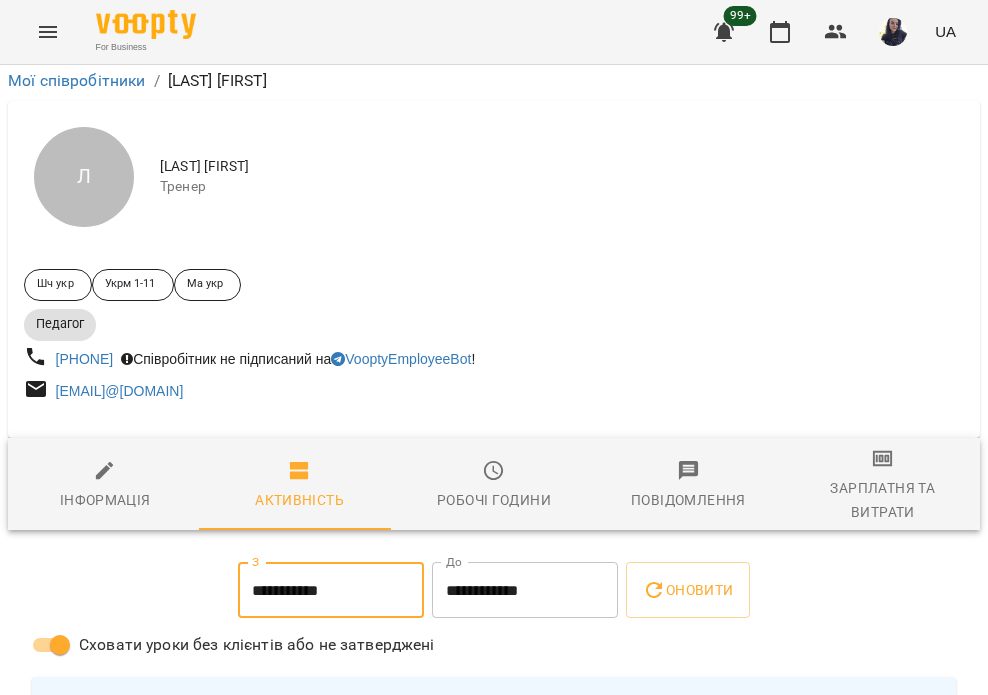 click on "**********" at bounding box center (525, 590) 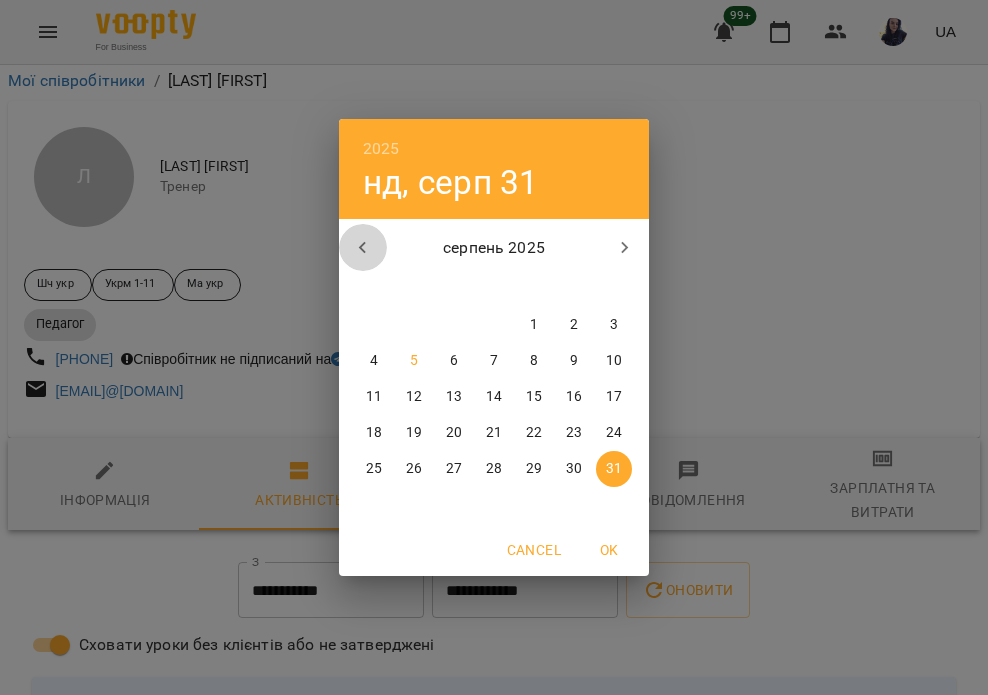 click 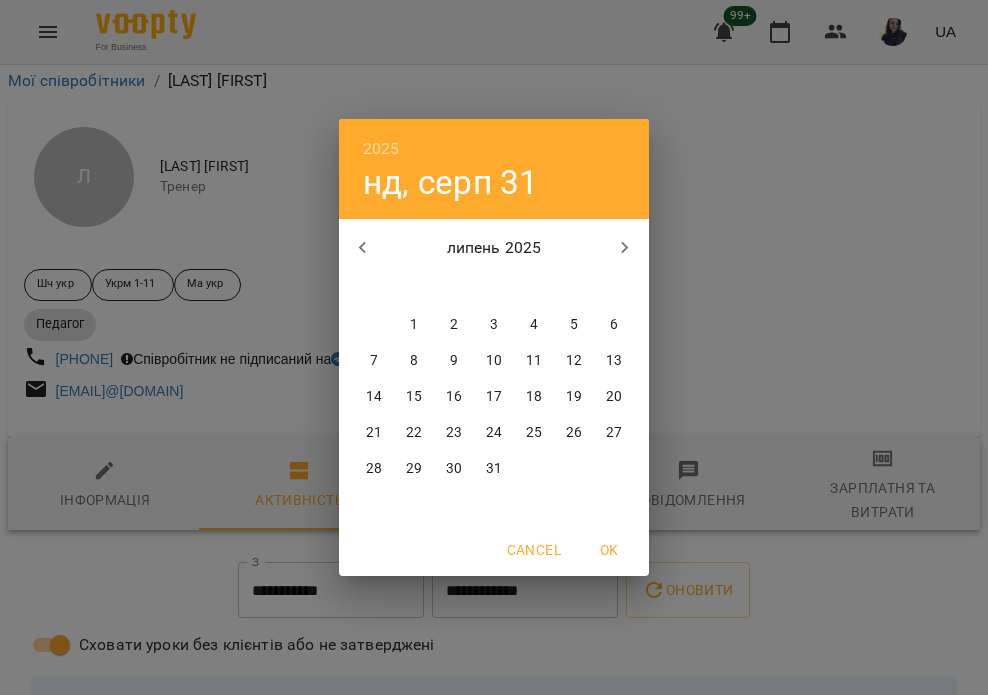 click on "31" at bounding box center [494, 469] 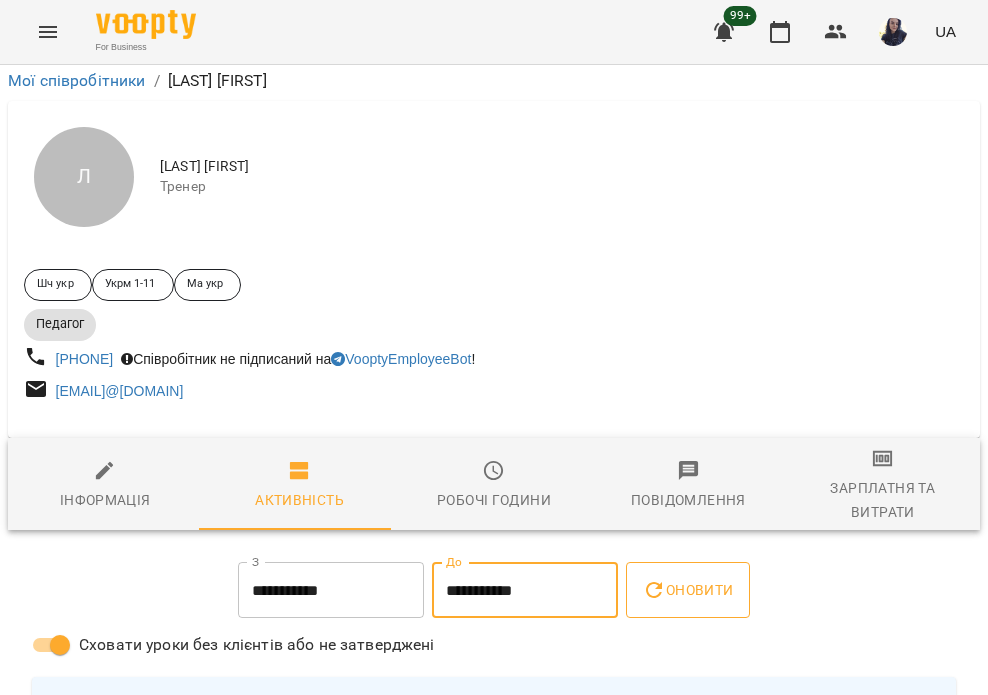 click on "Оновити" at bounding box center [687, 590] 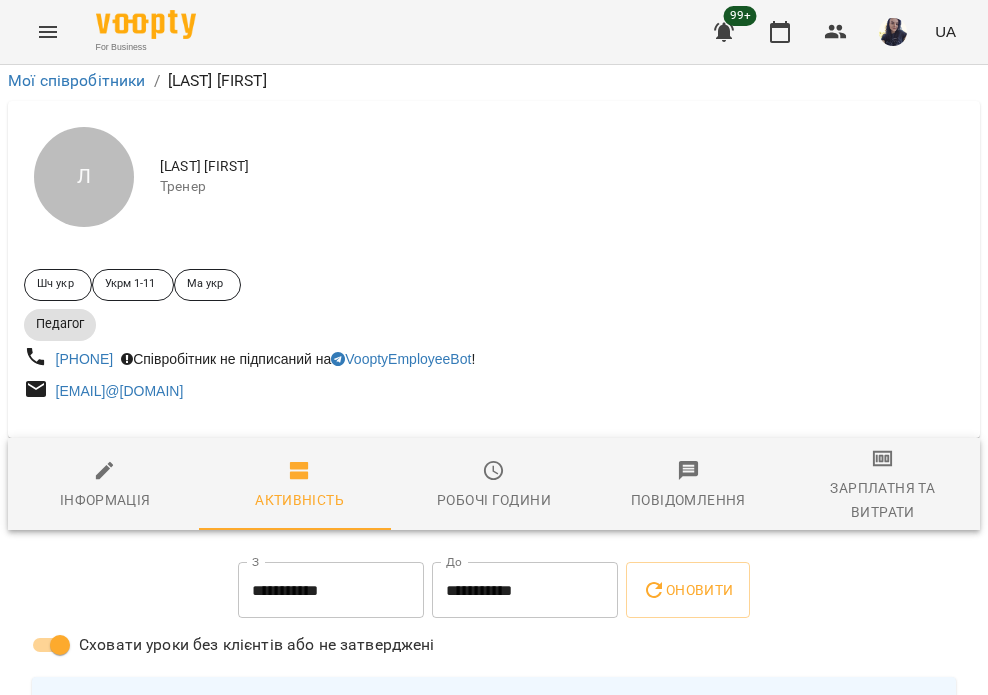 scroll, scrollTop: 1800, scrollLeft: 0, axis: vertical 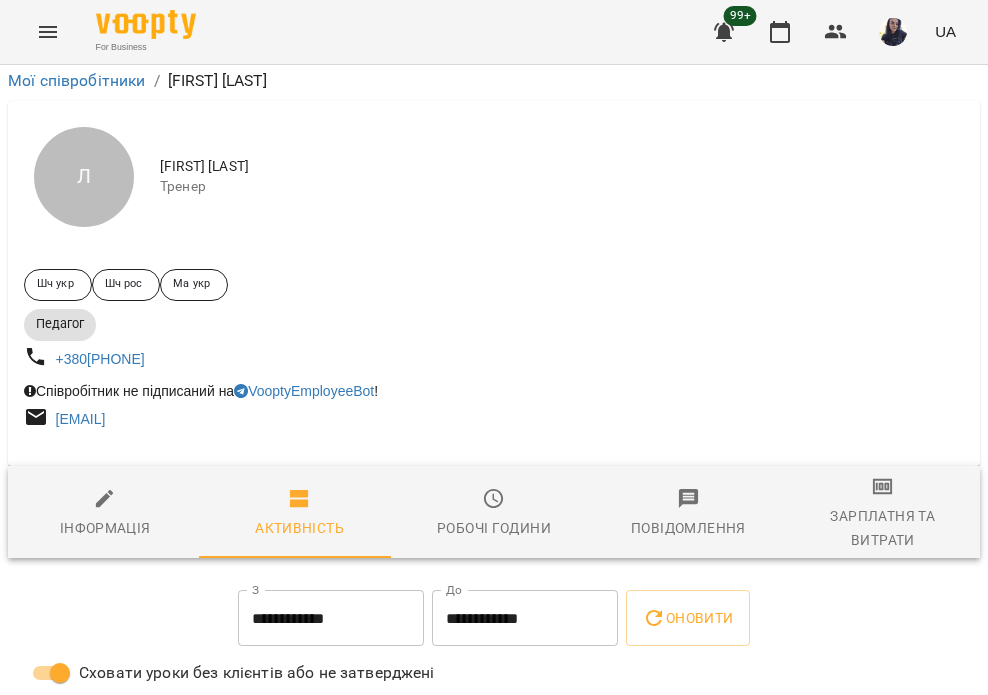 click on "**********" at bounding box center [331, 618] 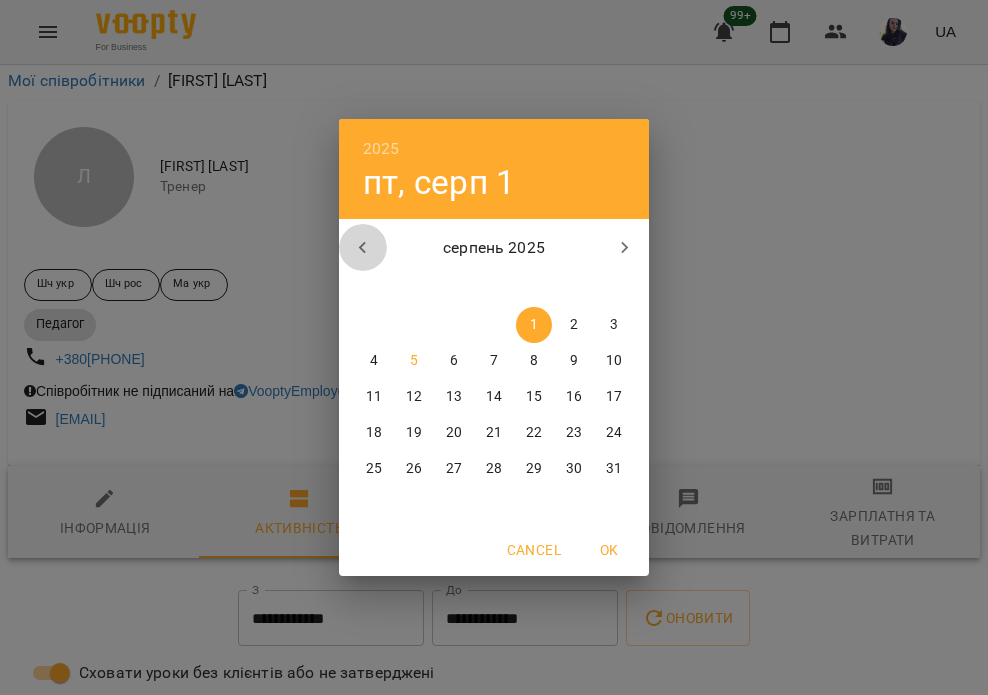 click 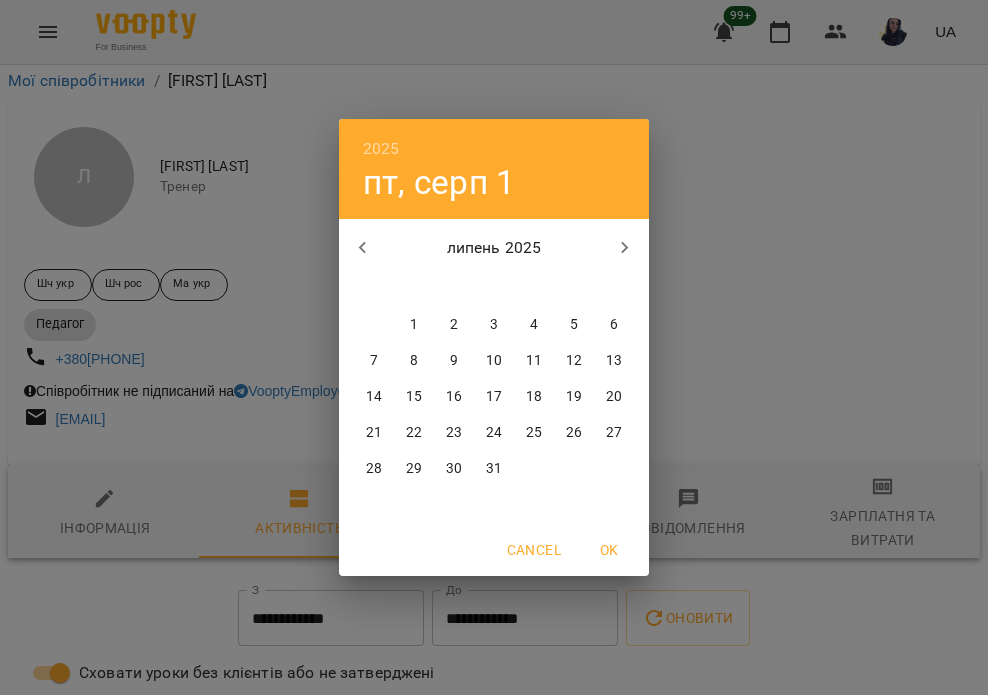 click on "28" at bounding box center (374, 469) 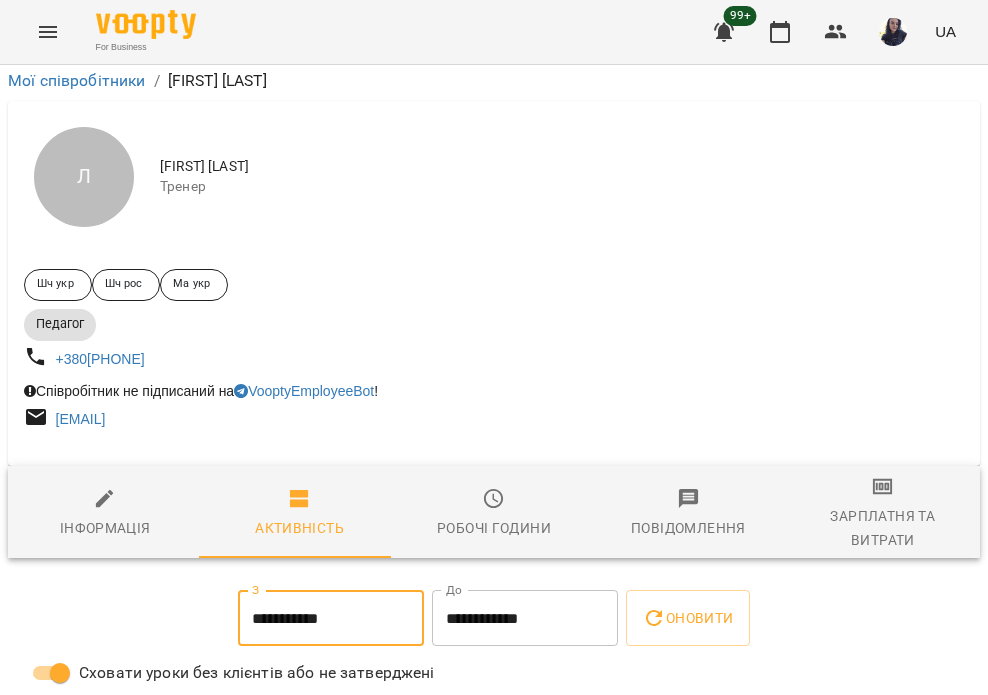click on "**********" at bounding box center [525, 618] 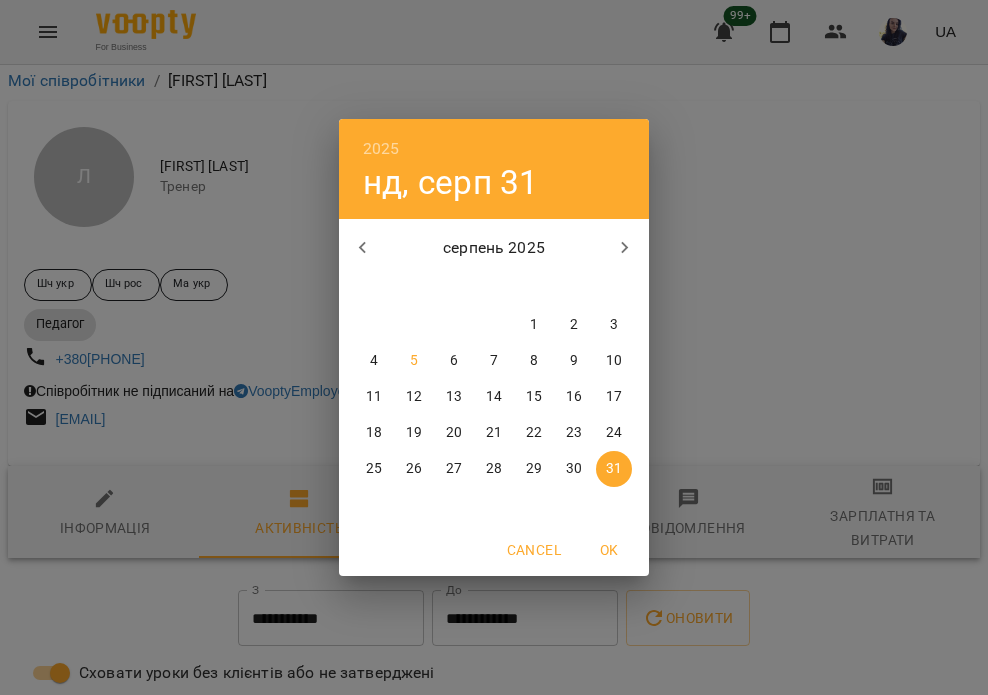 click 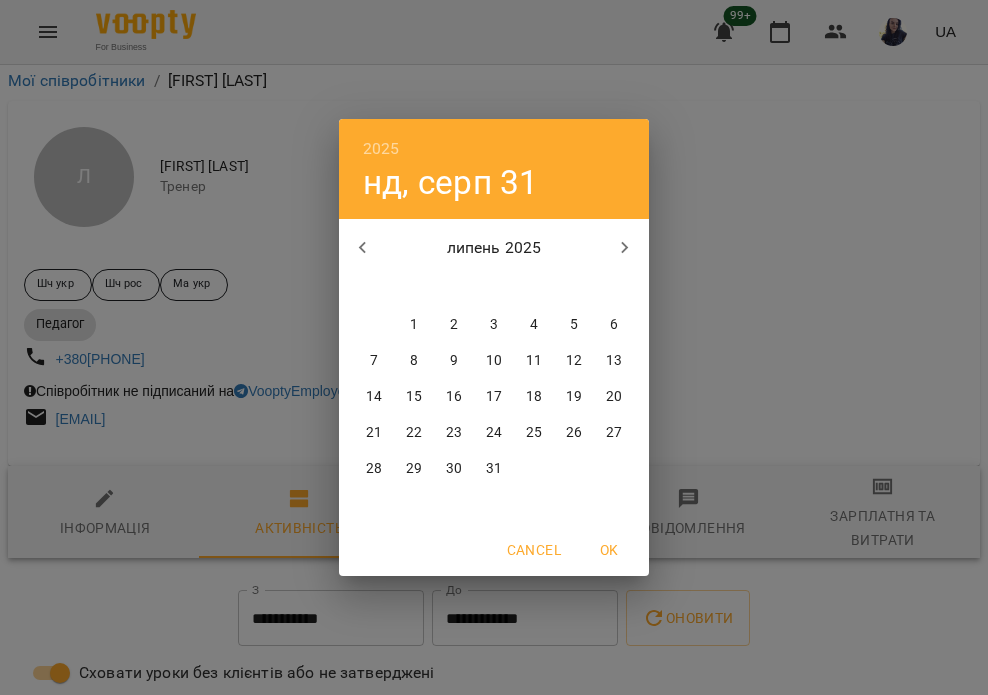 click on "31" at bounding box center [494, 469] 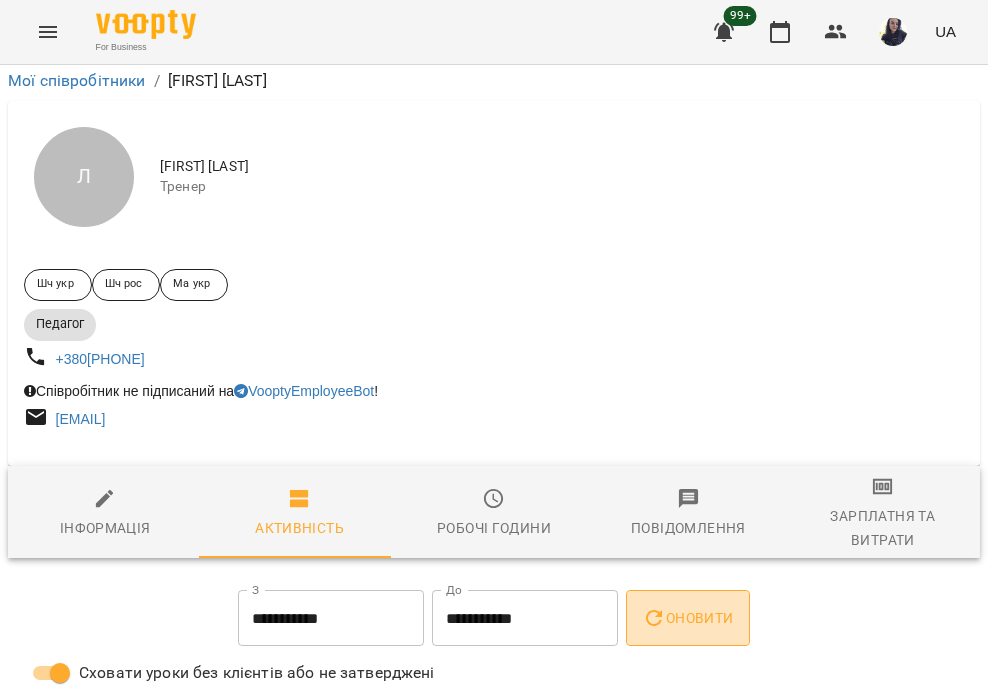 click 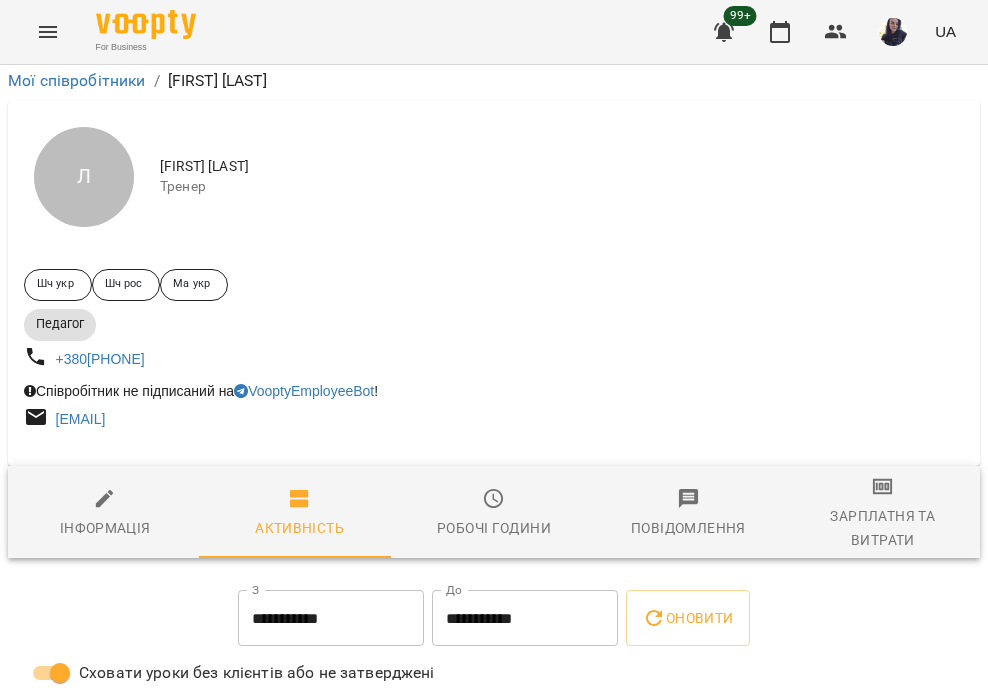 scroll, scrollTop: 1500, scrollLeft: 0, axis: vertical 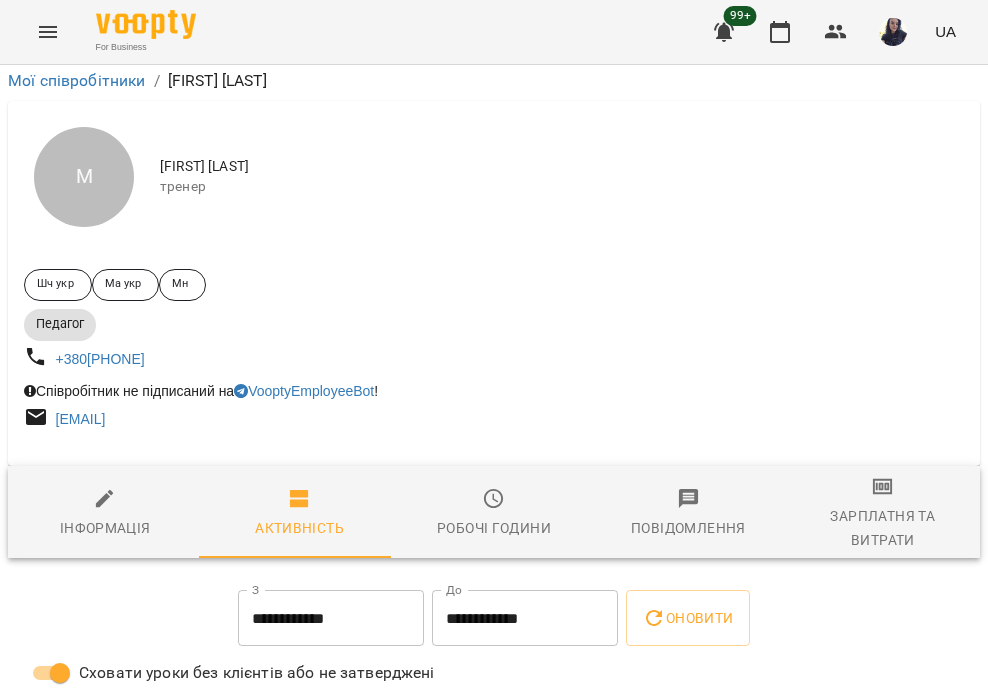 click on "**********" at bounding box center (331, 618) 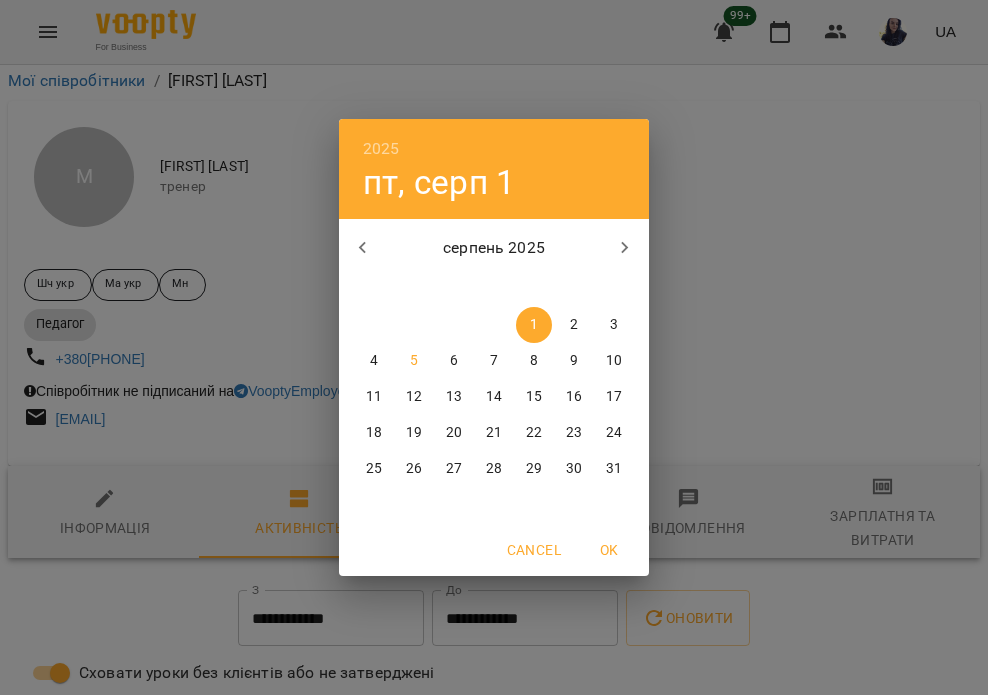click 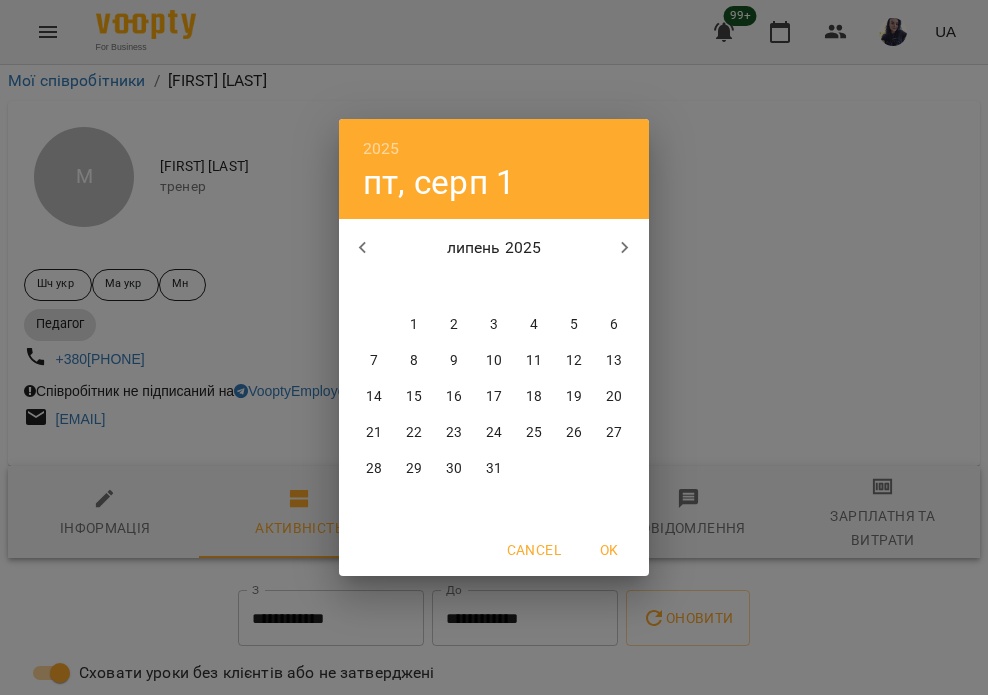 click on "28" at bounding box center (374, 469) 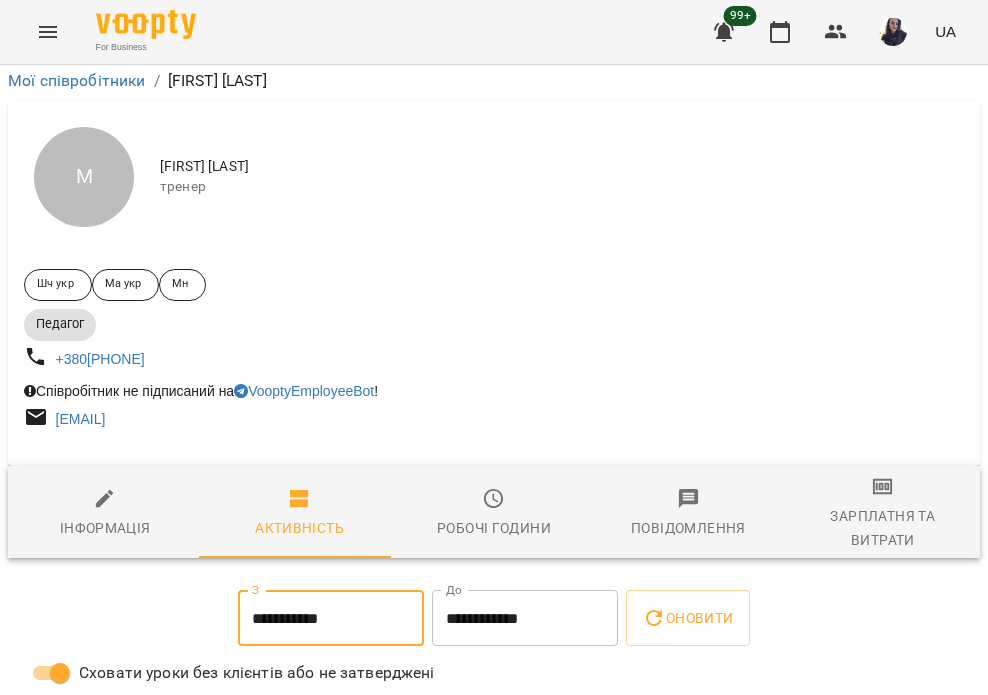 click on "**********" at bounding box center (525, 618) 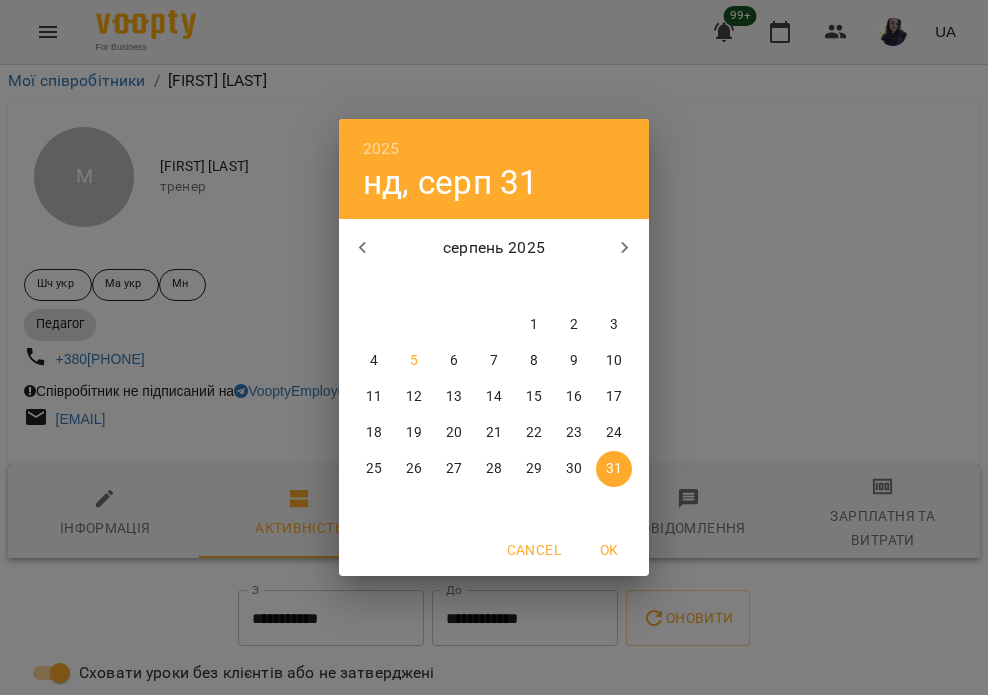 drag, startPoint x: 360, startPoint y: 253, endPoint x: 415, endPoint y: 330, distance: 94.62558 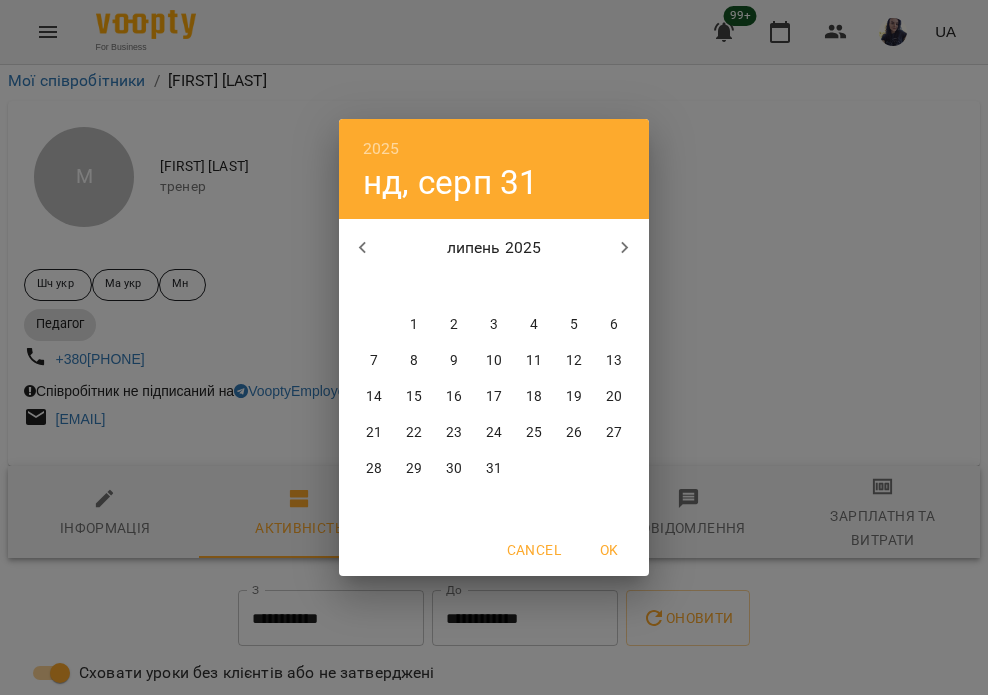 click on "31" at bounding box center (494, 469) 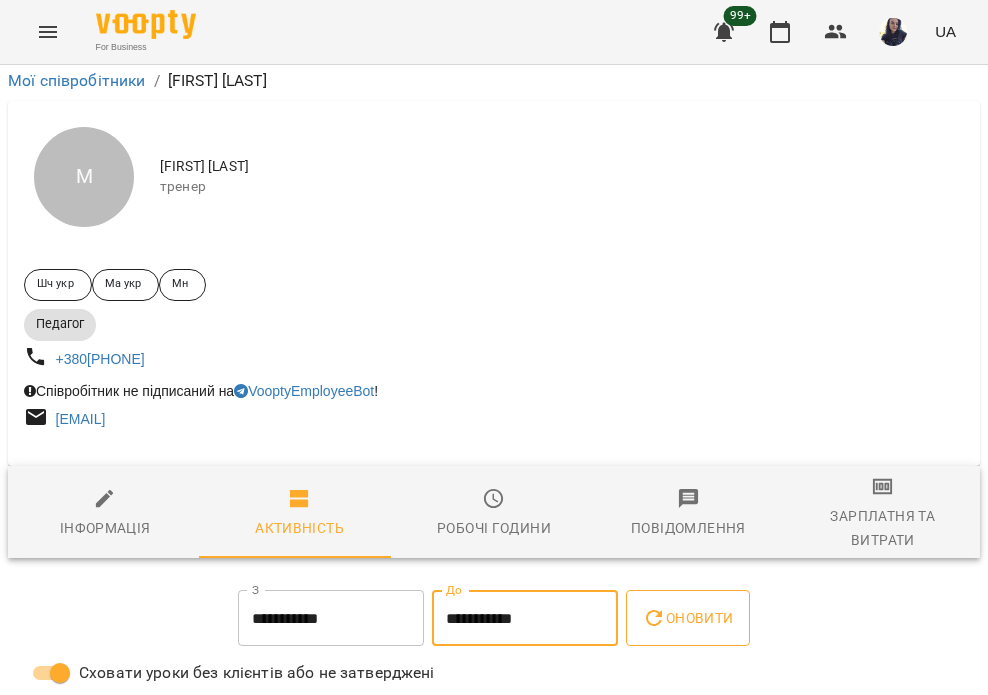 click on "Оновити" at bounding box center (687, 618) 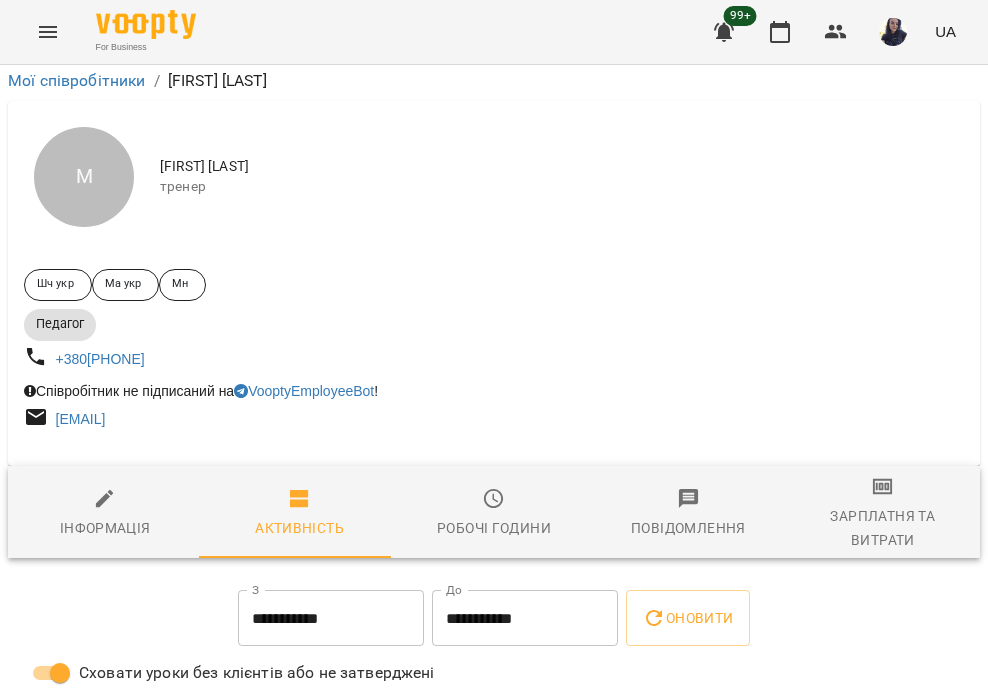 scroll, scrollTop: 1200, scrollLeft: 0, axis: vertical 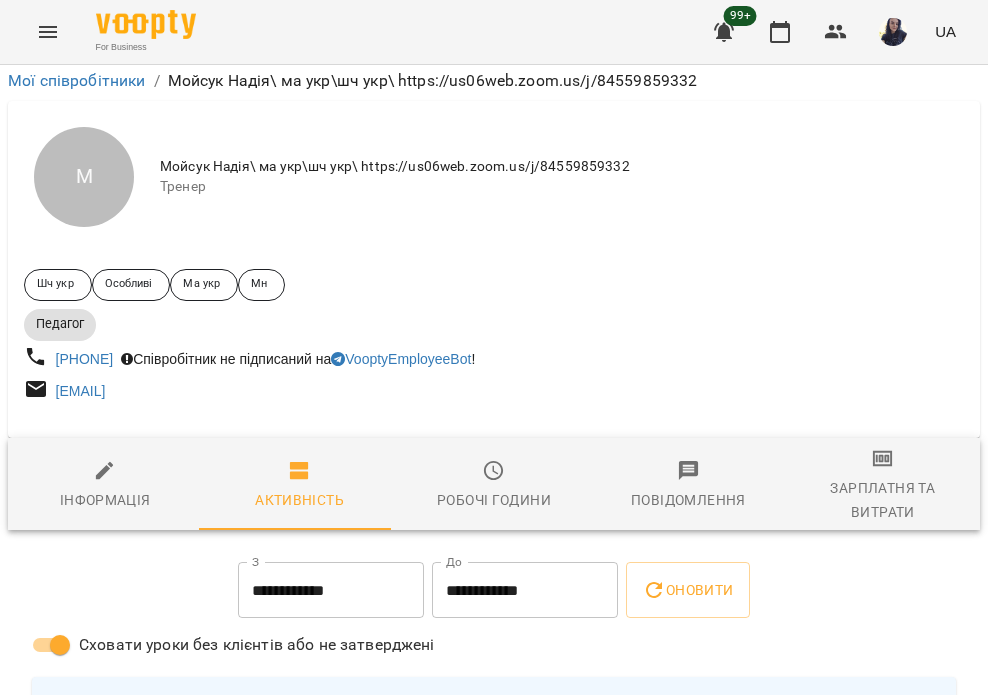 click on "**********" at bounding box center [331, 590] 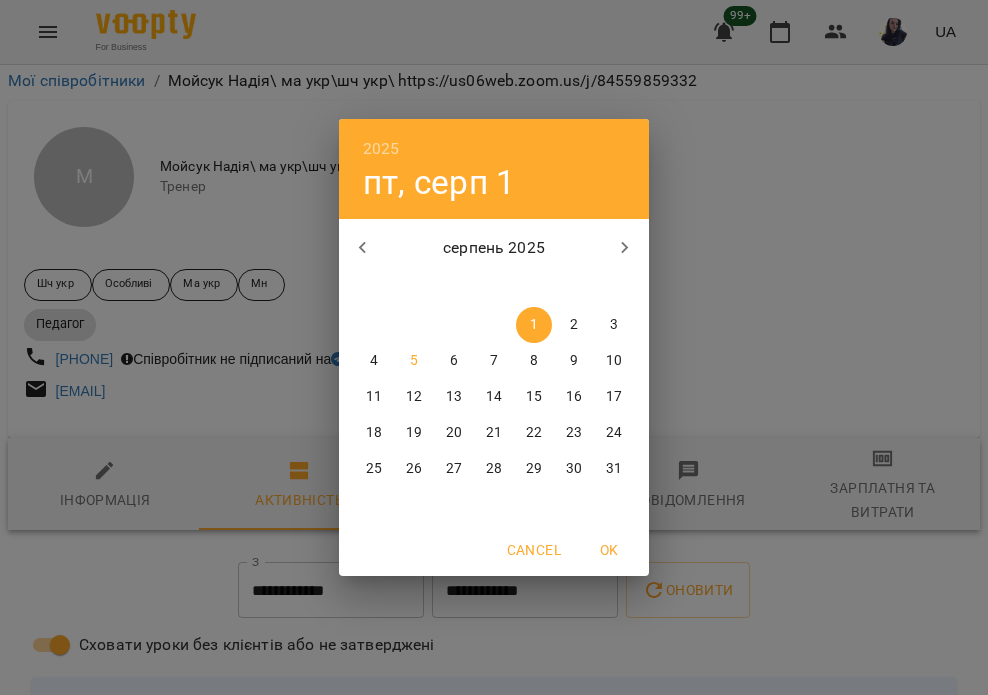 click 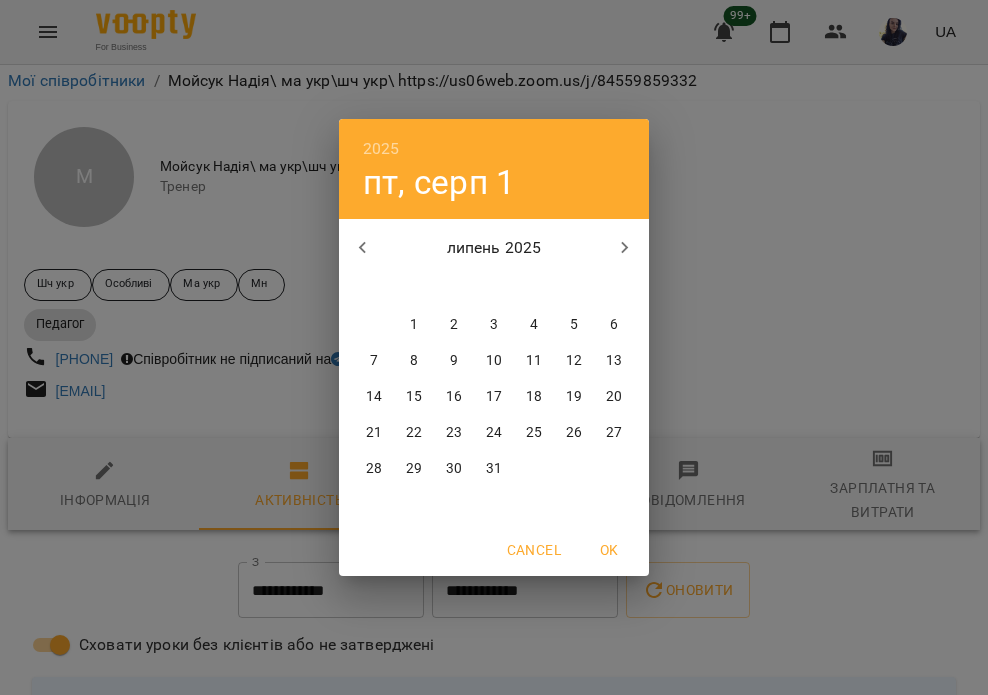 drag, startPoint x: 380, startPoint y: 470, endPoint x: 445, endPoint y: 275, distance: 205.54805 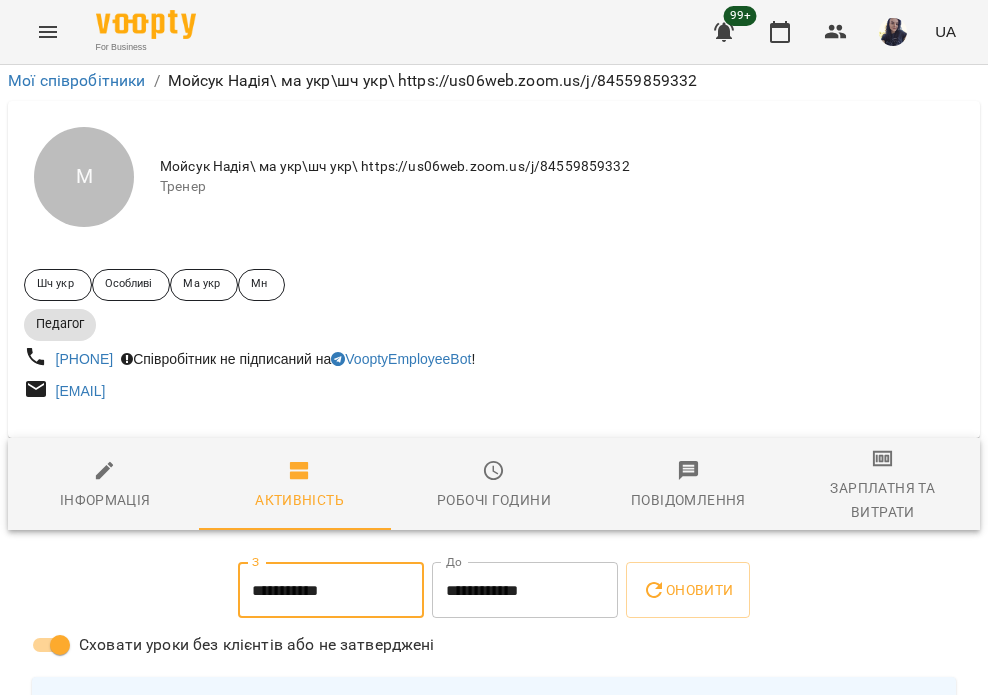 click on "**********" at bounding box center [494, 2763] 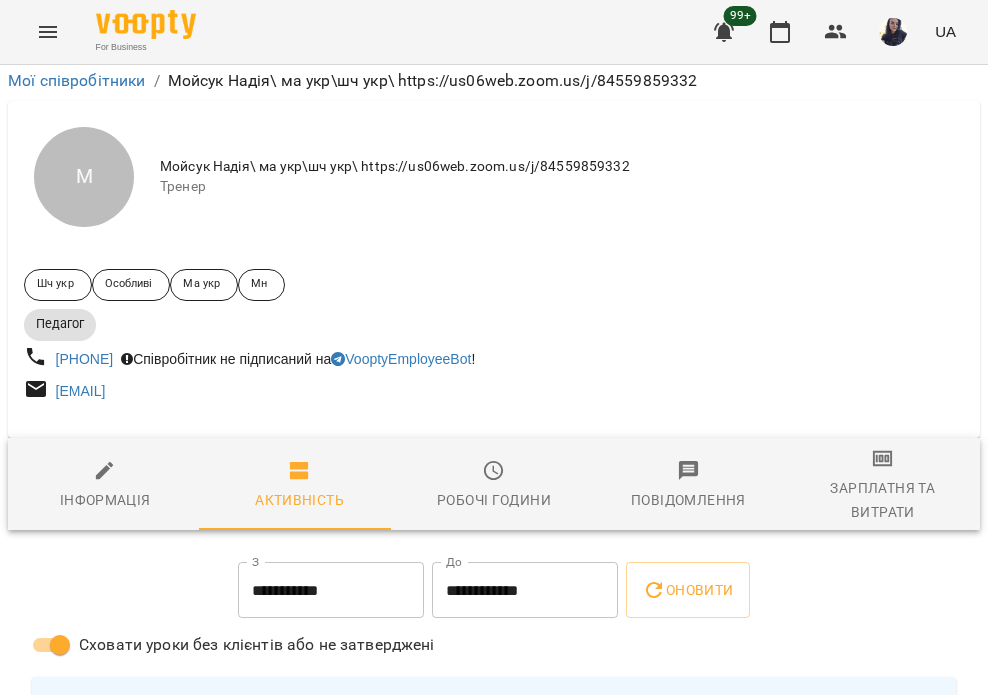 click on "**********" at bounding box center (525, 590) 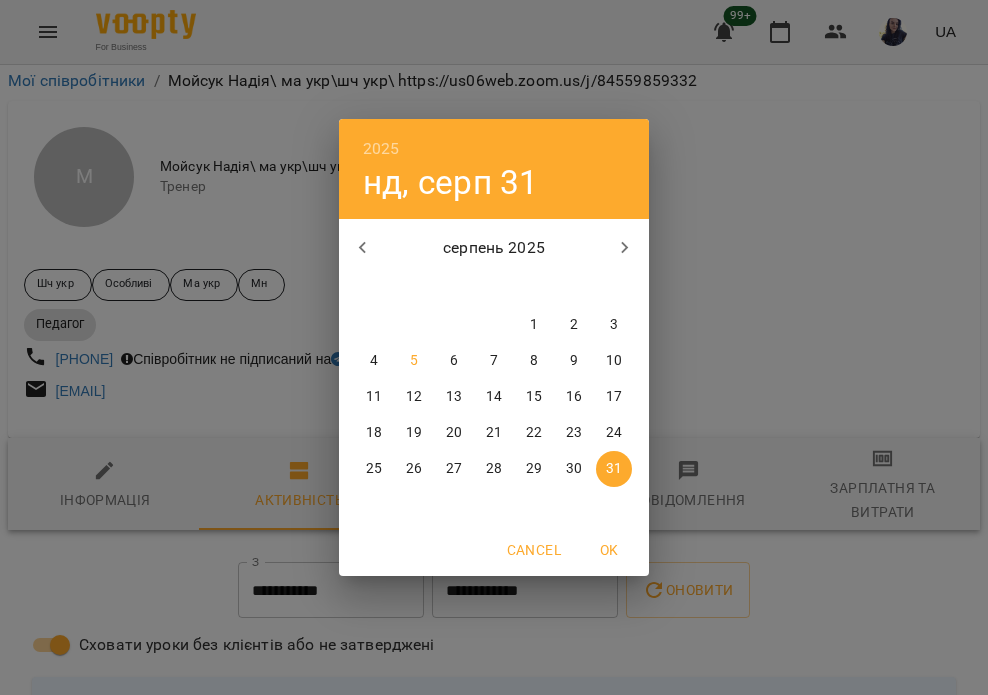 drag, startPoint x: 352, startPoint y: 259, endPoint x: 412, endPoint y: 304, distance: 75 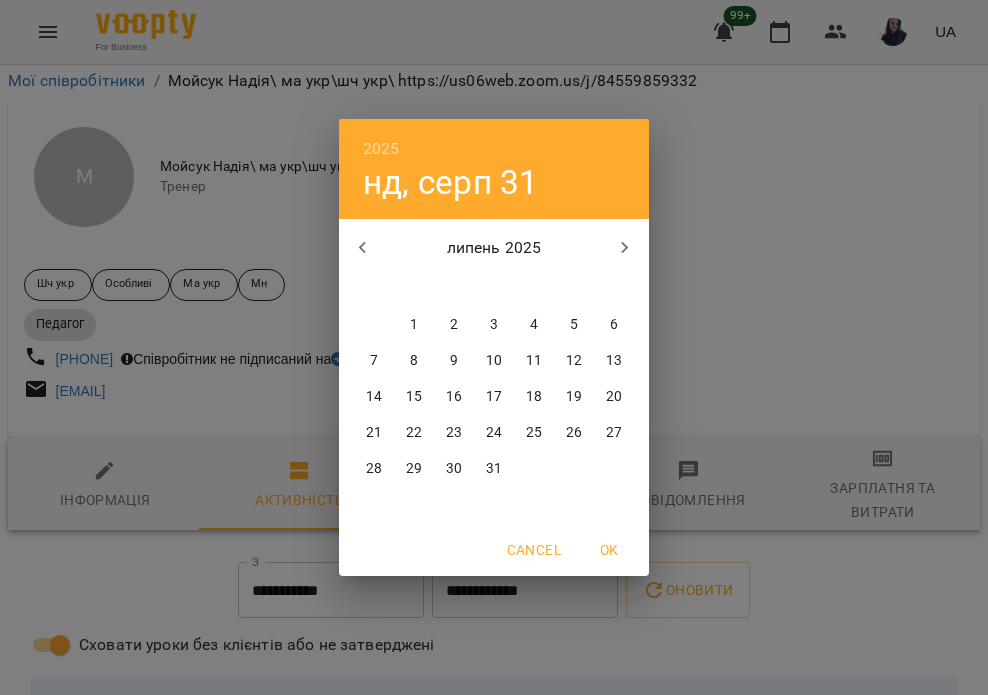click on "31" at bounding box center [494, 469] 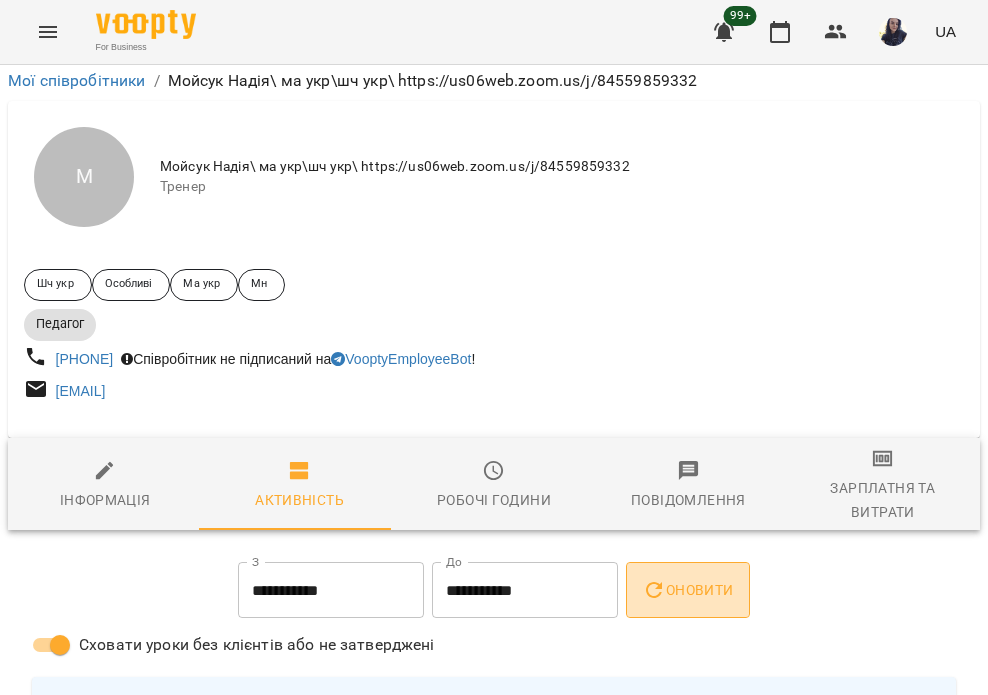 click on "Оновити" at bounding box center [687, 590] 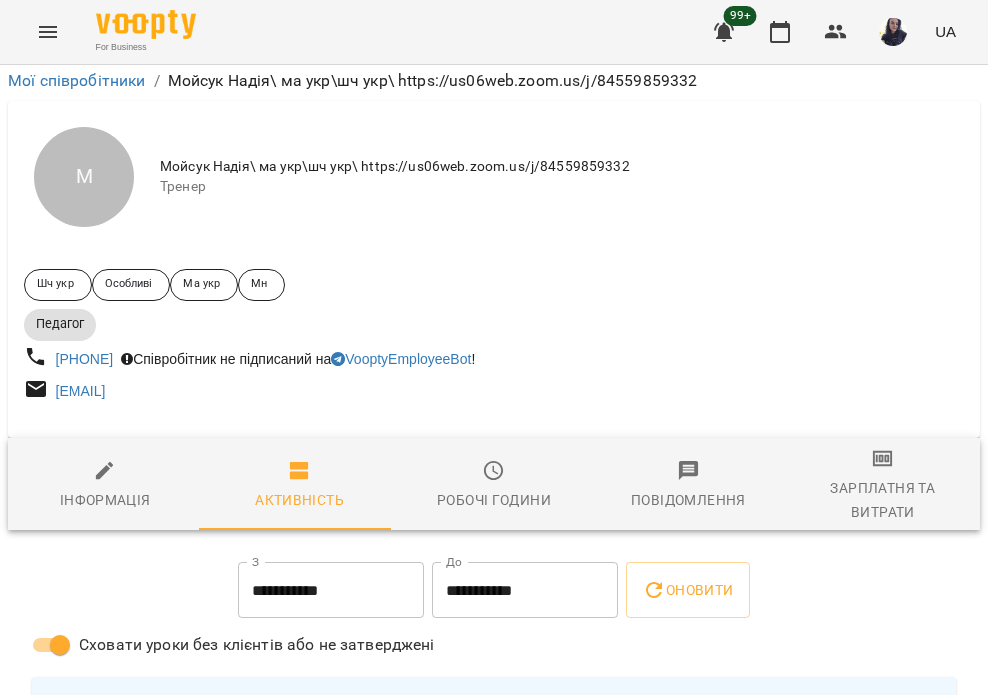 scroll, scrollTop: 1400, scrollLeft: 0, axis: vertical 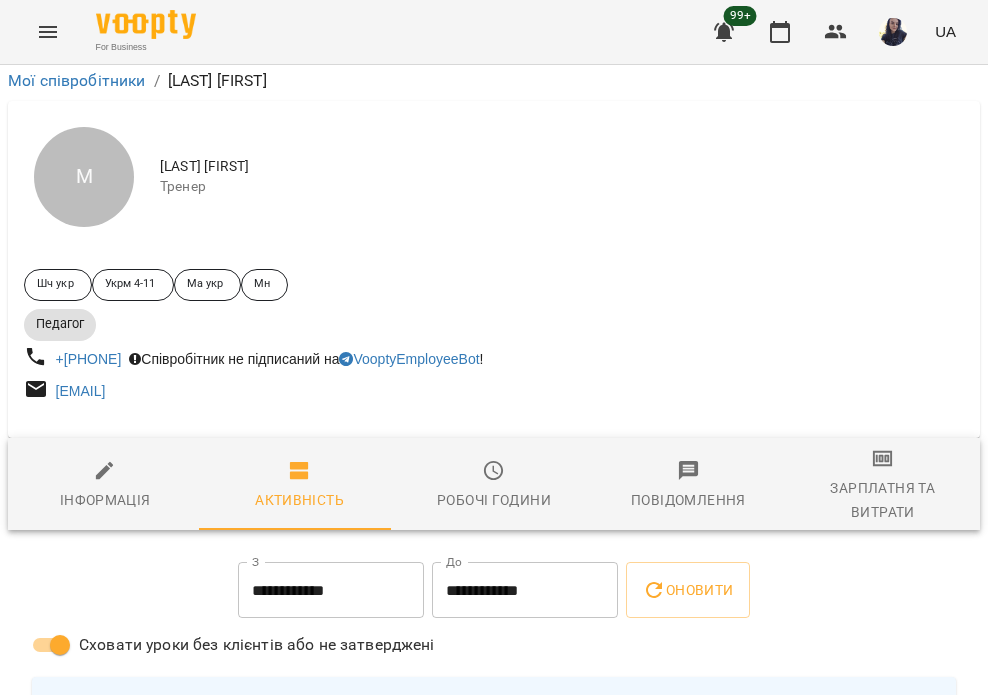 click on "**********" at bounding box center [331, 590] 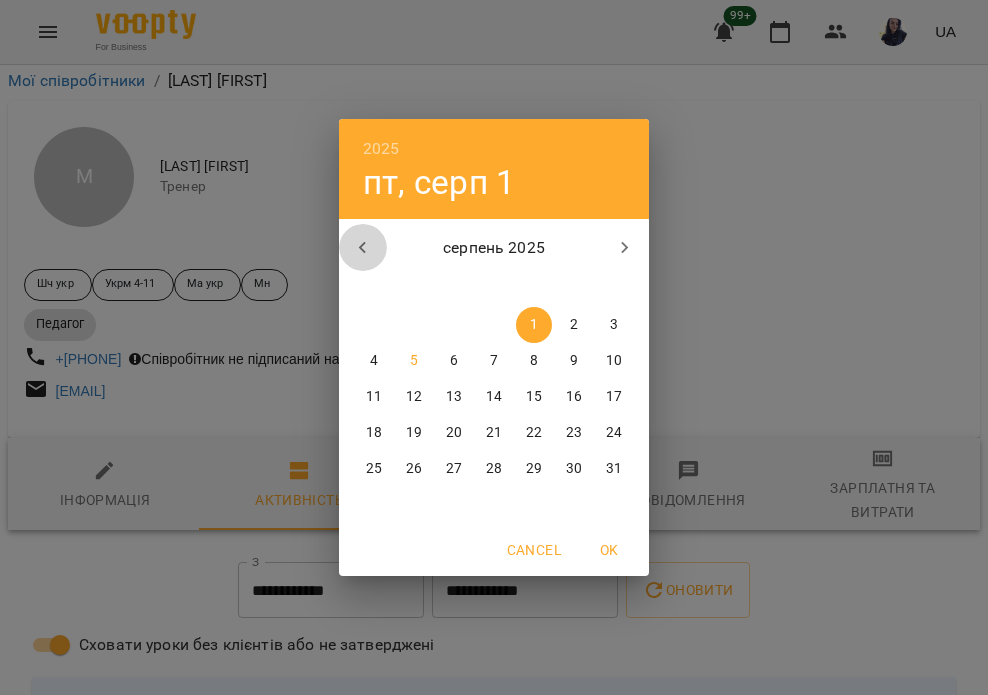 click 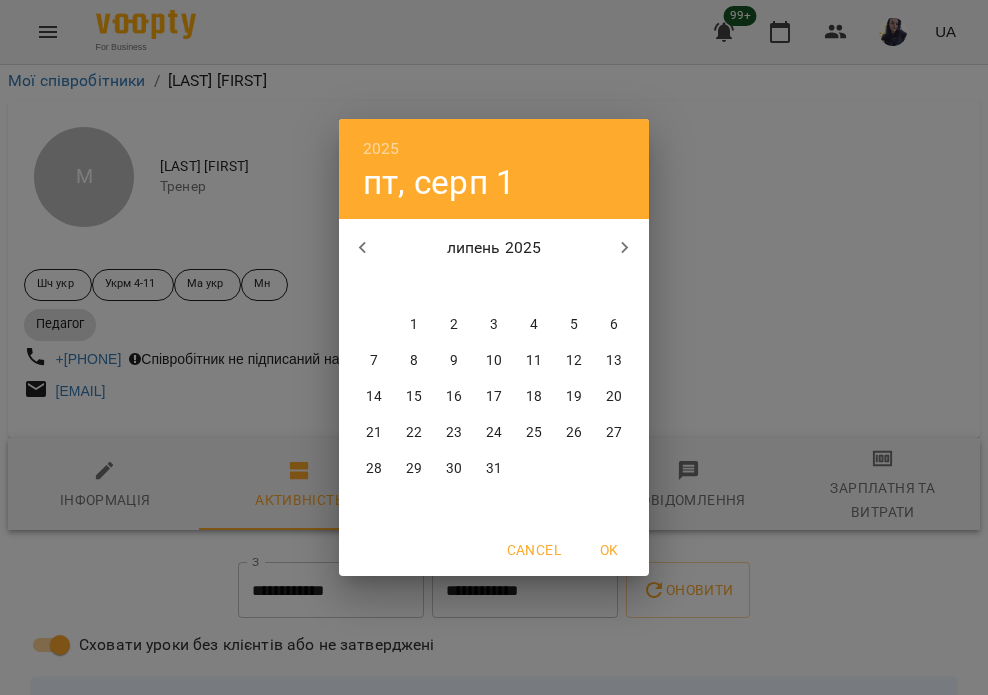 click on "28" at bounding box center [374, 469] 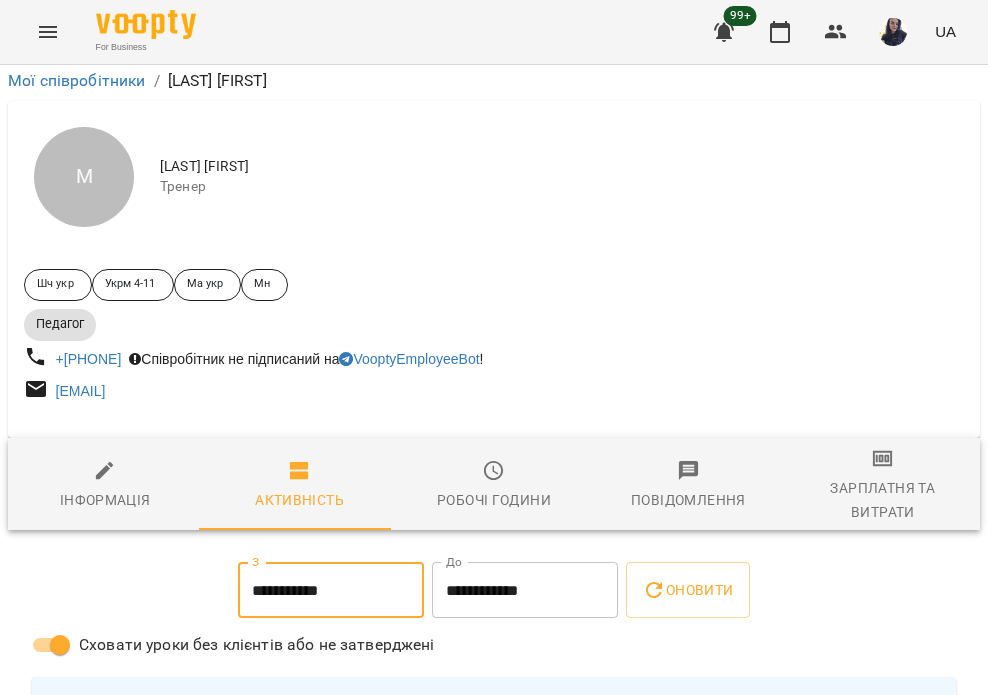click on "**********" at bounding box center [525, 590] 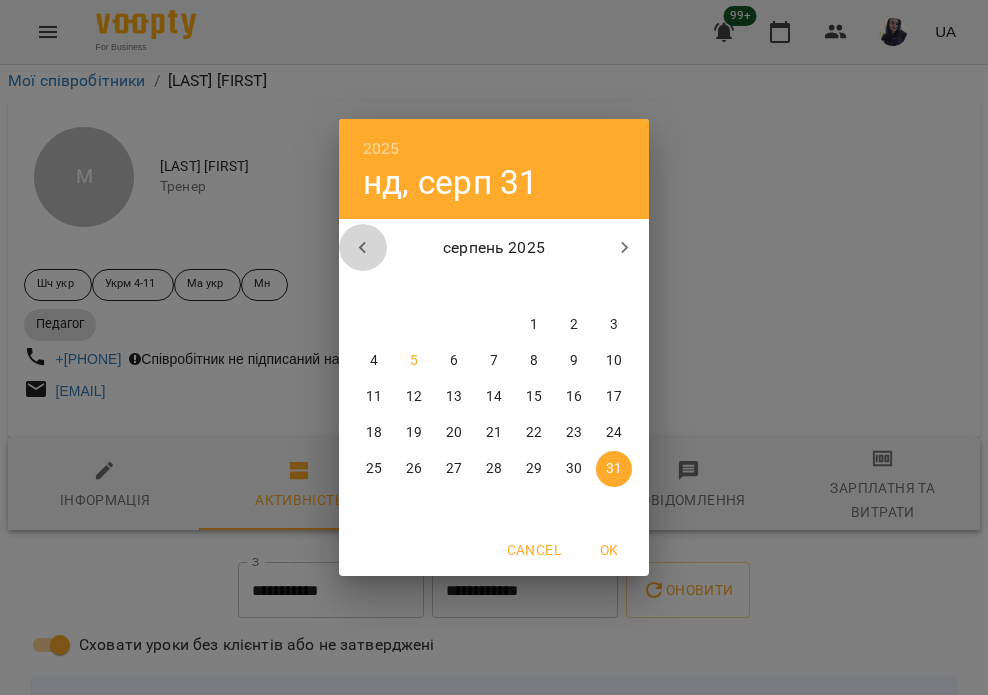 click 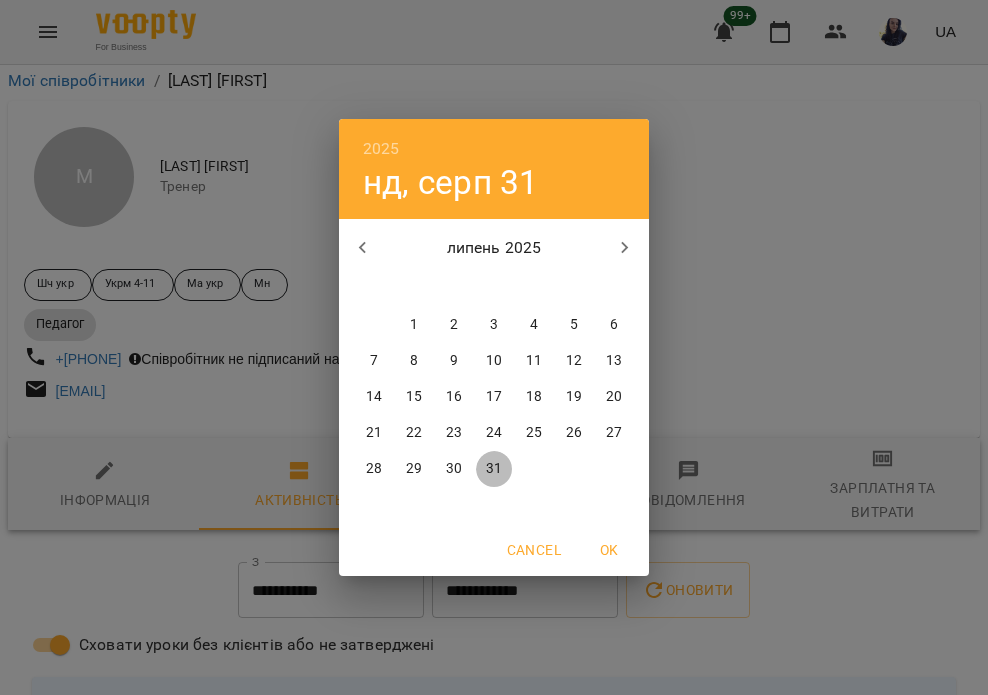 click on "31" at bounding box center (494, 469) 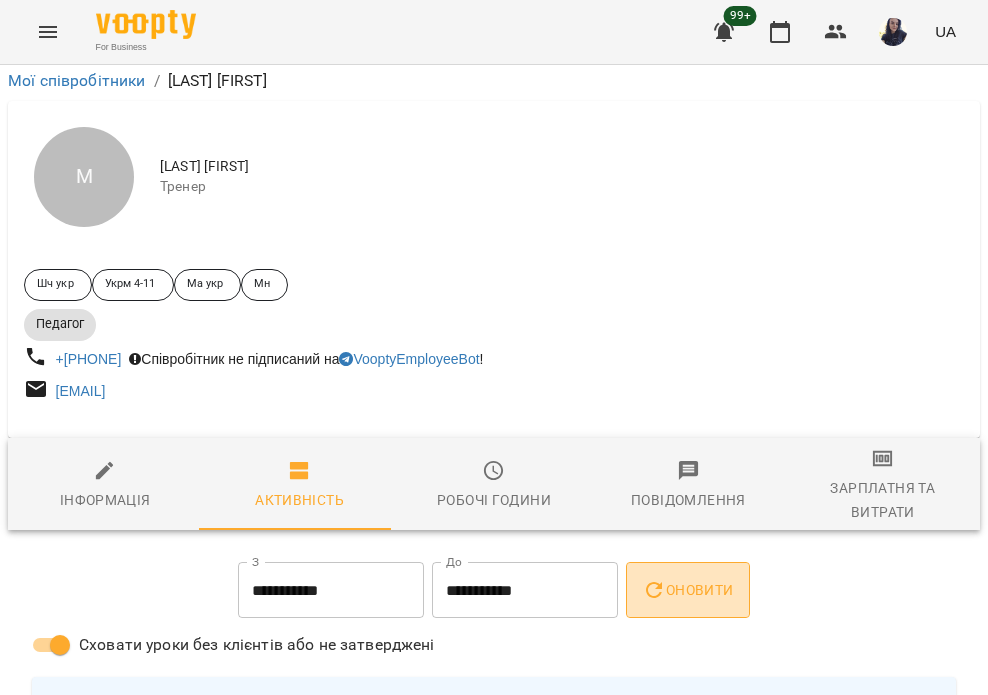 click on "Оновити" at bounding box center [687, 590] 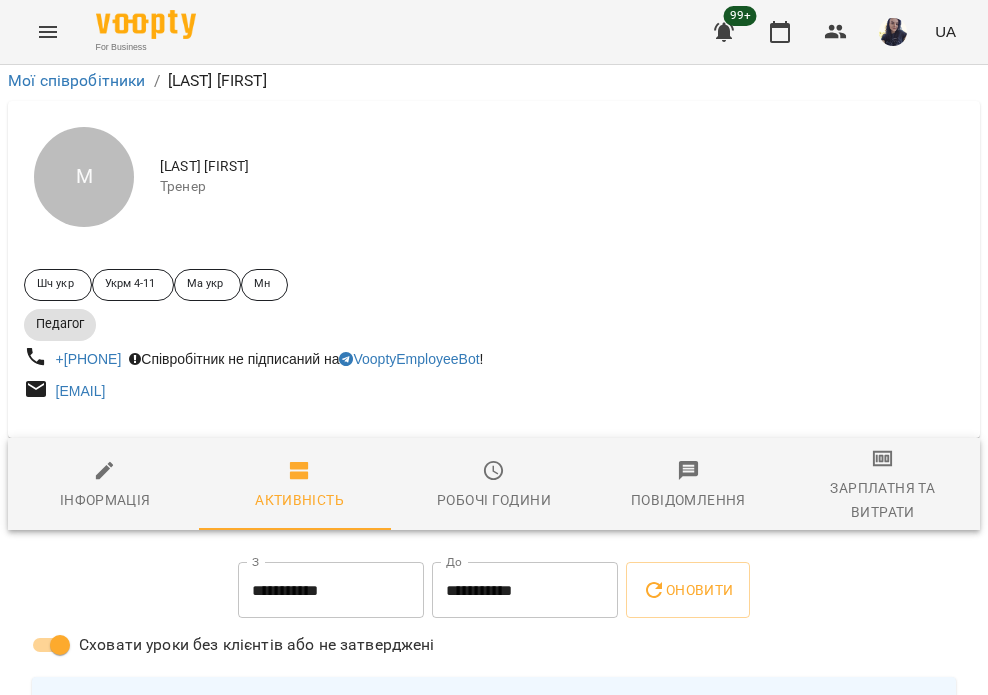 scroll, scrollTop: 1000, scrollLeft: 0, axis: vertical 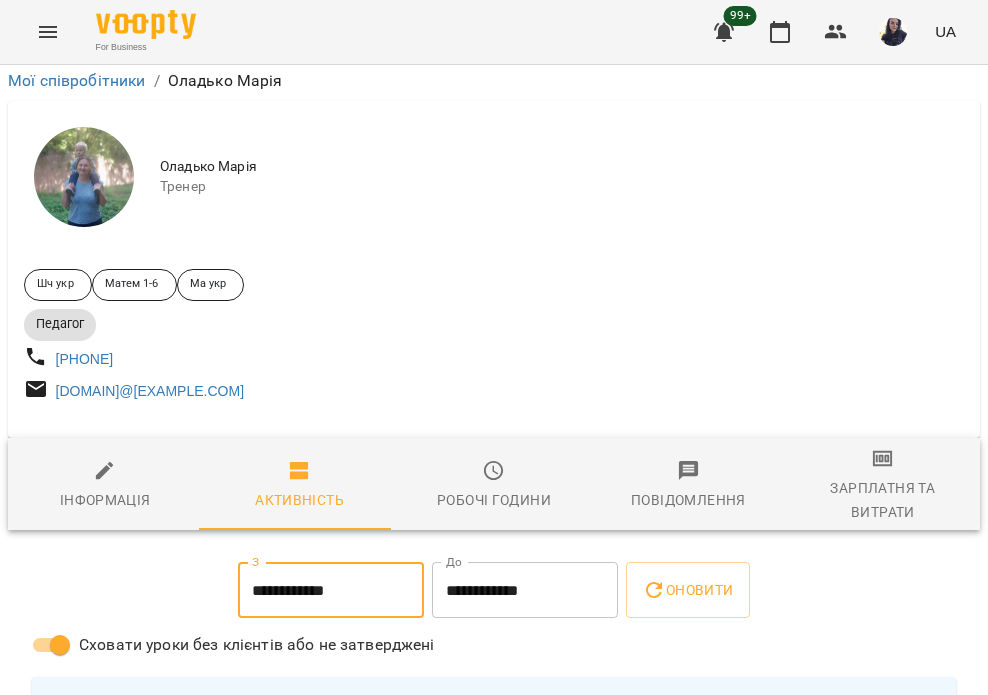 click on "**********" at bounding box center [331, 590] 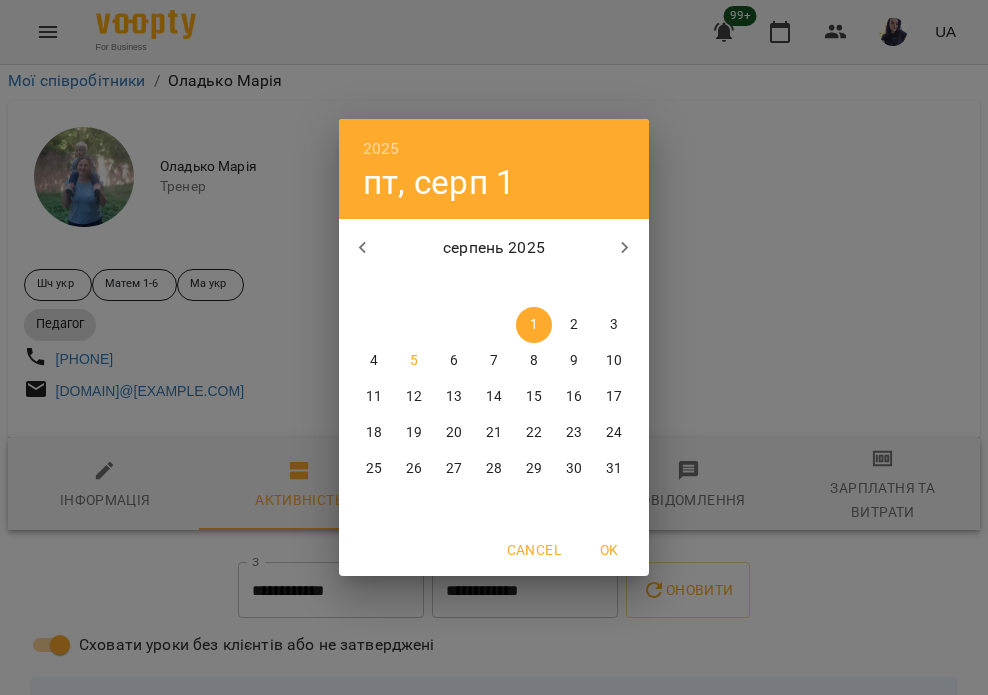 click 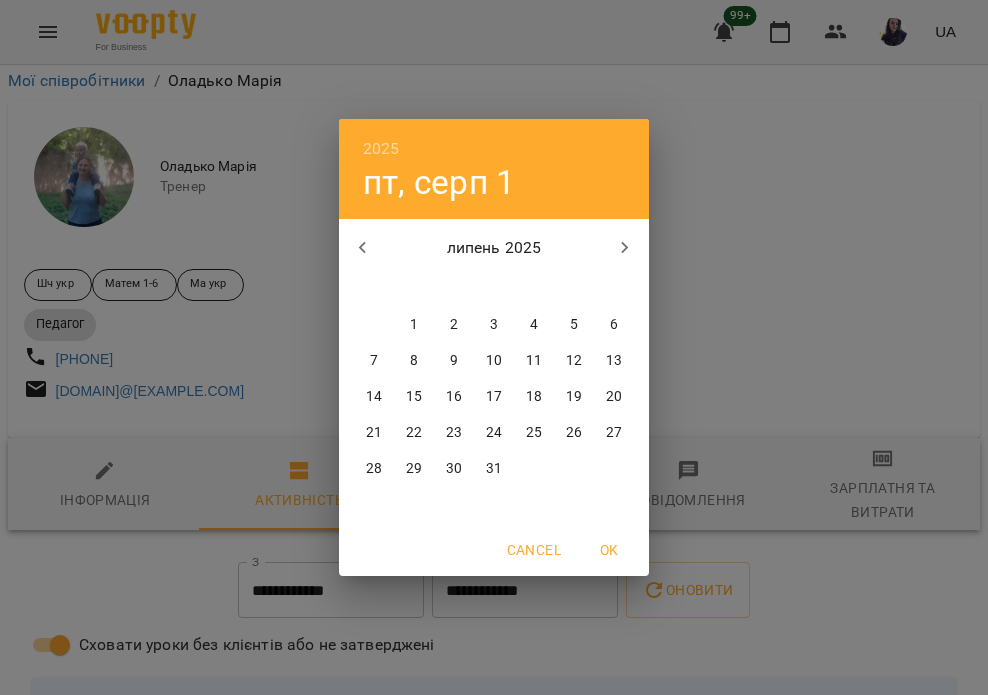 drag, startPoint x: 359, startPoint y: 470, endPoint x: 381, endPoint y: 449, distance: 30.413813 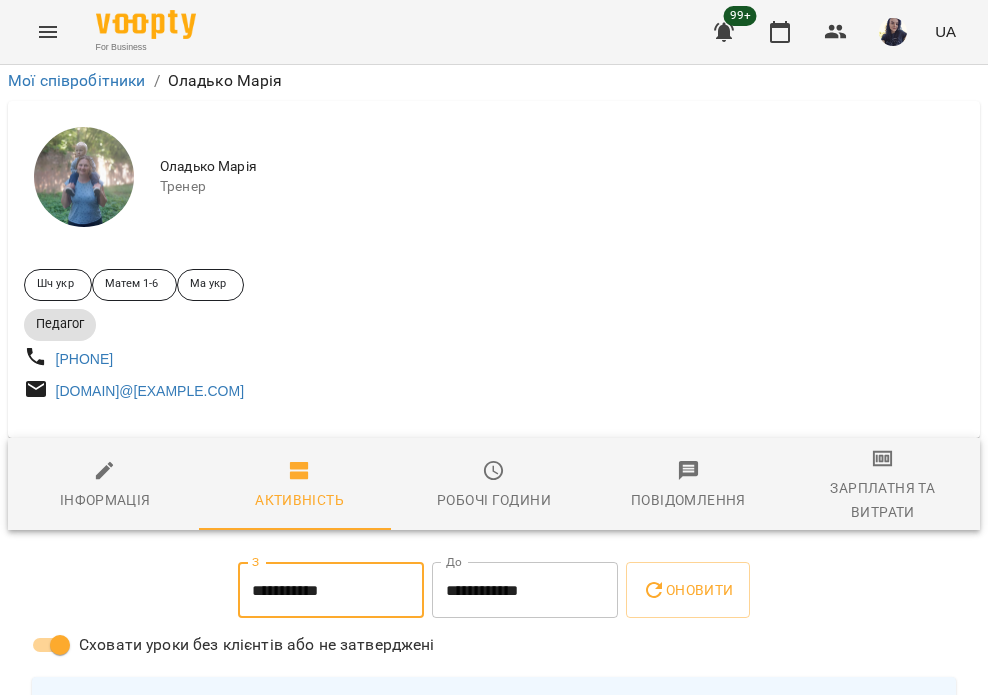 click on "**********" at bounding box center (525, 590) 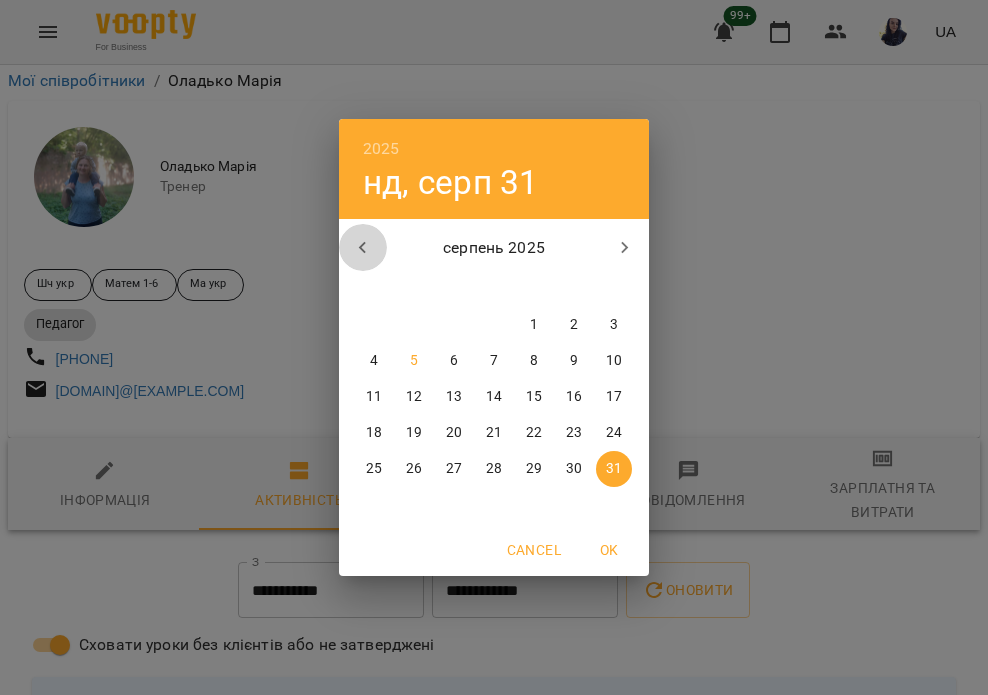 click 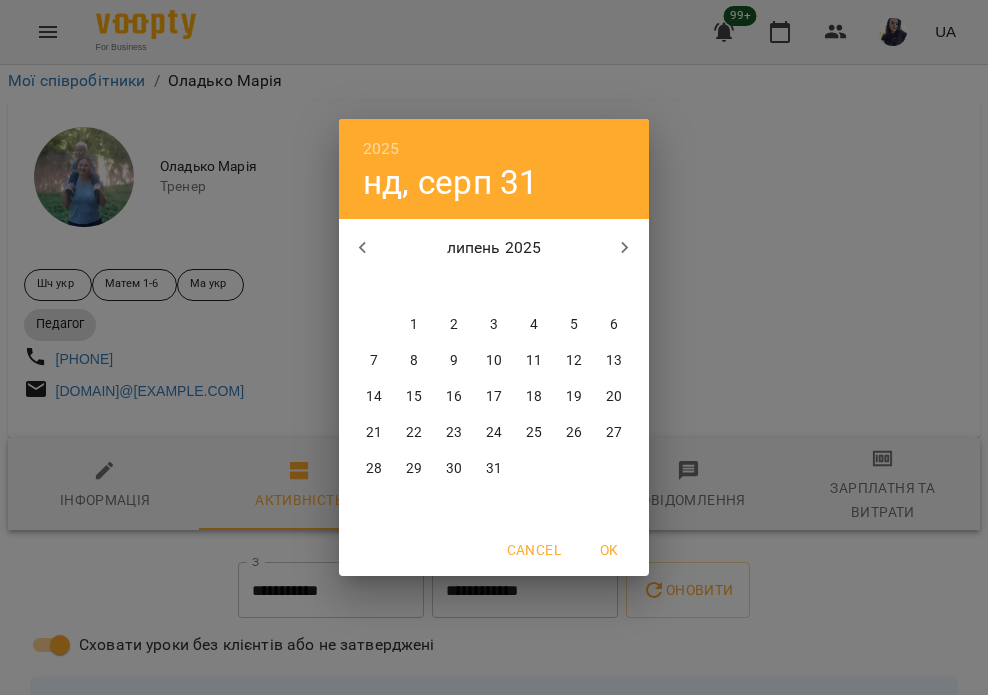 click on "31" at bounding box center [494, 469] 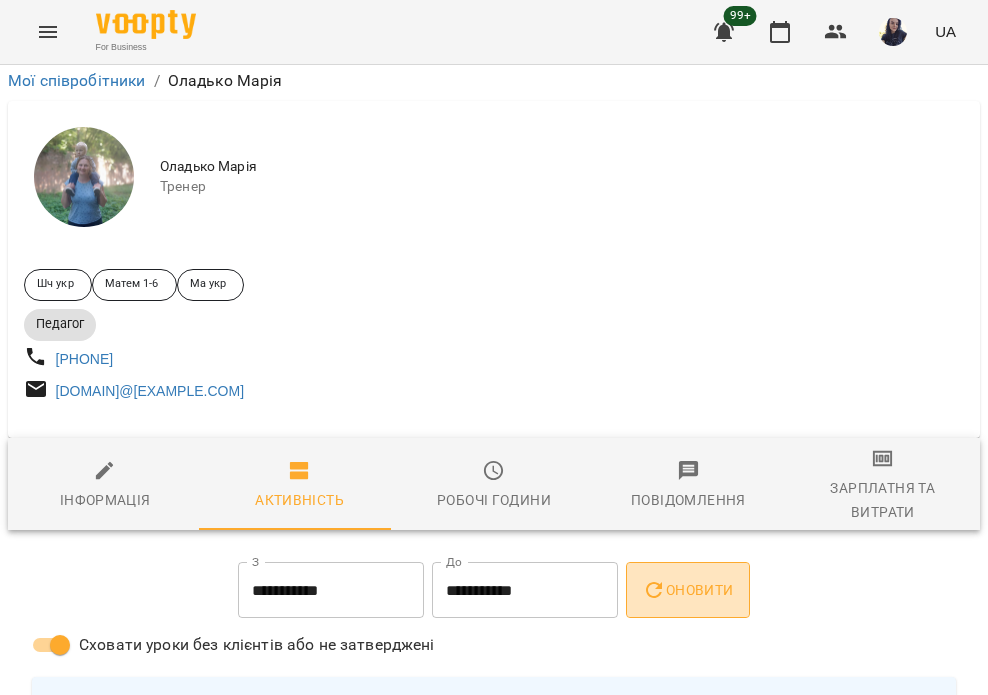 click on "Оновити" at bounding box center (687, 590) 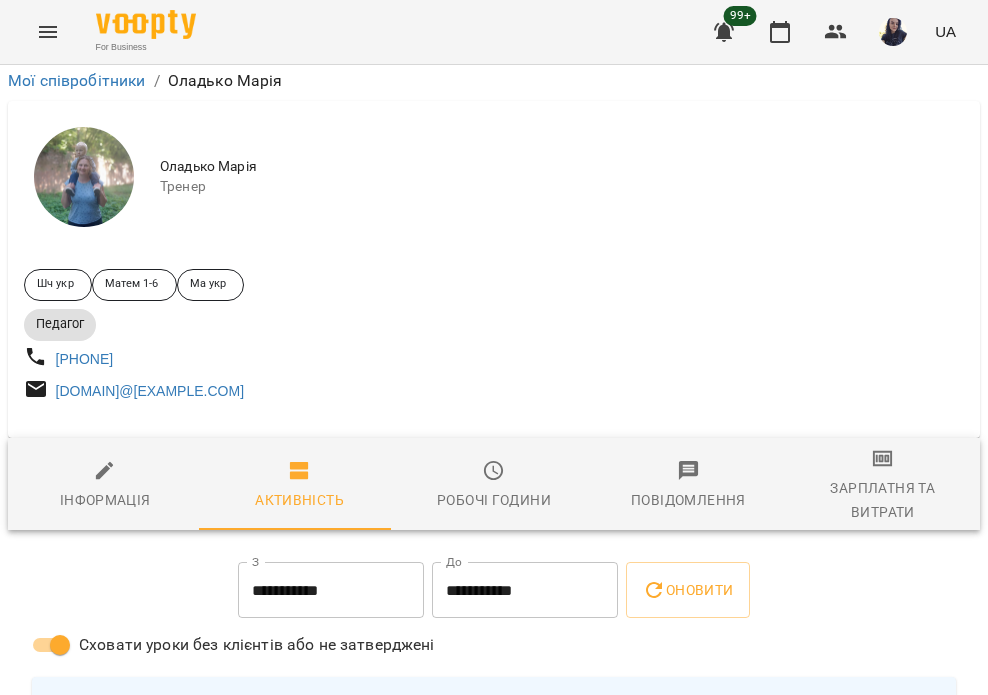 scroll, scrollTop: 1800, scrollLeft: 0, axis: vertical 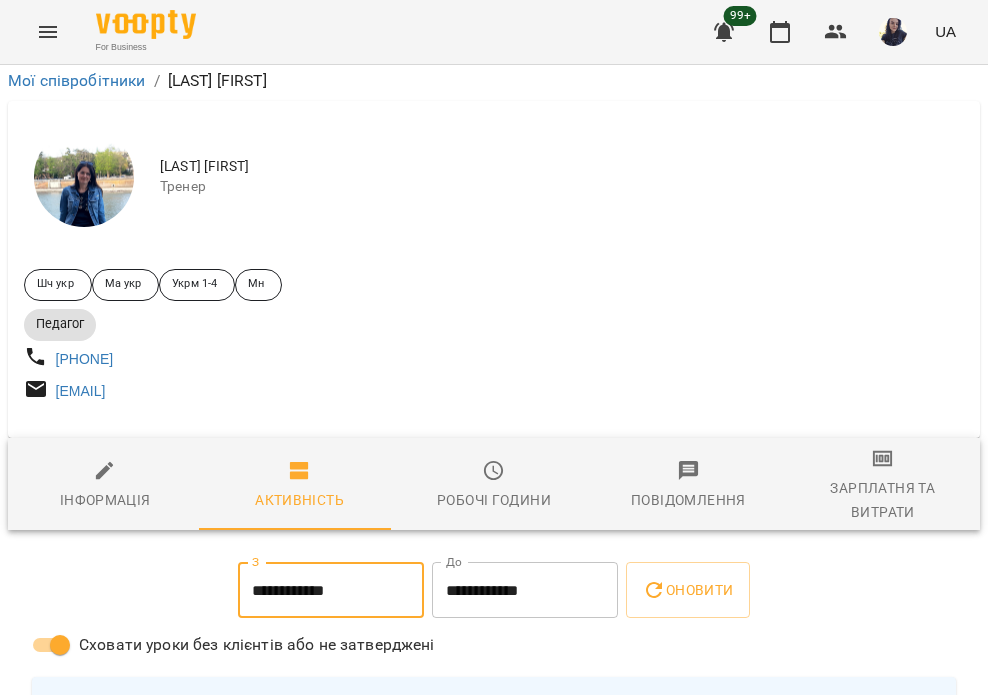 click on "**********" at bounding box center (331, 590) 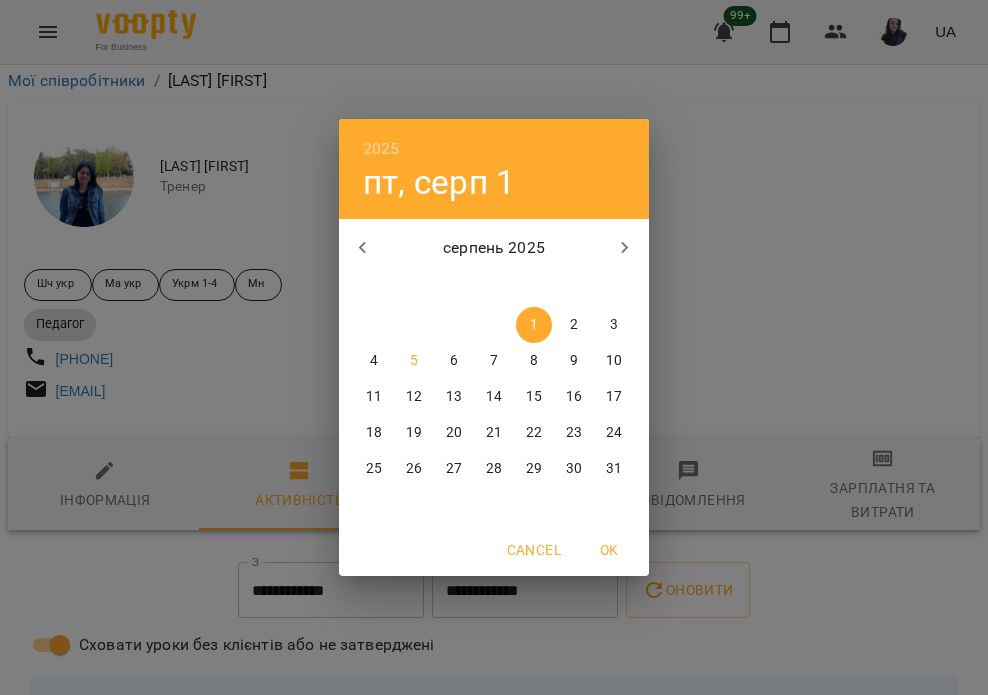 click 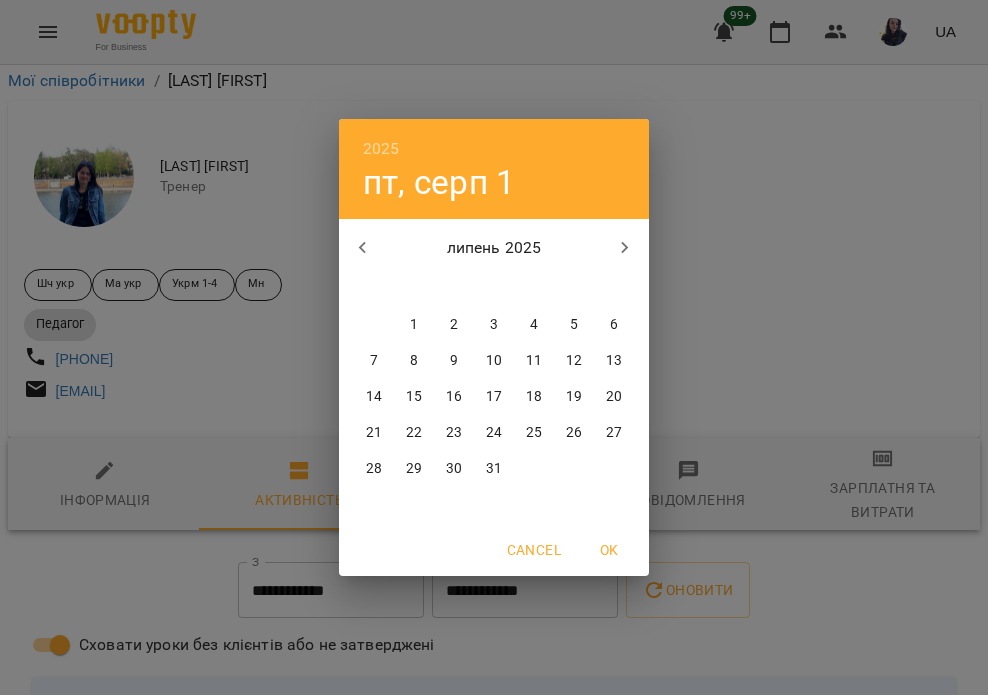 click on "28" at bounding box center (374, 469) 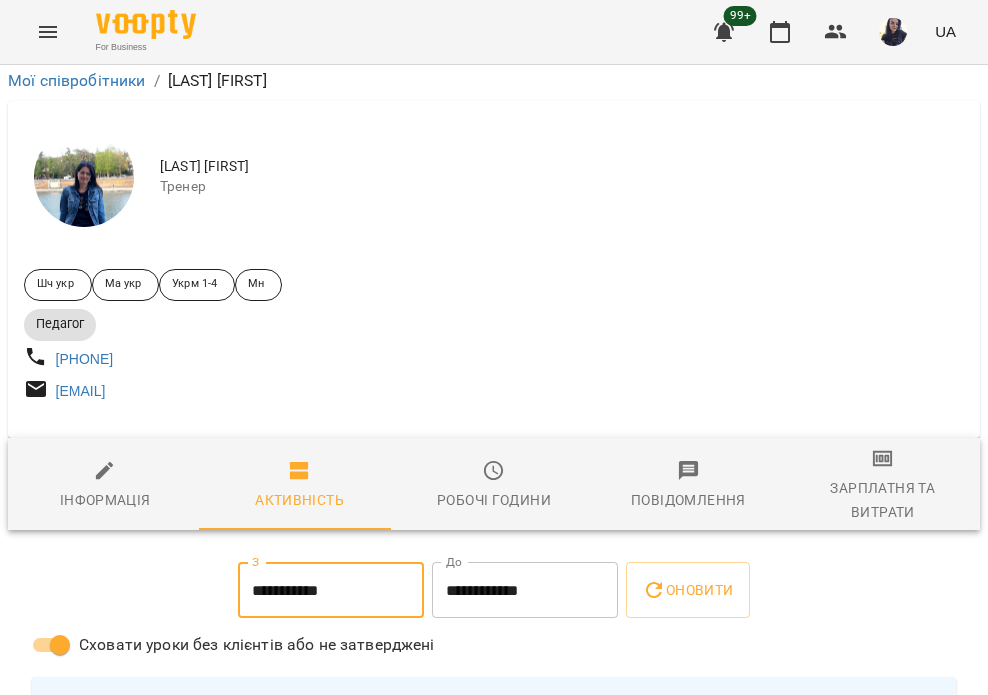 click on "**********" at bounding box center [525, 590] 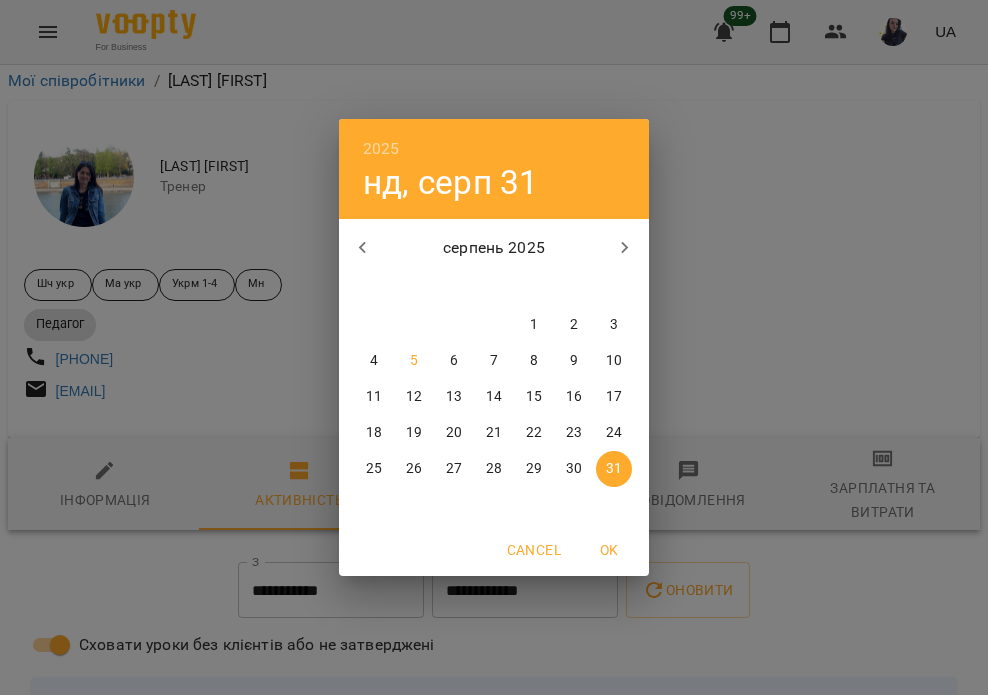 click 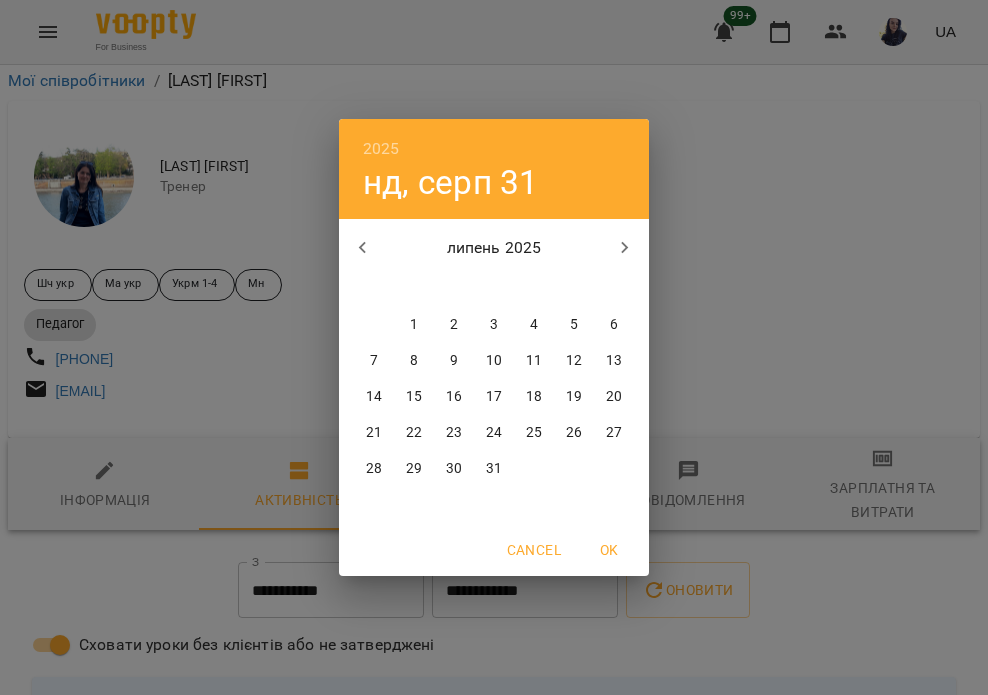 click on "31" at bounding box center [494, 469] 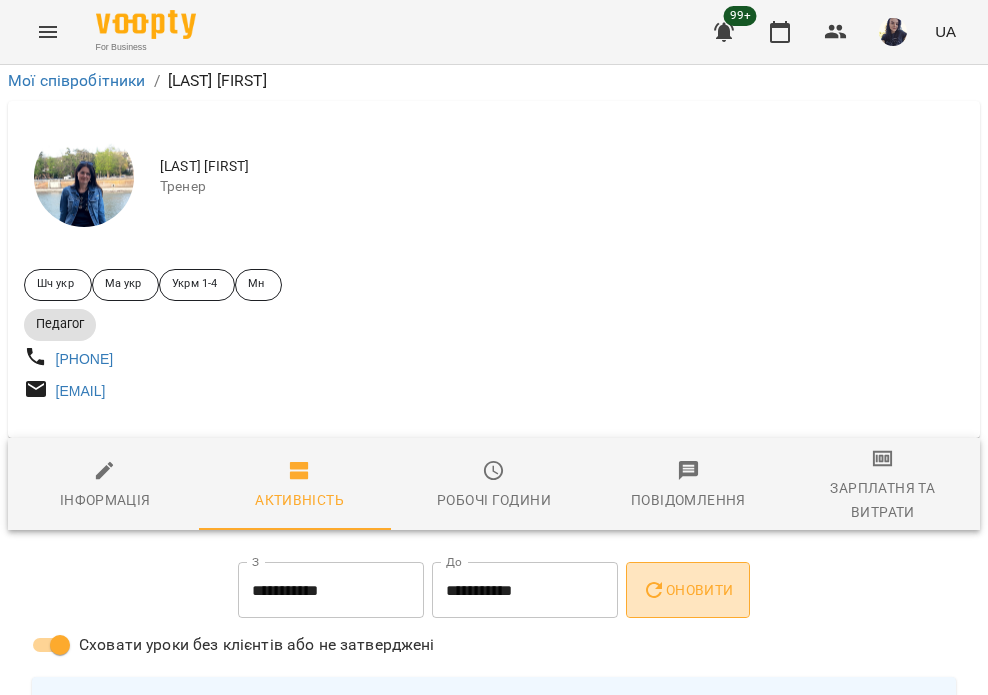 click on "Оновити" at bounding box center (687, 590) 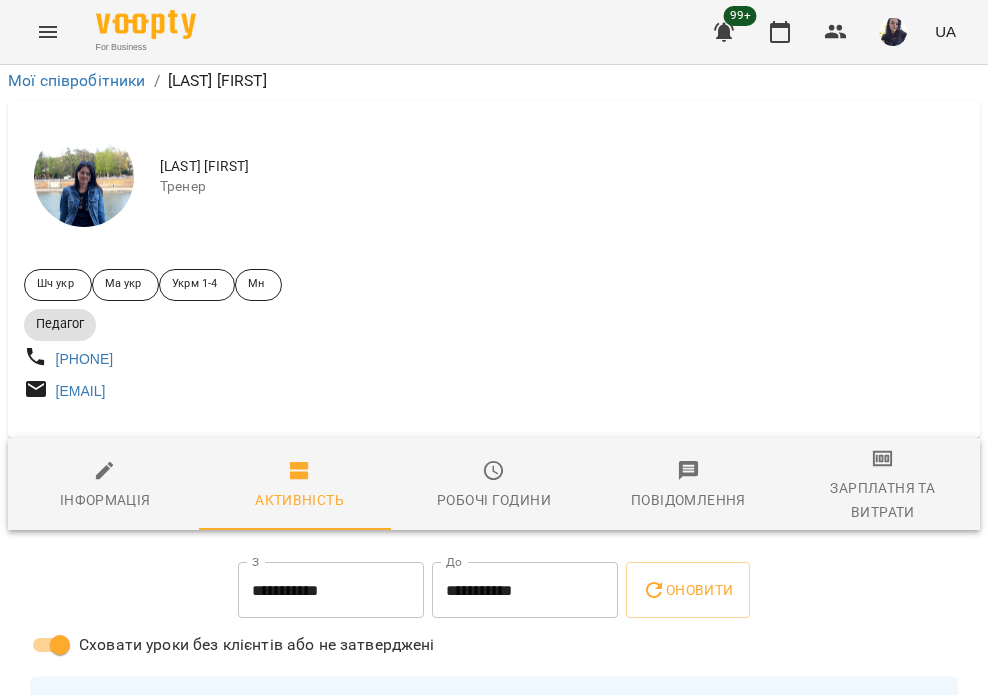 scroll, scrollTop: 1200, scrollLeft: 0, axis: vertical 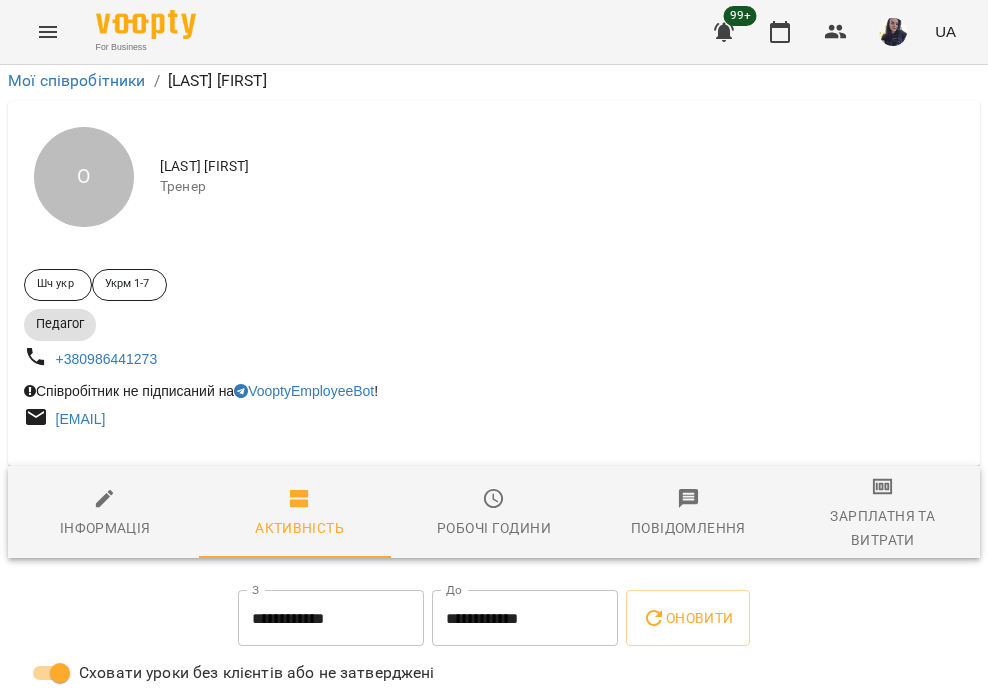 click on "**********" at bounding box center (331, 618) 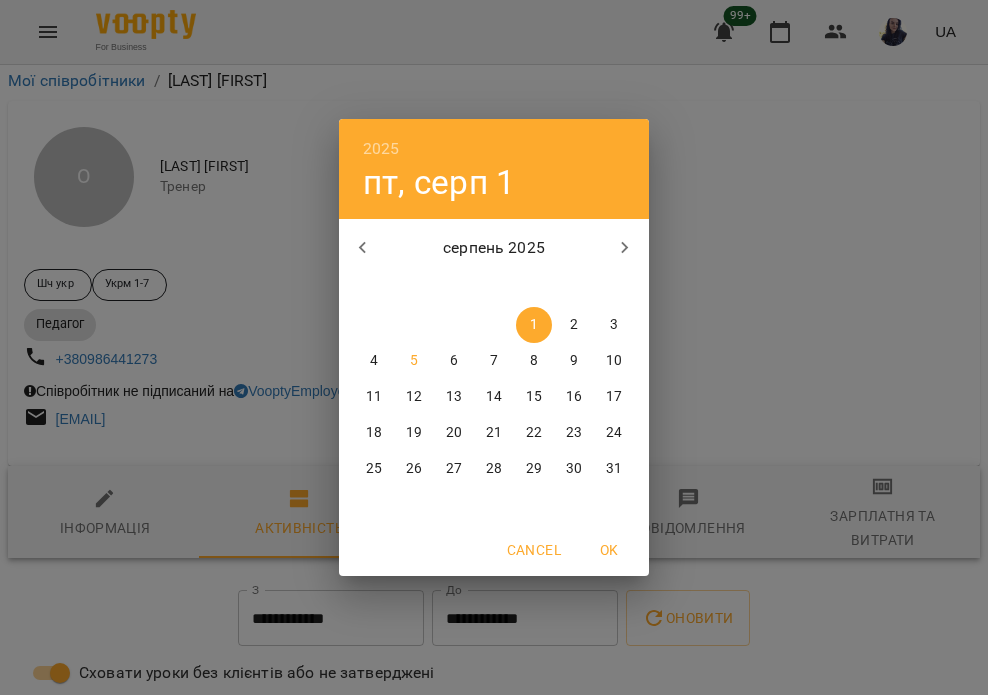 click 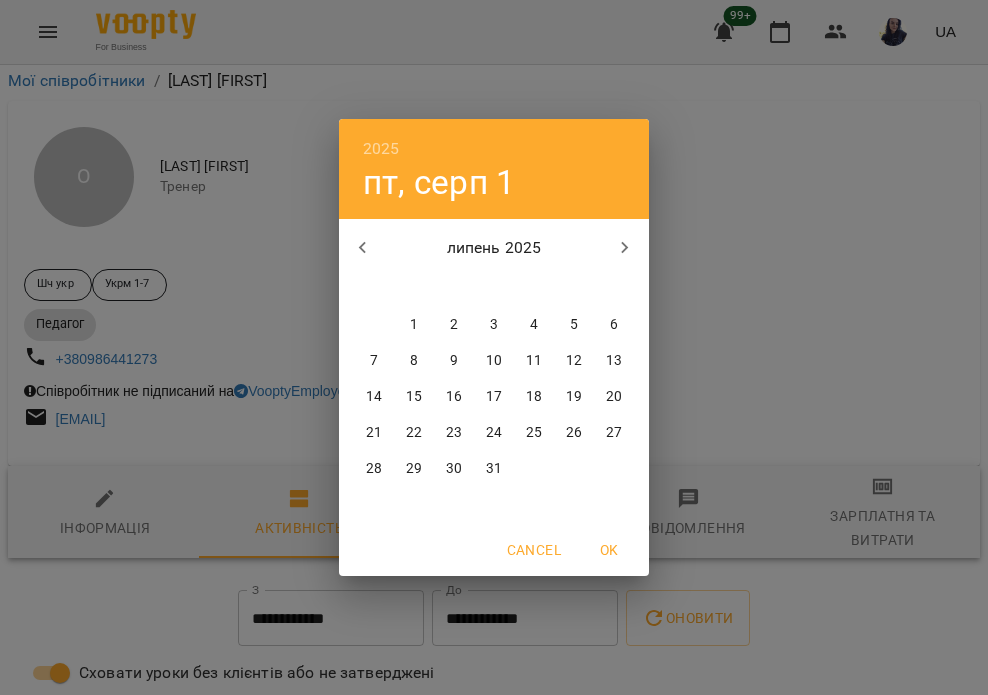 click on "28" at bounding box center [374, 469] 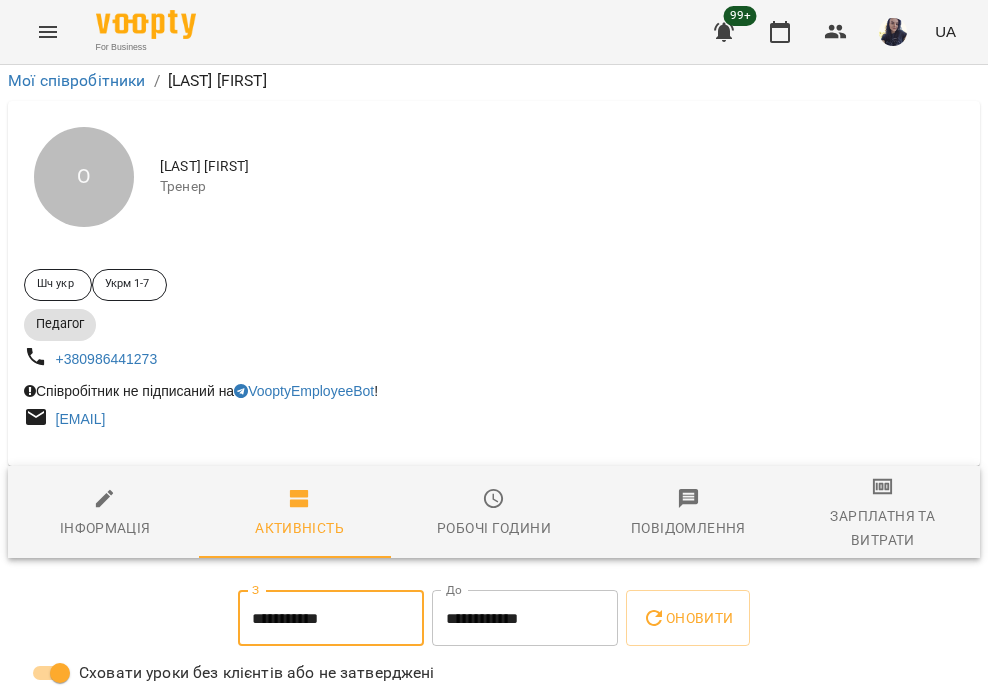 click on "**********" at bounding box center (525, 618) 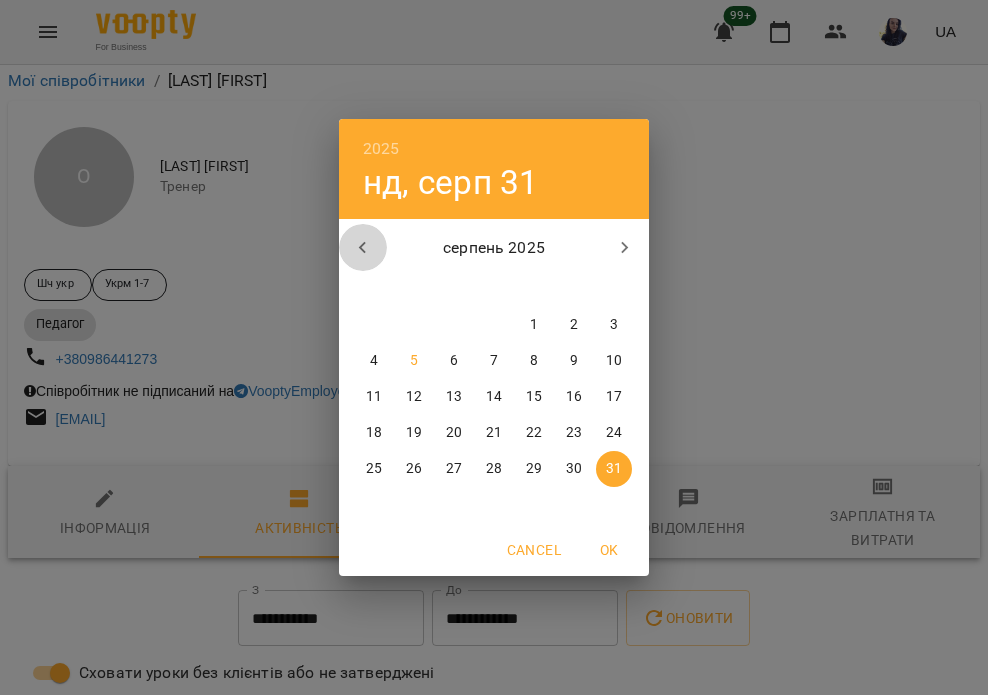 drag, startPoint x: 362, startPoint y: 241, endPoint x: 456, endPoint y: 301, distance: 111.516815 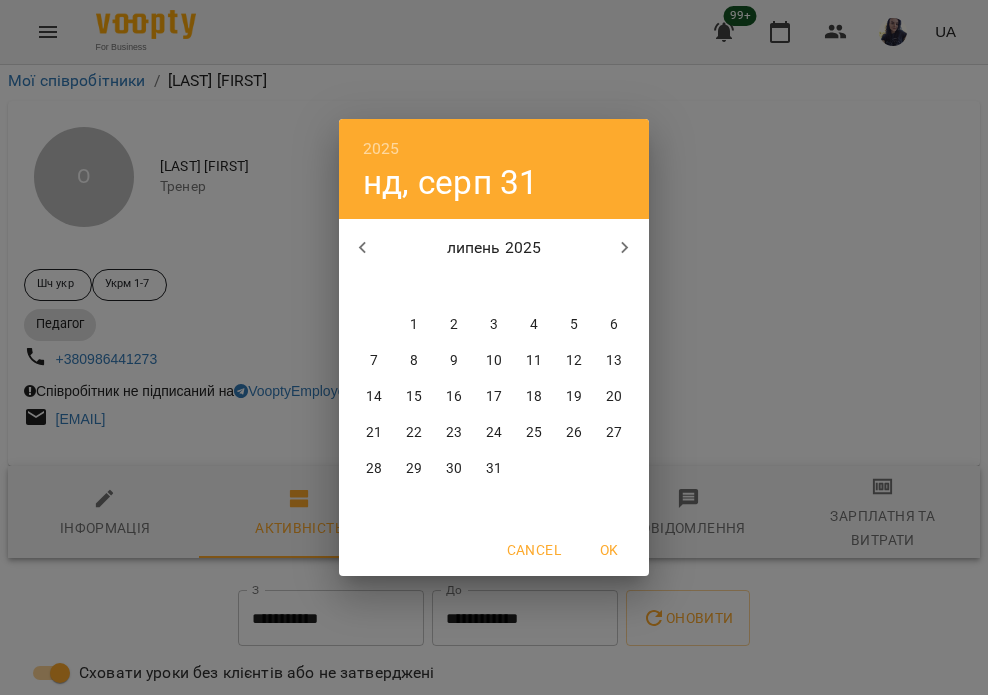 click on "31" at bounding box center (494, 469) 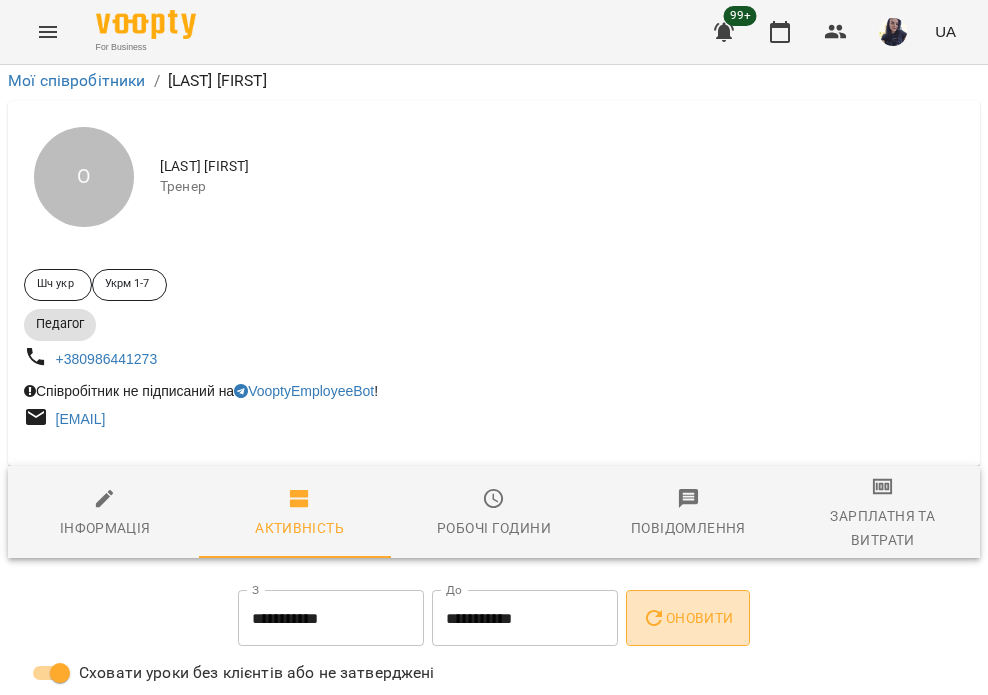 click on "Оновити" at bounding box center [687, 618] 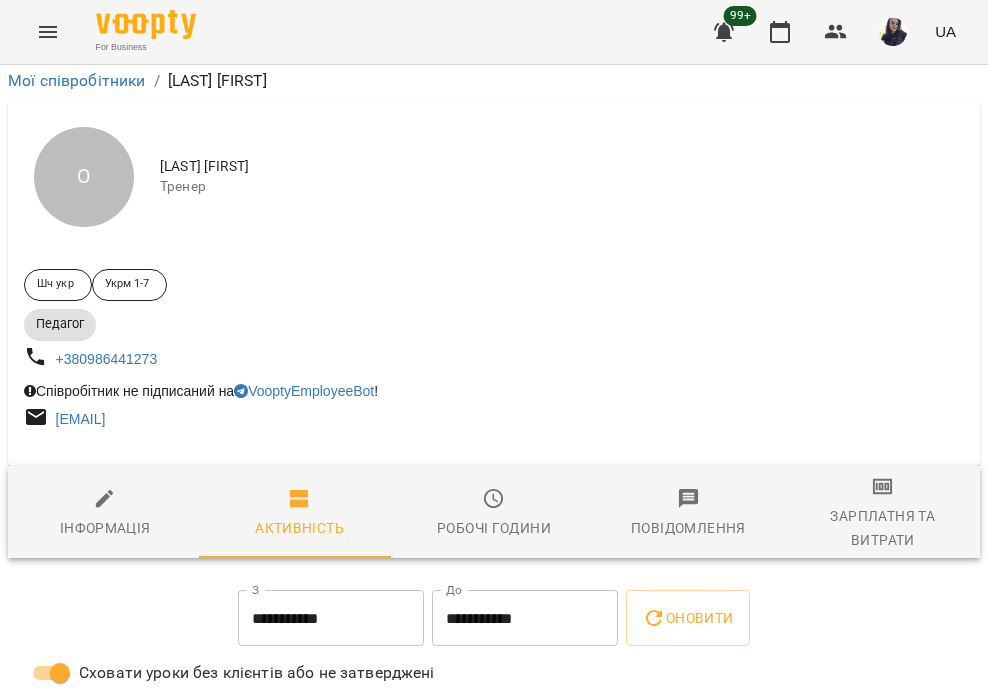scroll, scrollTop: 1400, scrollLeft: 0, axis: vertical 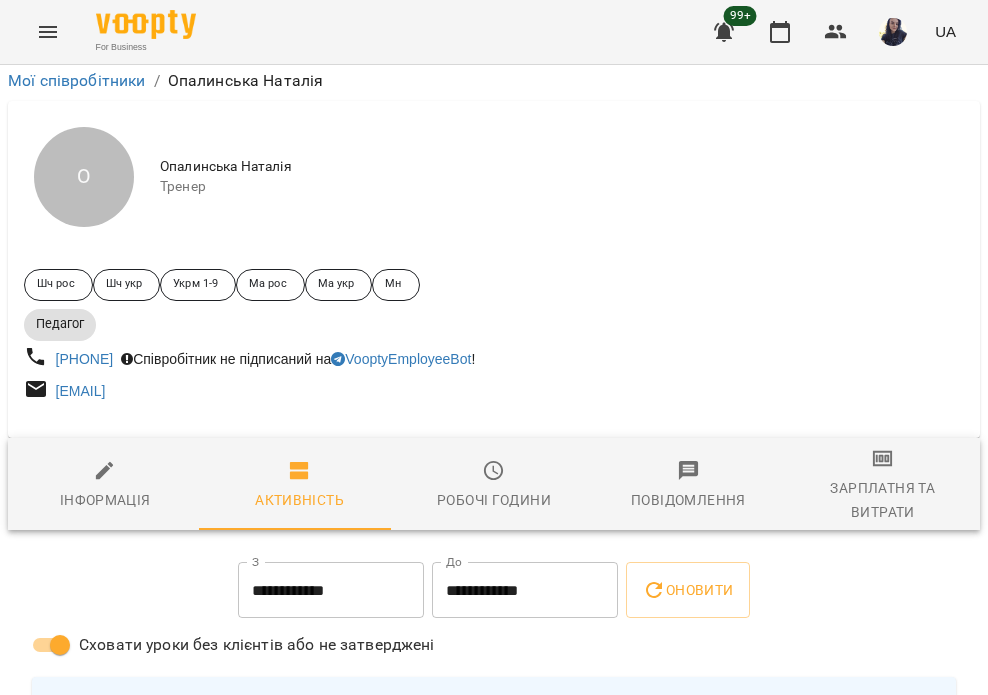 click on "**********" at bounding box center [331, 590] 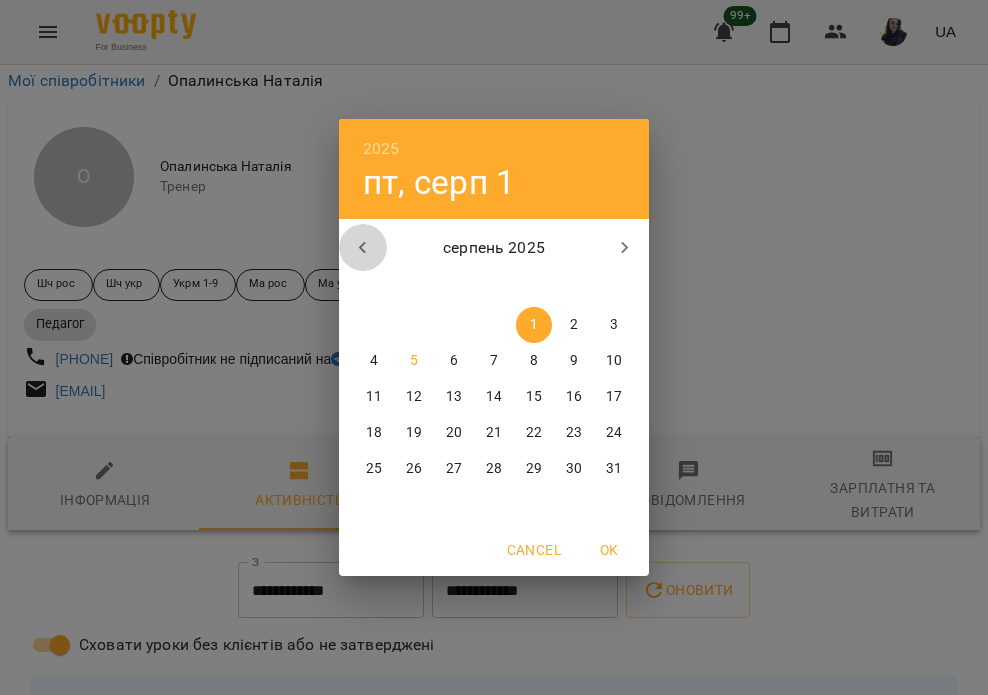 click at bounding box center (363, 248) 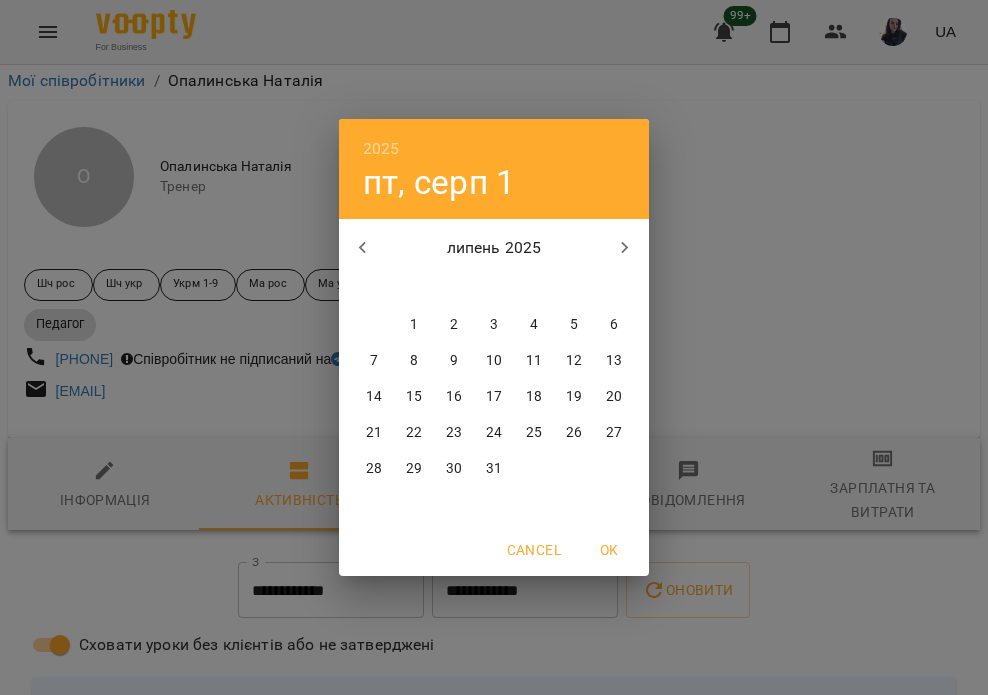 click on "28" at bounding box center [374, 469] 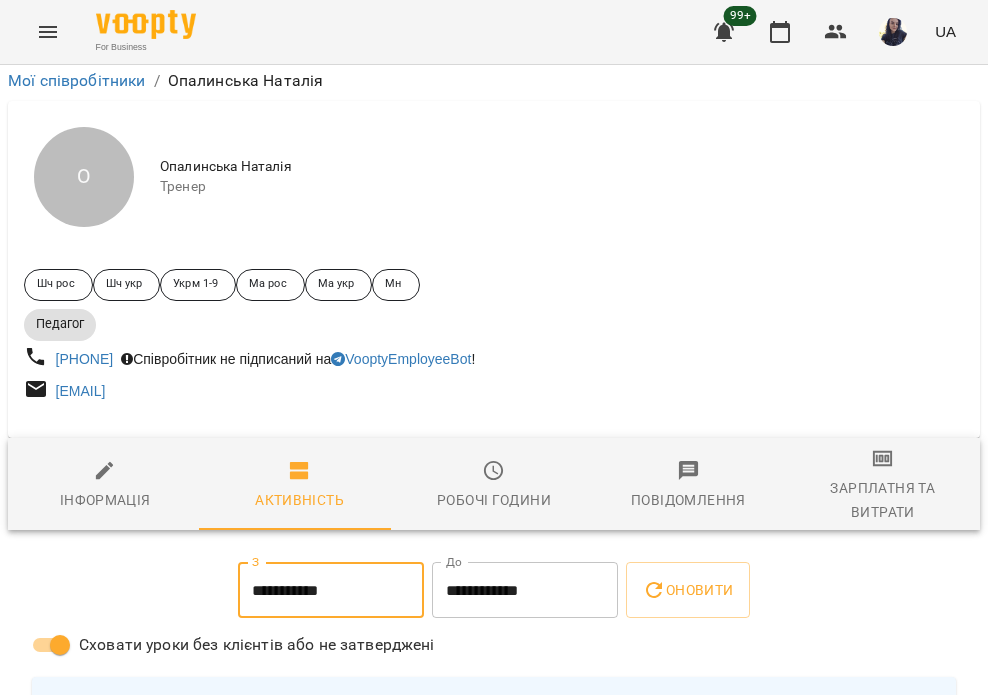 click on "**********" at bounding box center [525, 590] 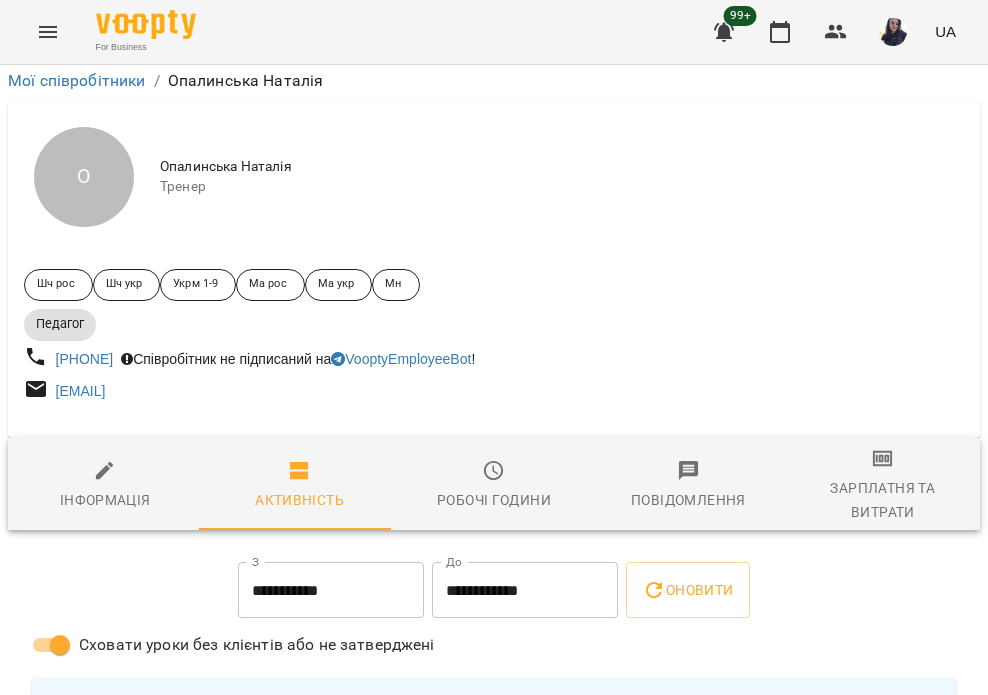 click on "**********" at bounding box center (525, 590) 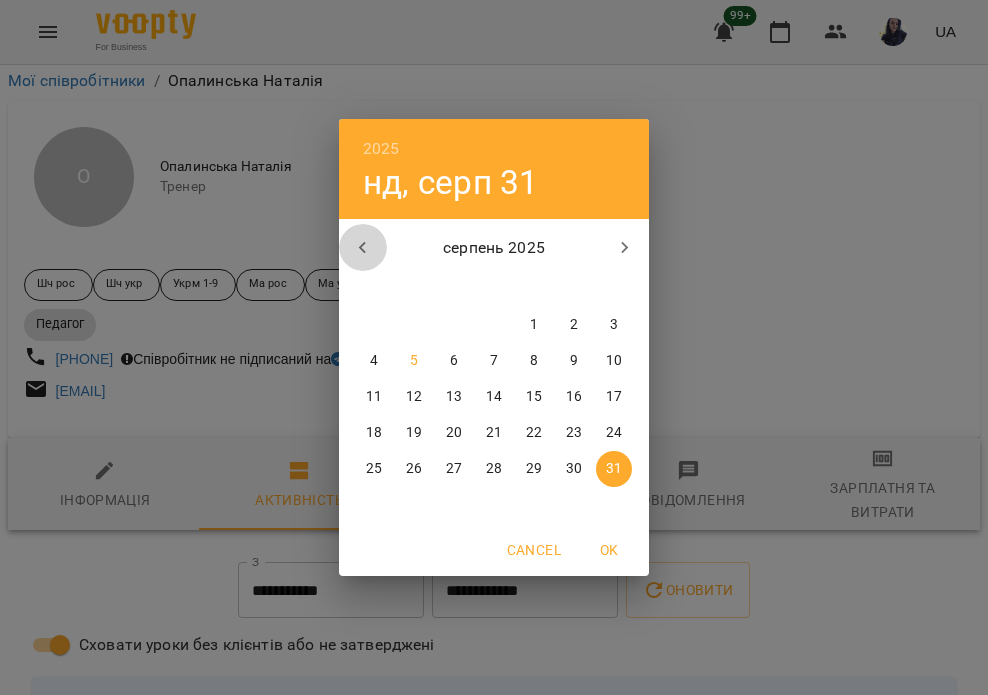 click 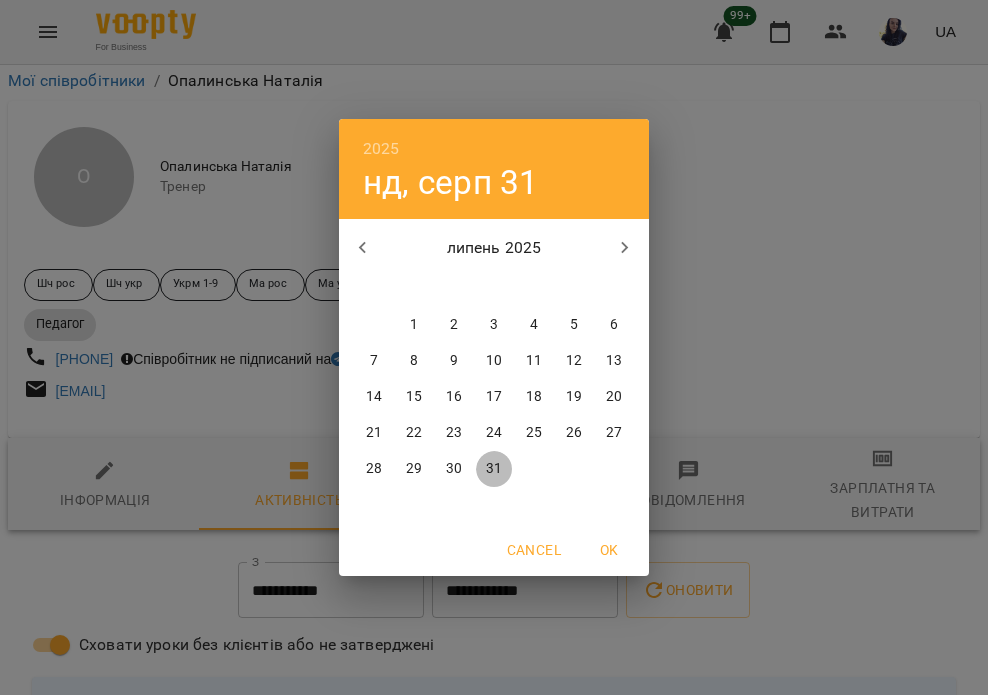 click on "31" at bounding box center (494, 469) 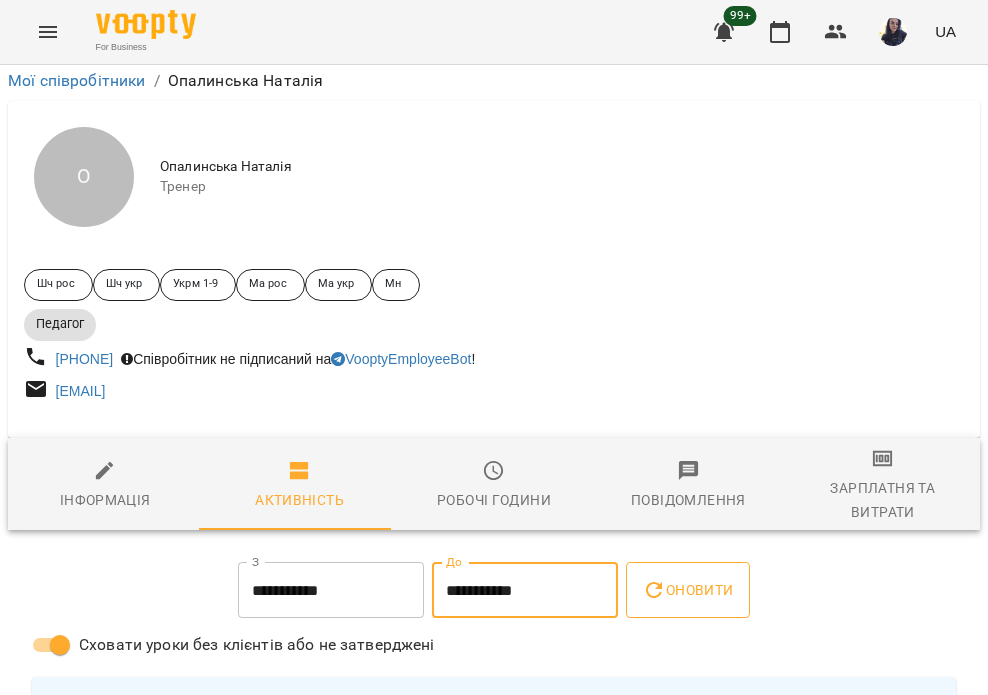 click on "Оновити" at bounding box center (687, 590) 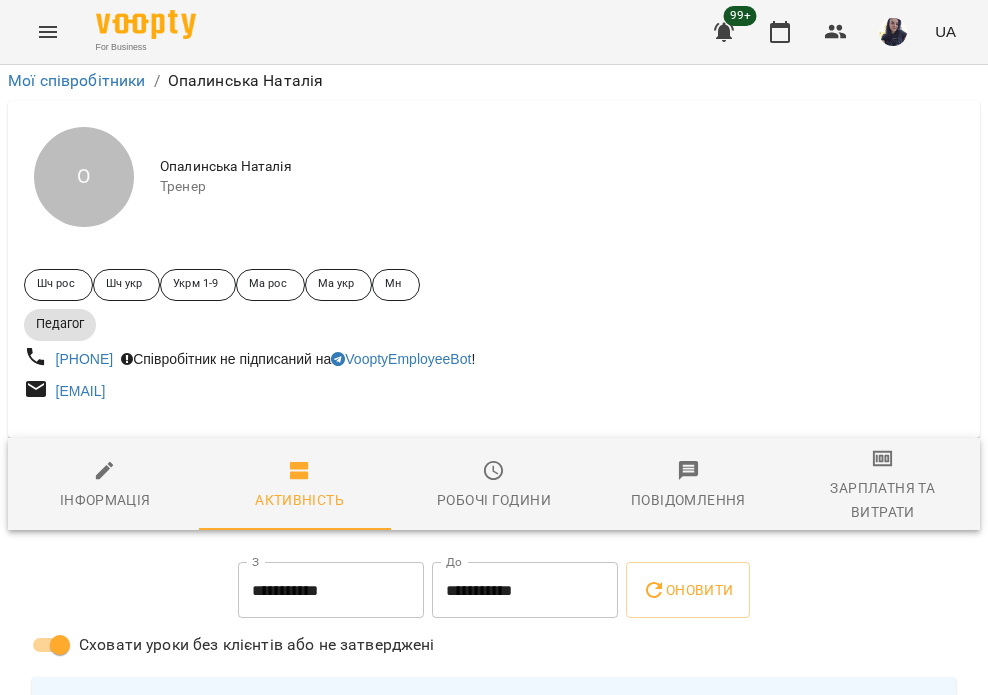 scroll, scrollTop: 1100, scrollLeft: 0, axis: vertical 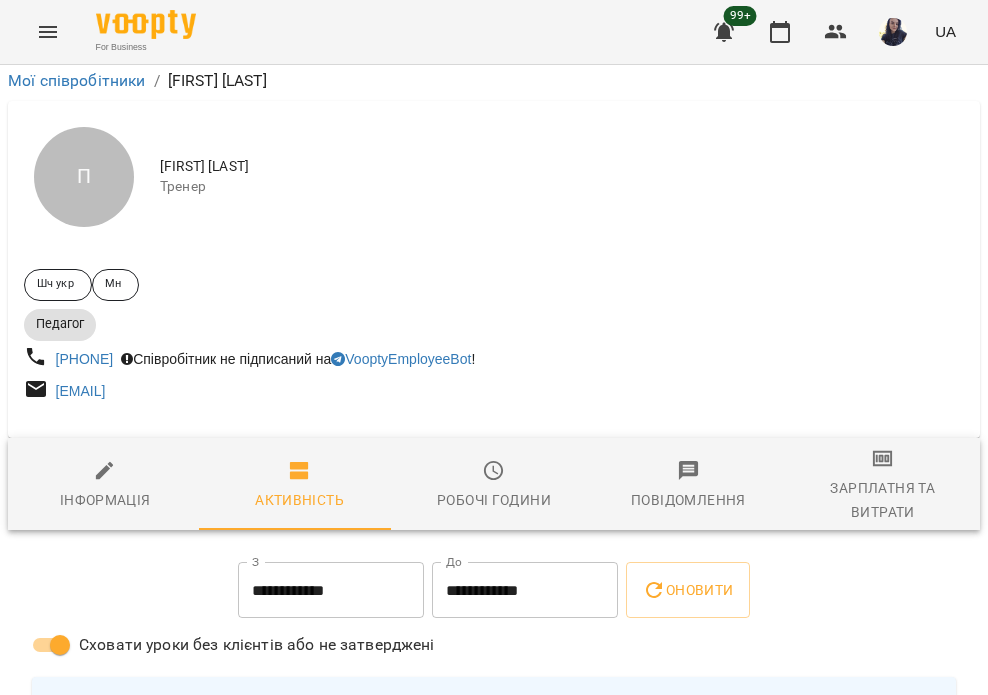click on "**********" at bounding box center (331, 590) 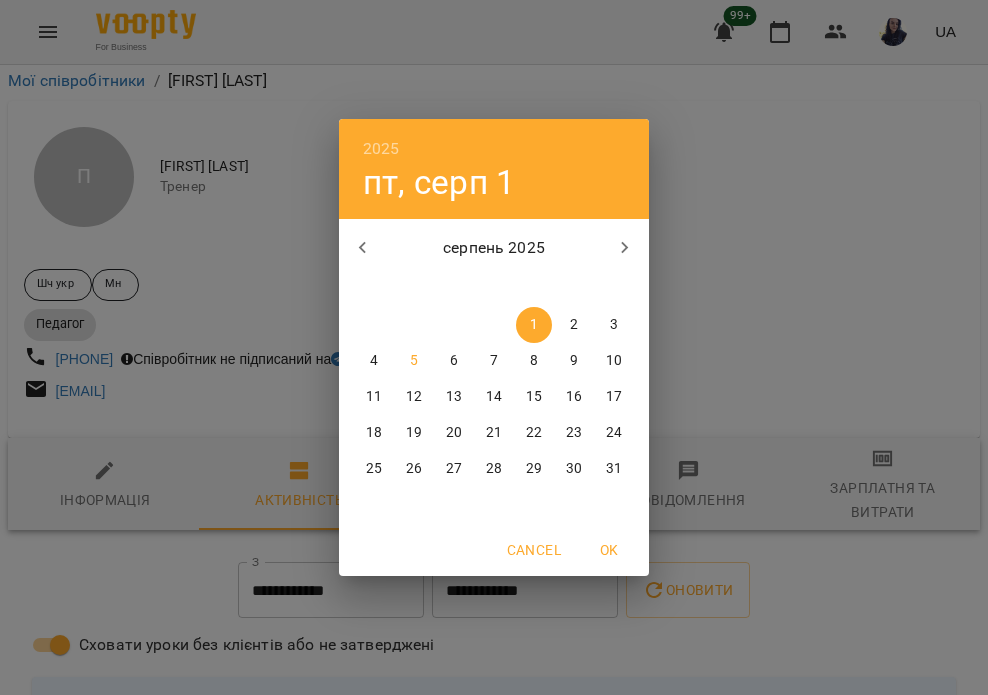click 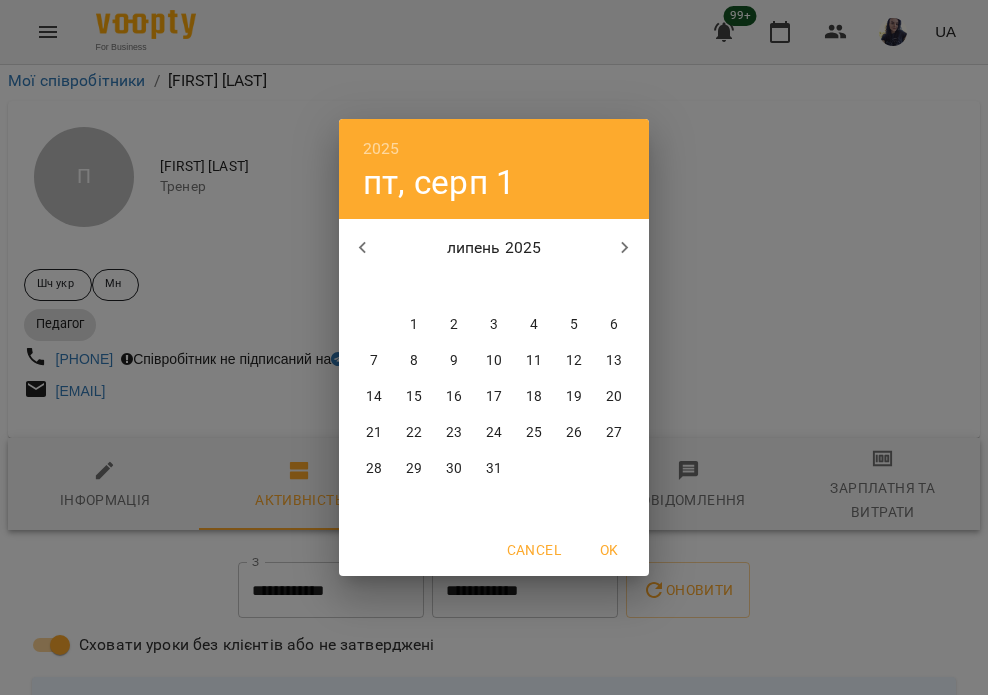 click on "28" at bounding box center [374, 469] 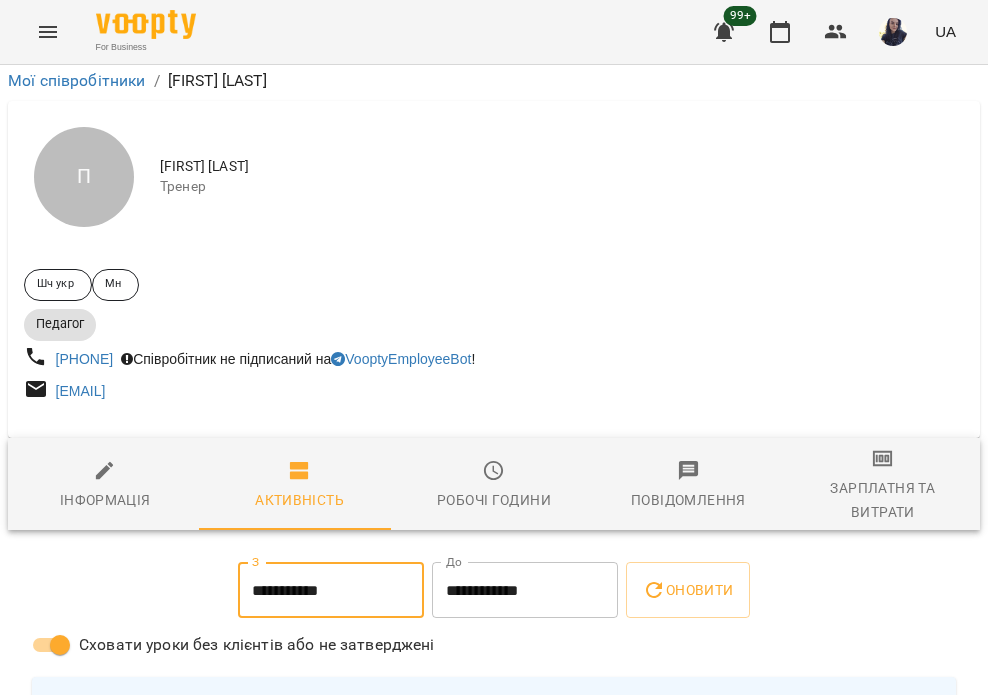 click on "**********" at bounding box center (525, 590) 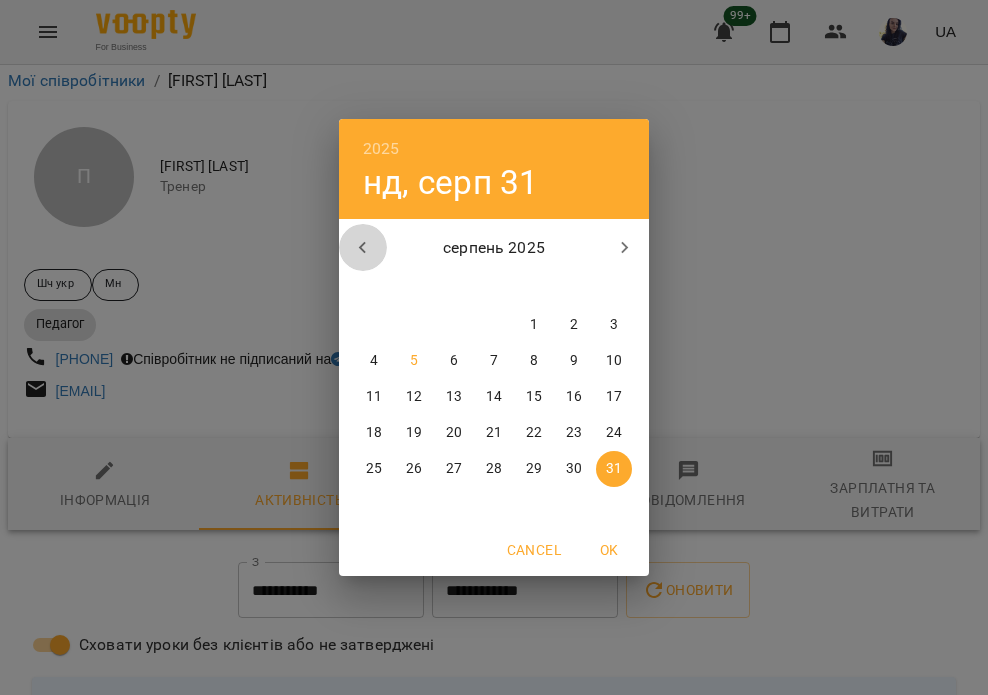 click at bounding box center (363, 248) 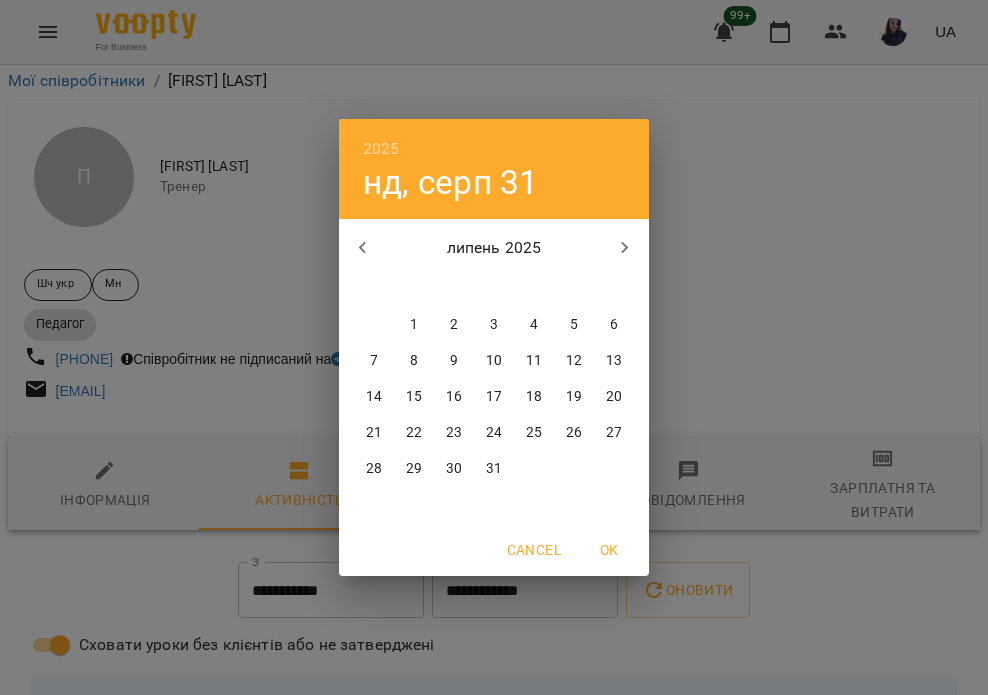 drag, startPoint x: 498, startPoint y: 467, endPoint x: 562, endPoint y: 396, distance: 95.587654 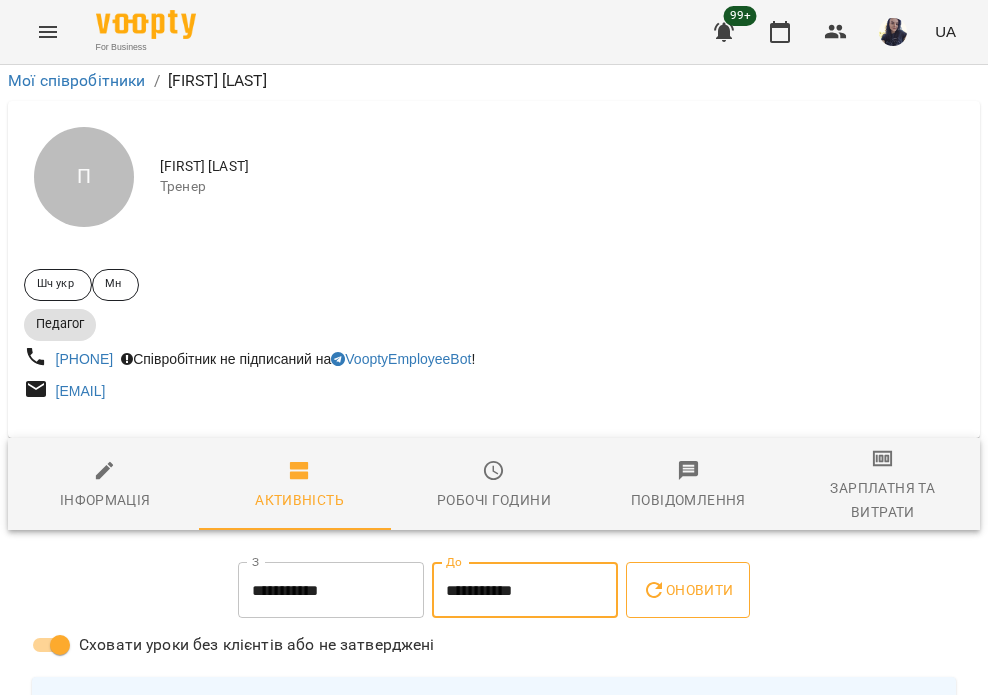 click on "Оновити" at bounding box center (687, 590) 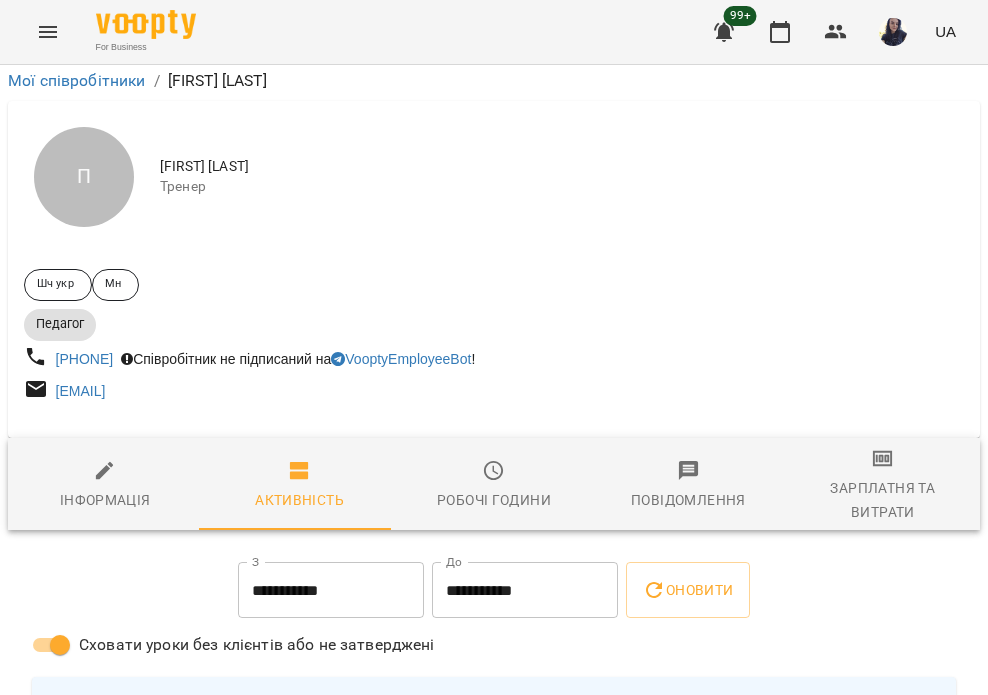 scroll, scrollTop: 900, scrollLeft: 0, axis: vertical 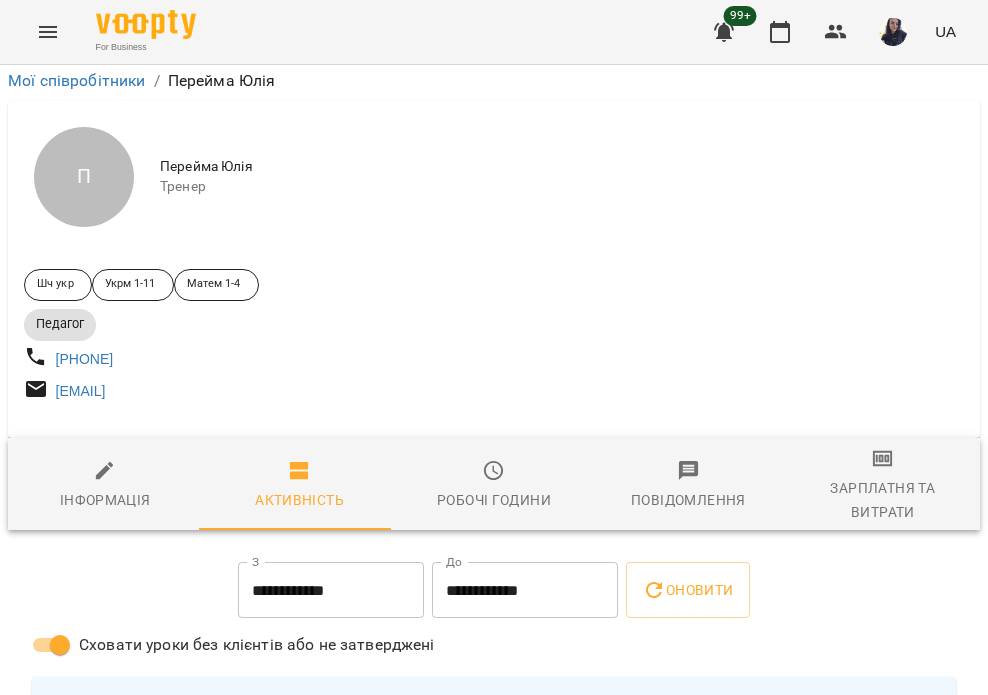 click on "Сховати уроки без клієнтів або не затверджені" at bounding box center [228, 645] 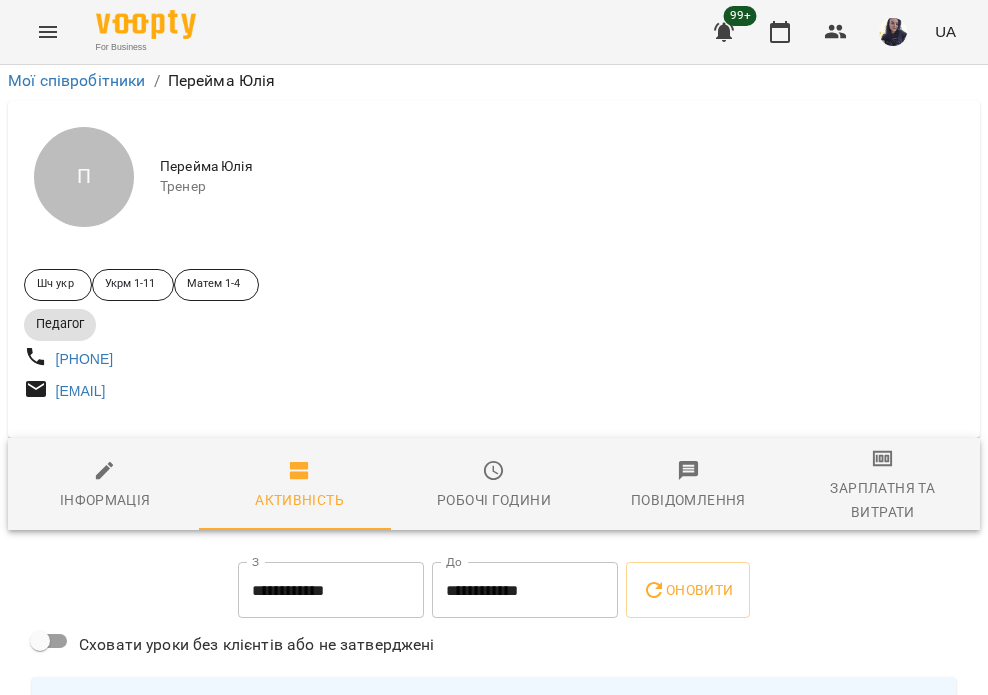 click on "**********" at bounding box center [331, 590] 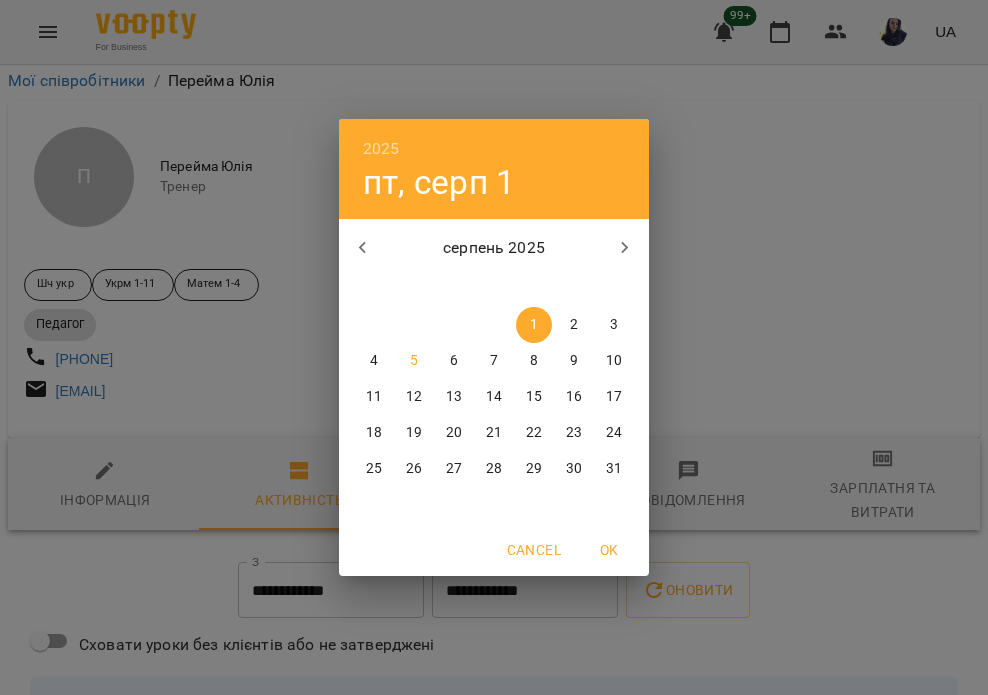 click on "2025 пт, серп 1 серпень 2025 пн вт ср чт пт сб нд 28 29 30 31 1 2 3 4 5 6 7 8 9 10 11 12 13 14 15 16 17 18 19 20 21 22 23 24 25 26 27 28 29 30 31 Cancel OK" at bounding box center (494, 347) 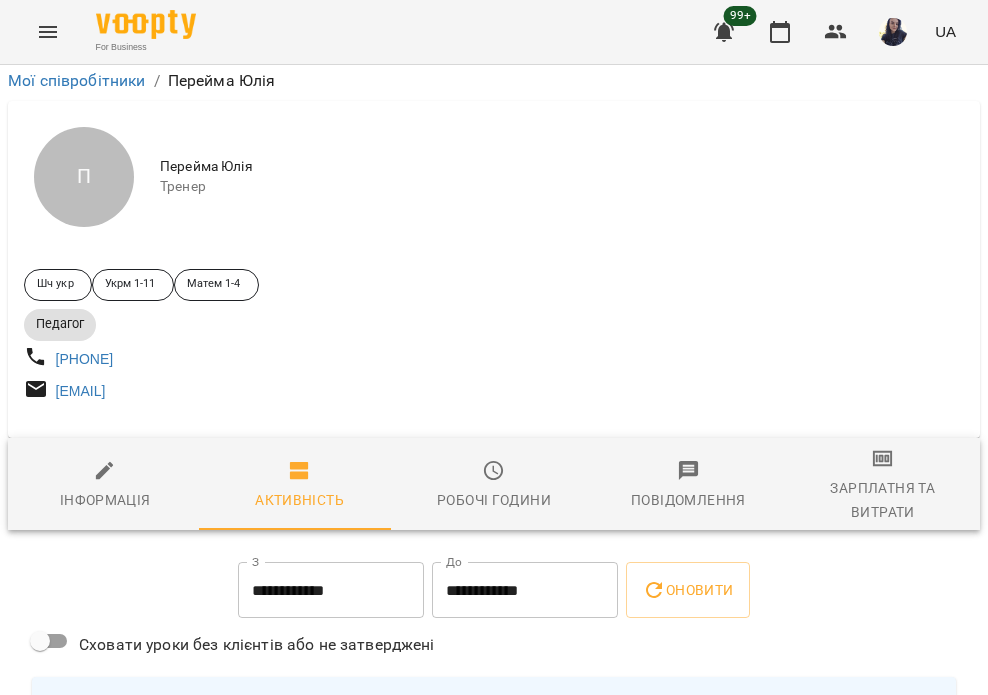 click on "**********" at bounding box center [494, 1448] 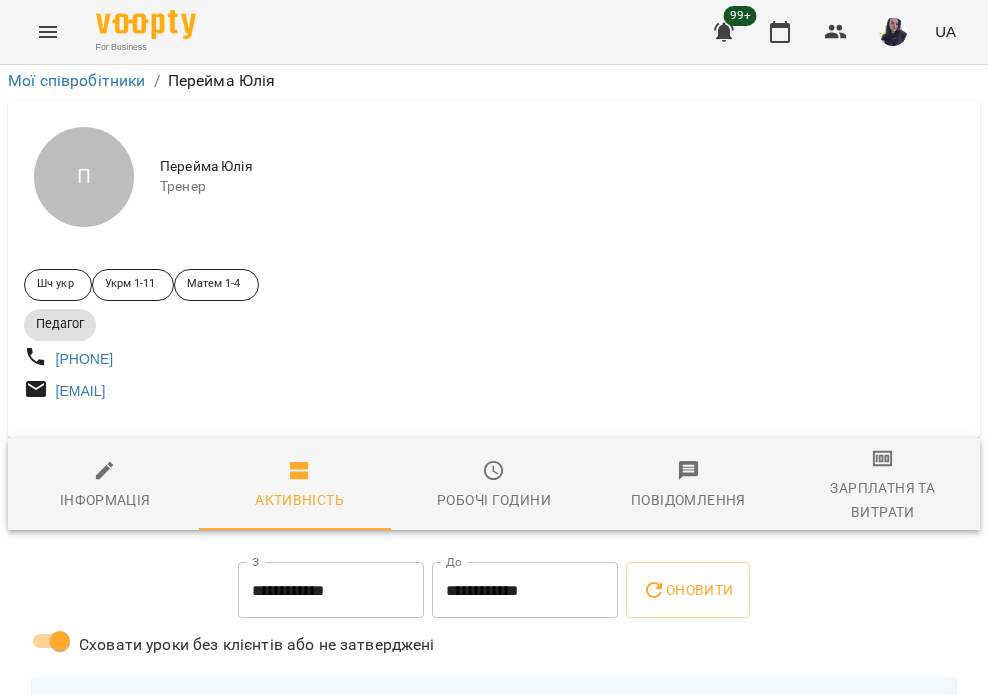 click on "**********" at bounding box center [331, 590] 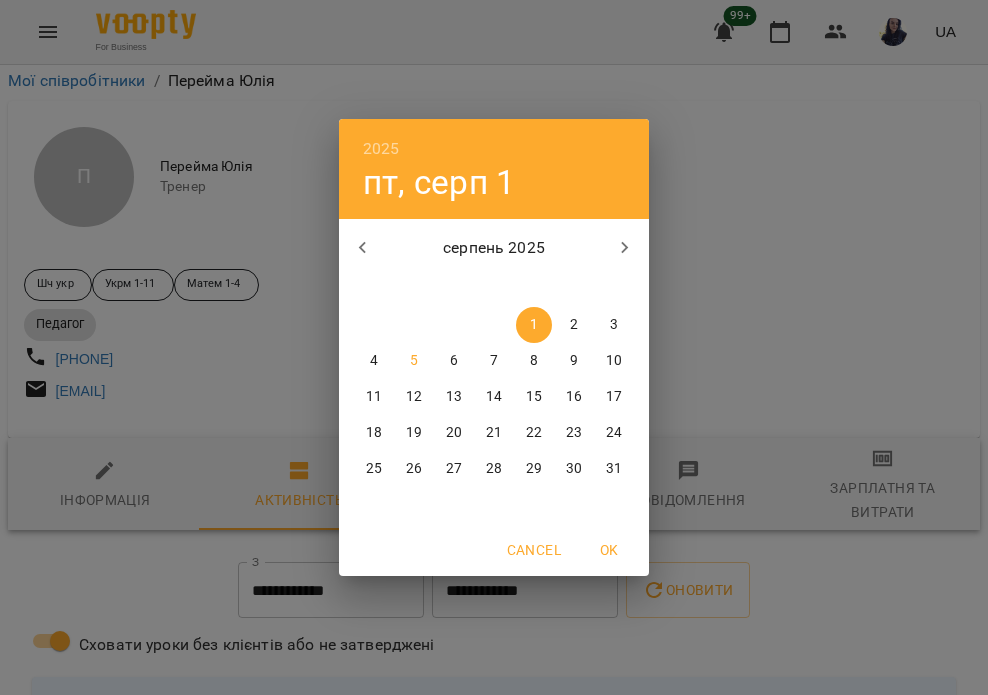 click at bounding box center (363, 248) 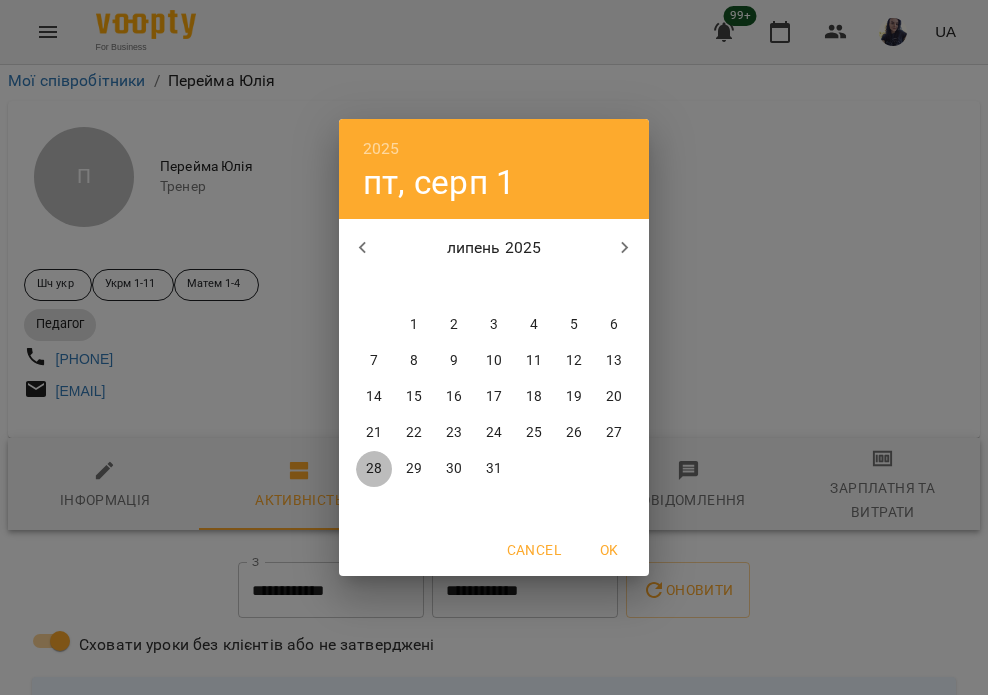 click on "28" at bounding box center [374, 469] 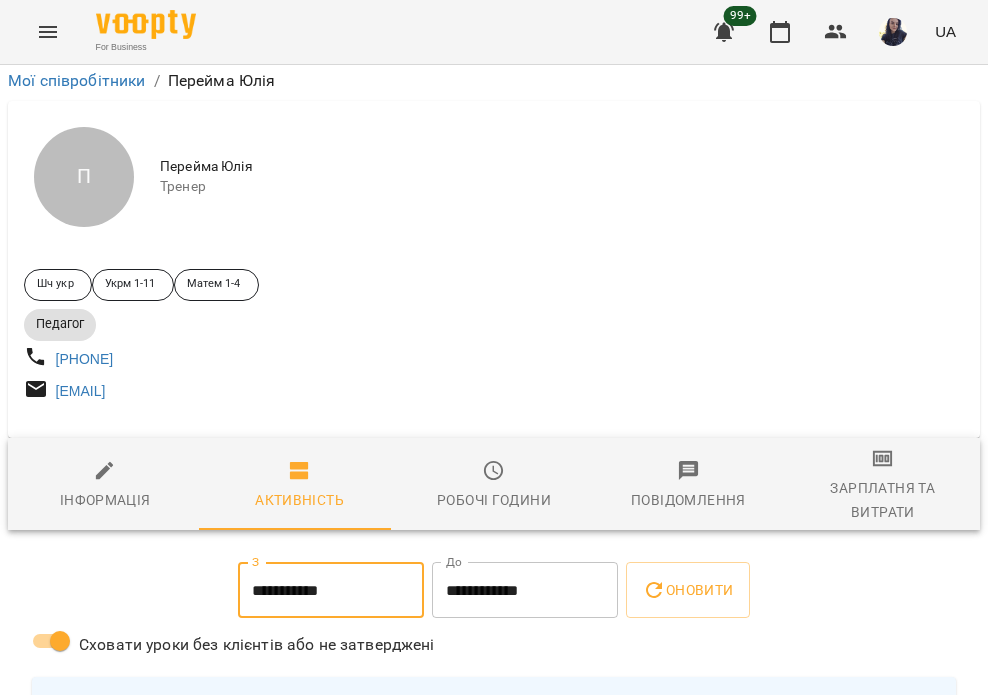 click on "**********" at bounding box center [525, 590] 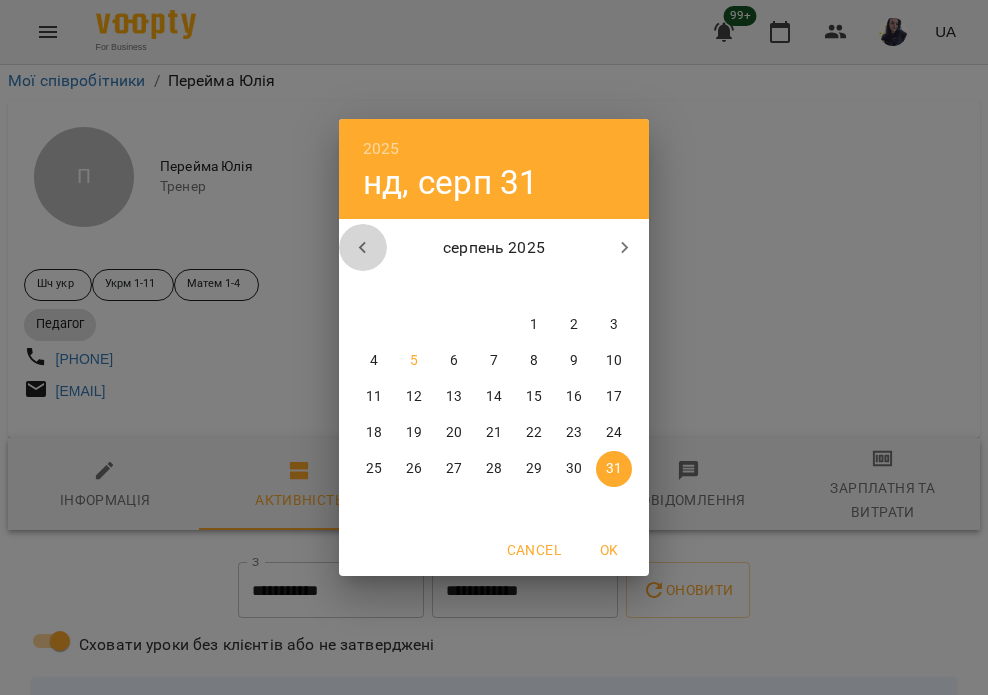 click 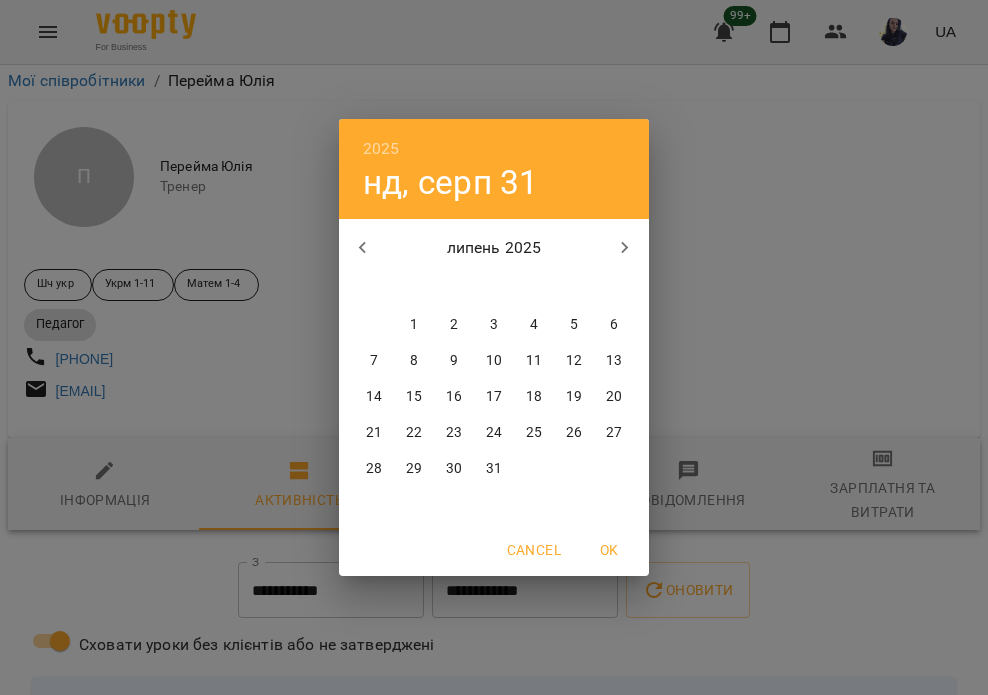 click on "31" at bounding box center (494, 469) 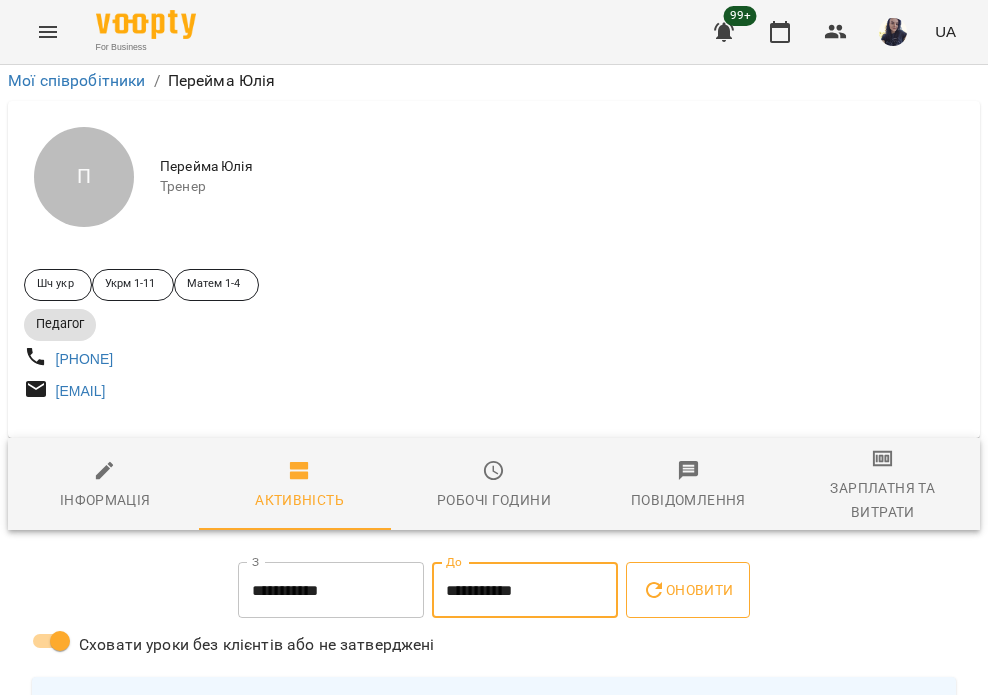 click on "Оновити" at bounding box center [687, 590] 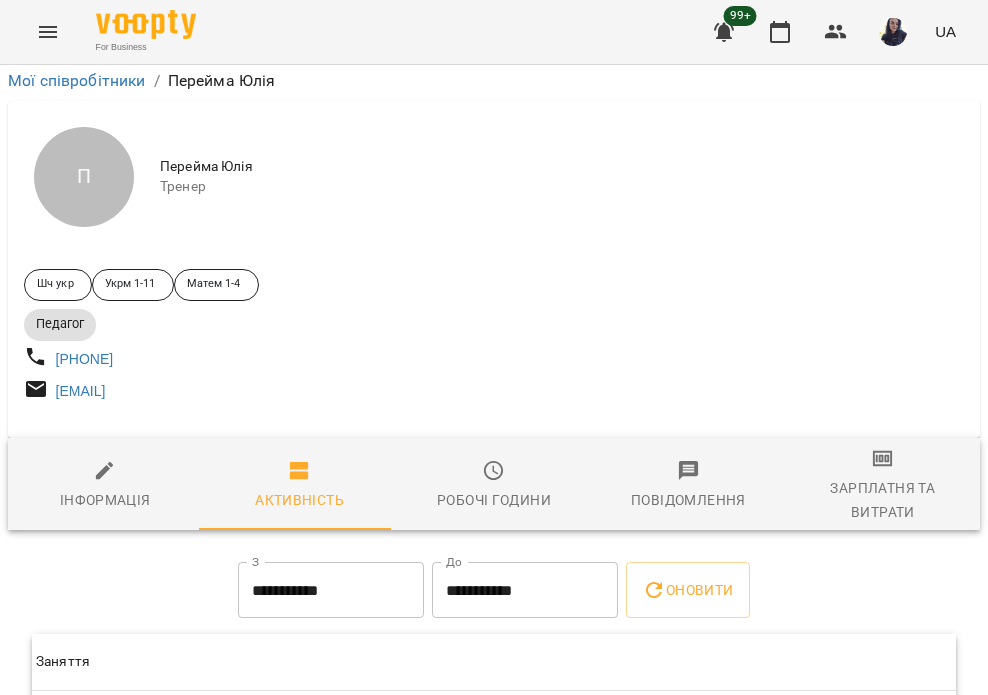 scroll, scrollTop: 164, scrollLeft: 0, axis: vertical 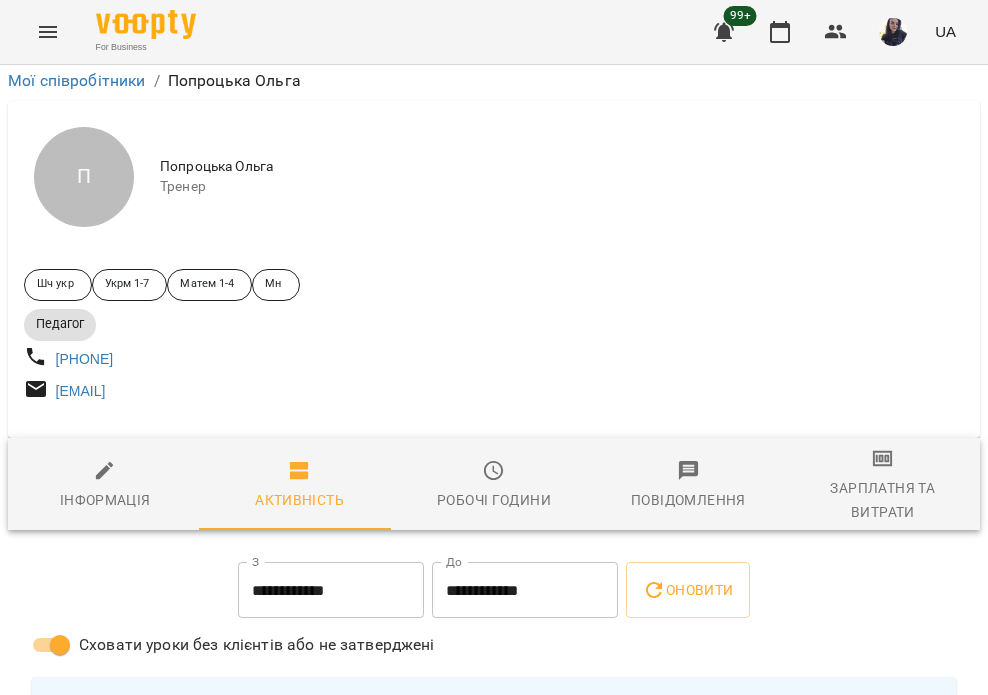 click on "**********" at bounding box center (331, 590) 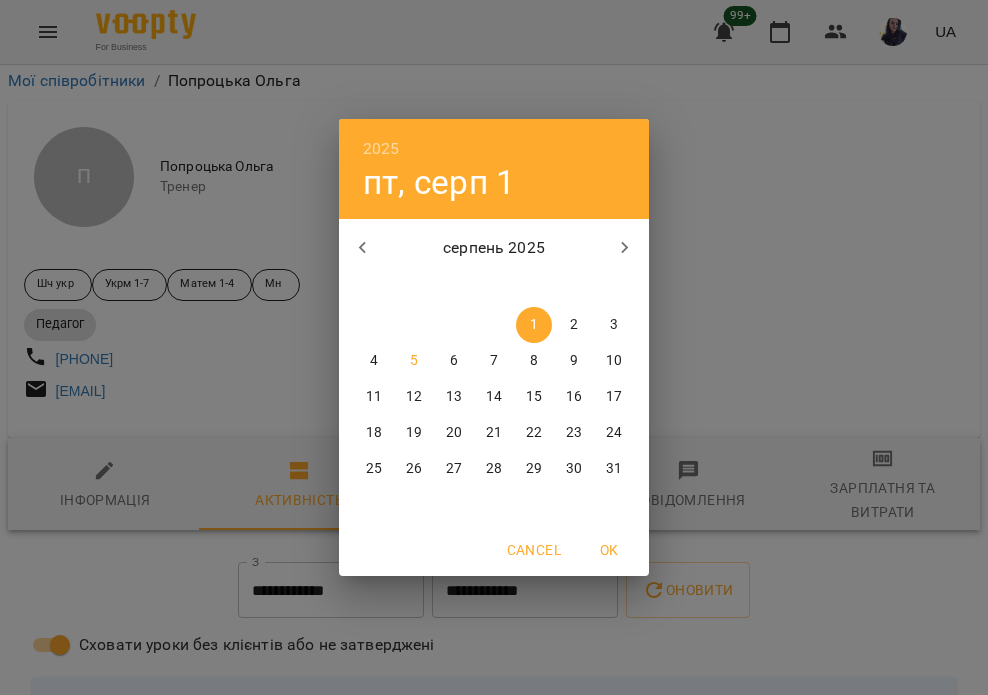 click 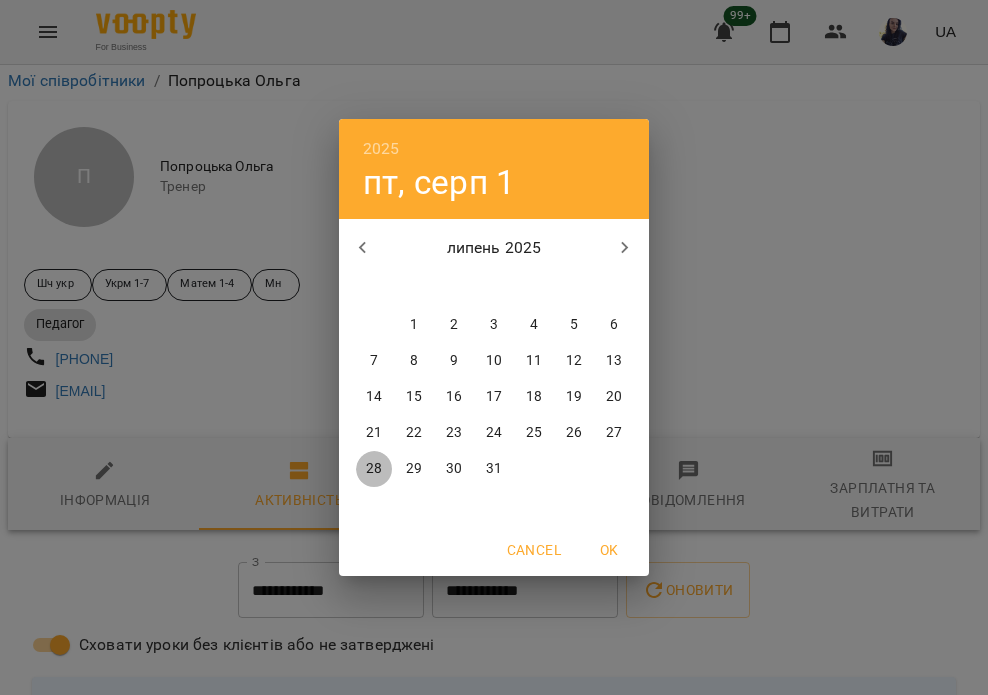 click on "28" at bounding box center [374, 469] 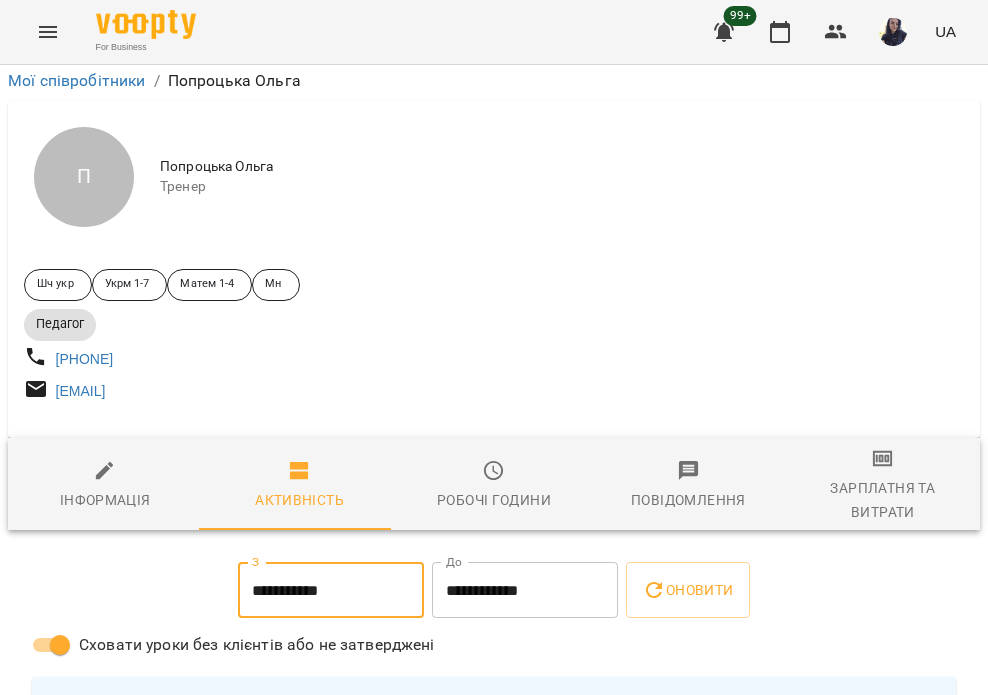 click on "**********" at bounding box center (525, 590) 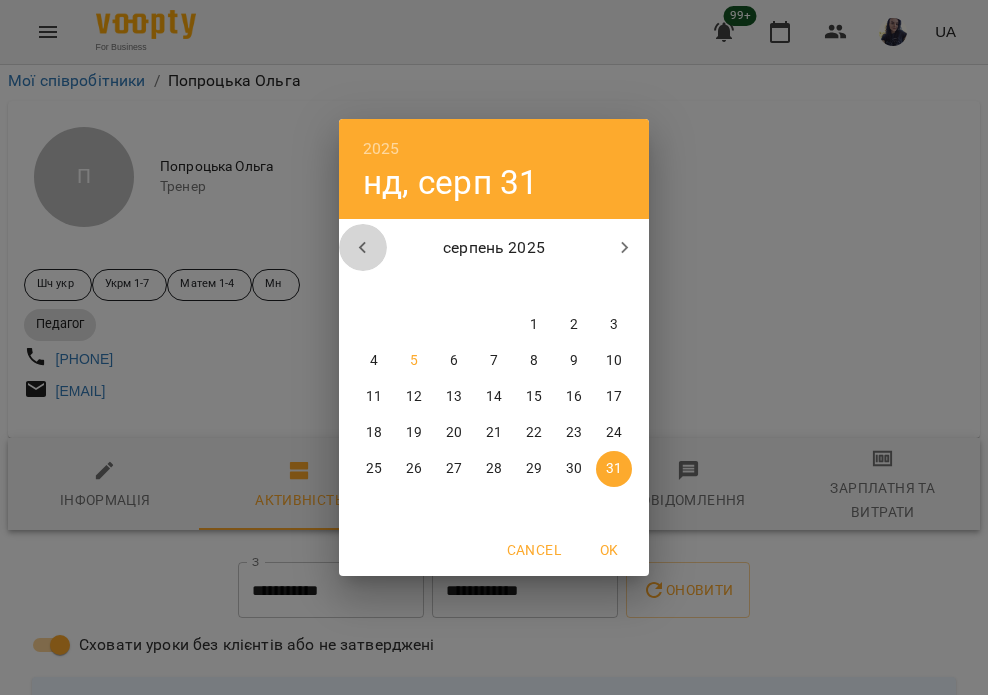 click 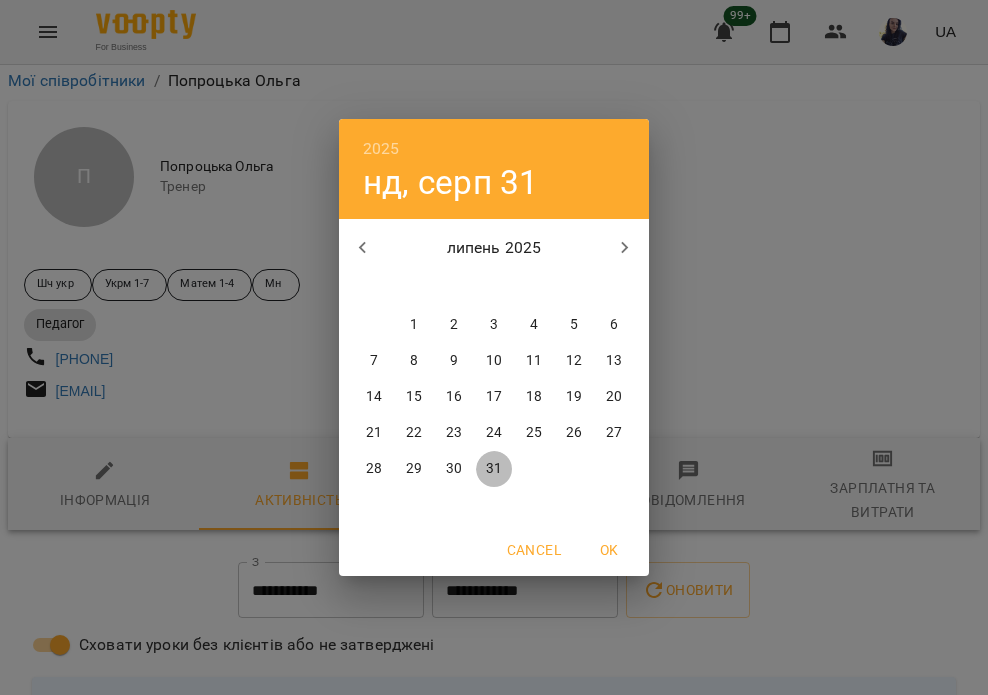 click on "31" at bounding box center [494, 469] 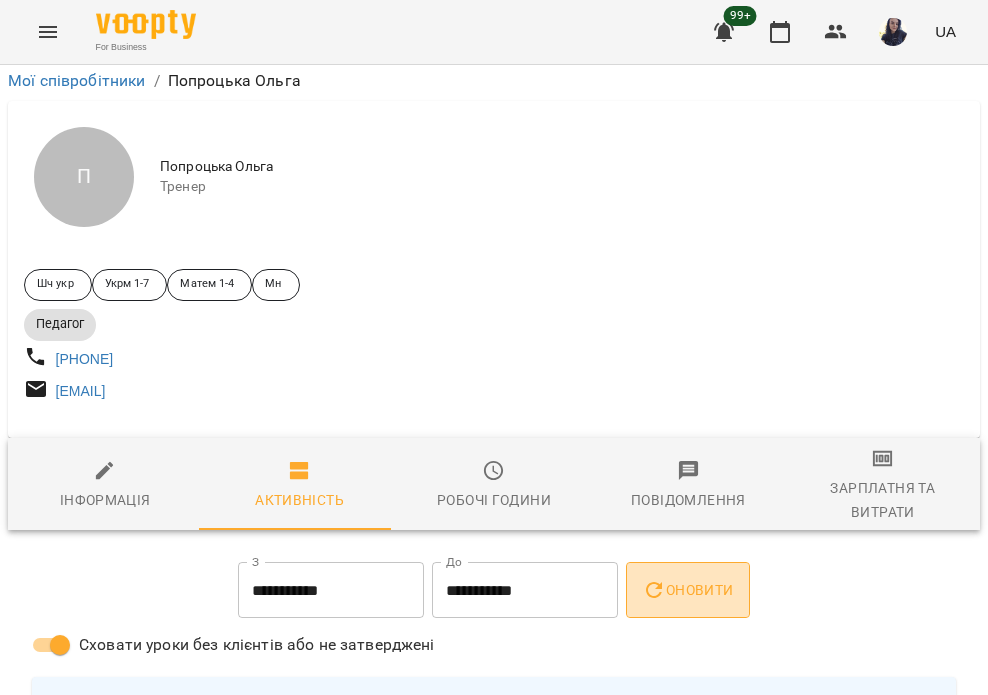 click on "Оновити" at bounding box center [687, 590] 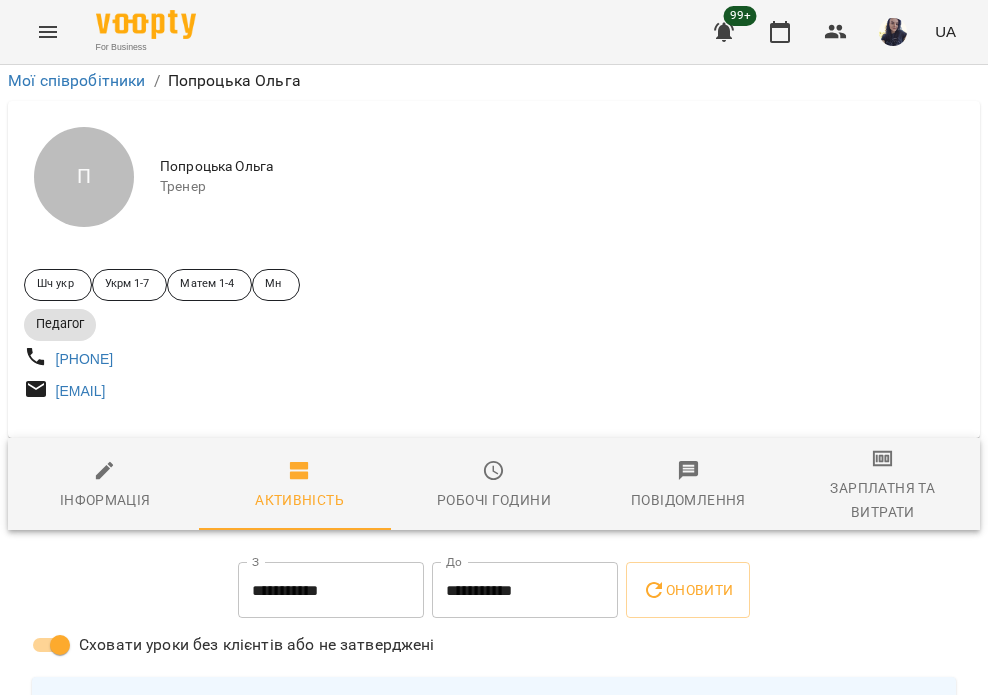 scroll, scrollTop: 1400, scrollLeft: 0, axis: vertical 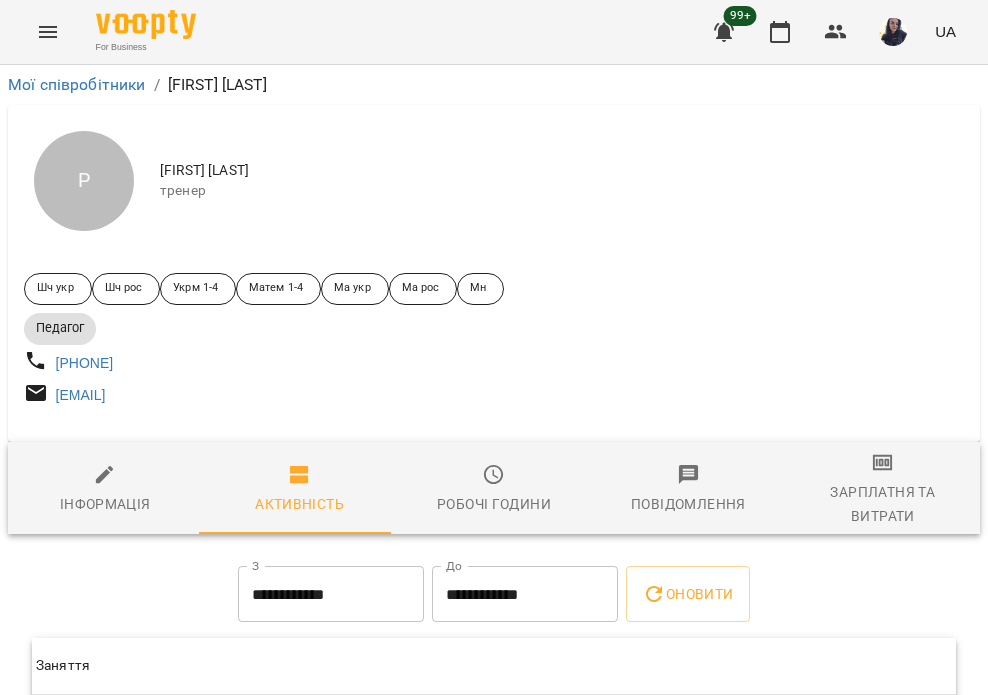 click on "**********" at bounding box center (331, 594) 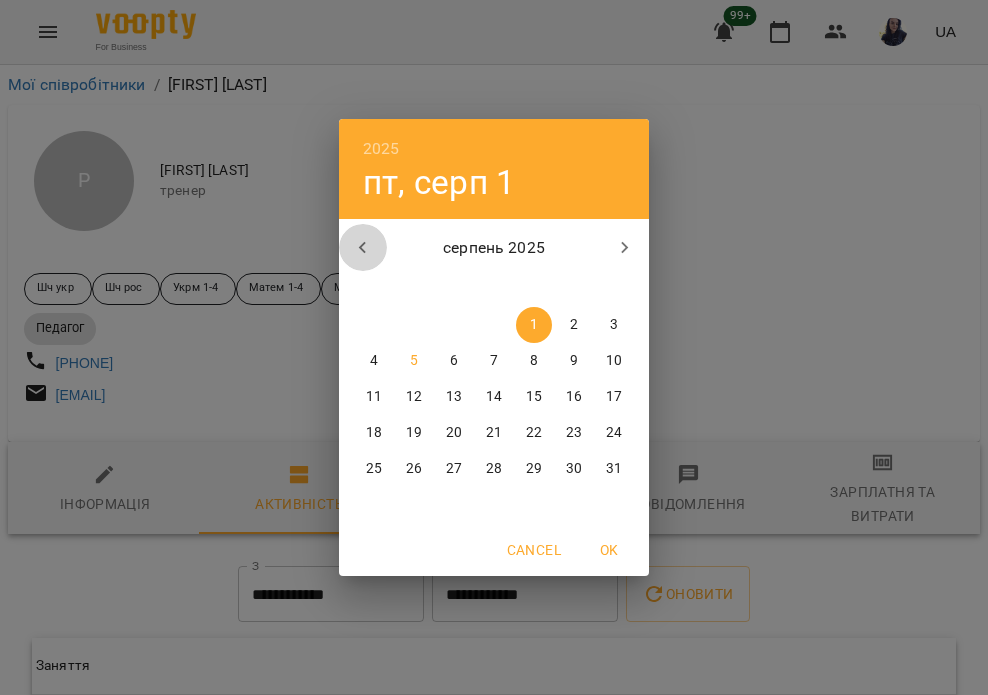 click 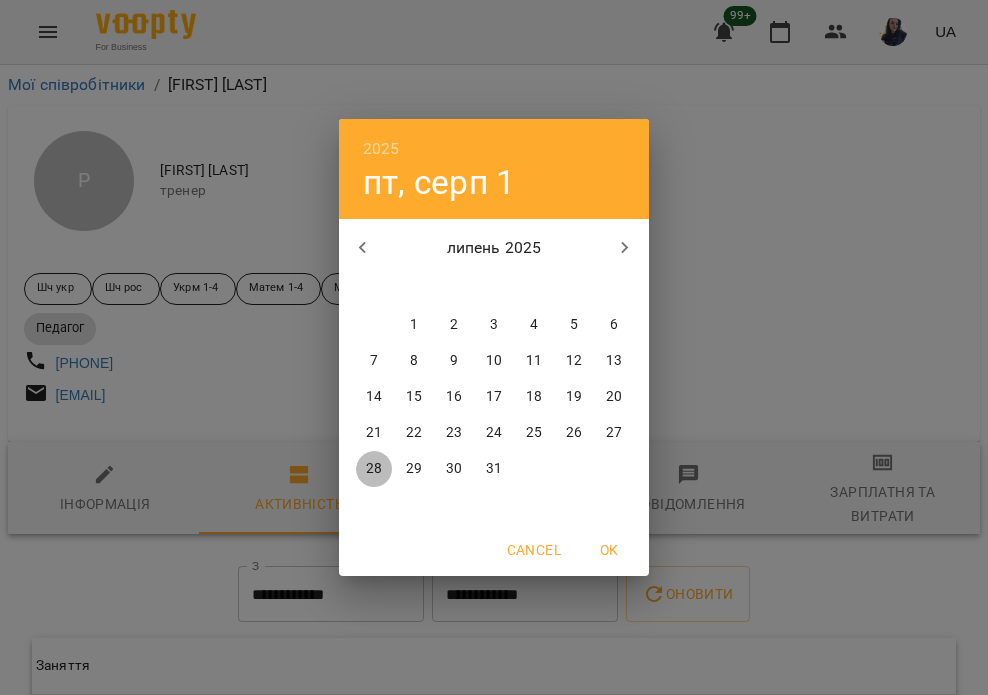 click on "28" at bounding box center (374, 469) 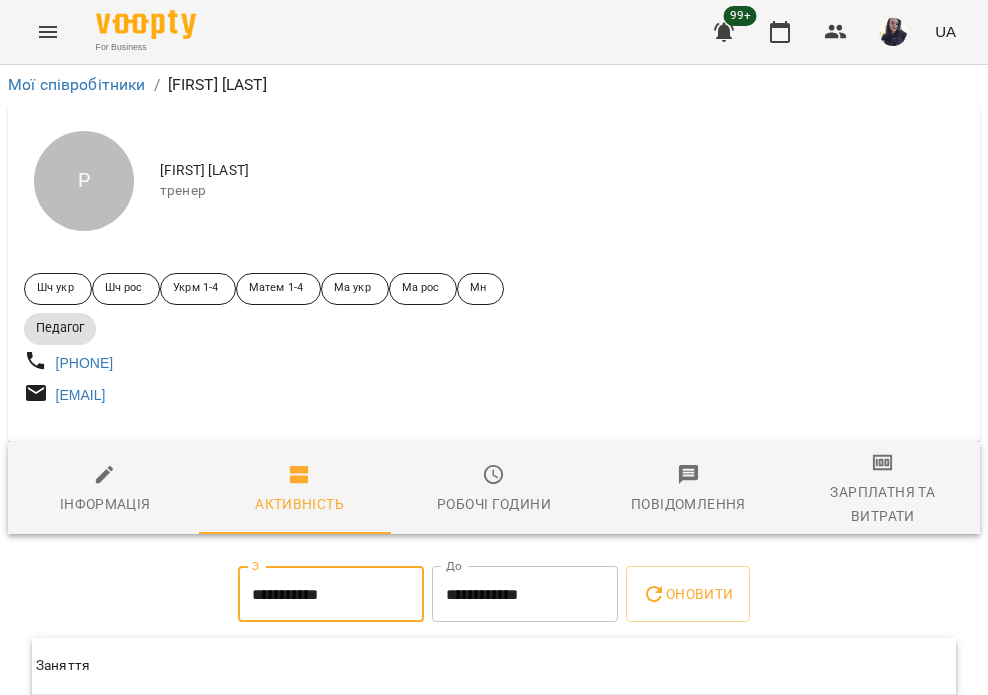 click on "**********" at bounding box center [525, 594] 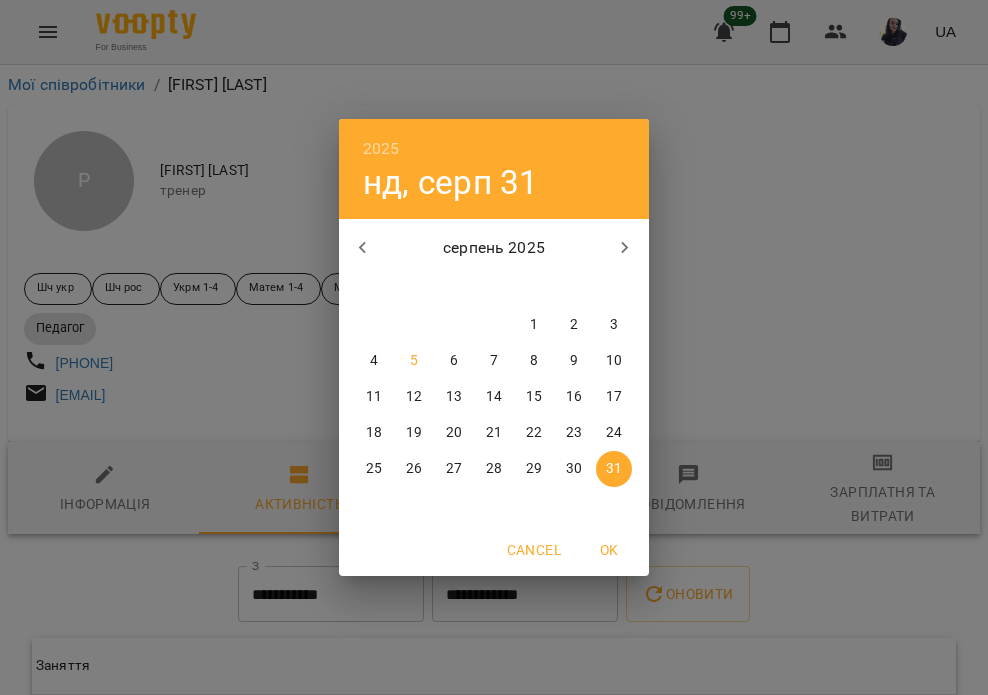 click 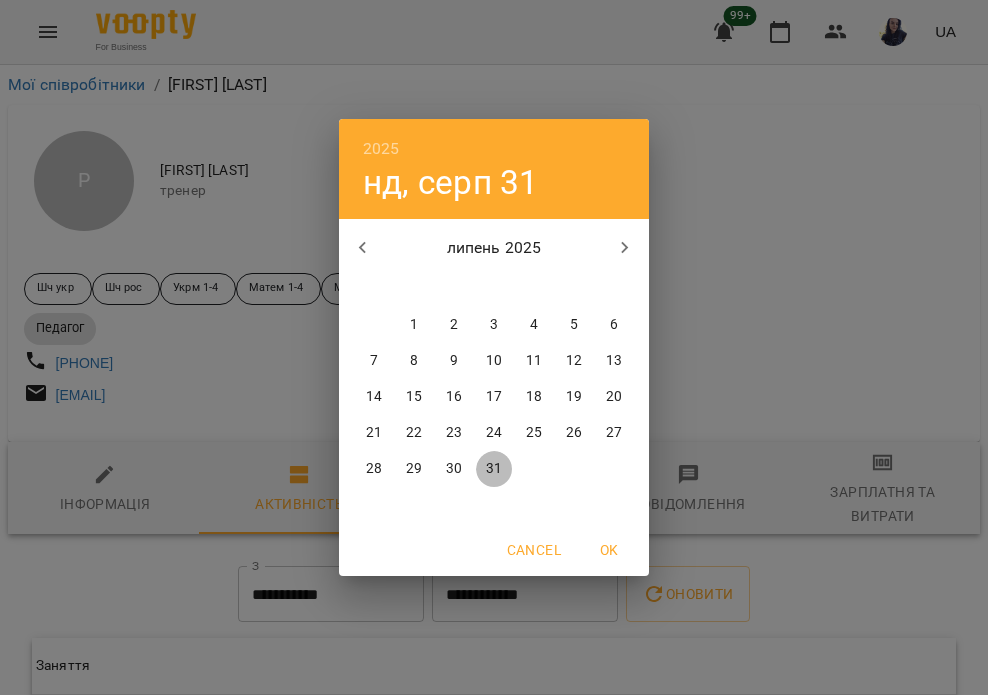 click on "31" at bounding box center (494, 469) 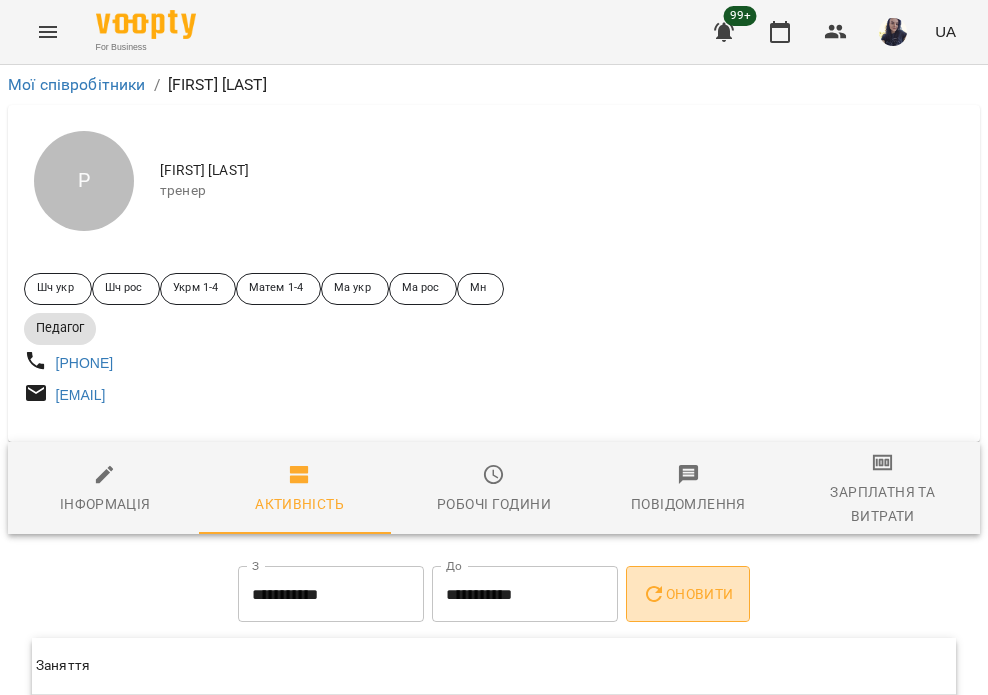 click on "Оновити" at bounding box center [687, 594] 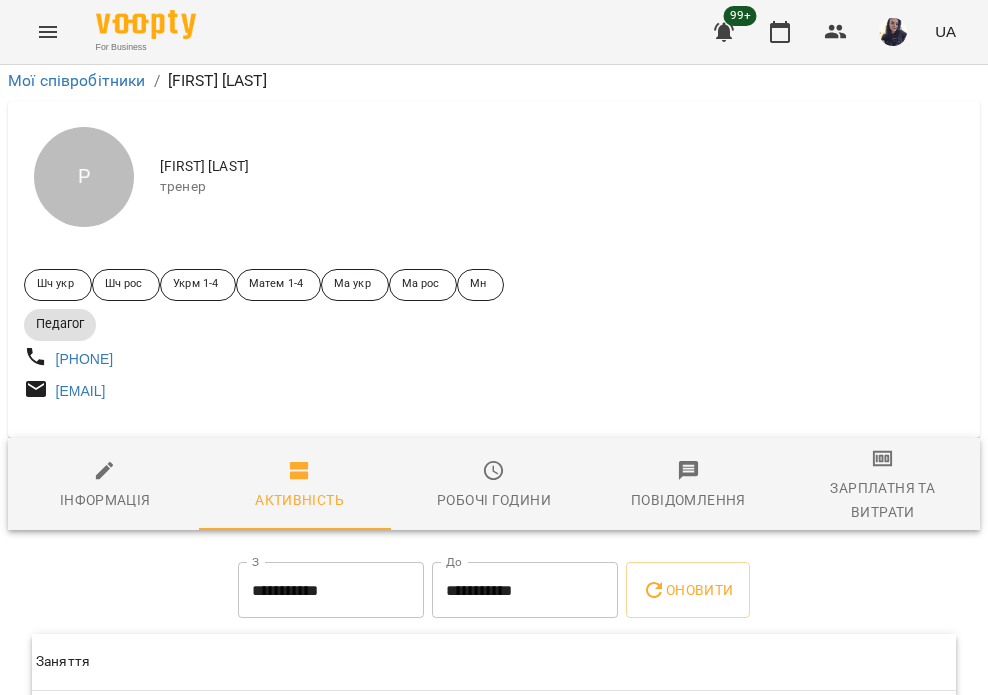 scroll, scrollTop: 164, scrollLeft: 0, axis: vertical 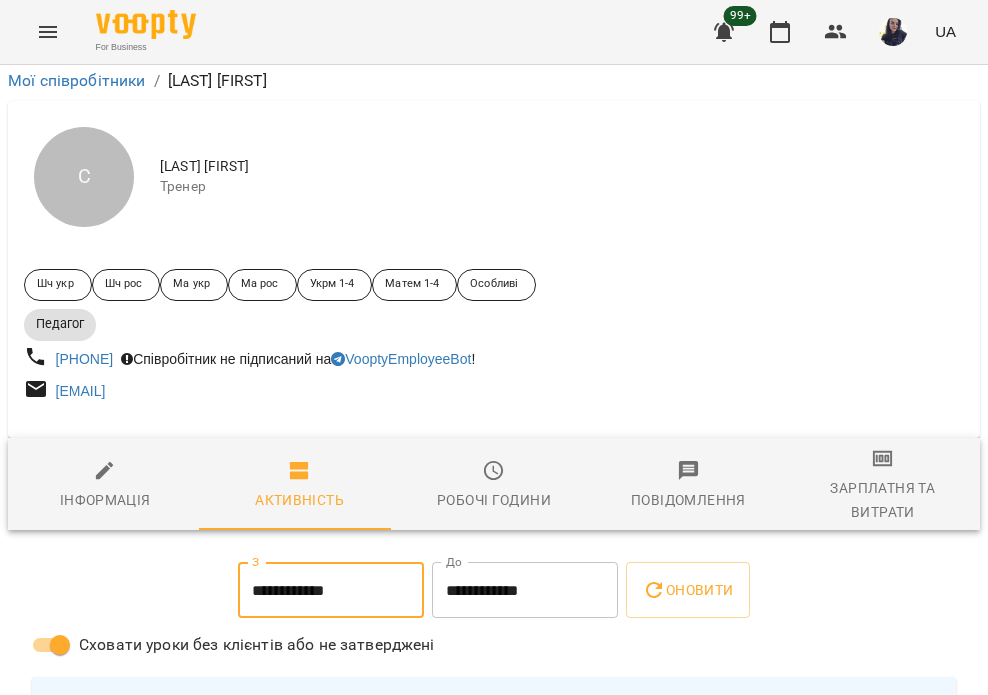 click on "**********" at bounding box center (331, 590) 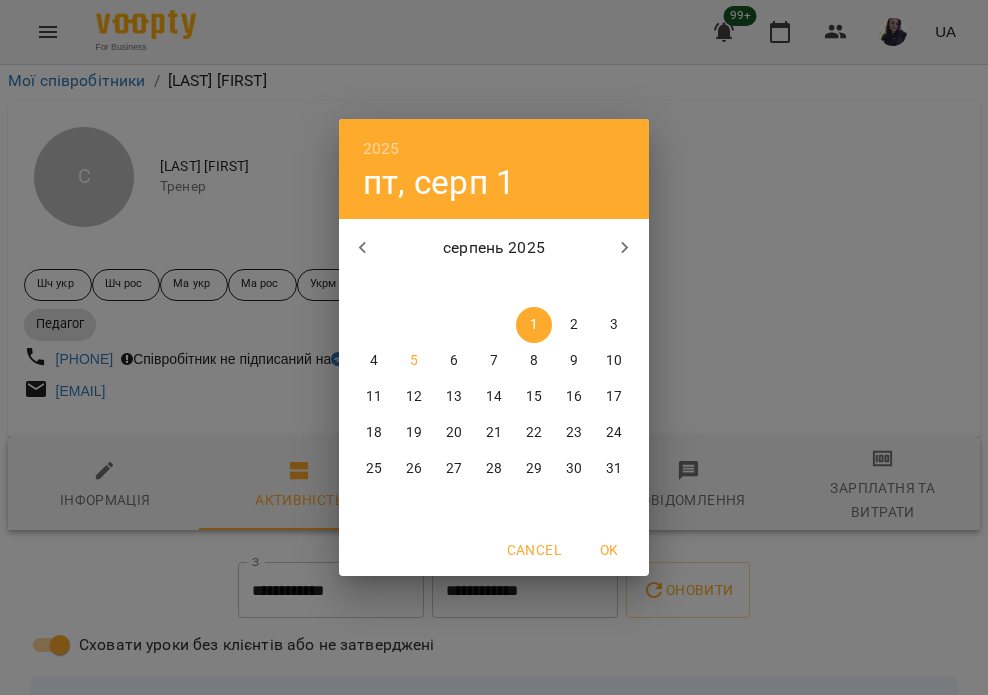 click at bounding box center [363, 248] 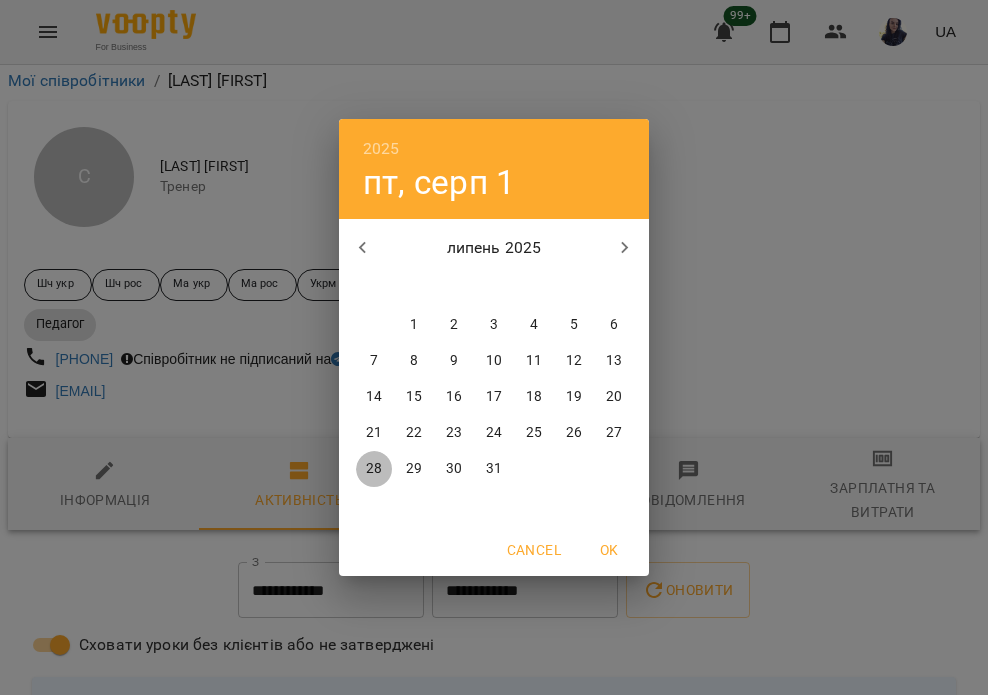 click on "28" at bounding box center [374, 469] 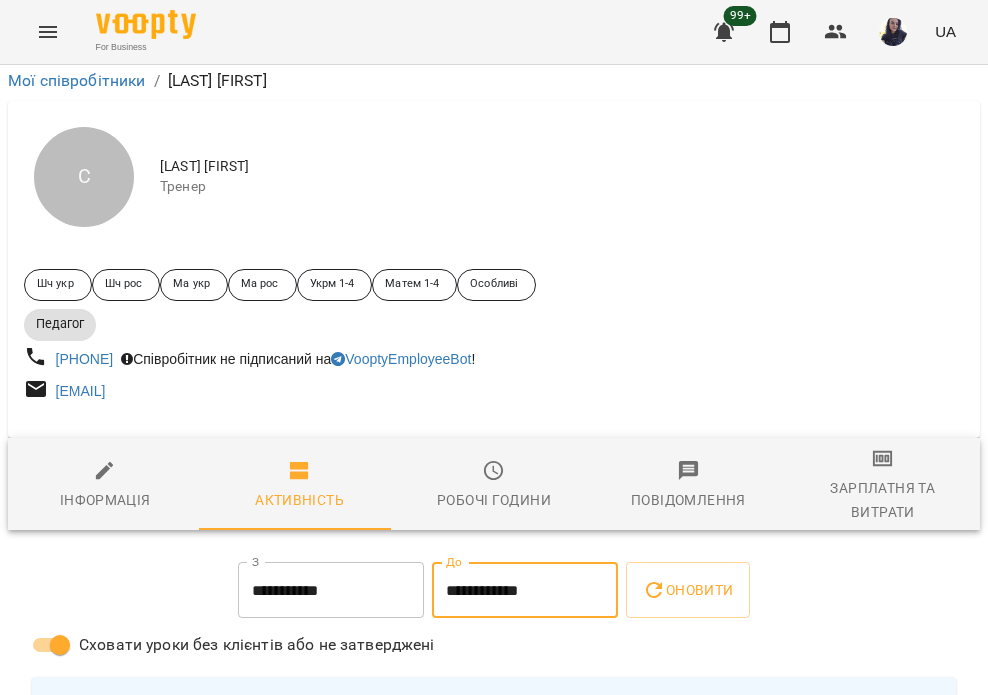 click on "**********" at bounding box center [525, 590] 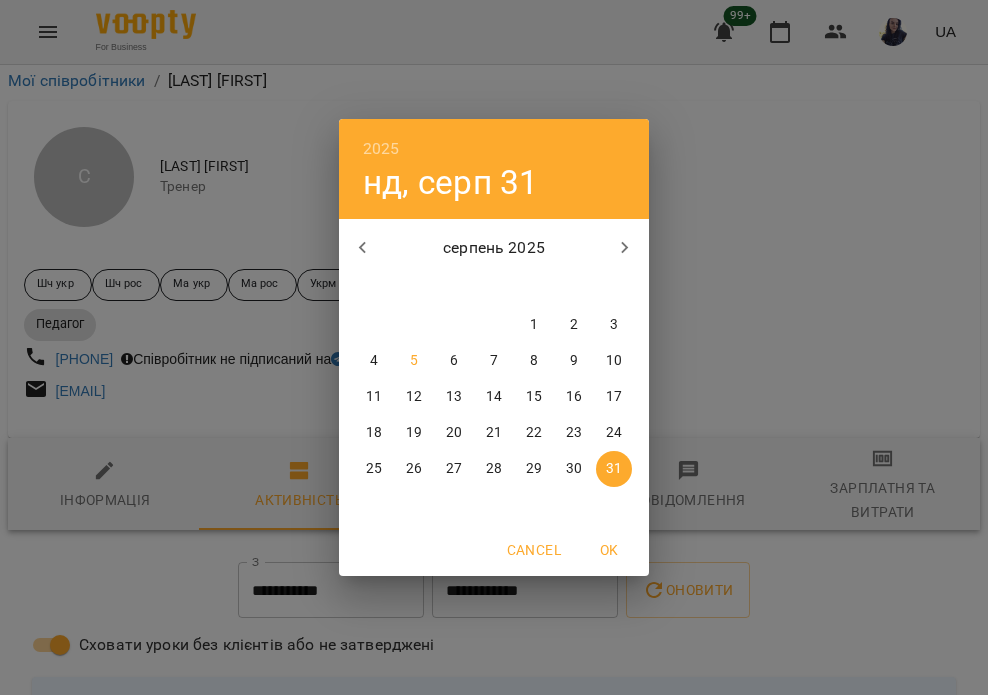 click 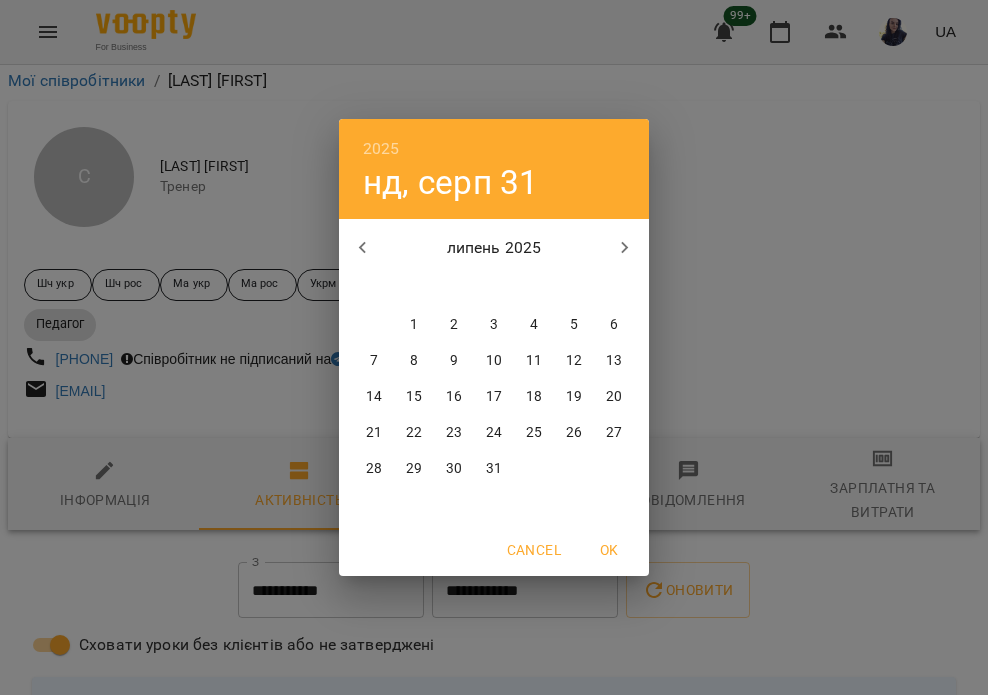 click on "31" at bounding box center (494, 469) 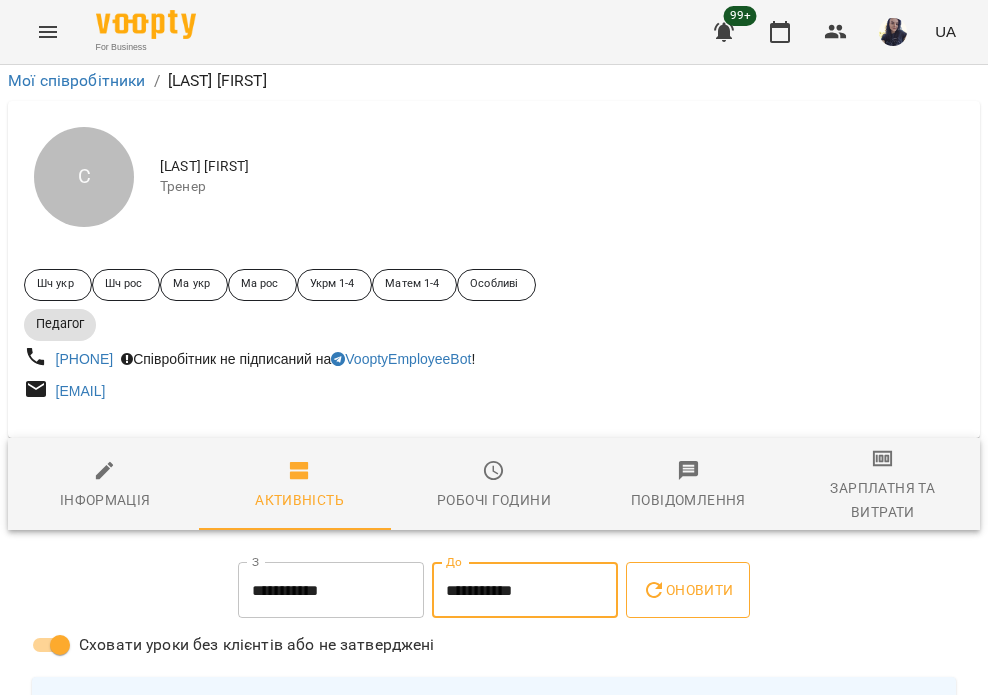 click on "Оновити" at bounding box center [687, 590] 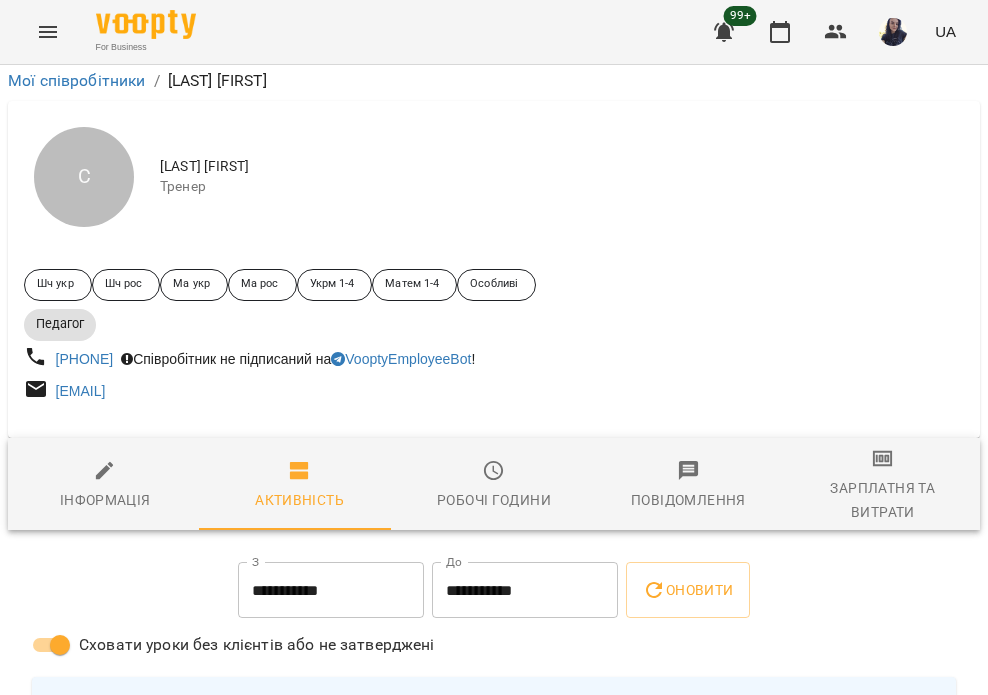 scroll, scrollTop: 1000, scrollLeft: 0, axis: vertical 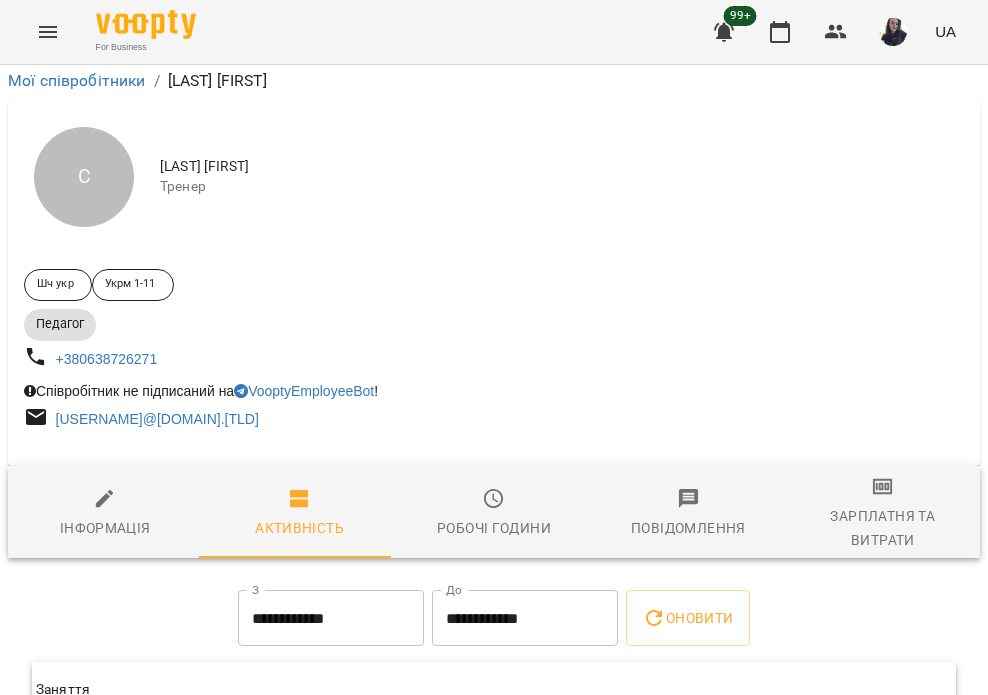 click on "**********" at bounding box center (331, 618) 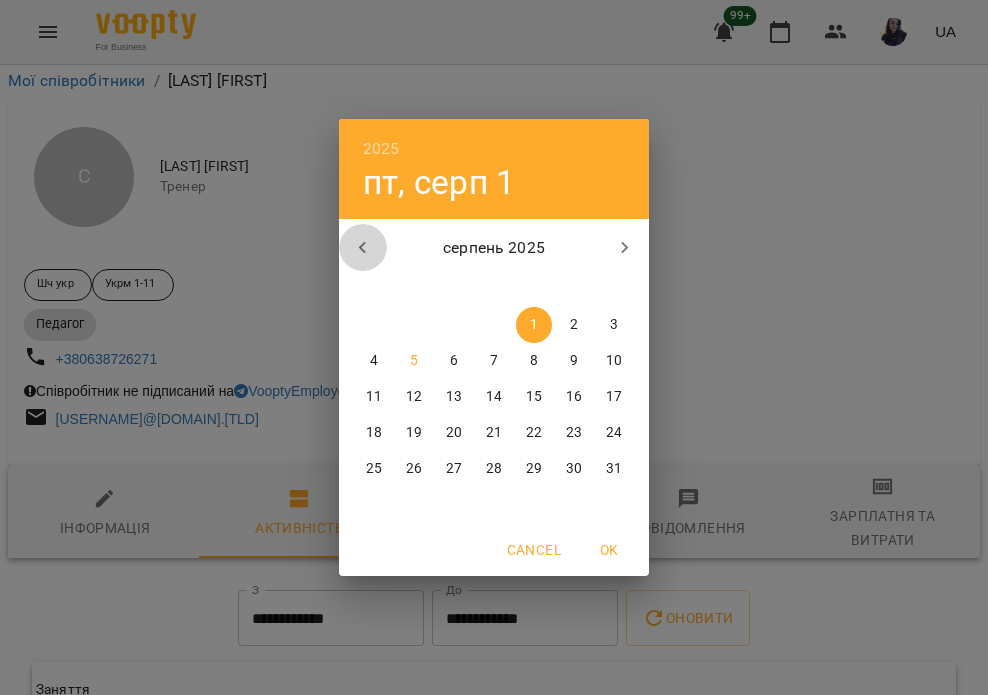 click 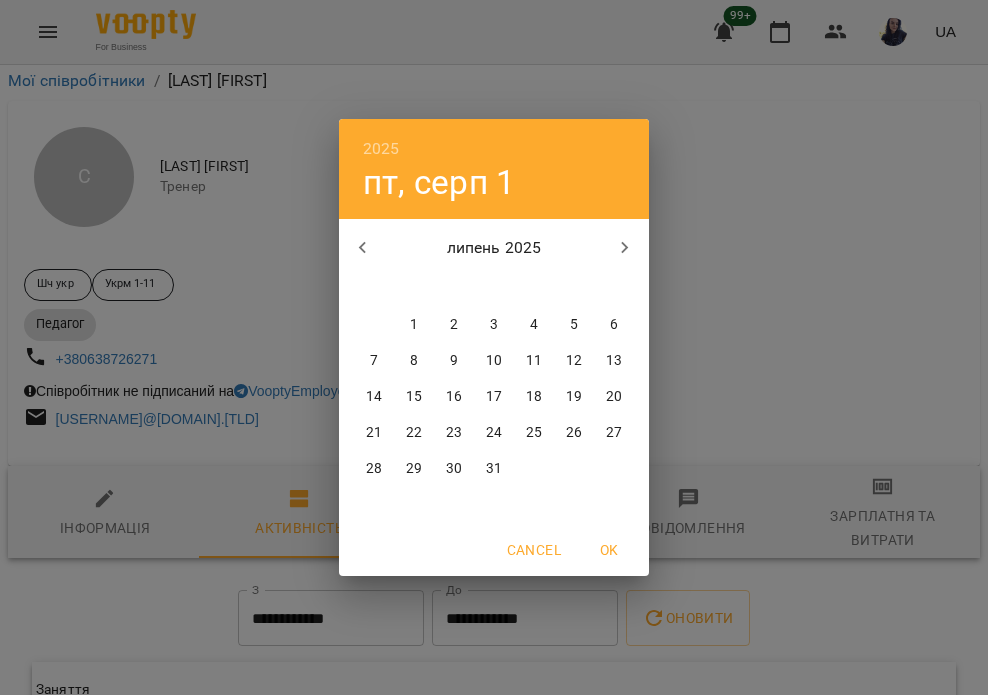 click on "28" at bounding box center [374, 469] 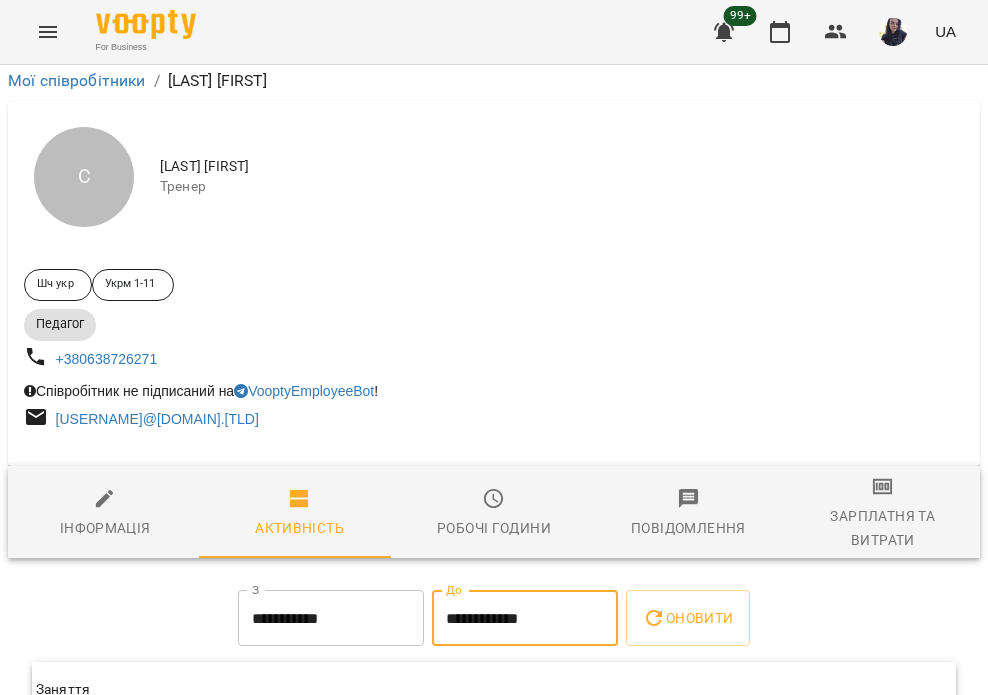 click on "**********" at bounding box center [525, 618] 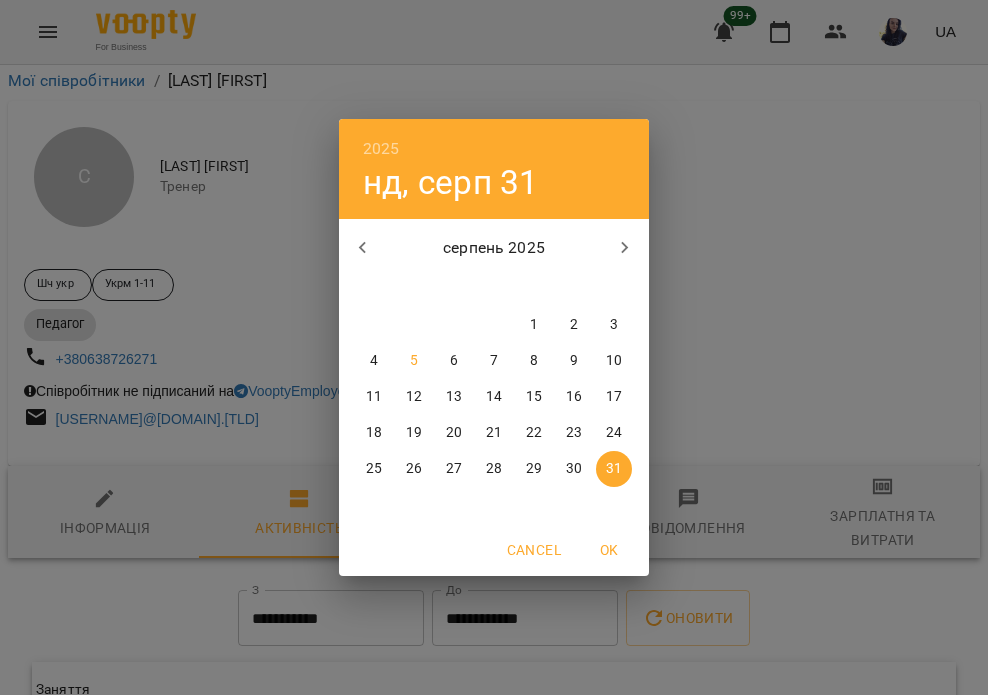 click 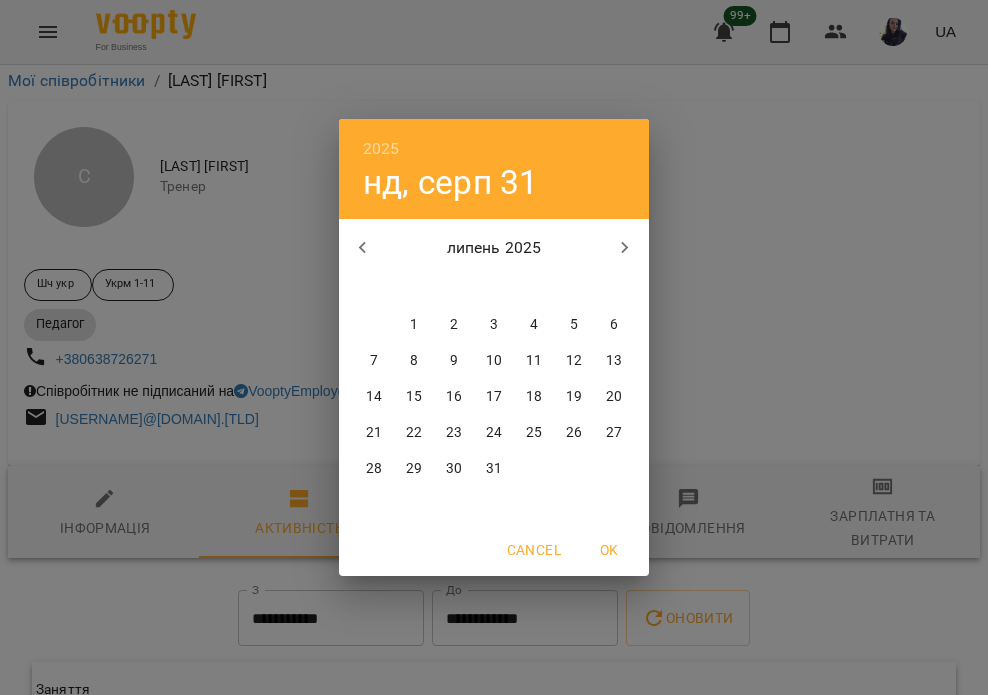 click on "31" at bounding box center (494, 469) 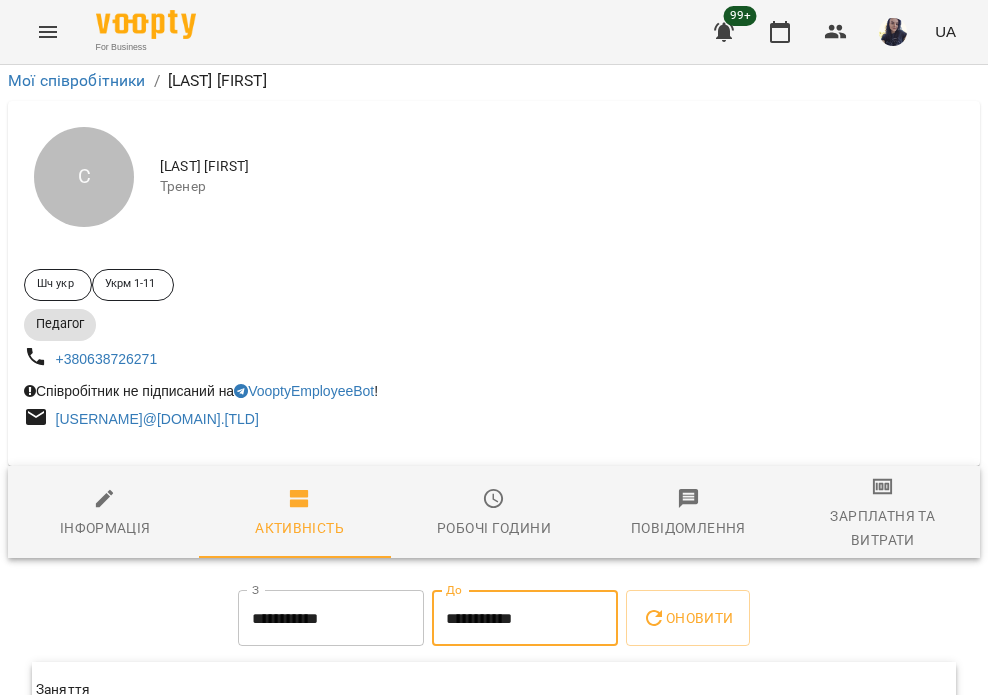 type on "**********" 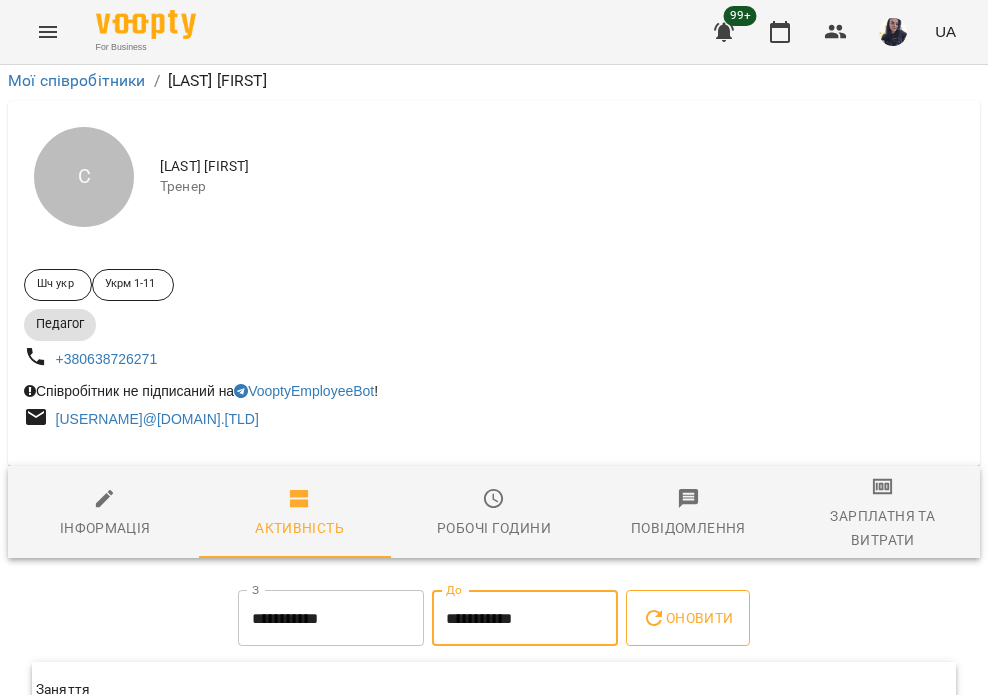 click on "Оновити" at bounding box center (687, 618) 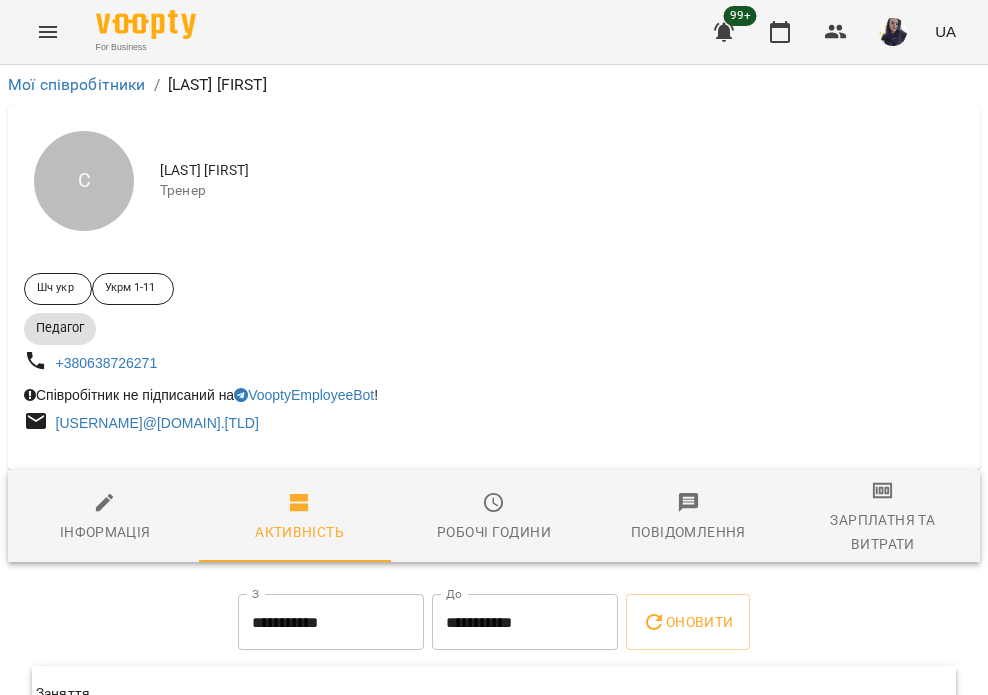 scroll, scrollTop: 188, scrollLeft: 0, axis: vertical 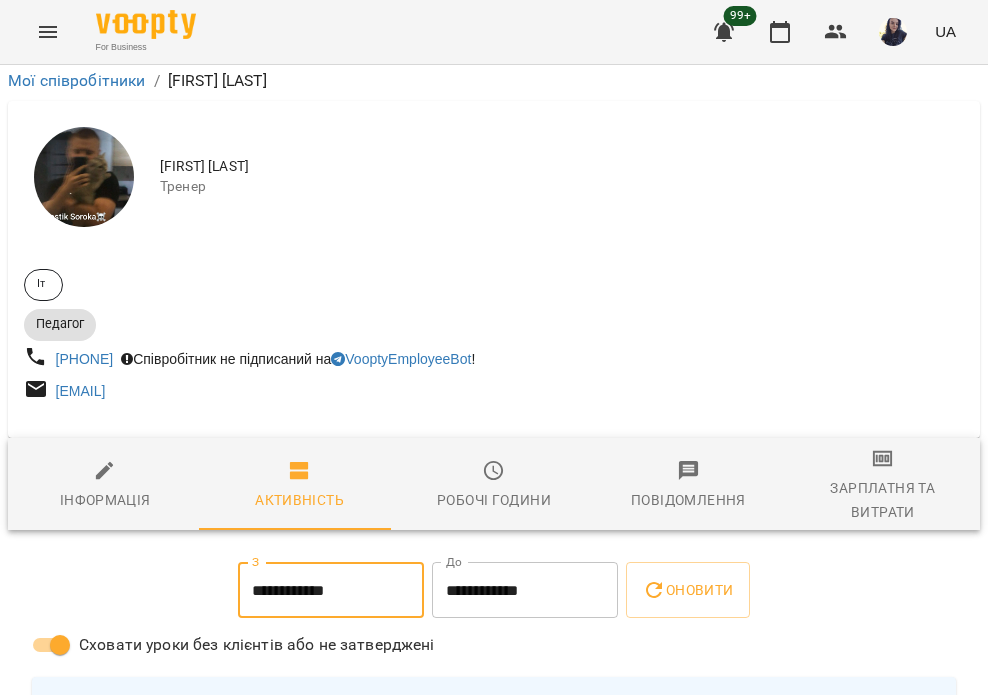 click on "**********" at bounding box center [331, 590] 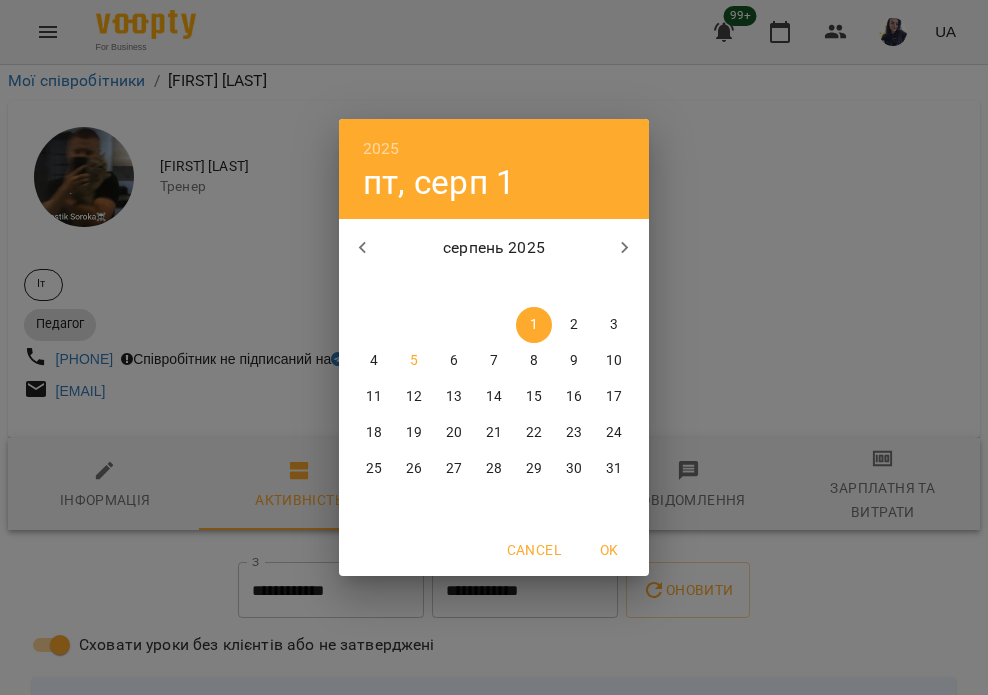 click 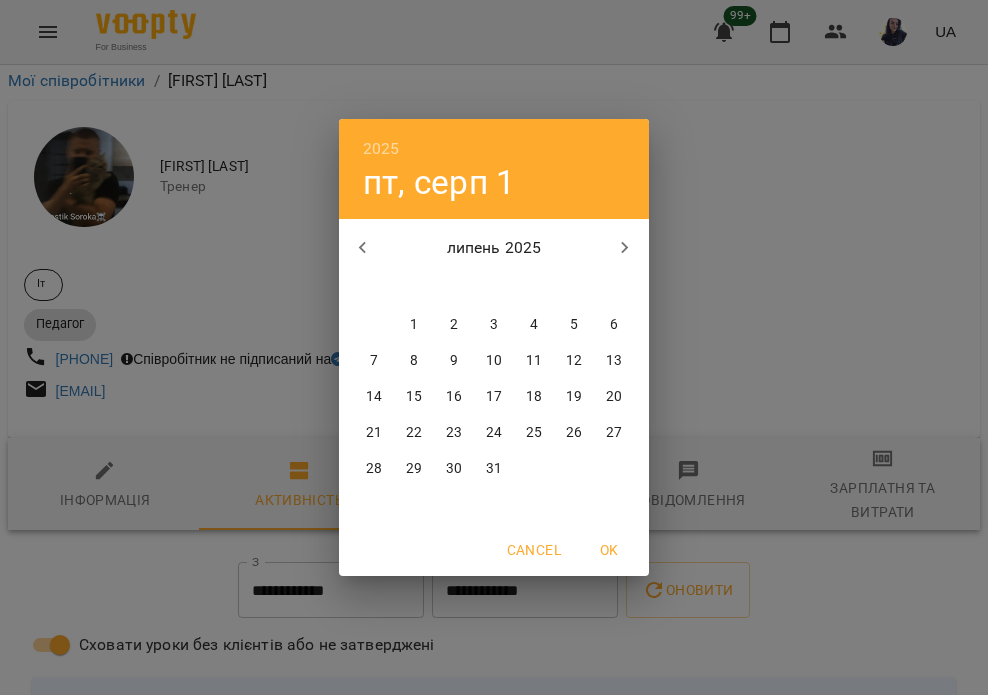 click on "28" at bounding box center [374, 469] 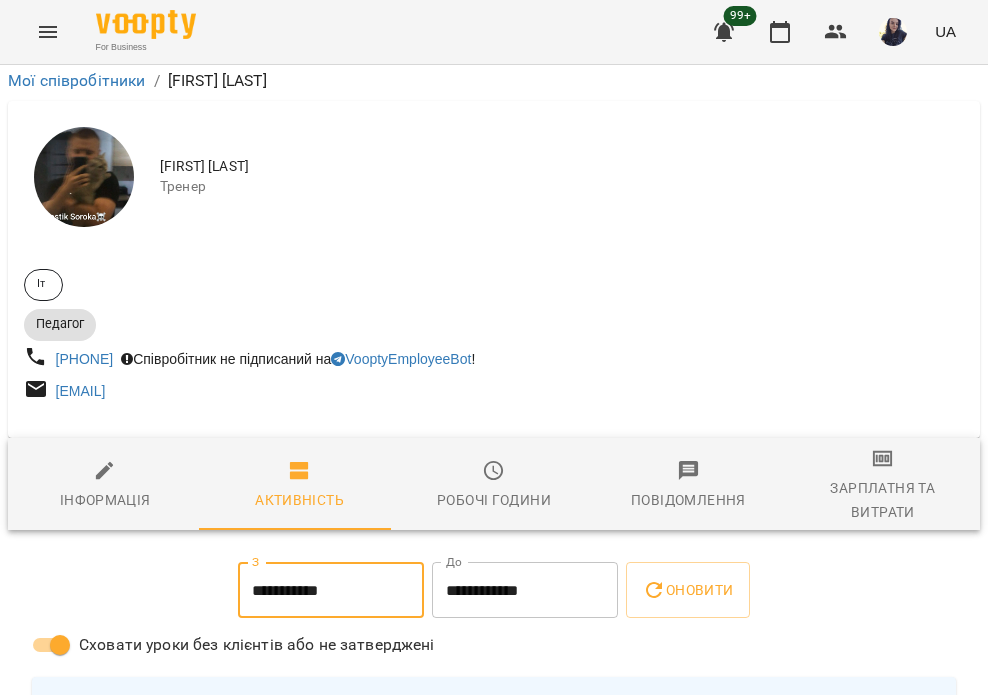 click on "**********" at bounding box center [525, 590] 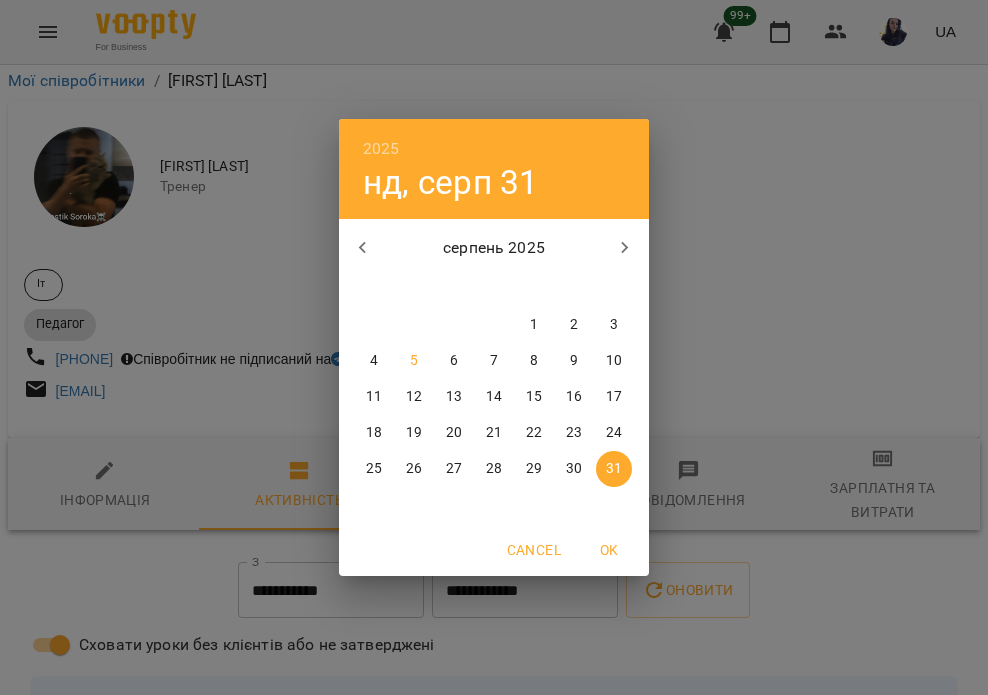 click 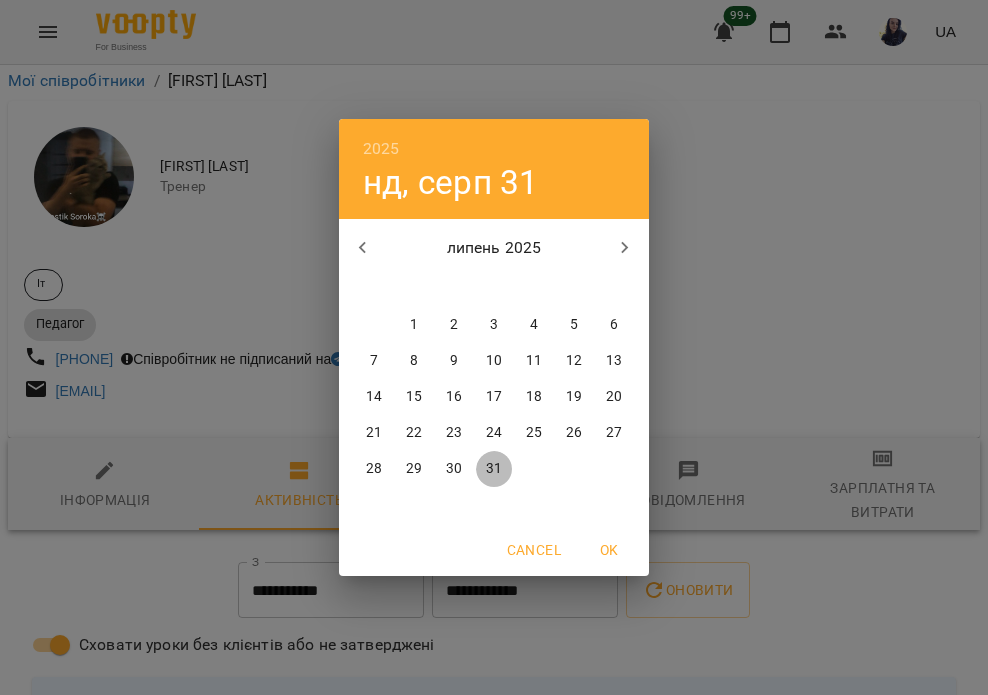 click on "31" at bounding box center (494, 469) 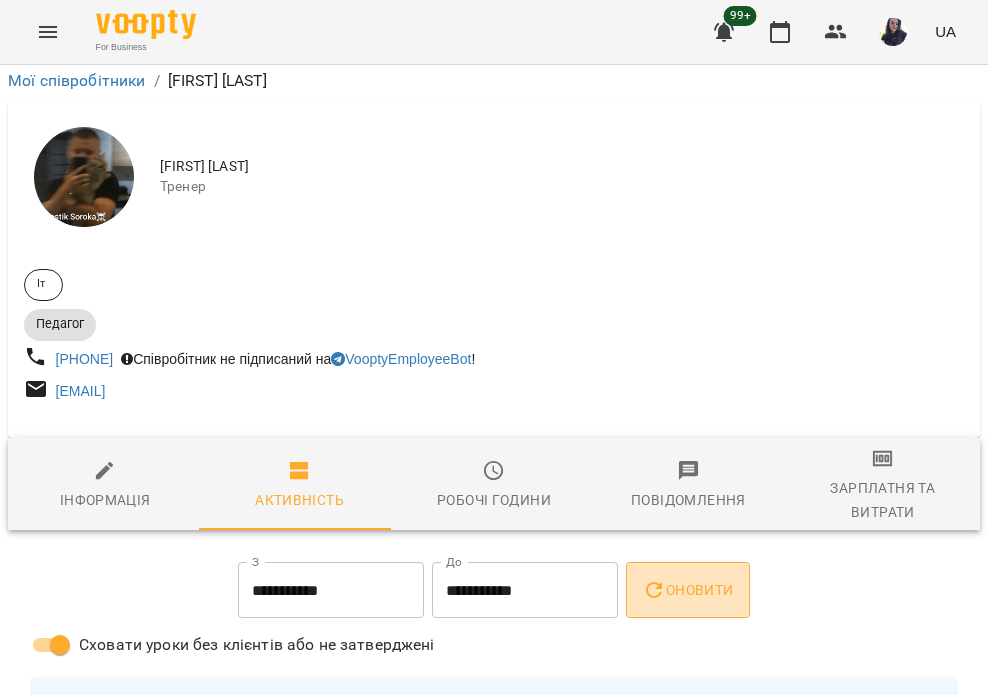 click on "Оновити" at bounding box center (687, 590) 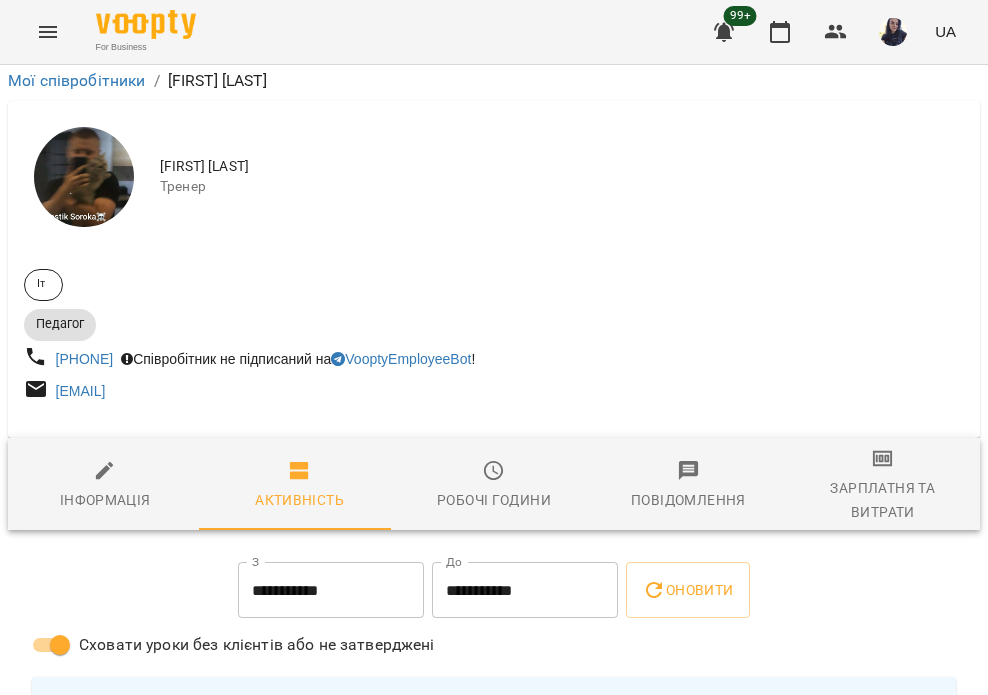 scroll, scrollTop: 1200, scrollLeft: 0, axis: vertical 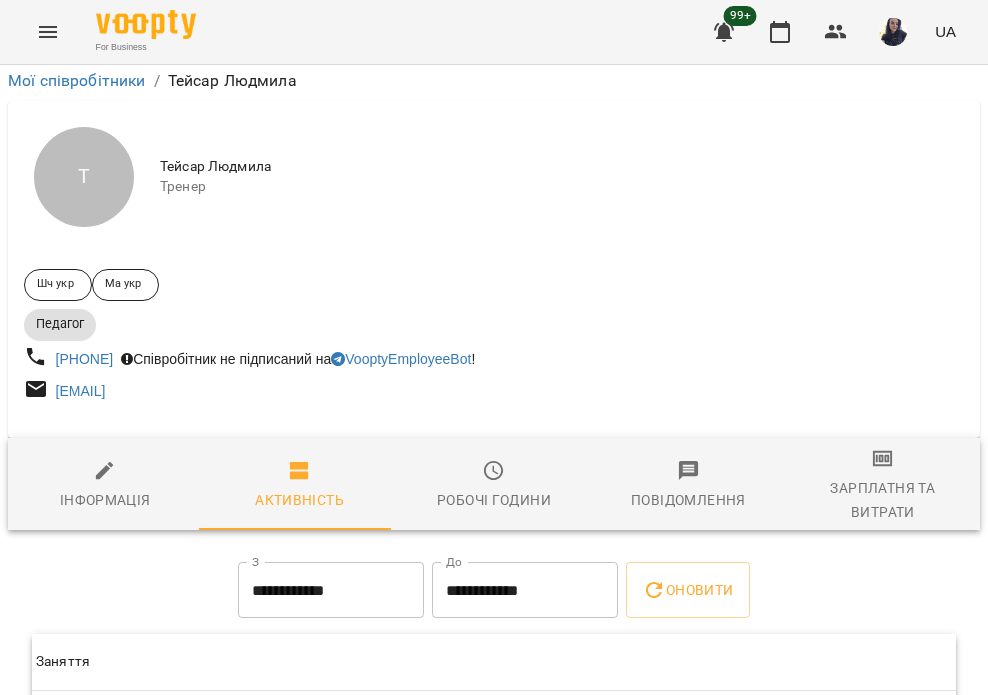 click on "**********" at bounding box center (331, 590) 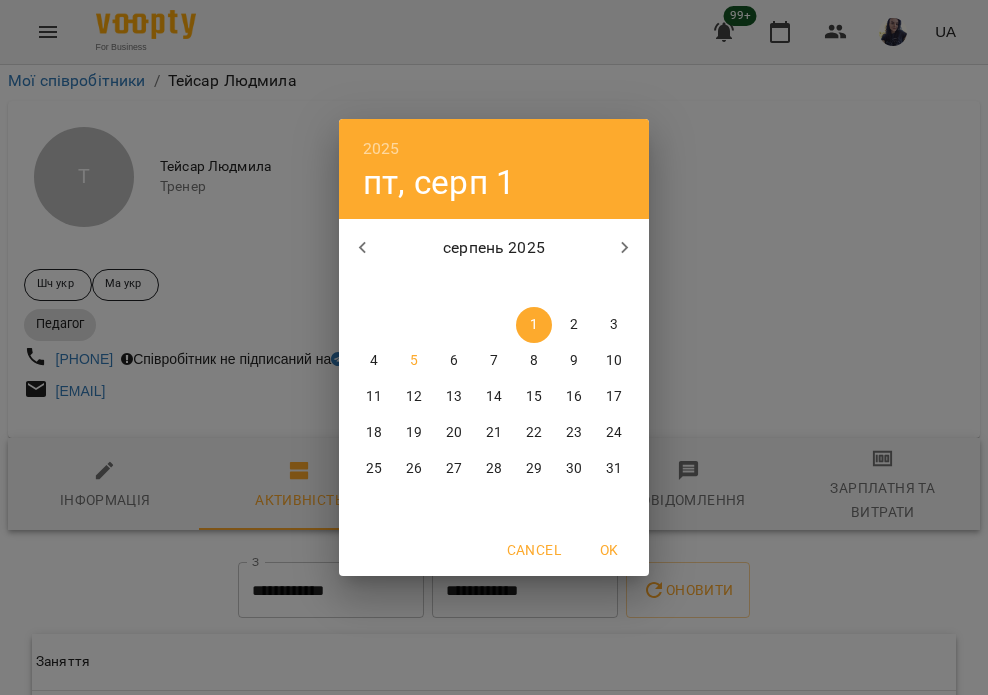 click 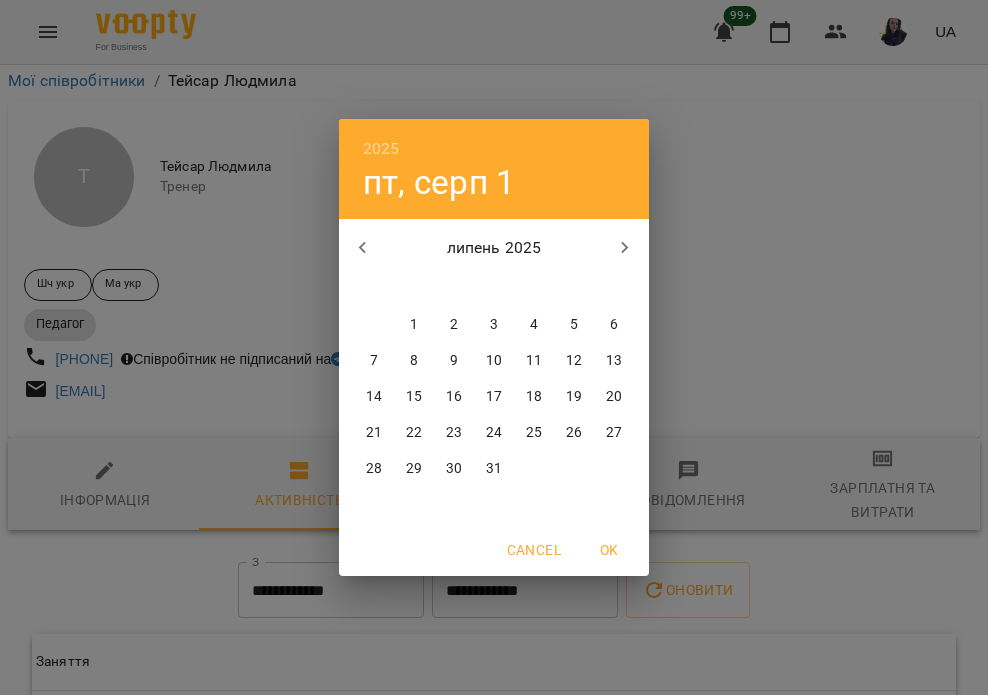 click on "28" at bounding box center [374, 469] 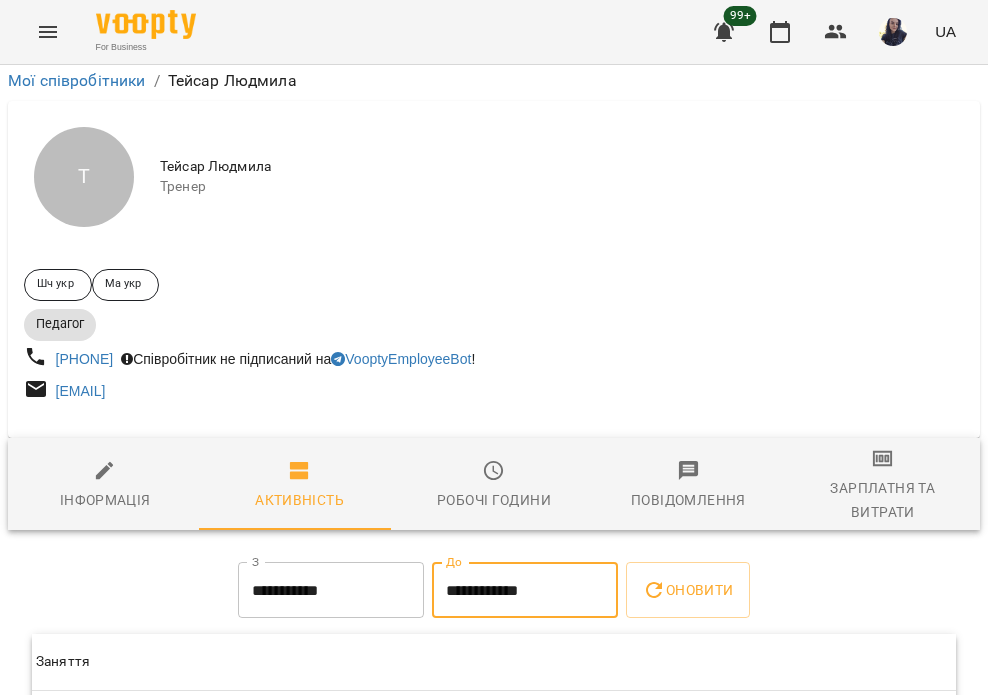 click on "**********" at bounding box center [525, 590] 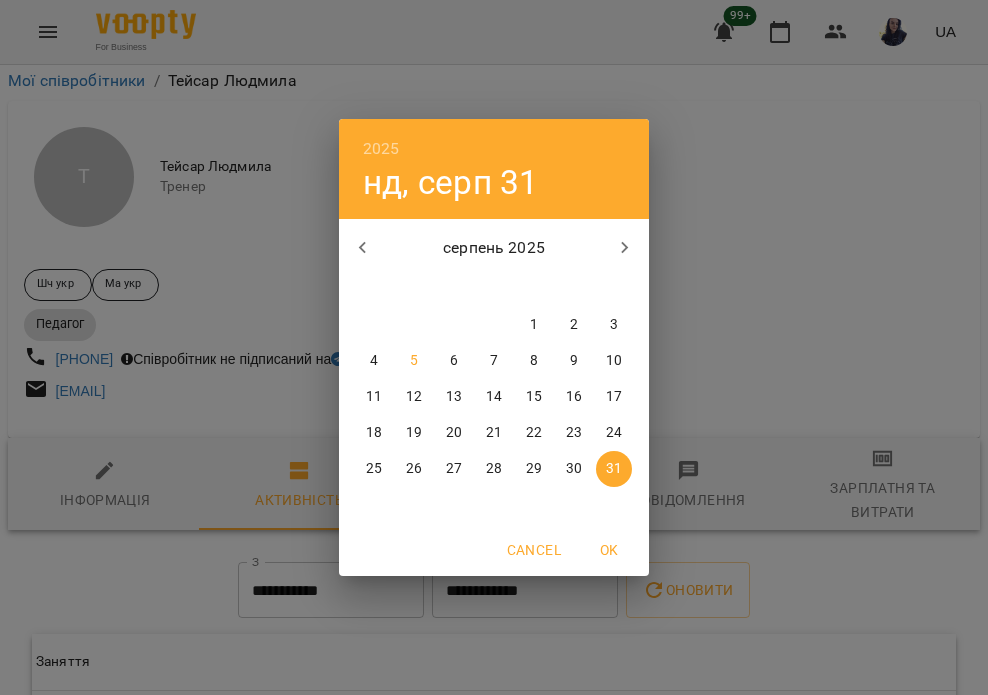 click 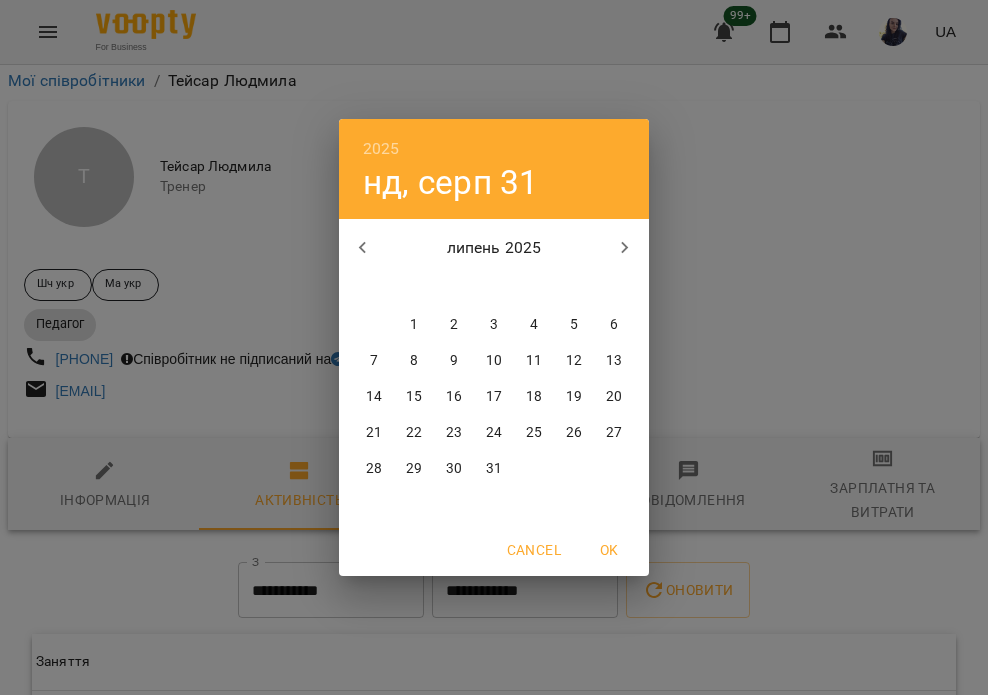 click on "31" at bounding box center [494, 469] 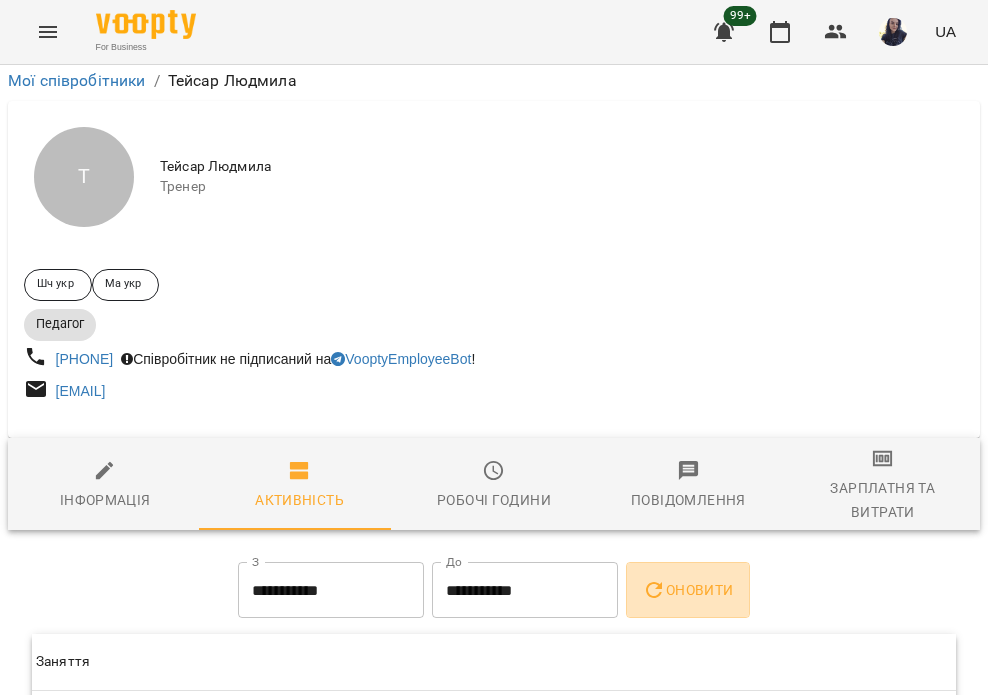 click 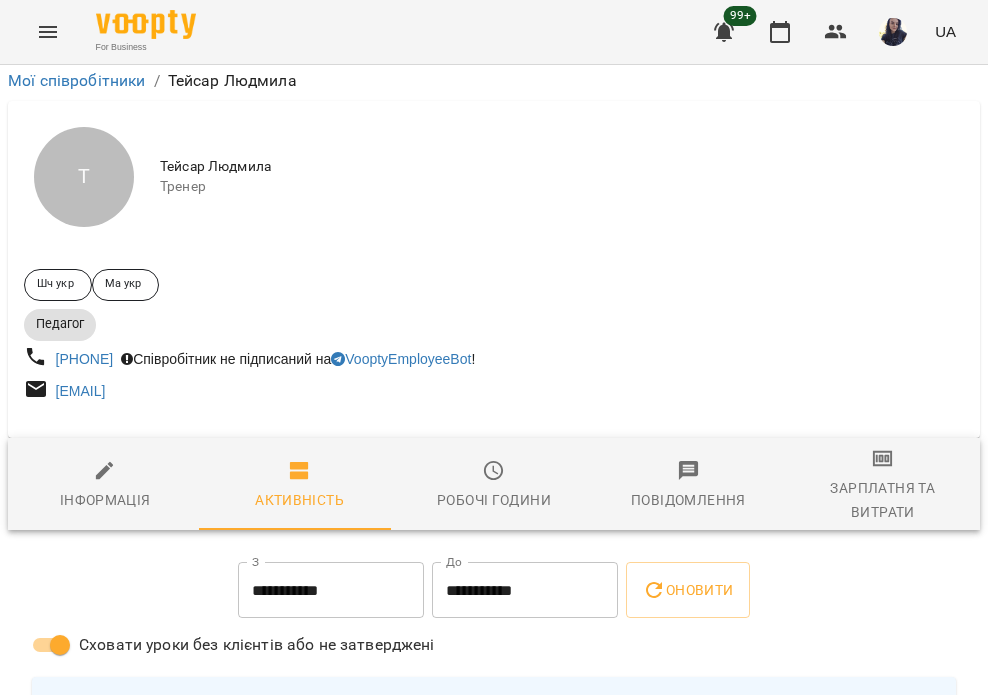 scroll, scrollTop: 1400, scrollLeft: 0, axis: vertical 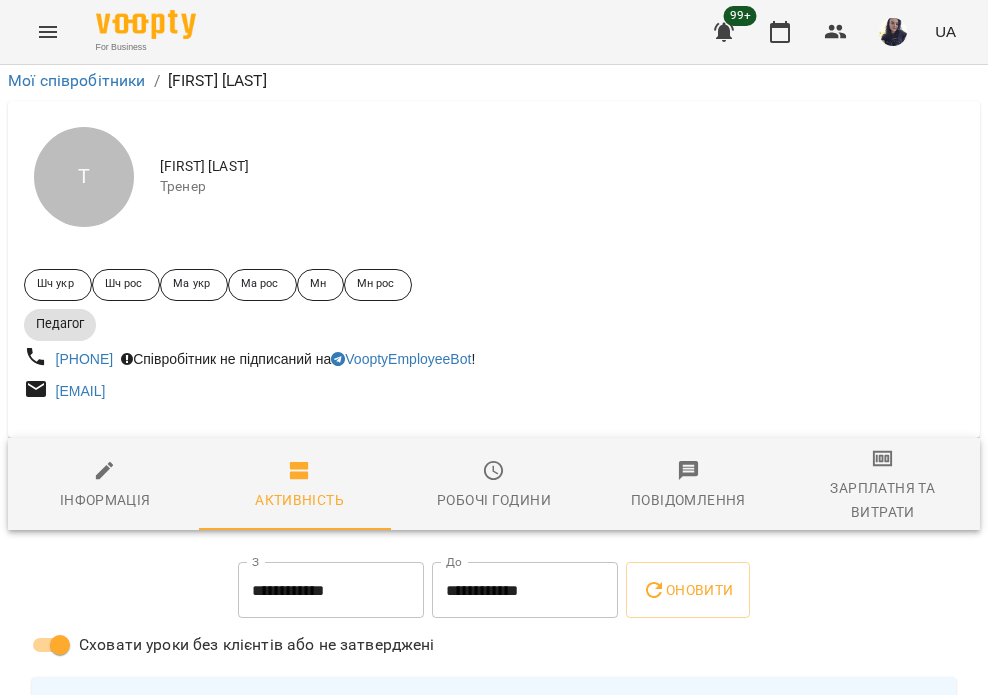 click on "**********" at bounding box center [494, 2068] 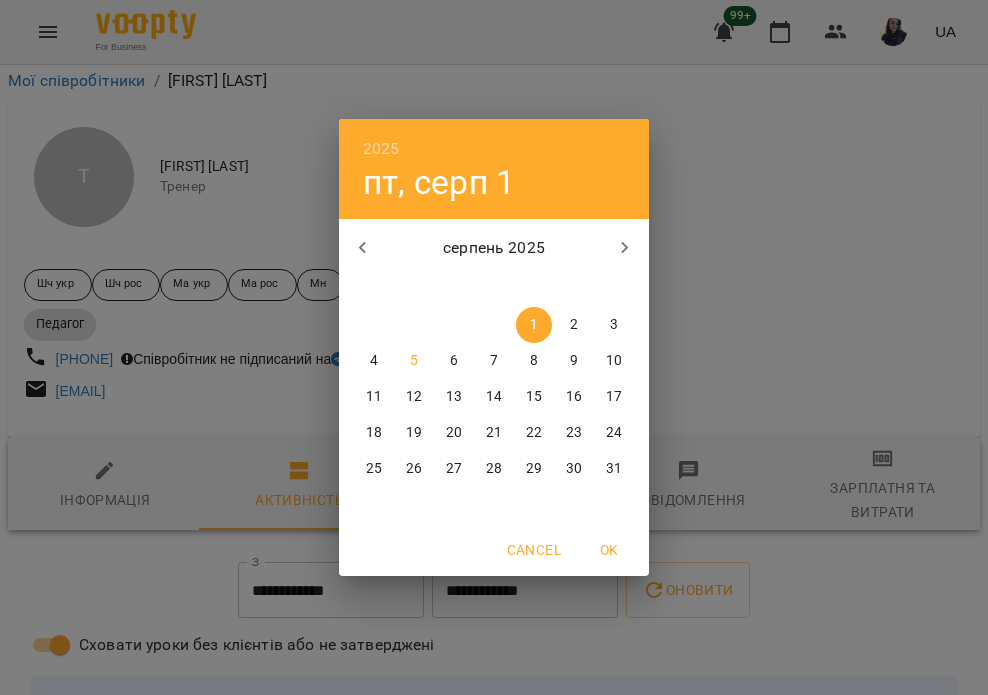 click 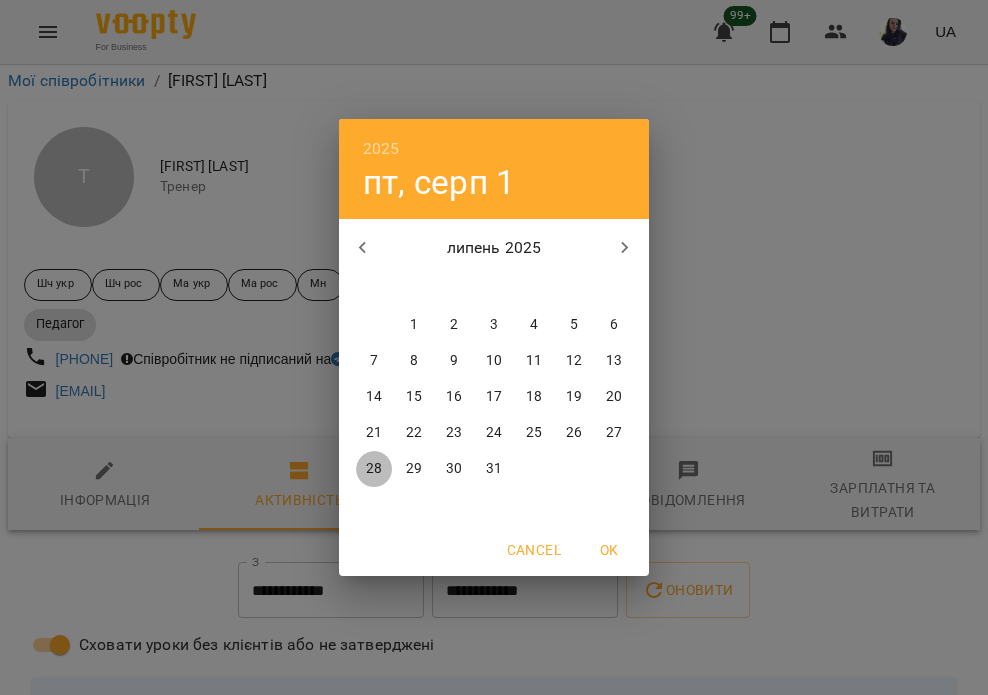 click on "28" at bounding box center [374, 469] 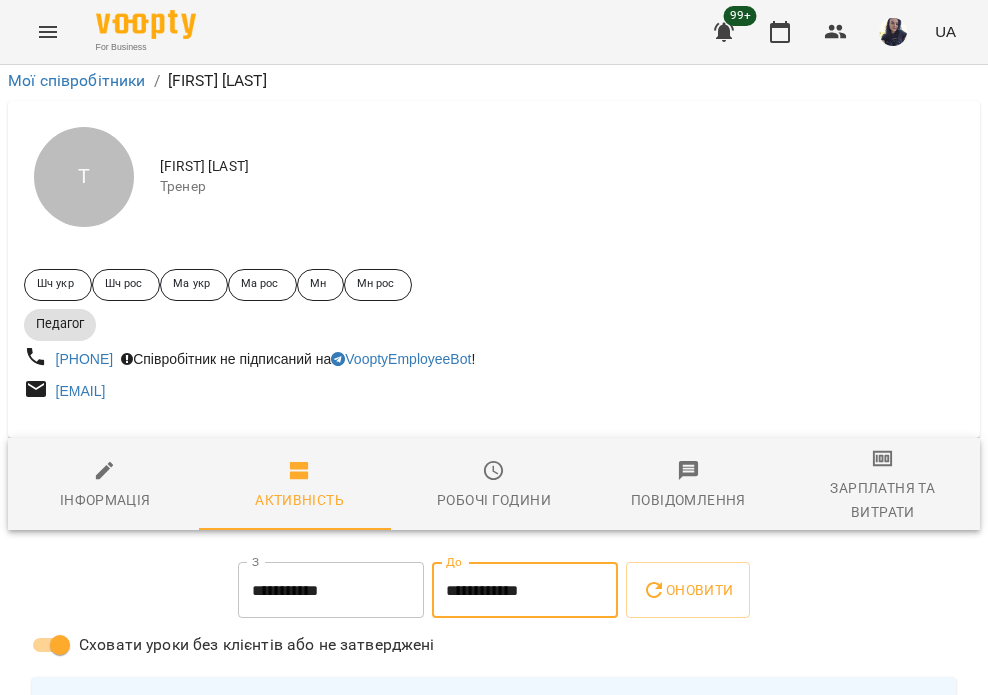 click on "**********" at bounding box center (525, 590) 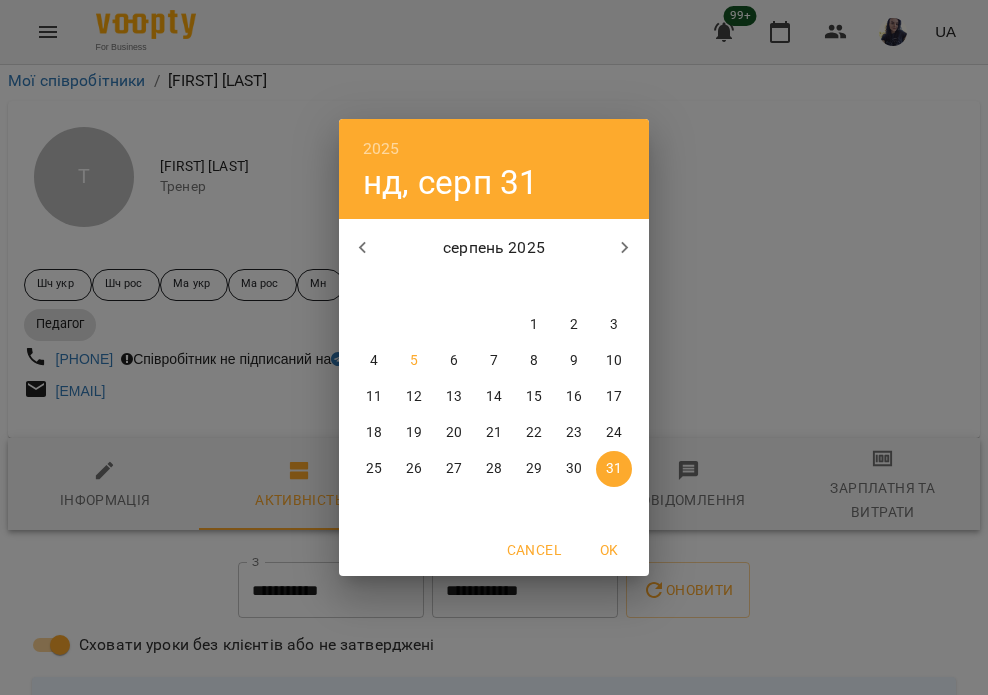 click 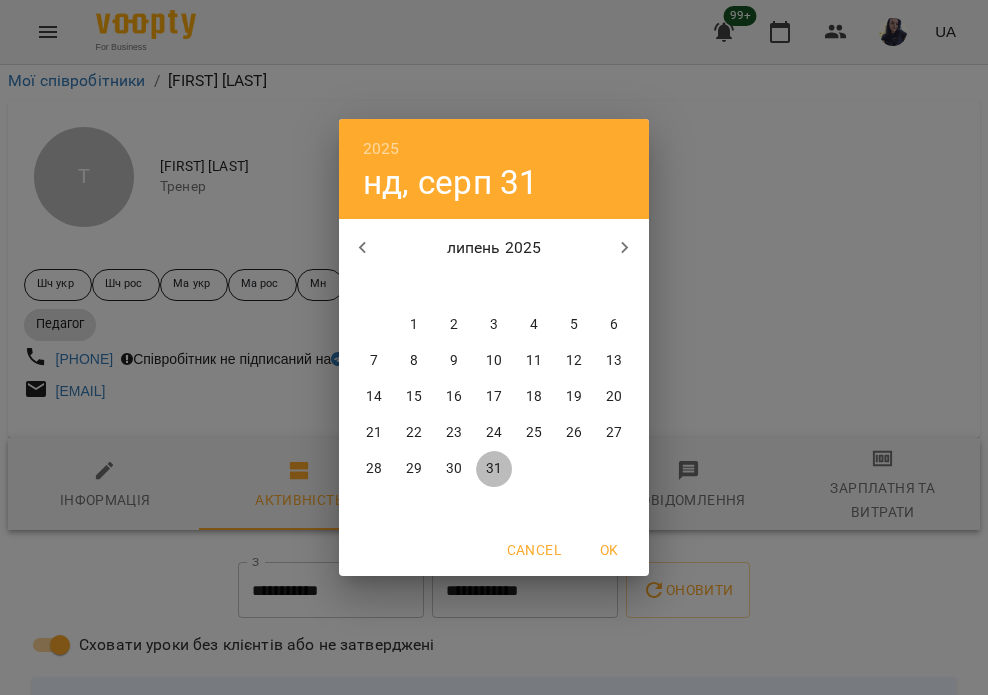 drag, startPoint x: 495, startPoint y: 460, endPoint x: 594, endPoint y: 393, distance: 119.54079 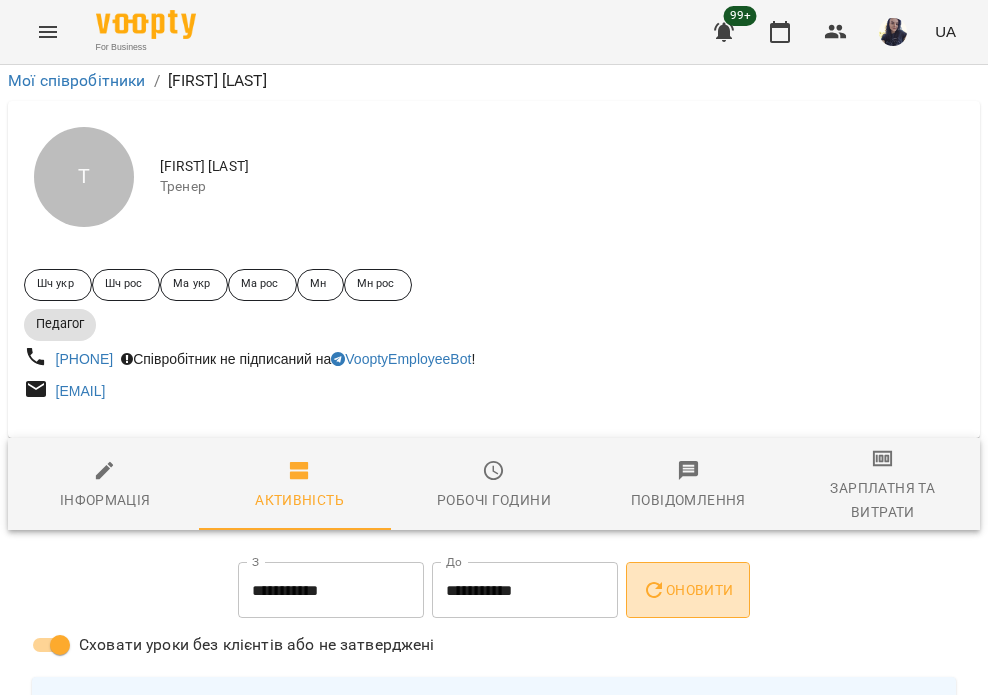 click on "Оновити" at bounding box center [687, 590] 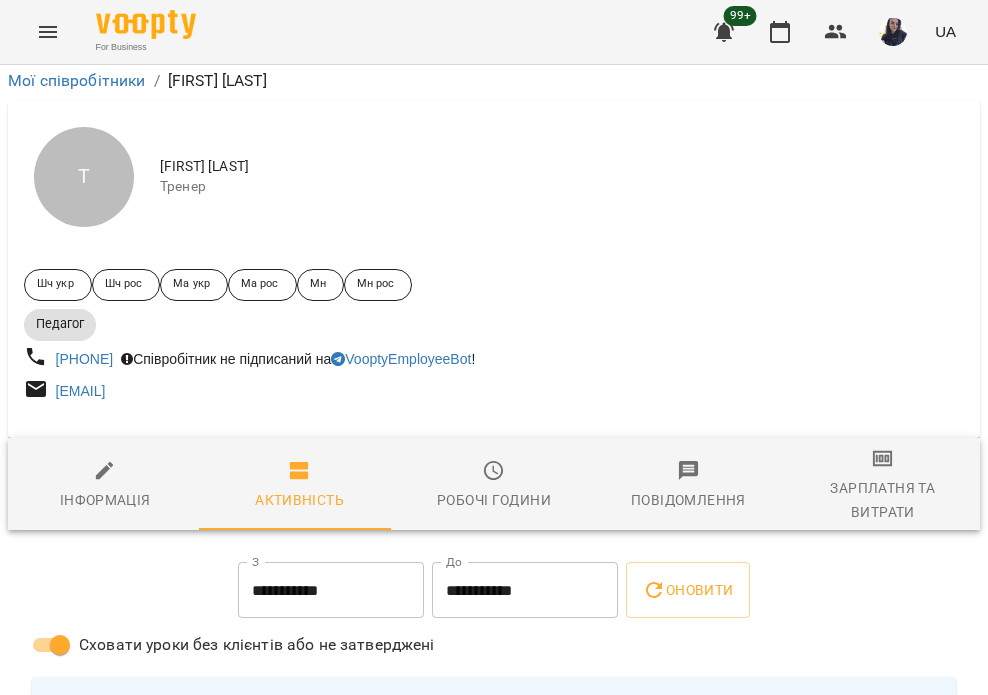 scroll, scrollTop: 1300, scrollLeft: 0, axis: vertical 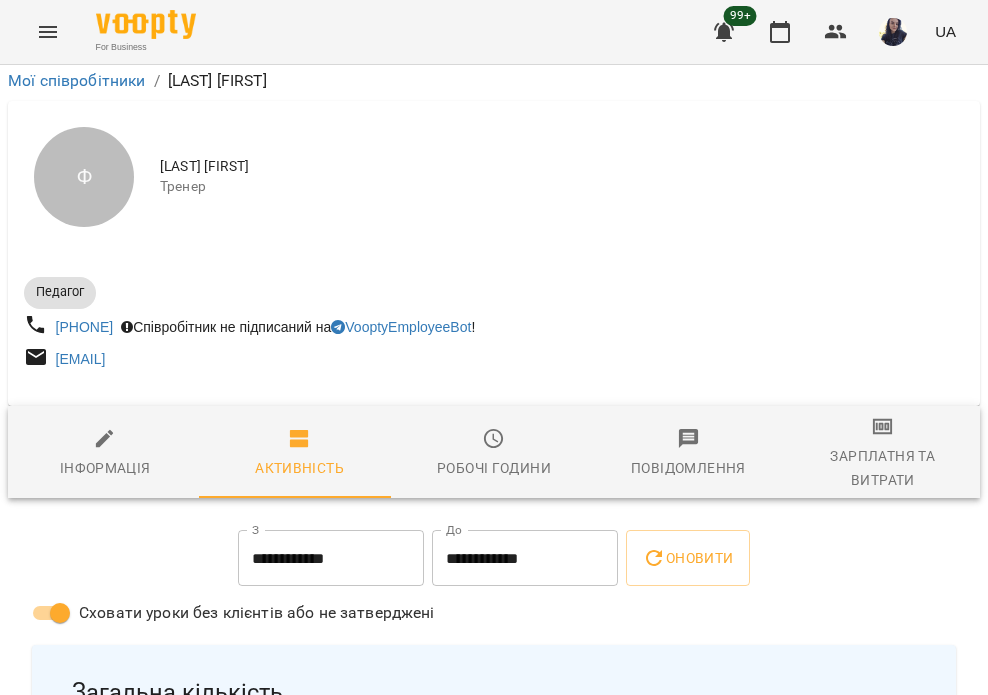 click on "**********" at bounding box center (331, 558) 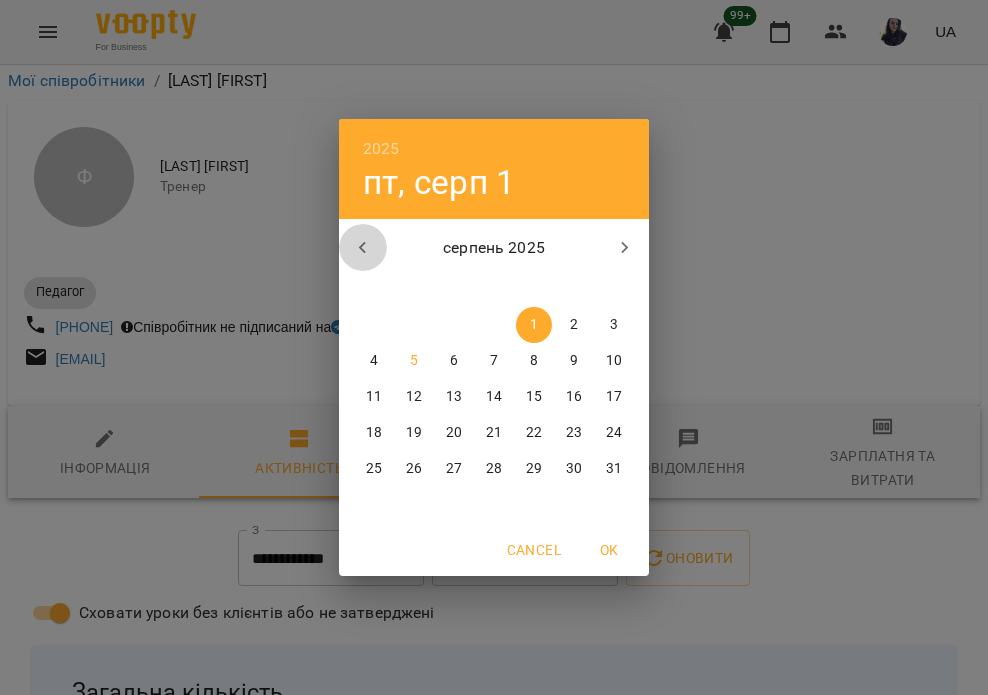 click 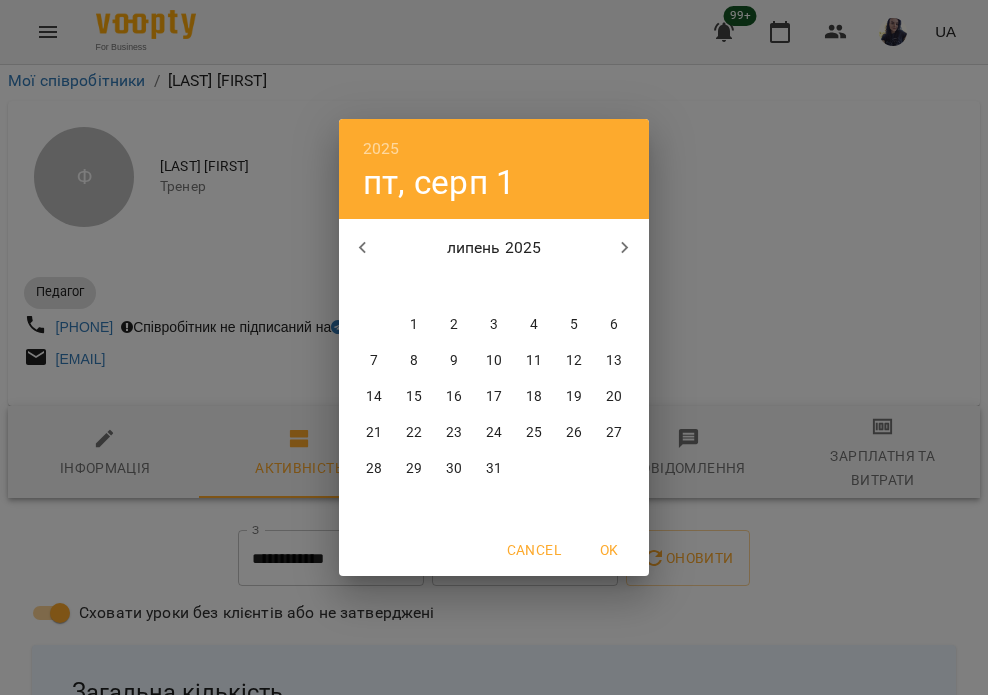 click on "28" at bounding box center (374, 469) 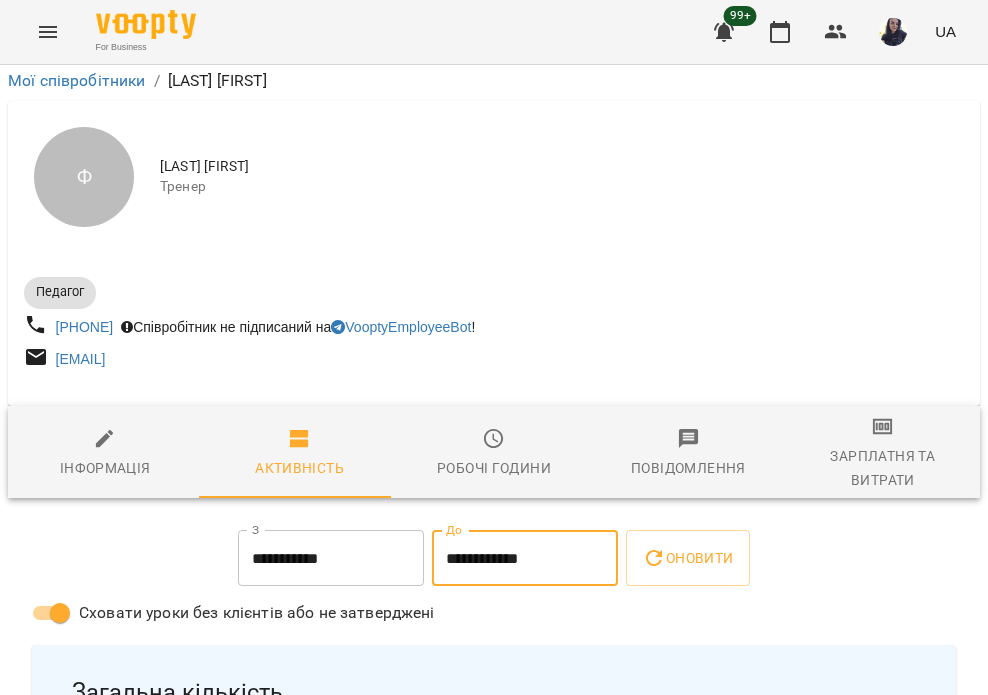 click on "**********" at bounding box center (525, 558) 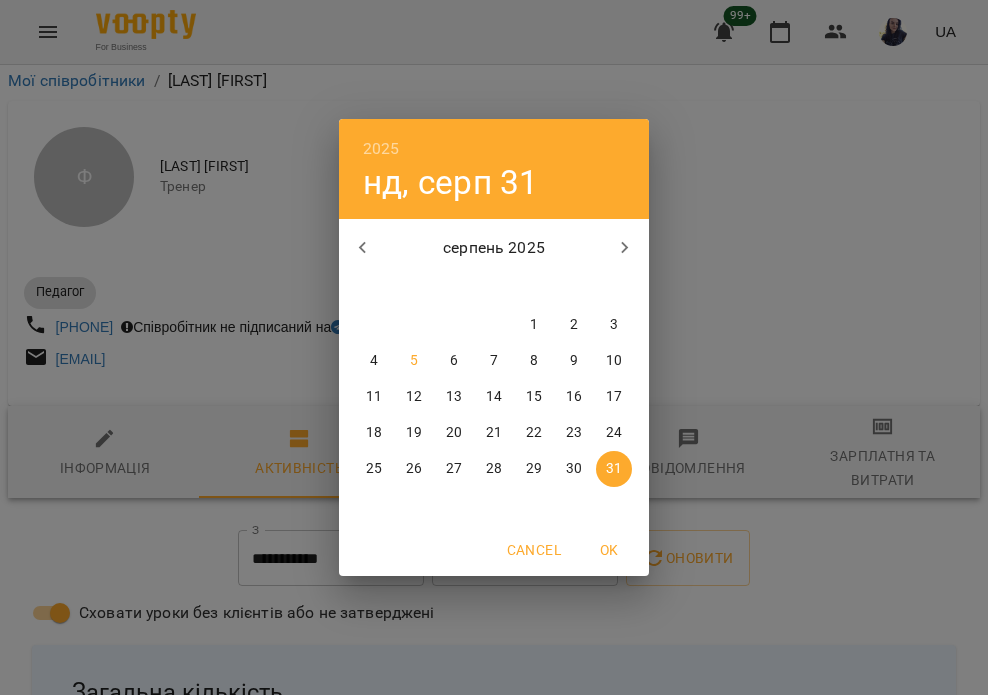 click 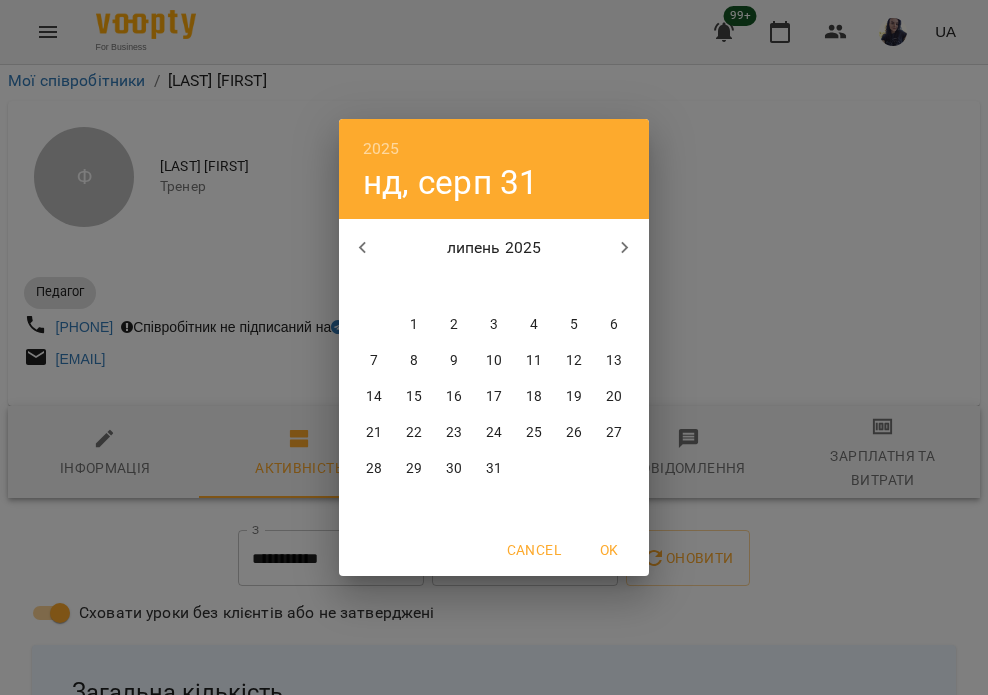 click on "31" at bounding box center [494, 469] 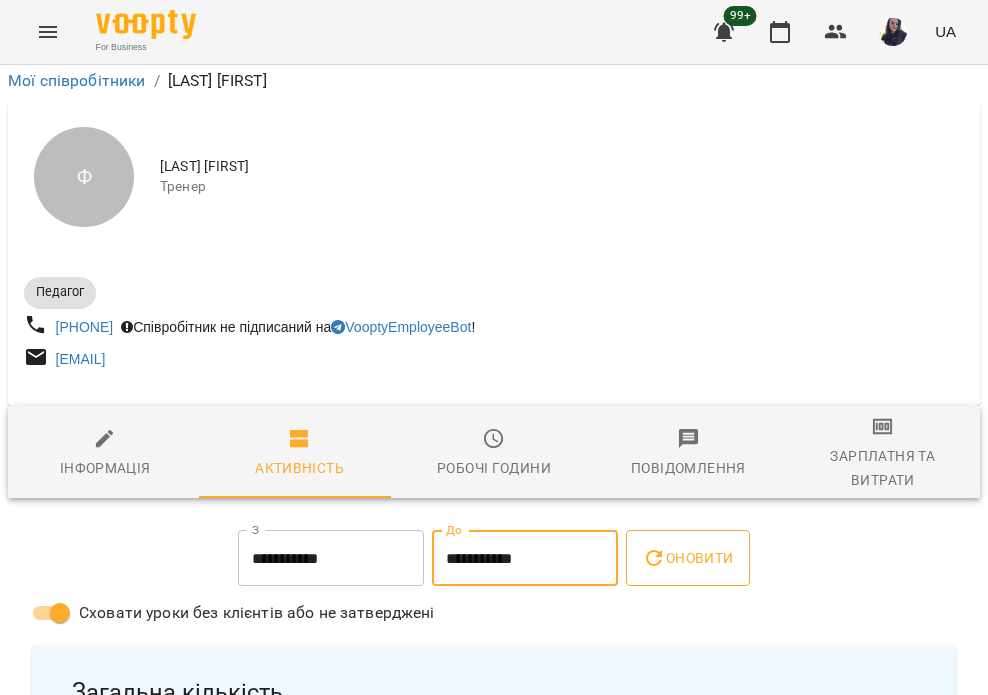 click on "Оновити" at bounding box center [687, 558] 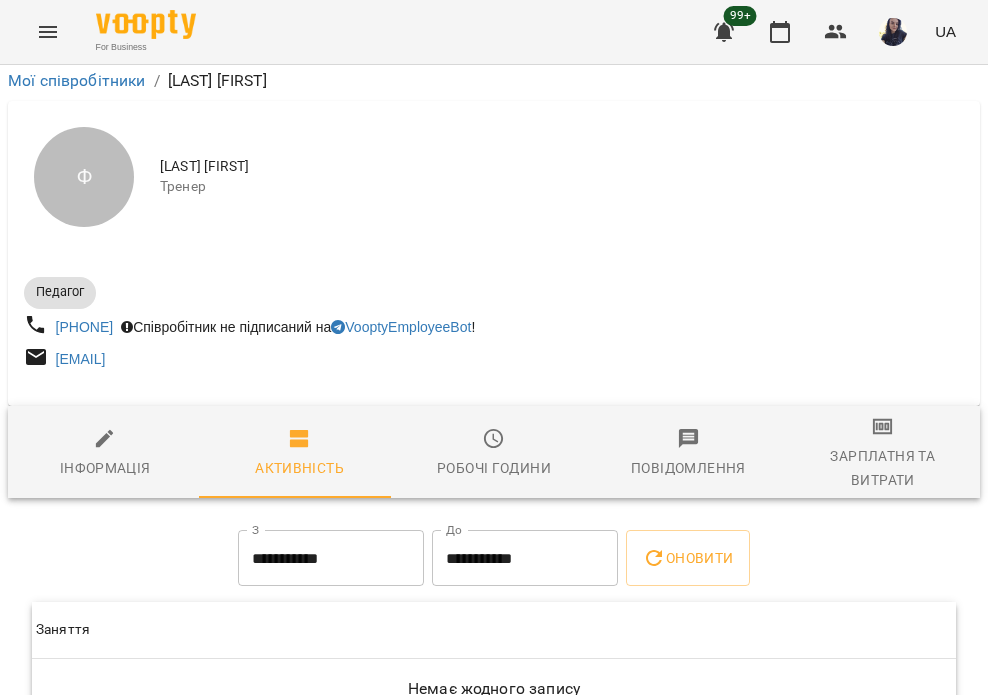 scroll, scrollTop: 156, scrollLeft: 0, axis: vertical 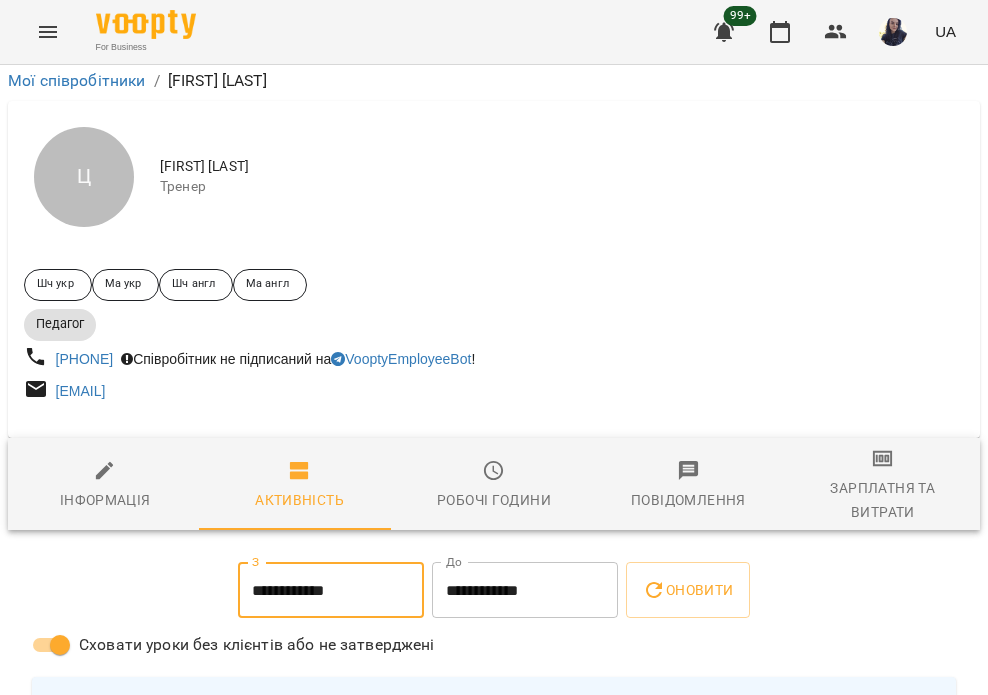 click on "**********" at bounding box center (331, 590) 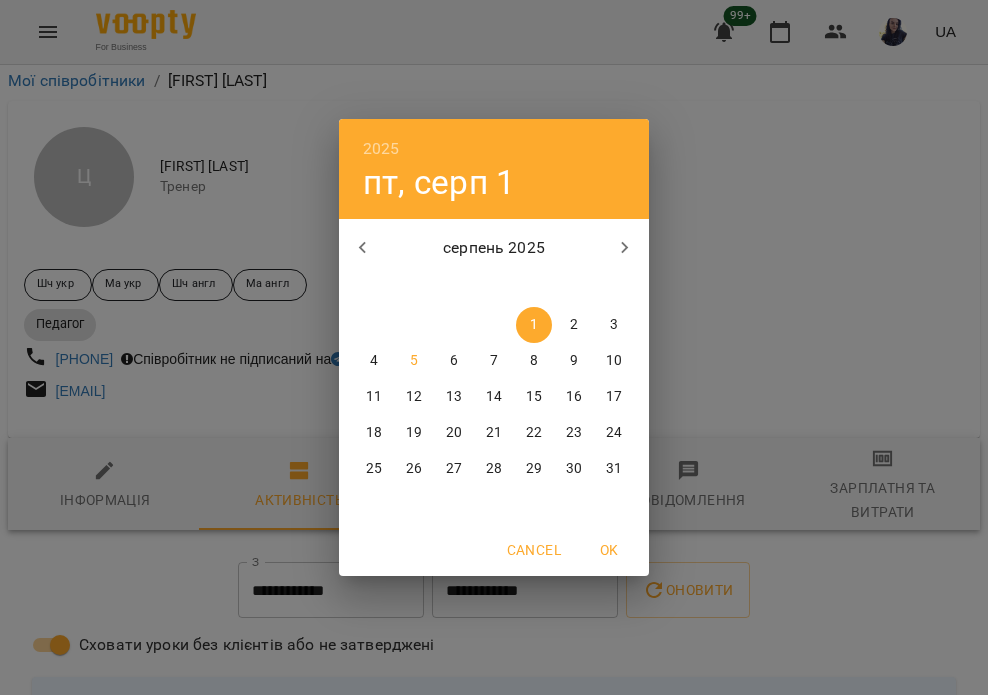 click 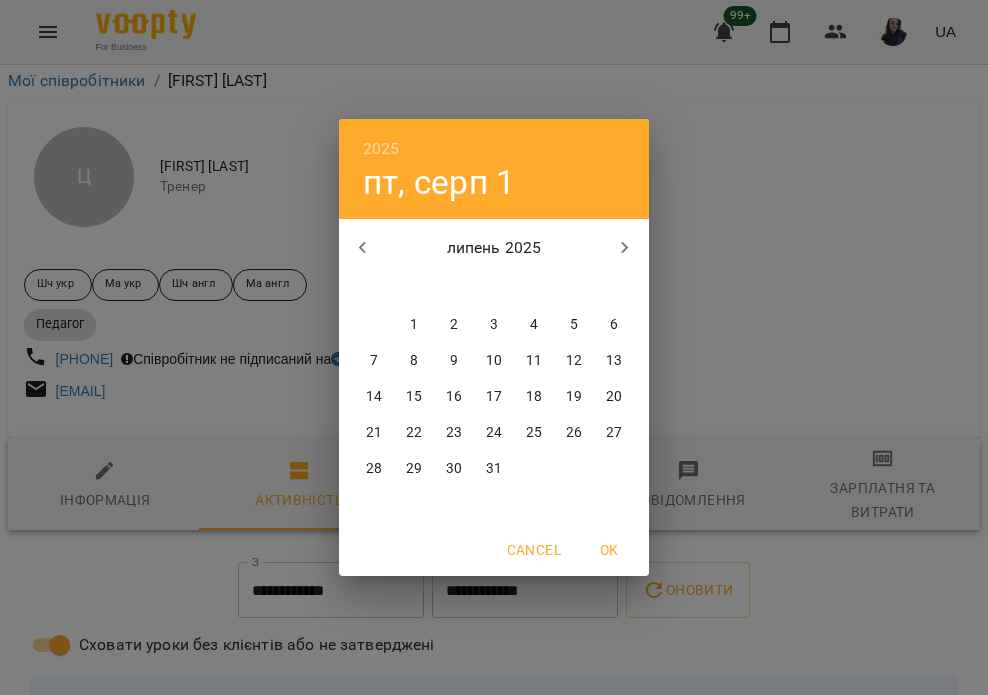 drag, startPoint x: 377, startPoint y: 463, endPoint x: 416, endPoint y: 547, distance: 92.61209 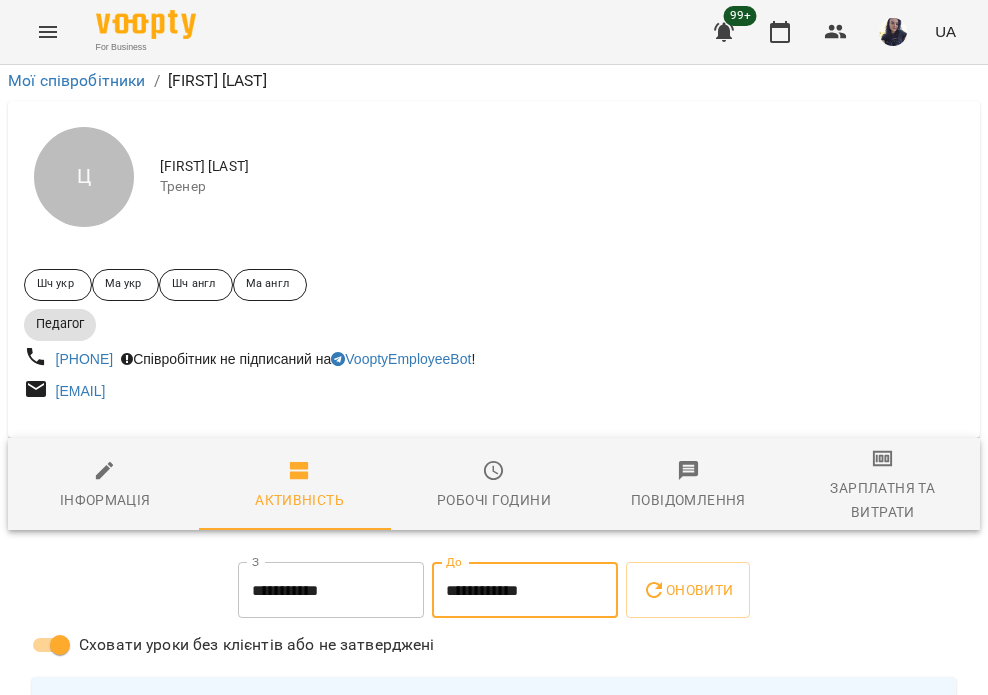 click on "**********" at bounding box center [525, 590] 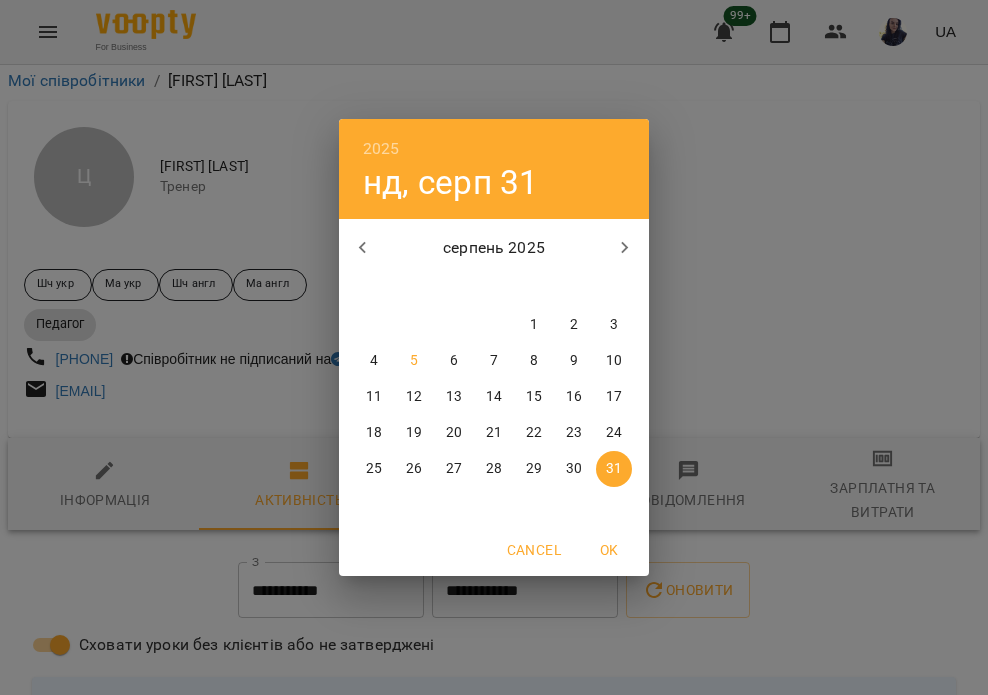 click 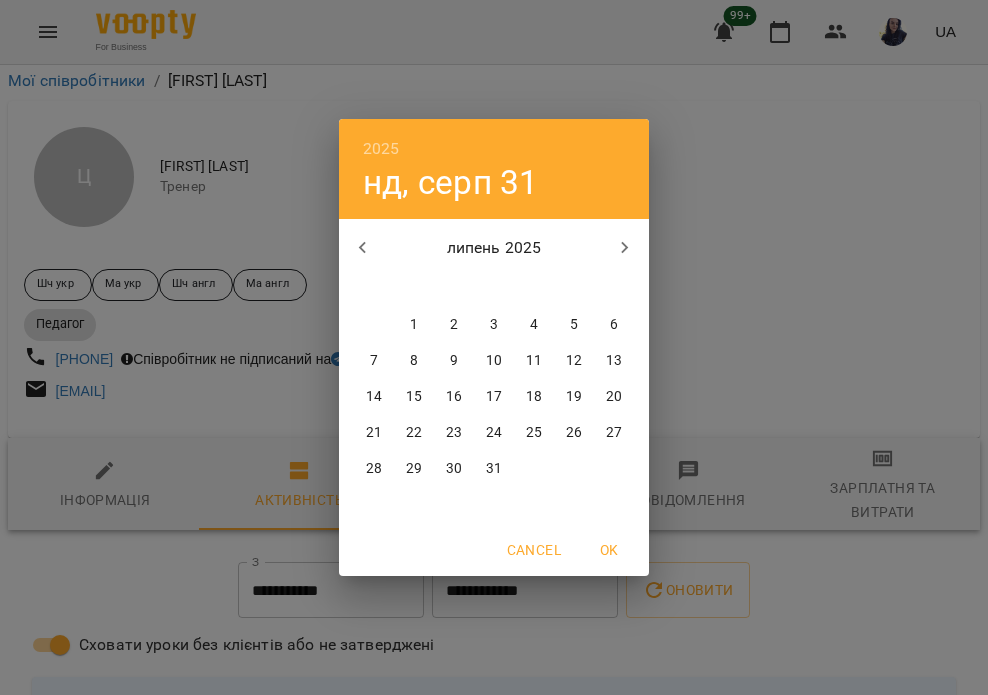 click on "31" at bounding box center [494, 469] 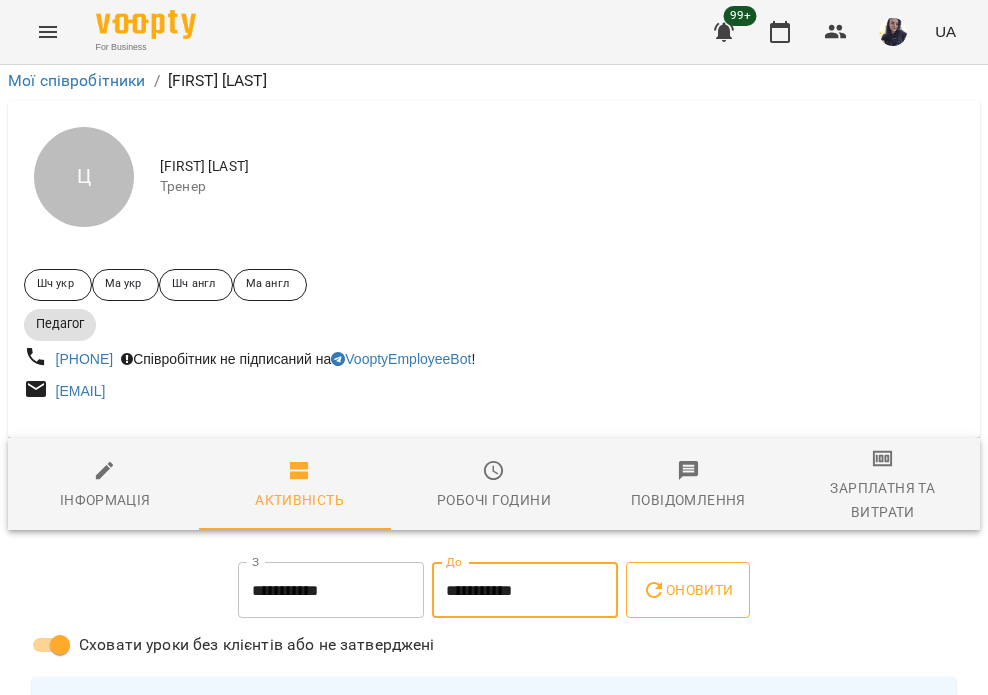 click 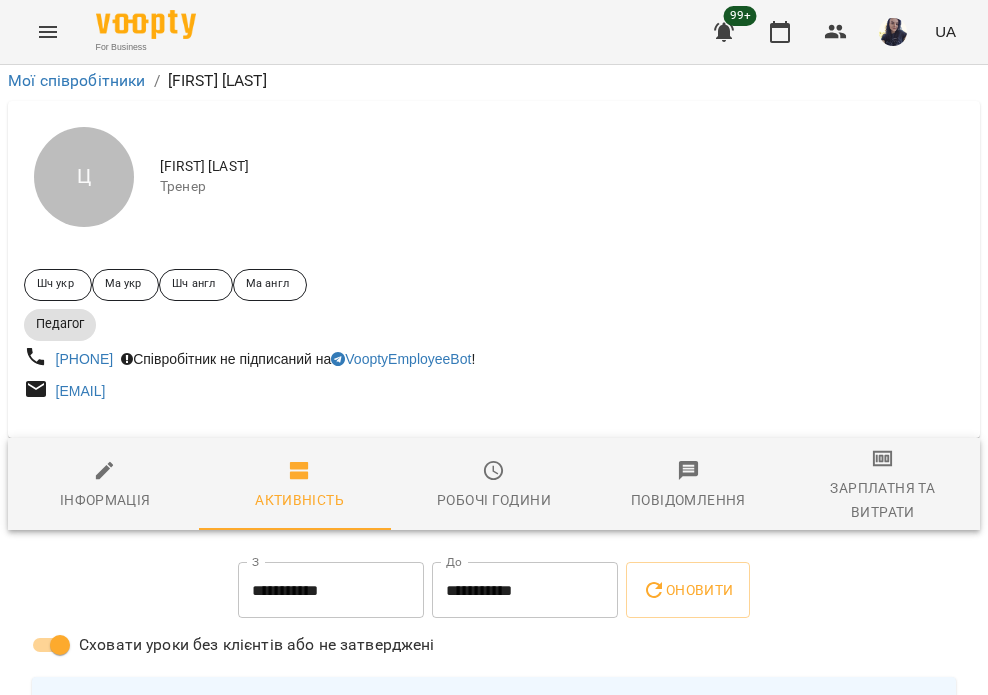 scroll, scrollTop: 1100, scrollLeft: 0, axis: vertical 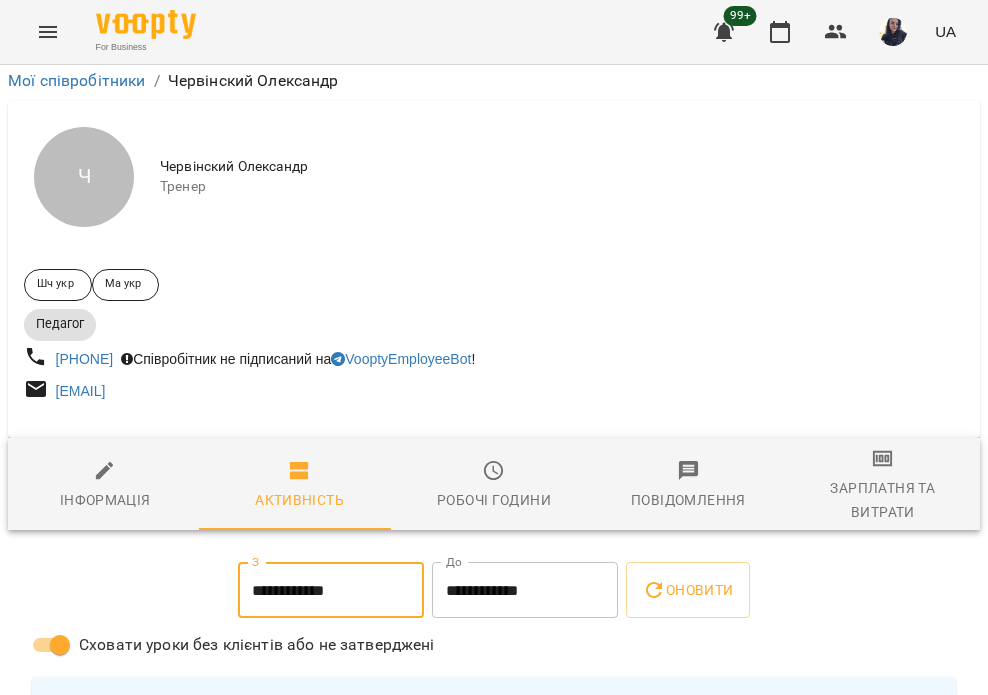 click on "**********" at bounding box center (331, 590) 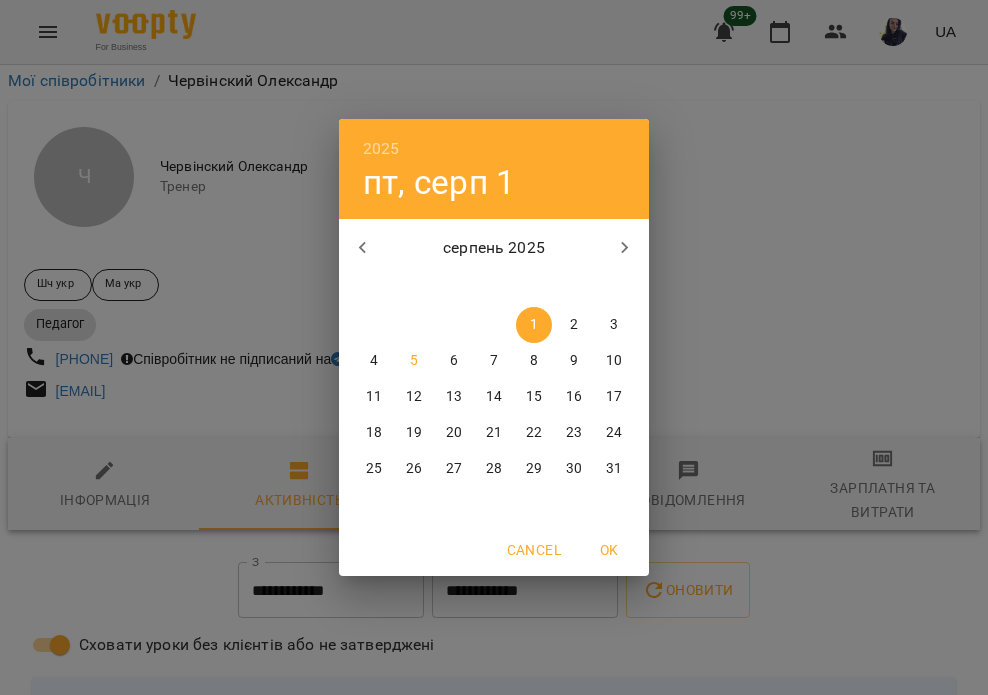 click 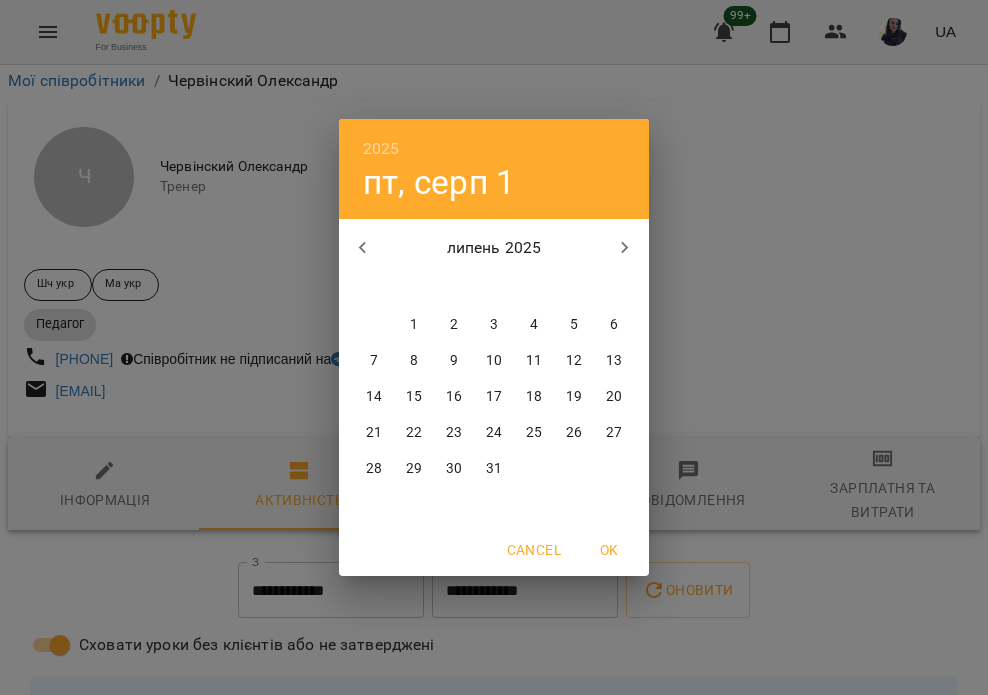 click on "28" at bounding box center (374, 469) 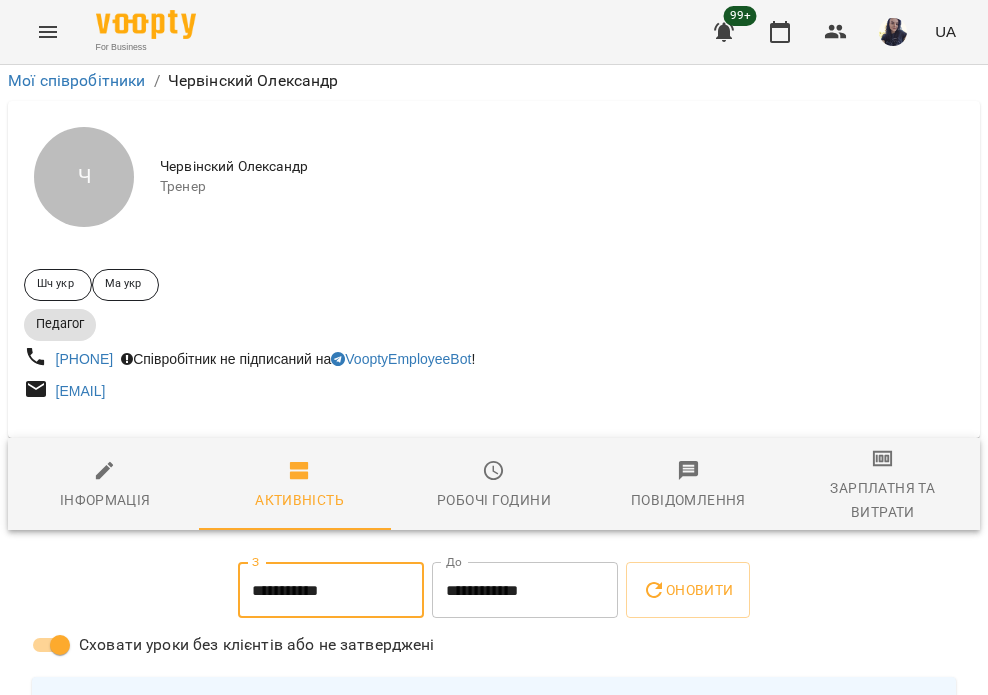 click on "Сховати уроки без клієнтів або не затверджені" at bounding box center (494, 647) 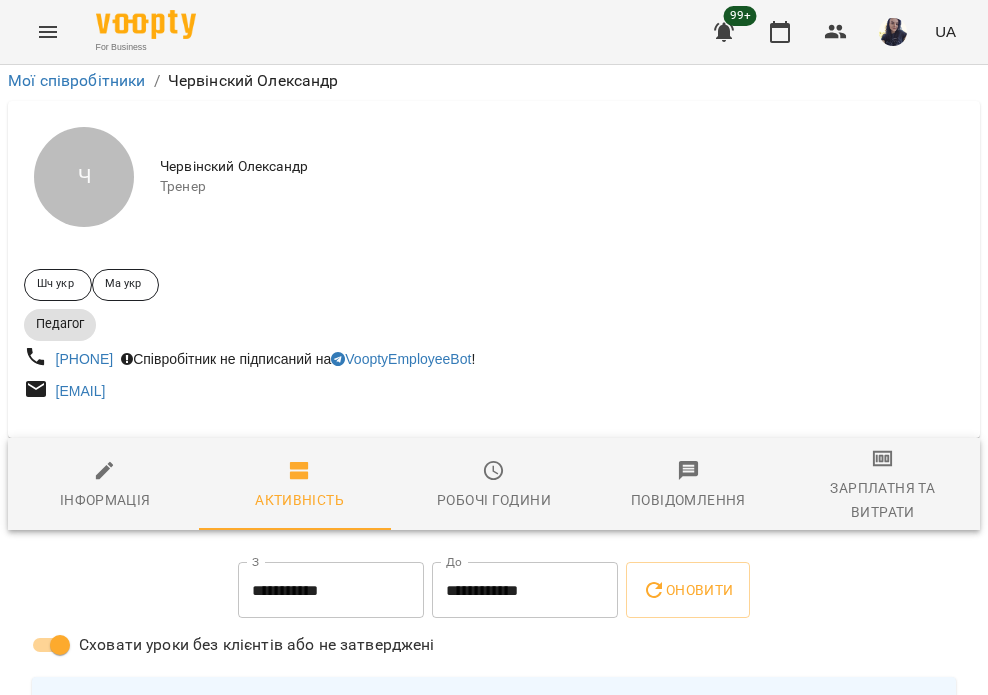 click on "**********" at bounding box center [525, 590] 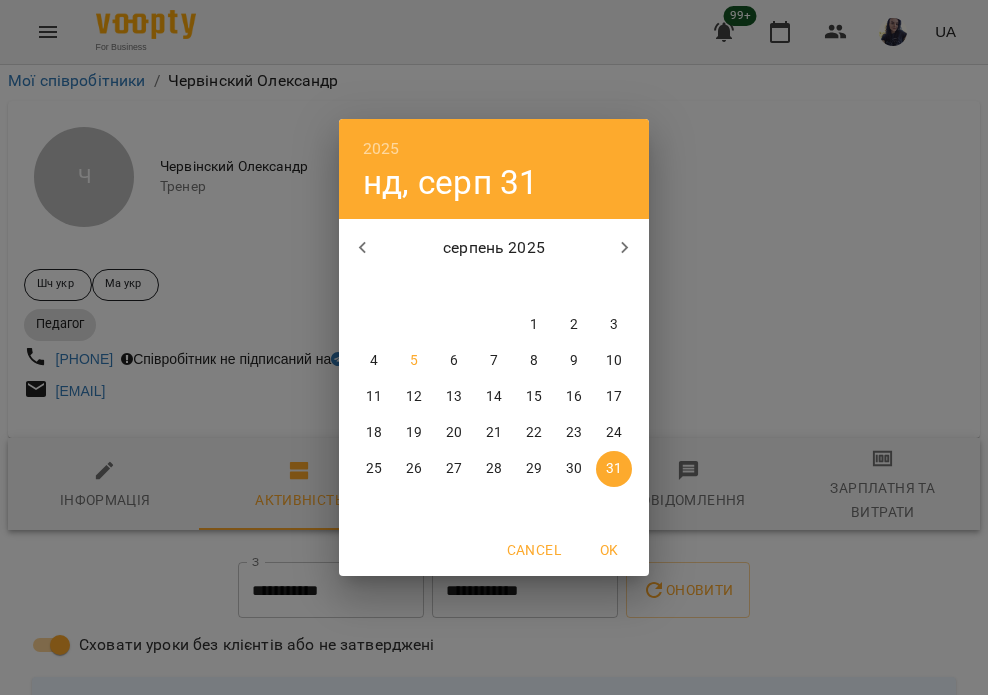 click 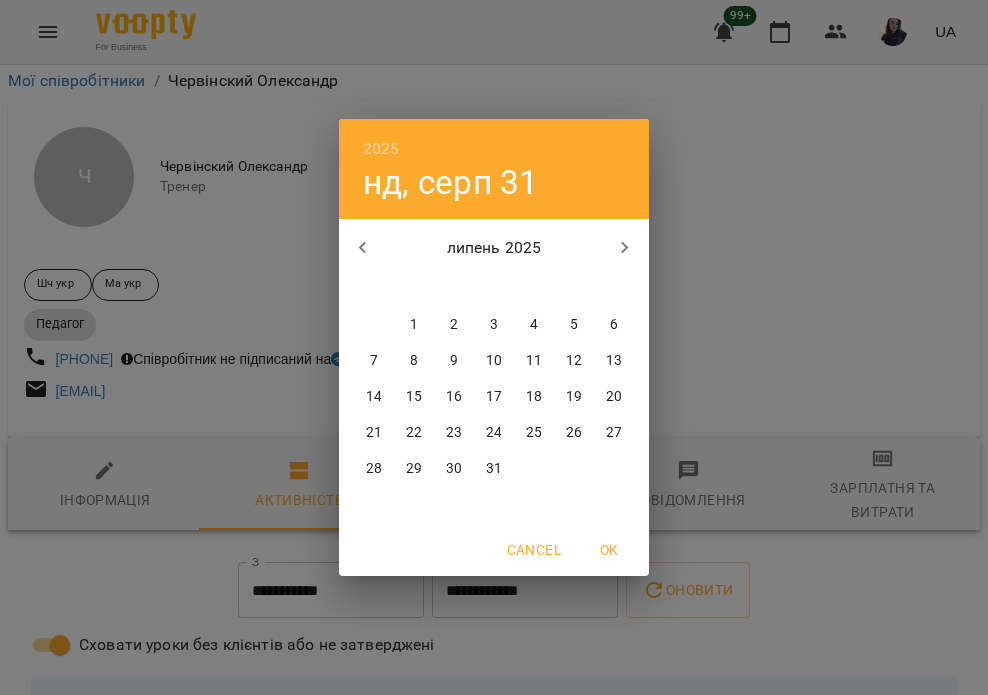 click on "31" at bounding box center (494, 469) 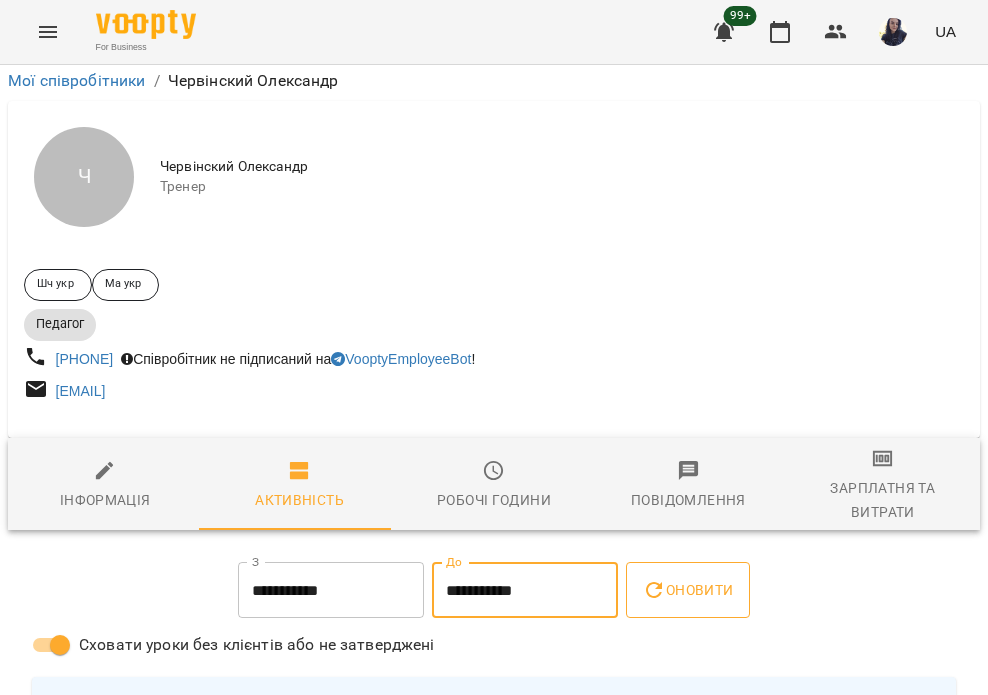 click on "Оновити" at bounding box center [687, 590] 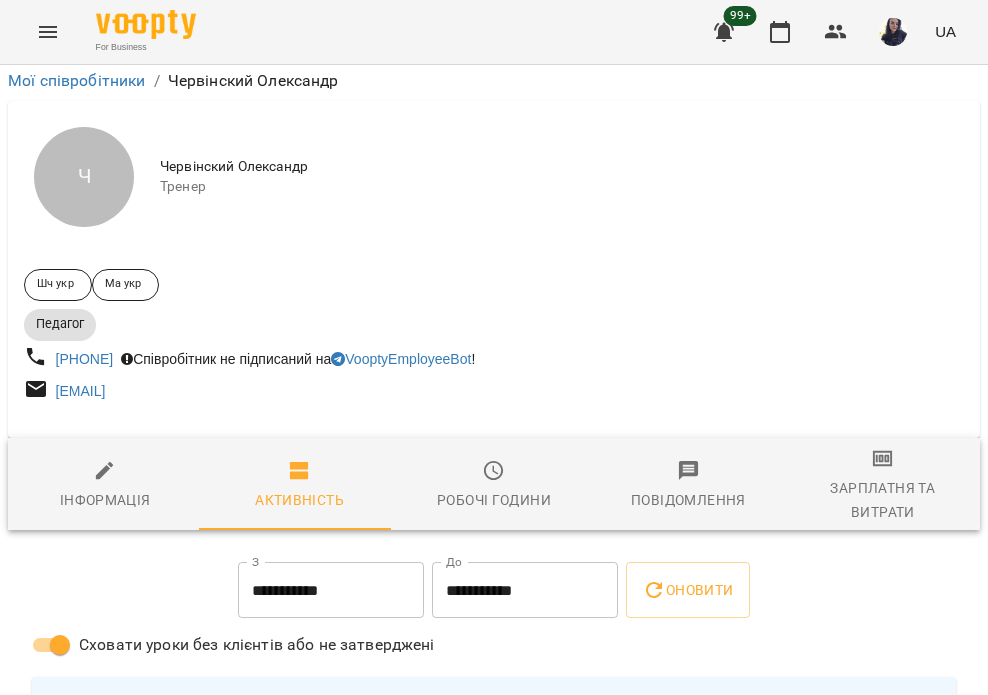 scroll, scrollTop: 1200, scrollLeft: 0, axis: vertical 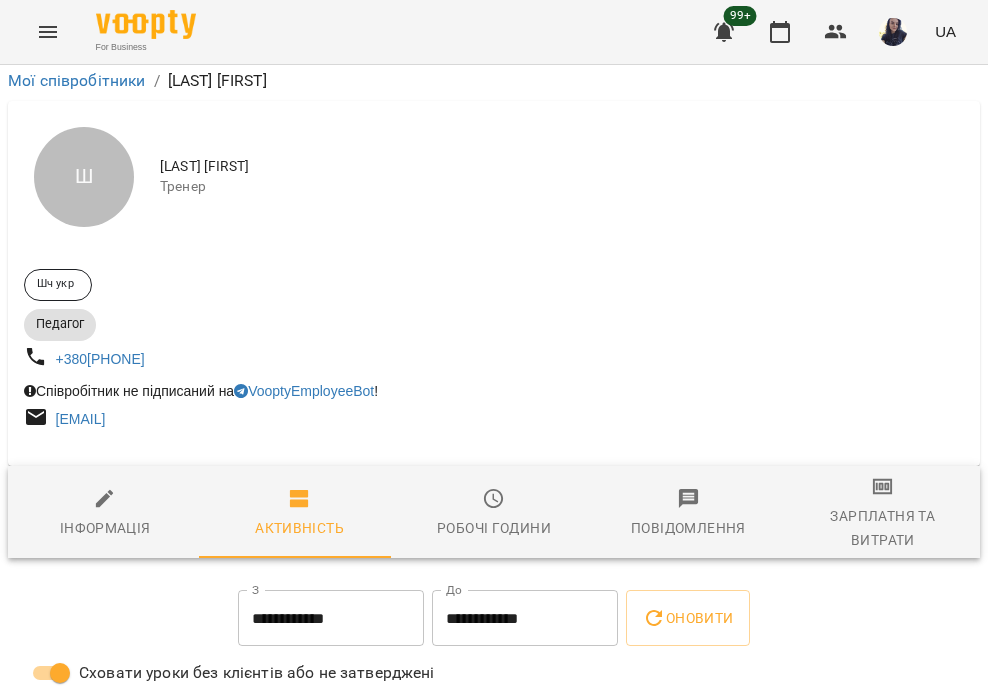 click on "**********" at bounding box center (331, 618) 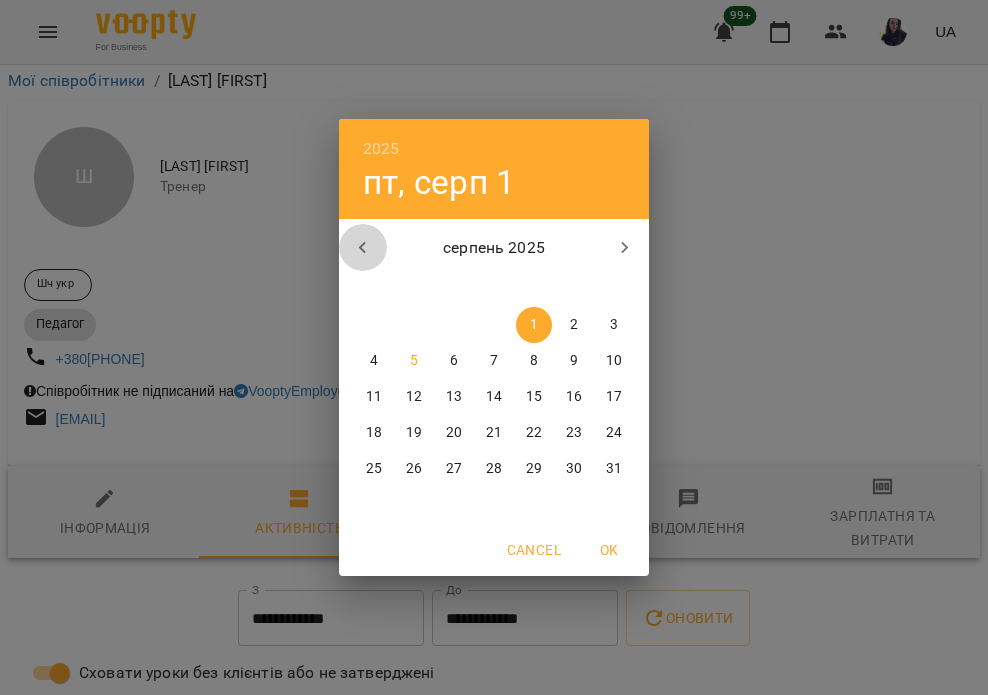 click at bounding box center (363, 248) 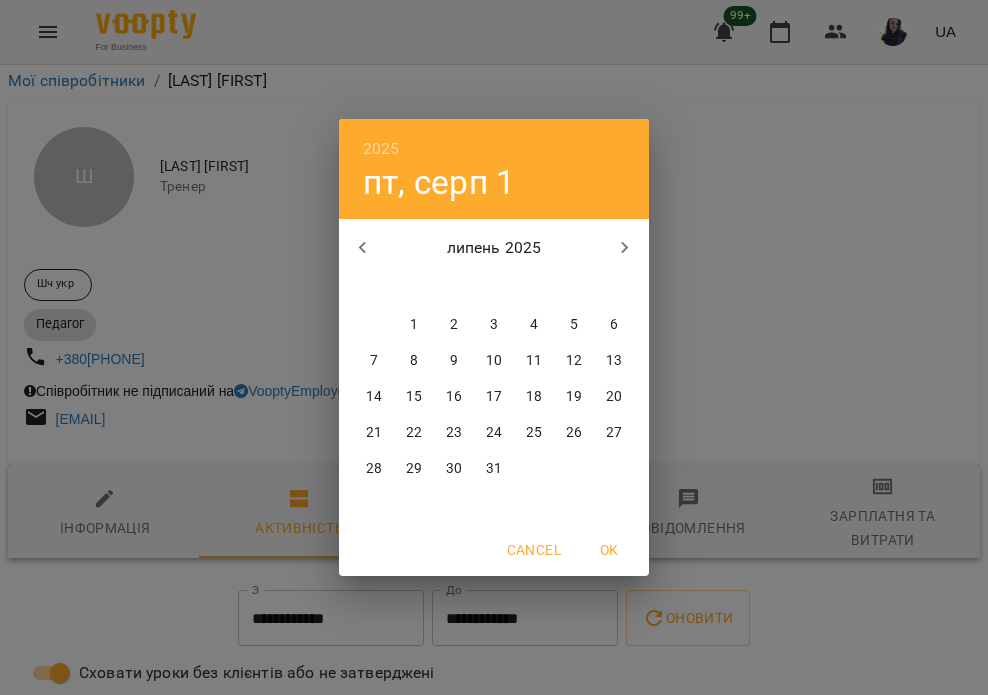 click on "28" at bounding box center (374, 469) 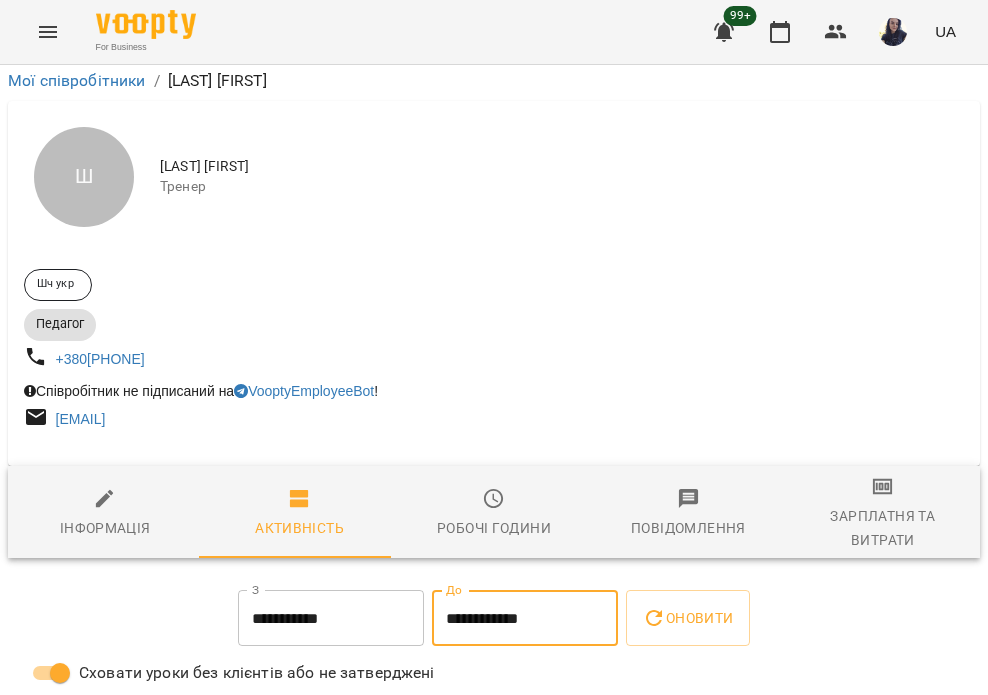 click on "**********" at bounding box center (525, 618) 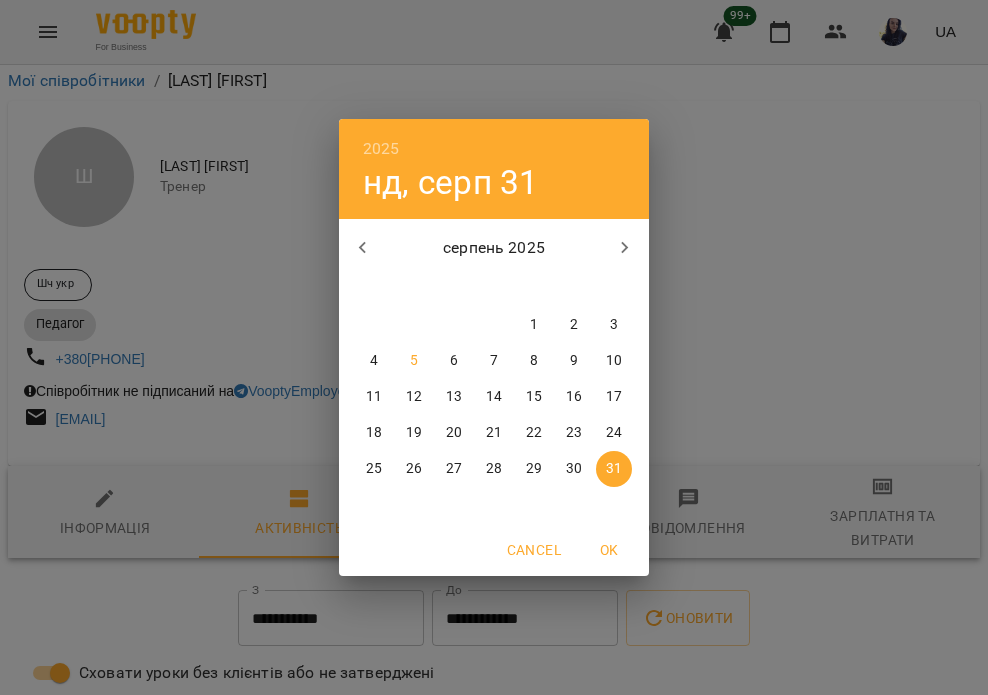drag, startPoint x: 357, startPoint y: 243, endPoint x: 568, endPoint y: 491, distance: 325.6148 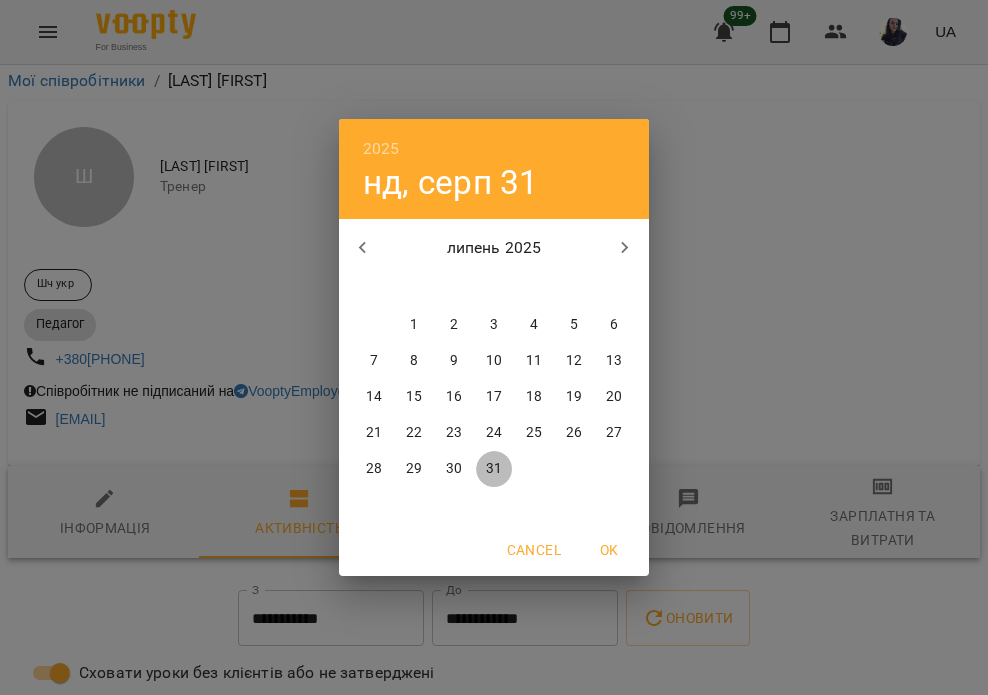 click on "31" at bounding box center [494, 469] 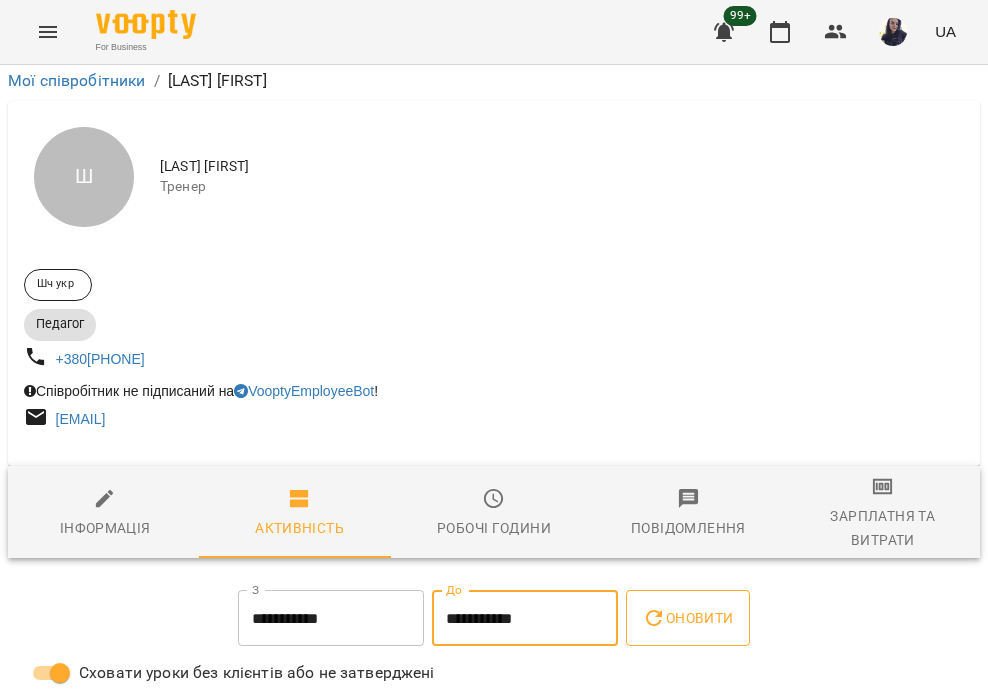 click 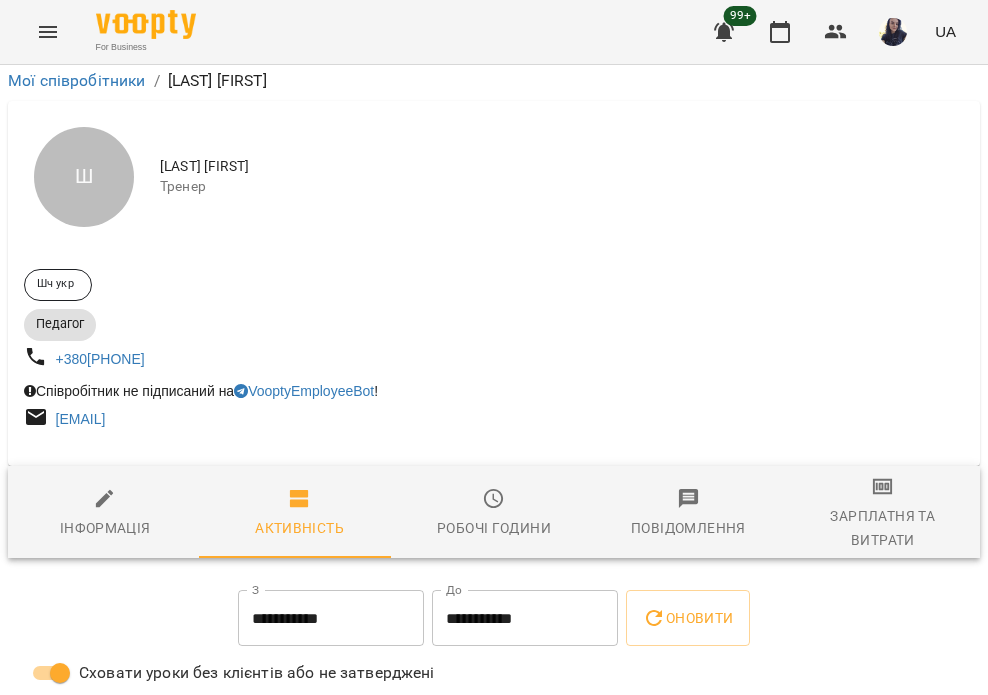 scroll, scrollTop: 900, scrollLeft: 0, axis: vertical 